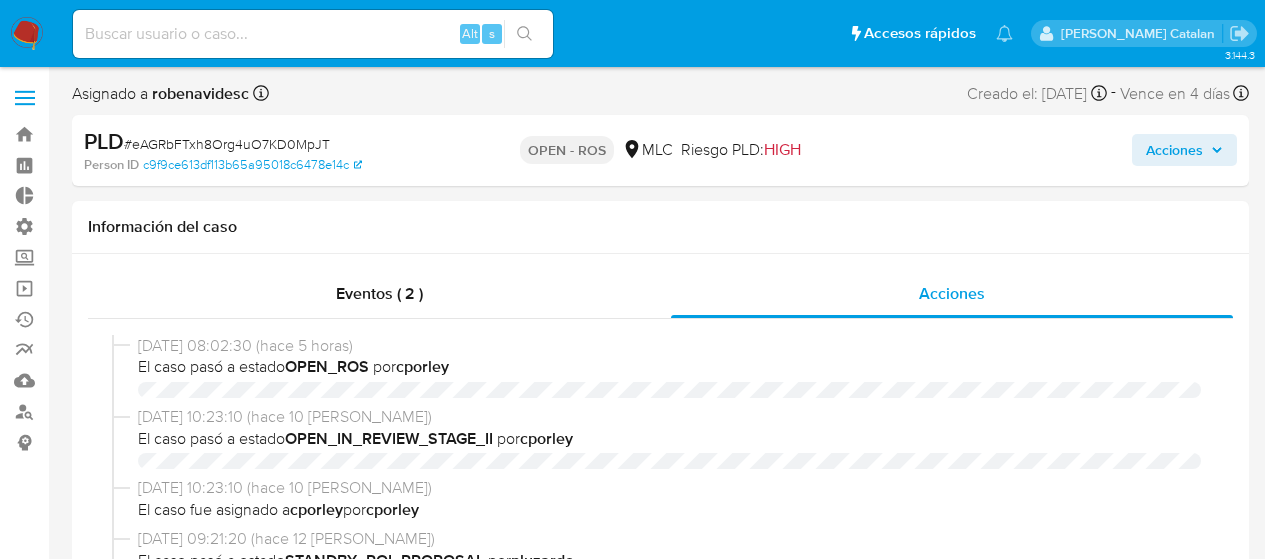 select on "10" 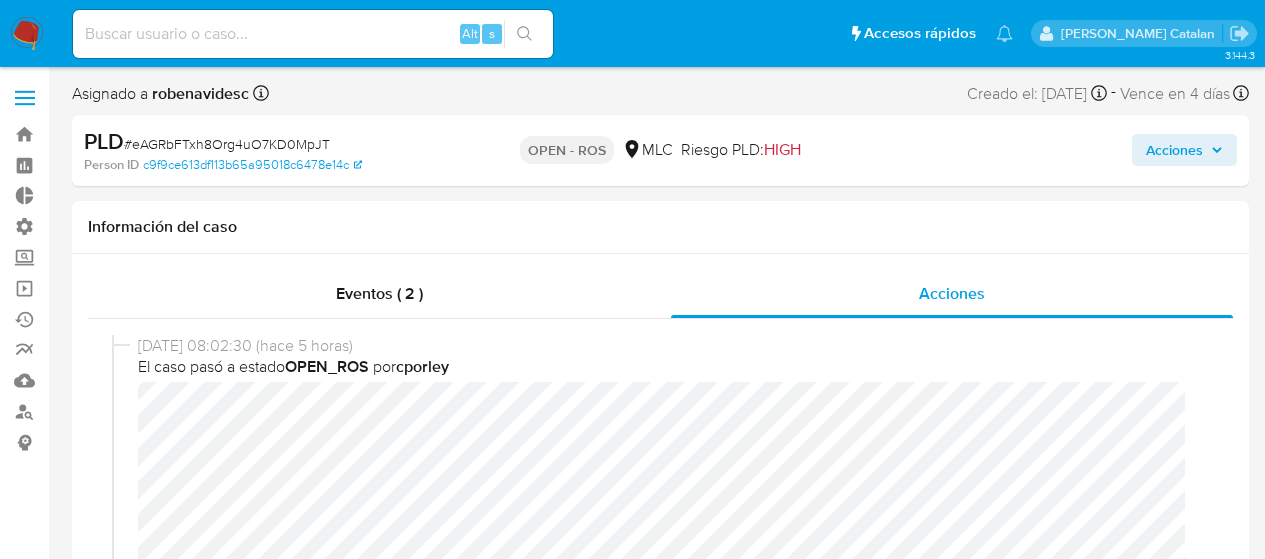 scroll, scrollTop: 0, scrollLeft: 0, axis: both 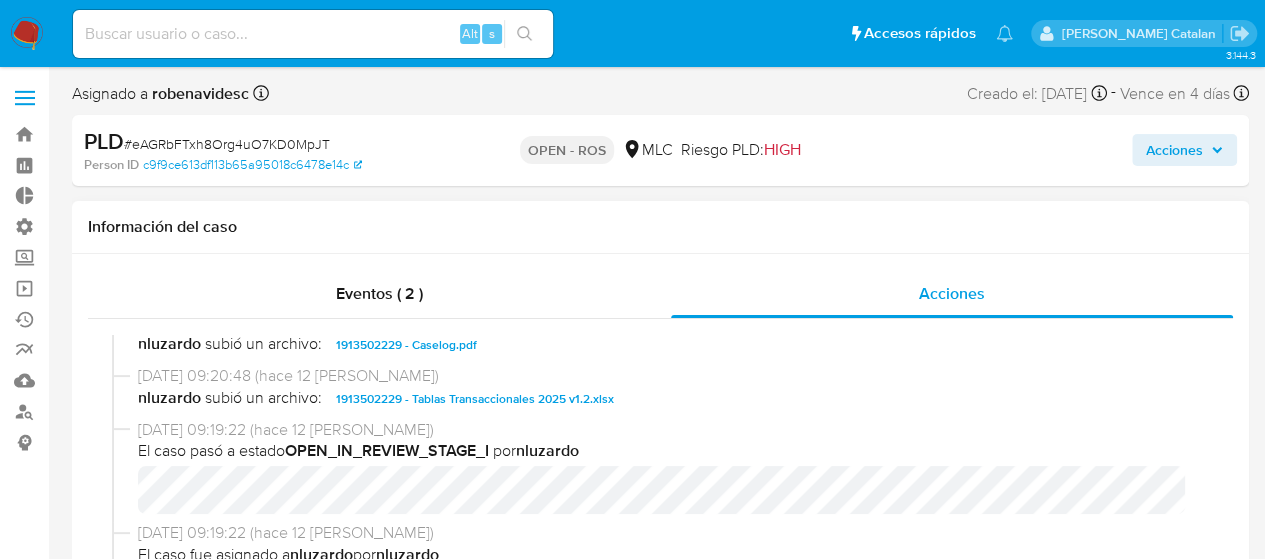 click on "1913502229 - Caselog.pdf" at bounding box center (406, 345) 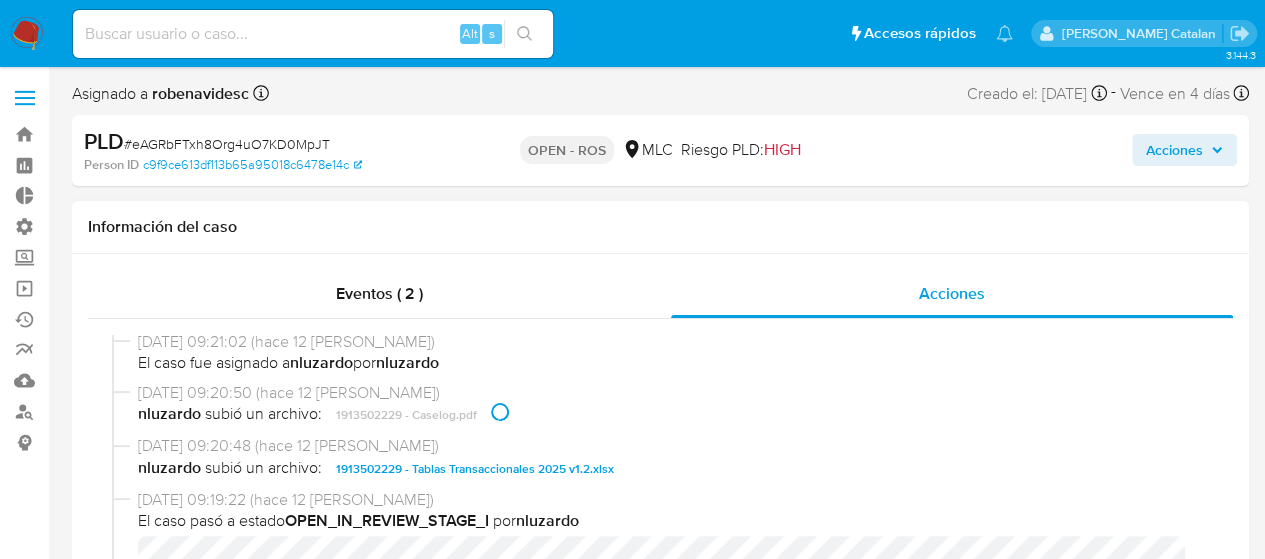 scroll, scrollTop: 721, scrollLeft: 0, axis: vertical 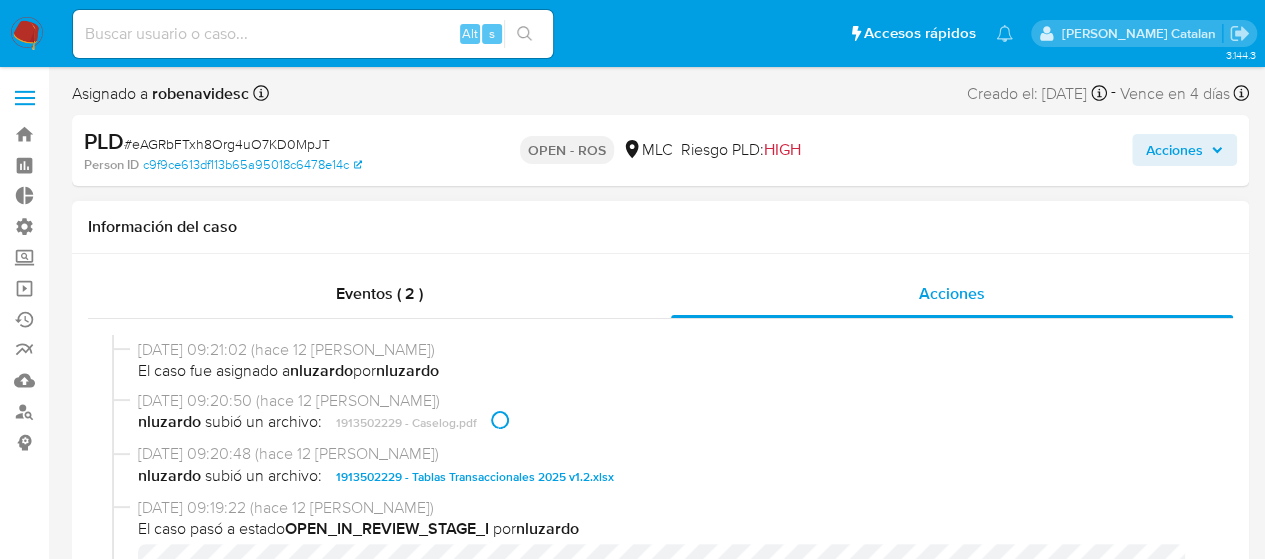 click on "25/06/2025 09:20:50 (hace 12 días)" at bounding box center [669, 401] 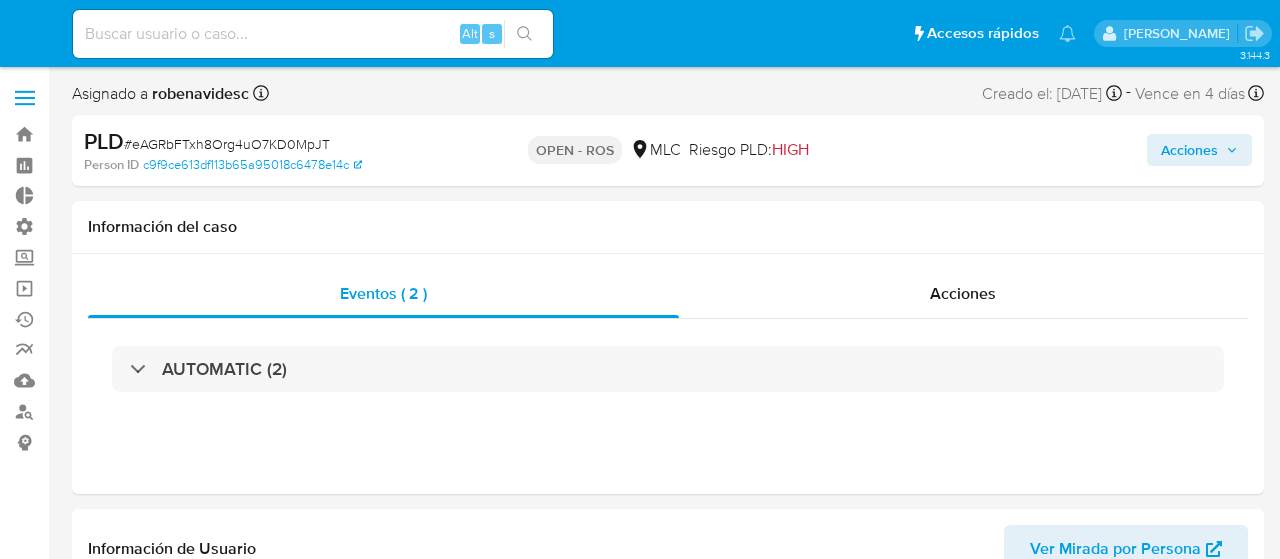 select on "10" 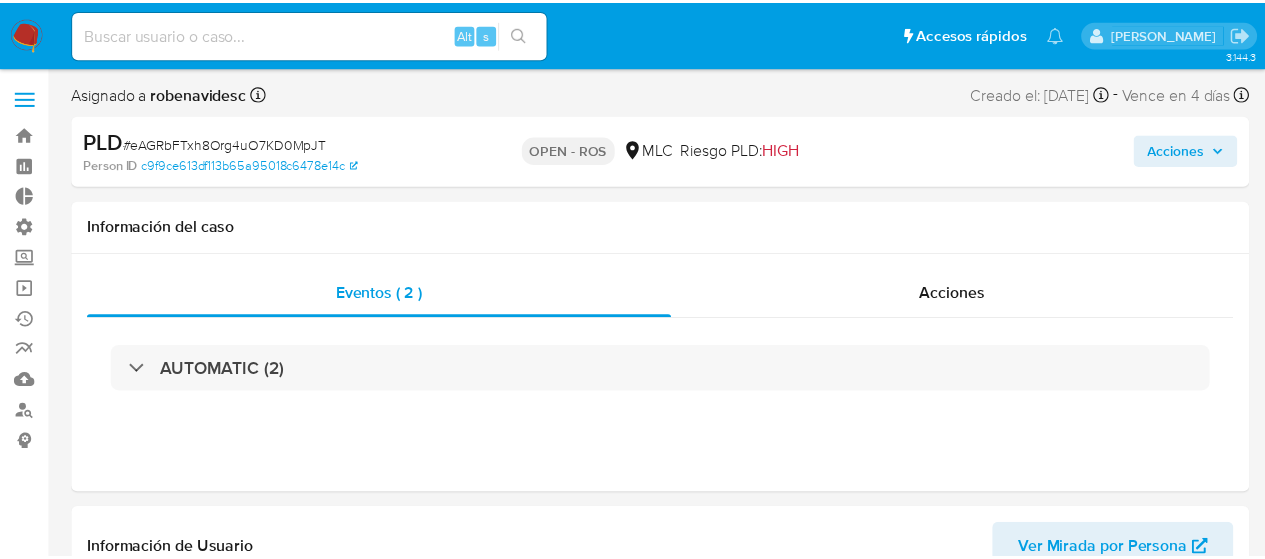 scroll, scrollTop: 0, scrollLeft: 0, axis: both 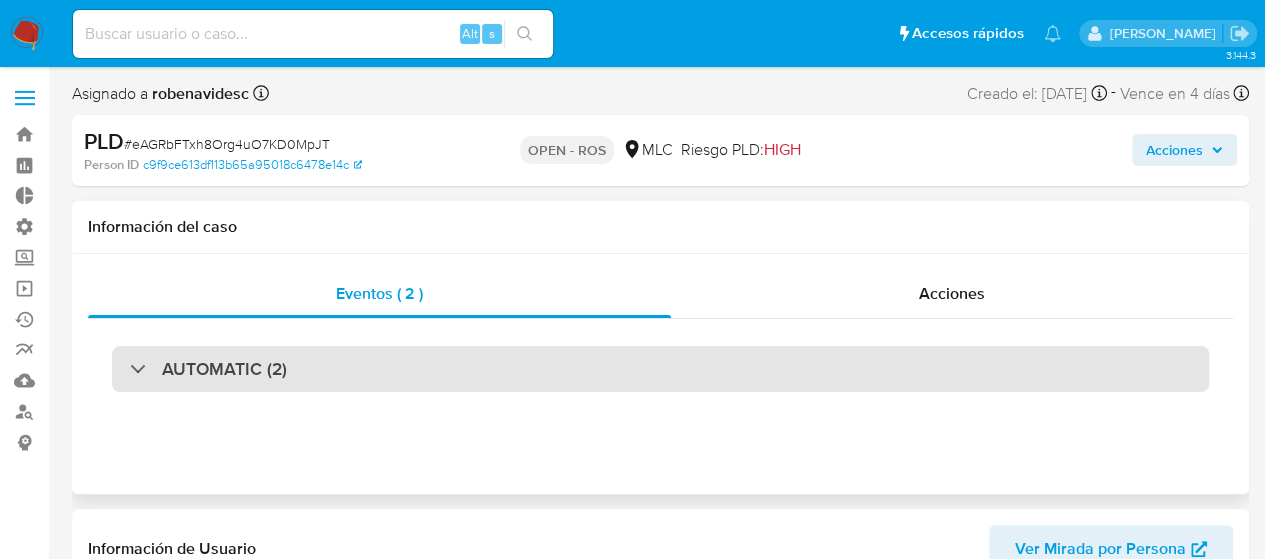 click on "AUTOMATIC (2)" at bounding box center [660, 369] 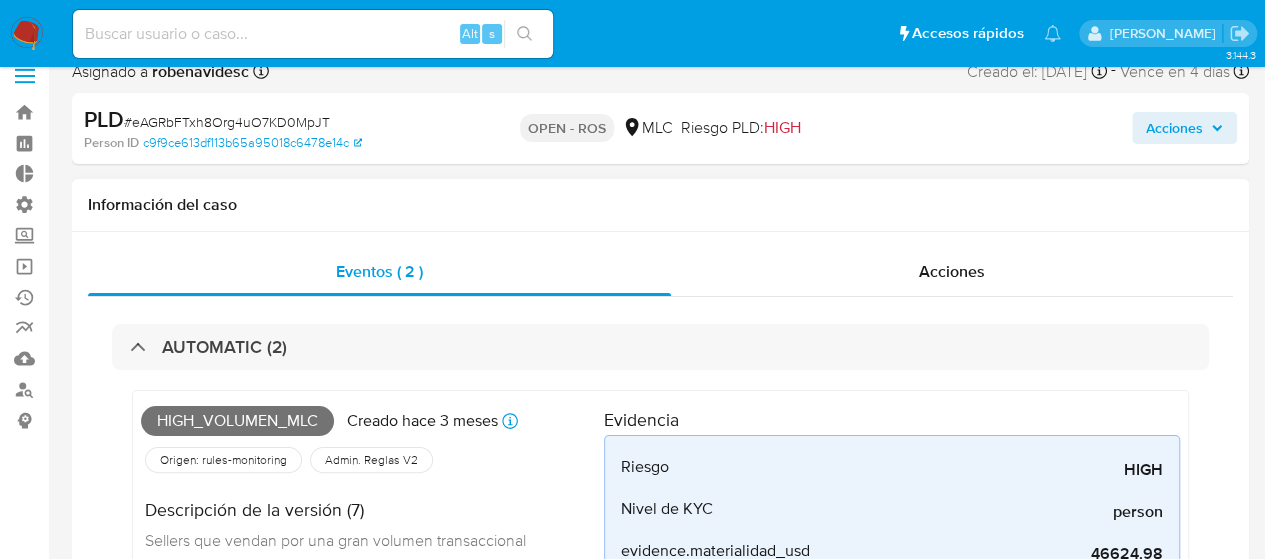 scroll, scrollTop: 16, scrollLeft: 0, axis: vertical 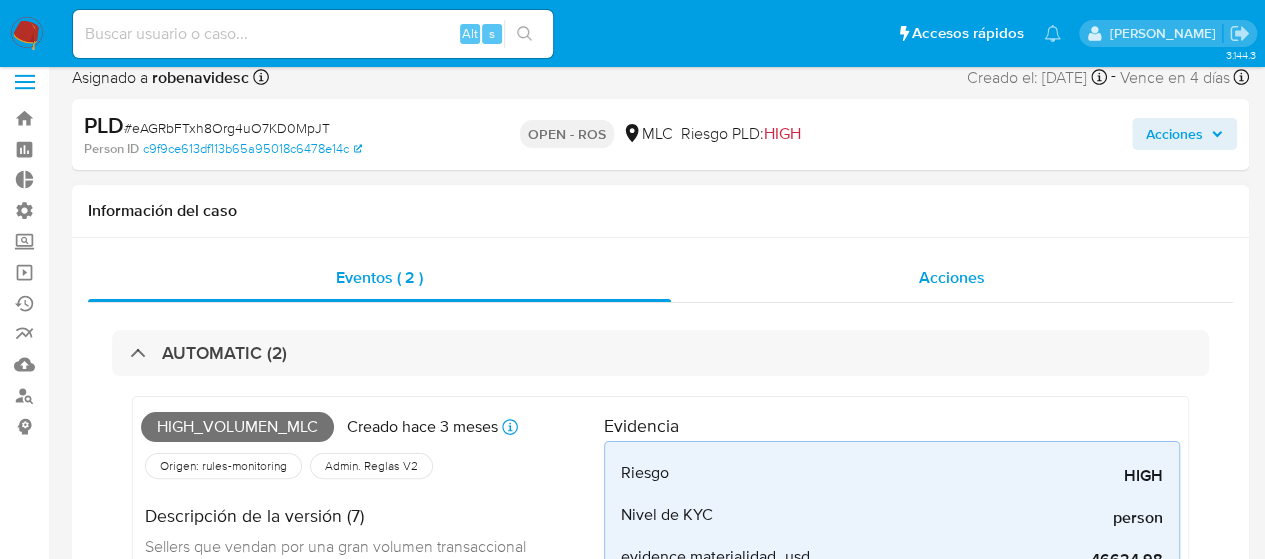 click on "Acciones" at bounding box center [952, 277] 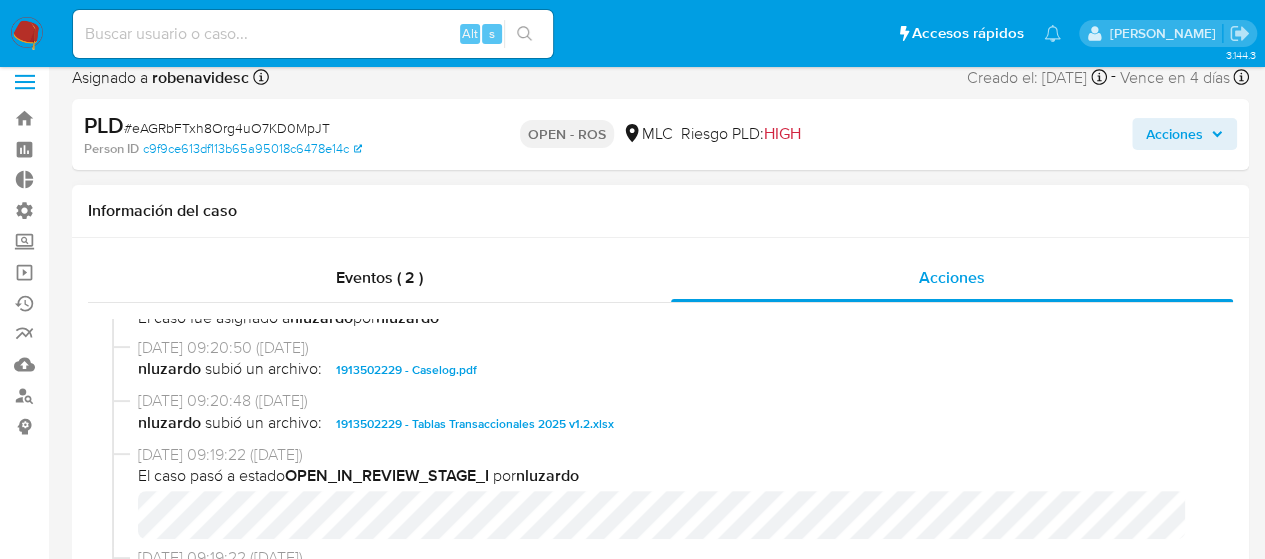 scroll, scrollTop: 759, scrollLeft: 0, axis: vertical 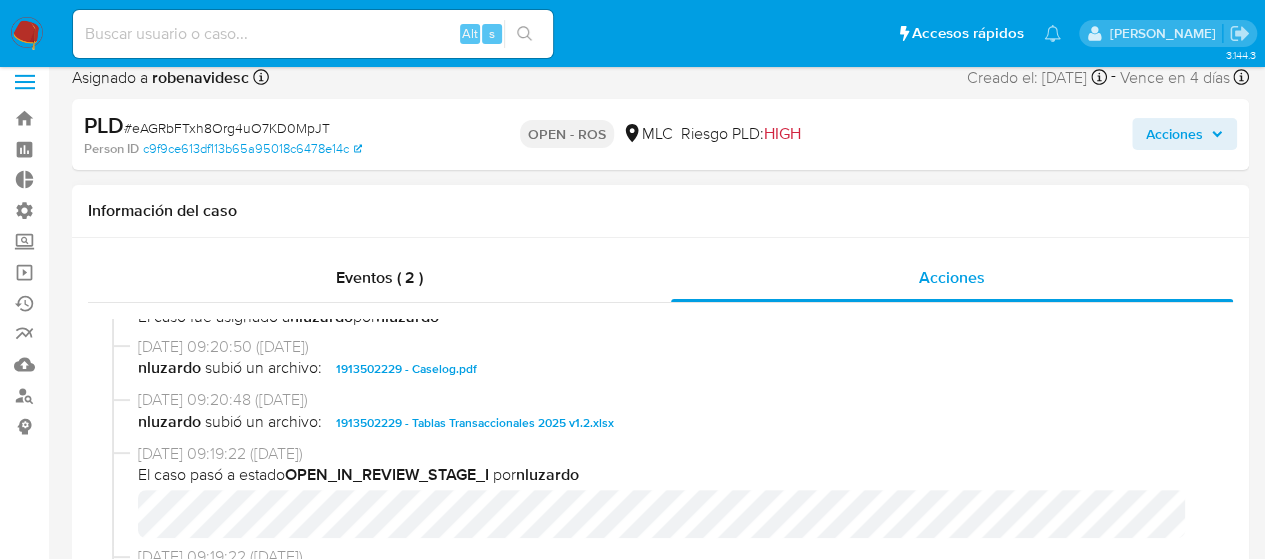 click on "1913502229 - Caselog.pdf" at bounding box center (406, 369) 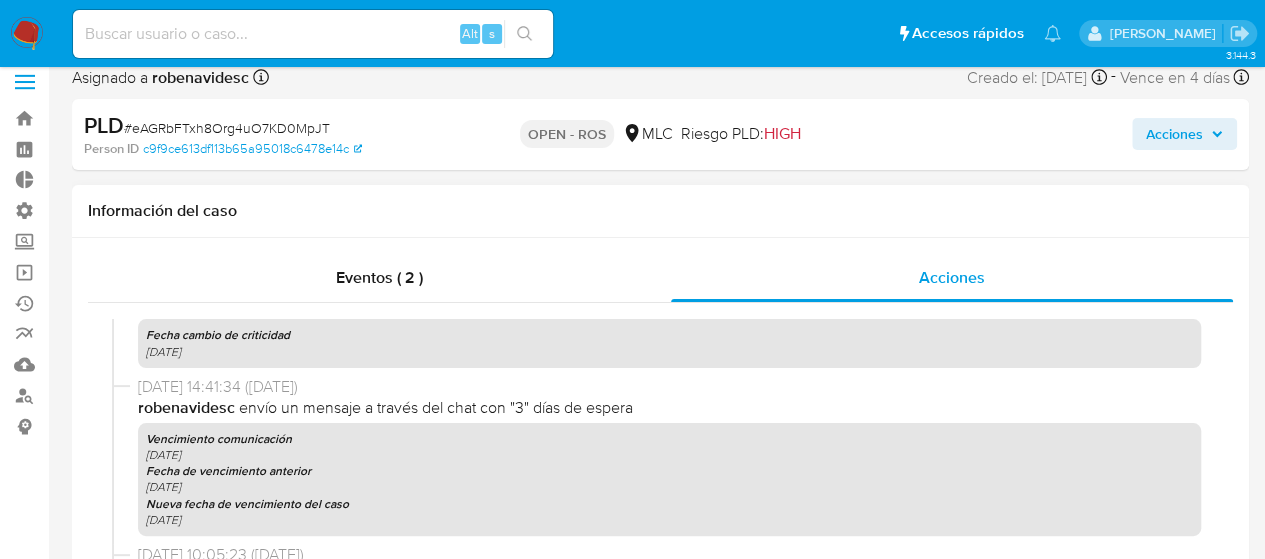 scroll, scrollTop: 1579, scrollLeft: 0, axis: vertical 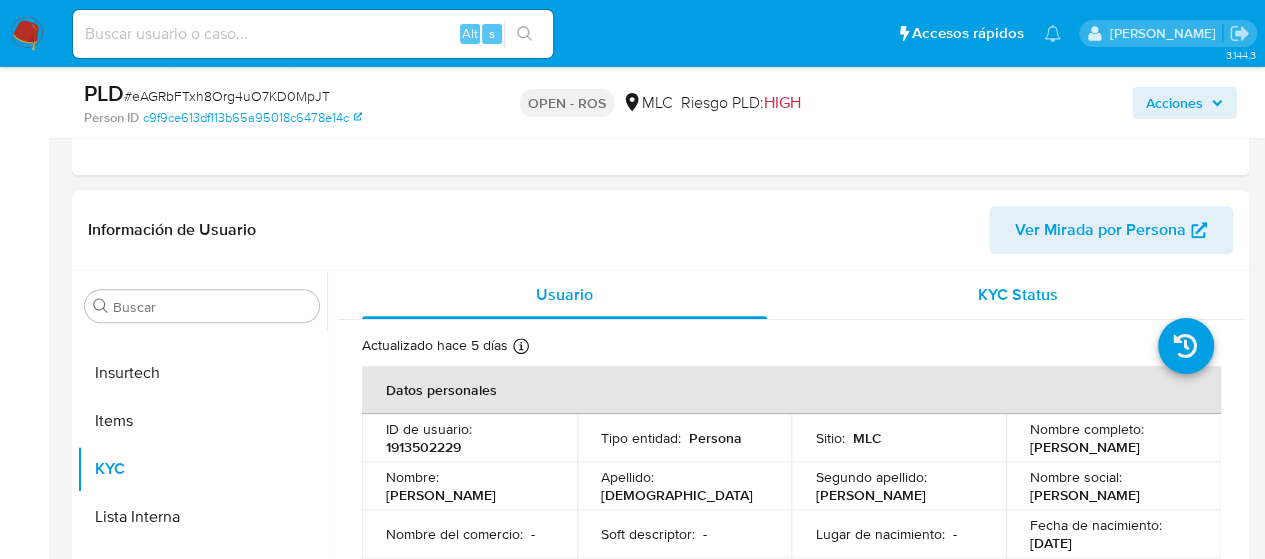 click on "KYC Status" at bounding box center [1017, 295] 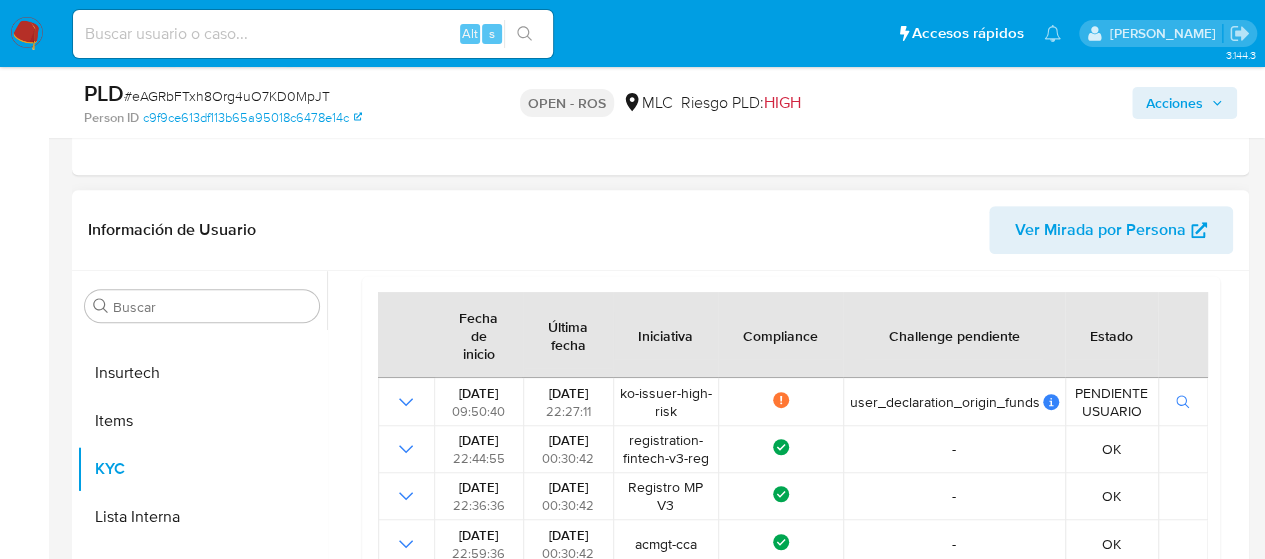 scroll, scrollTop: 270, scrollLeft: 0, axis: vertical 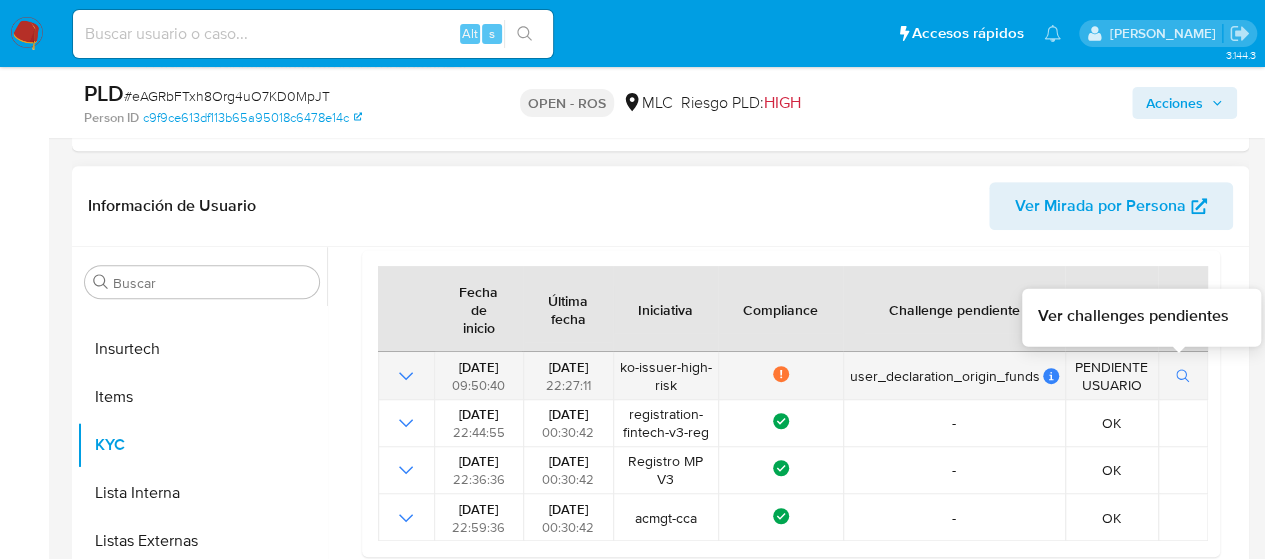 click at bounding box center (1183, 376) 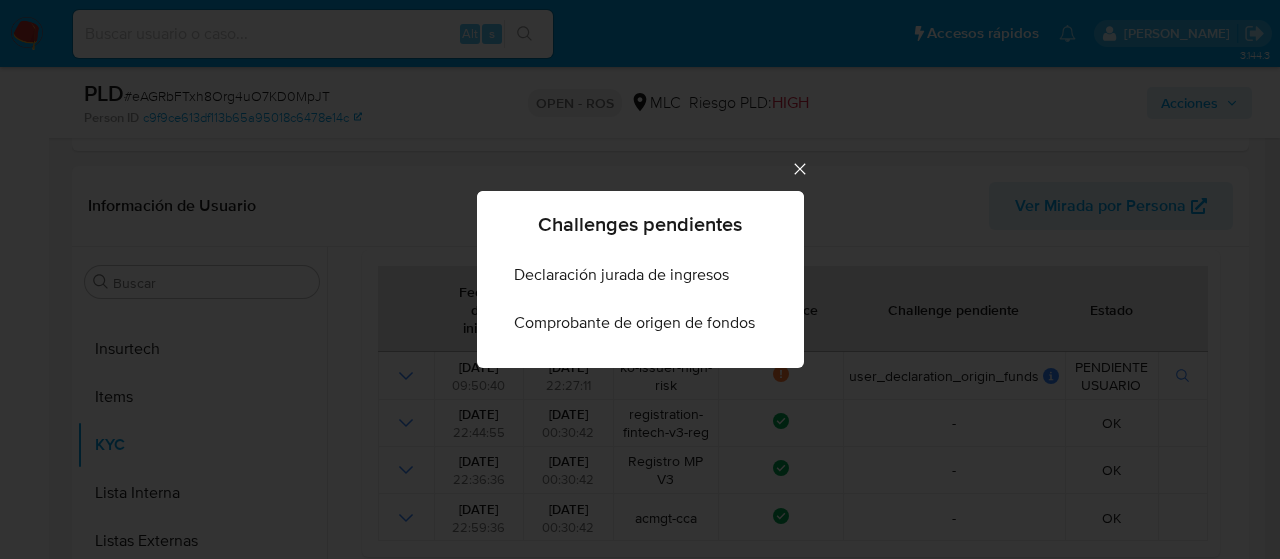 click 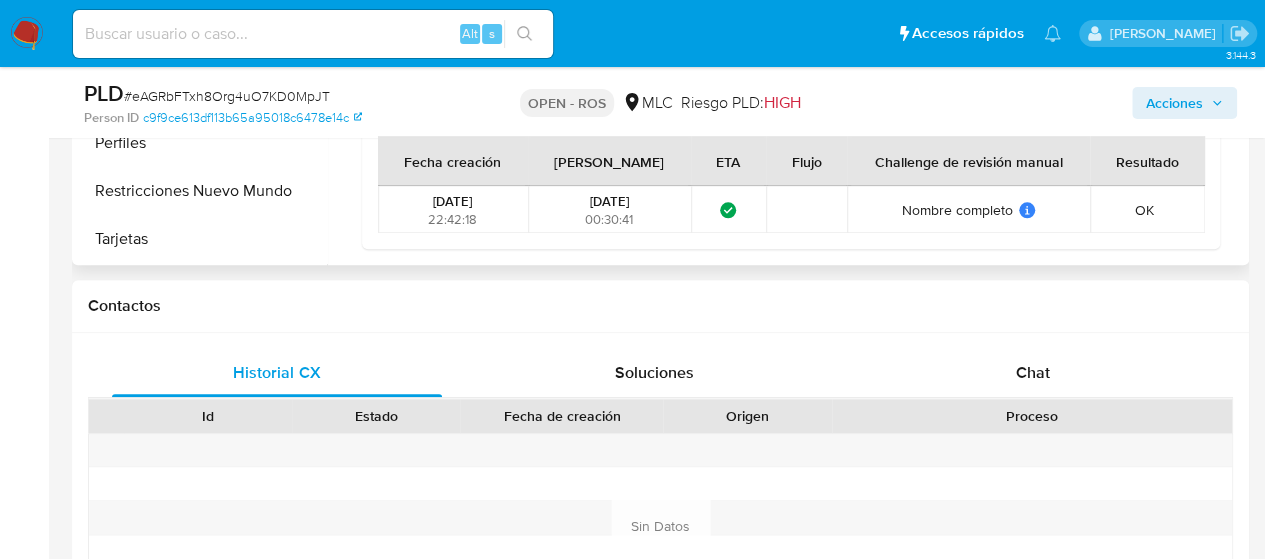 scroll, scrollTop: 922, scrollLeft: 0, axis: vertical 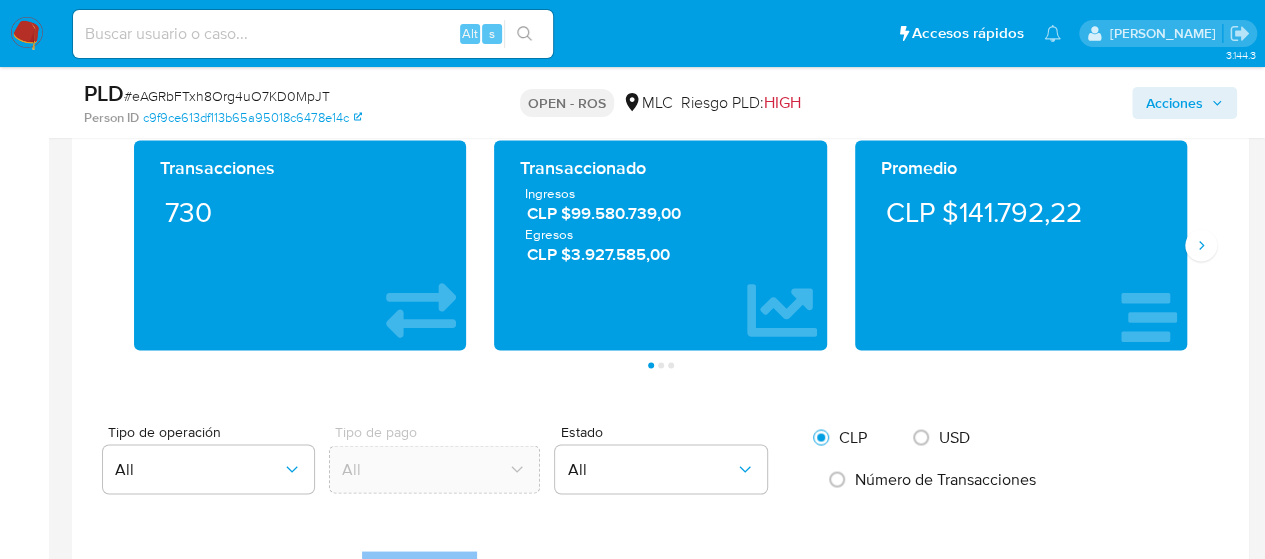 click on "Transacciones 730 Transaccionado Ingresos CLP $99.580.739,00 Egresos CLP $3.927.585,00 Promedio CLP $141.792,22 Saldo MP Total CLP $1.064.497,00 Disponible CLP $1.064.497,00 No disponible CLP $0,00 Saldo cripto No se encontró saldo cripto en el balance del usuario Saldo inversiones No se encontró saldo inversiones en el balance del usuario Saldo reserva No se encontró saldo reserva en el balance del usuario Página 1 Página 2 Página 3" at bounding box center [660, 254] 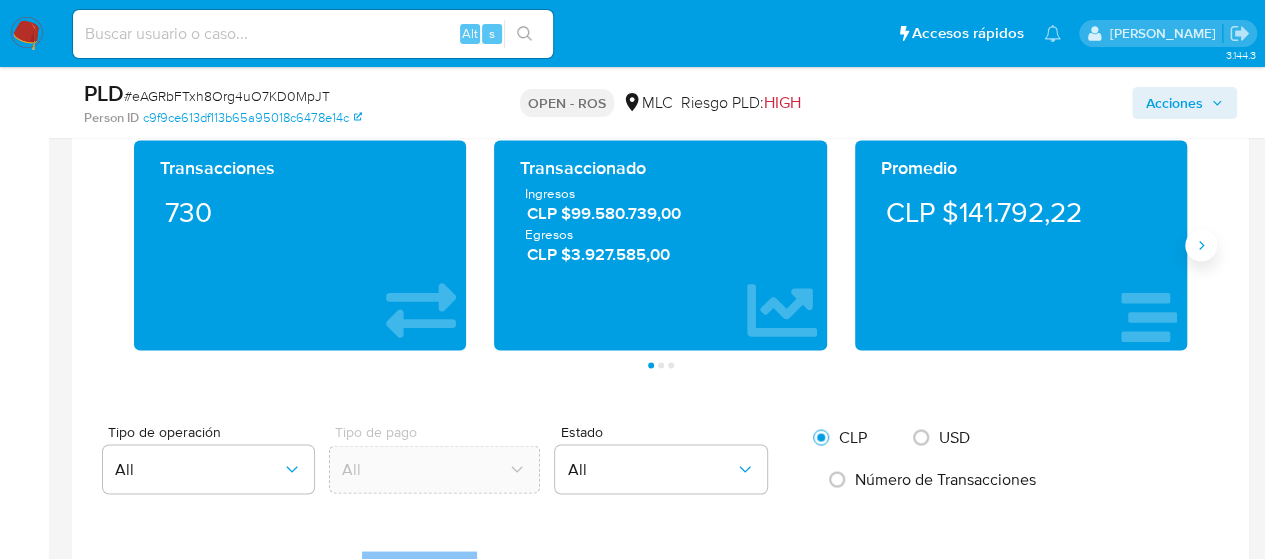click 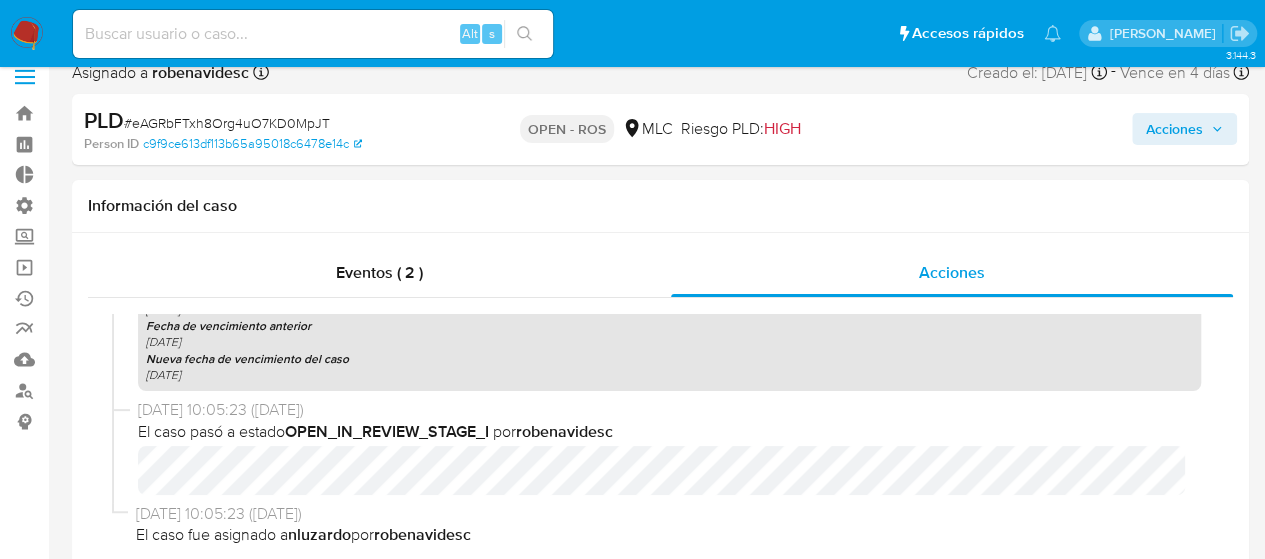 scroll, scrollTop: 0, scrollLeft: 0, axis: both 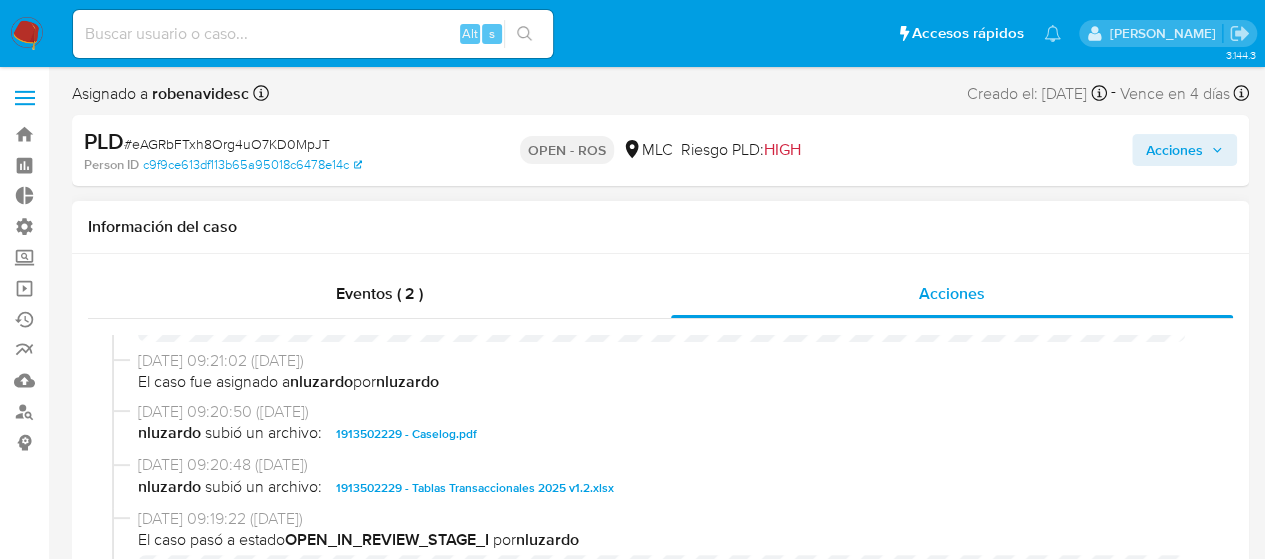 click on "1913502229 - Tablas Transaccionales 2025 v1.2.xlsx" at bounding box center [475, 488] 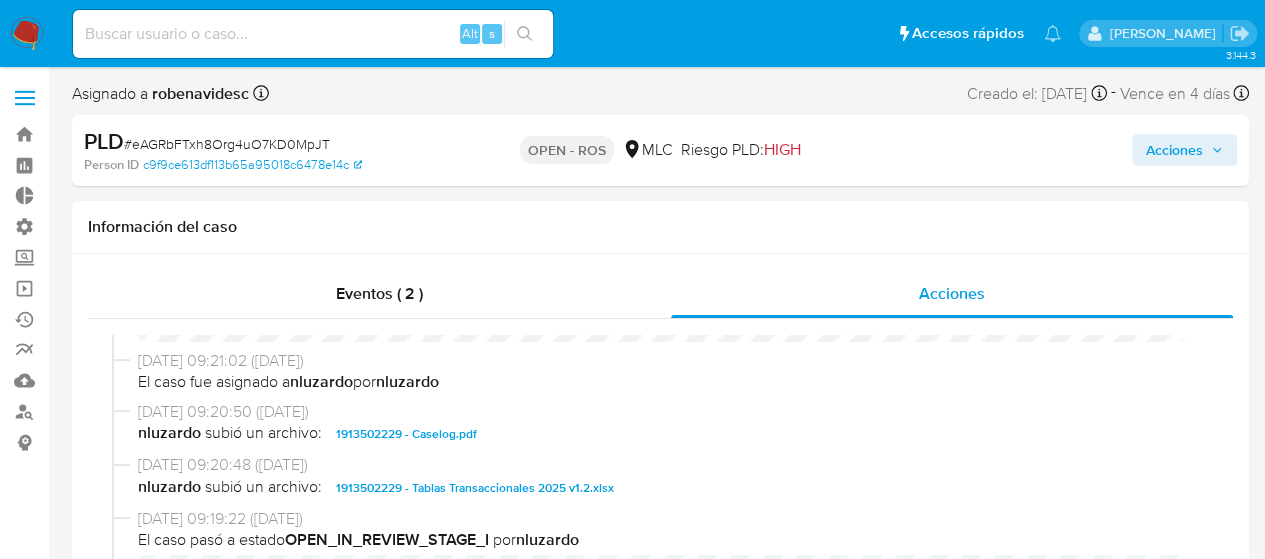 click on "Acciones" at bounding box center [1174, 150] 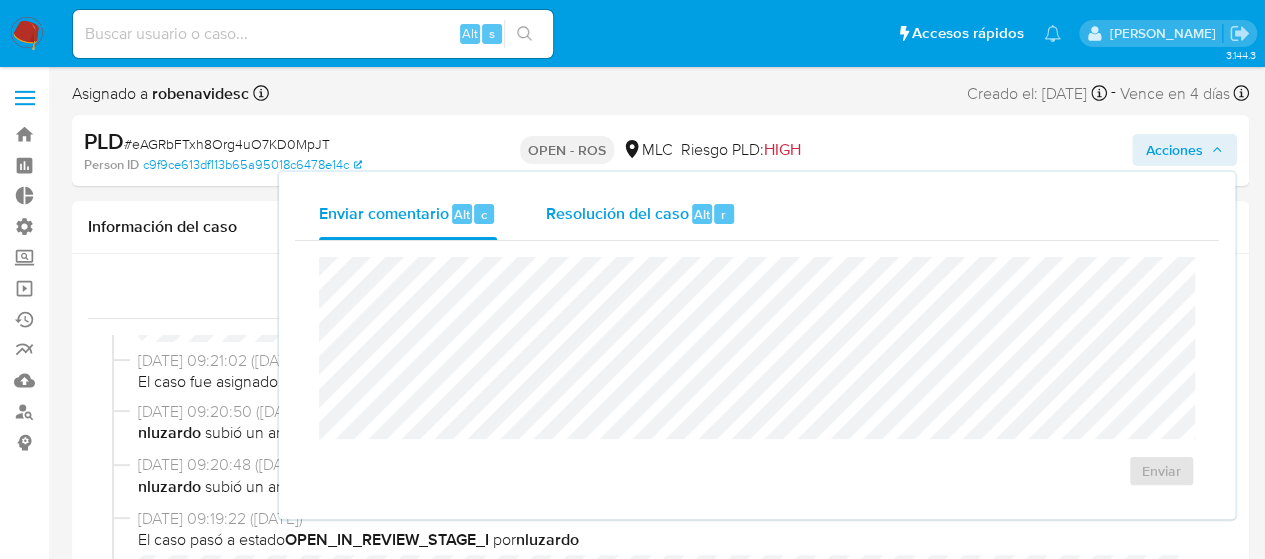 click on "Resolución del caso Alt r" at bounding box center (640, 214) 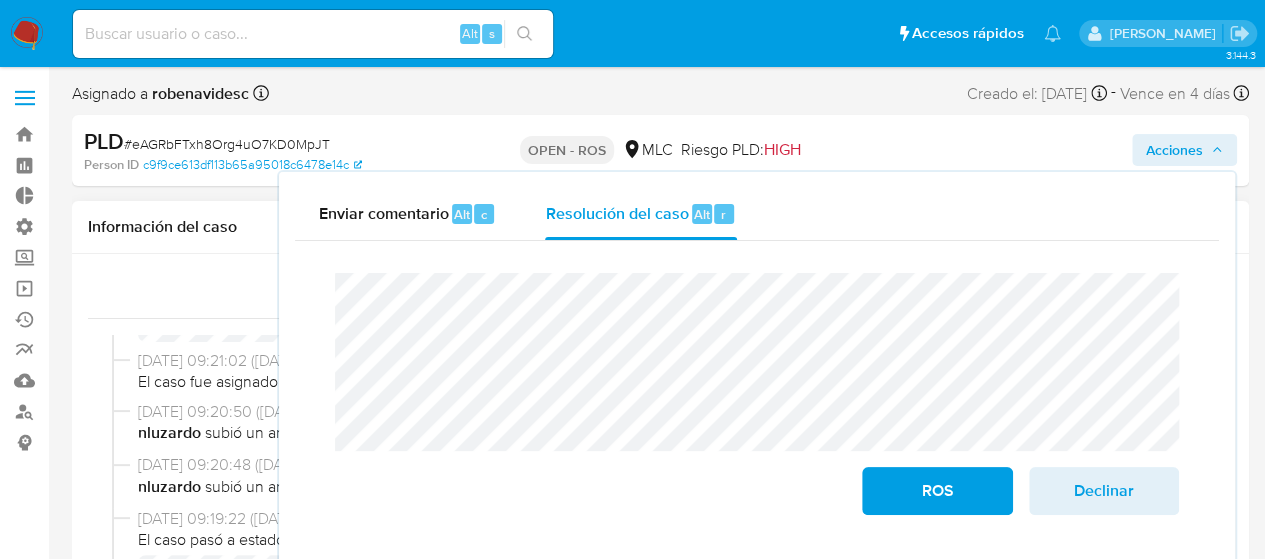 click on "25/06/2025 09:20:50 (hace 12 días)" at bounding box center [669, 412] 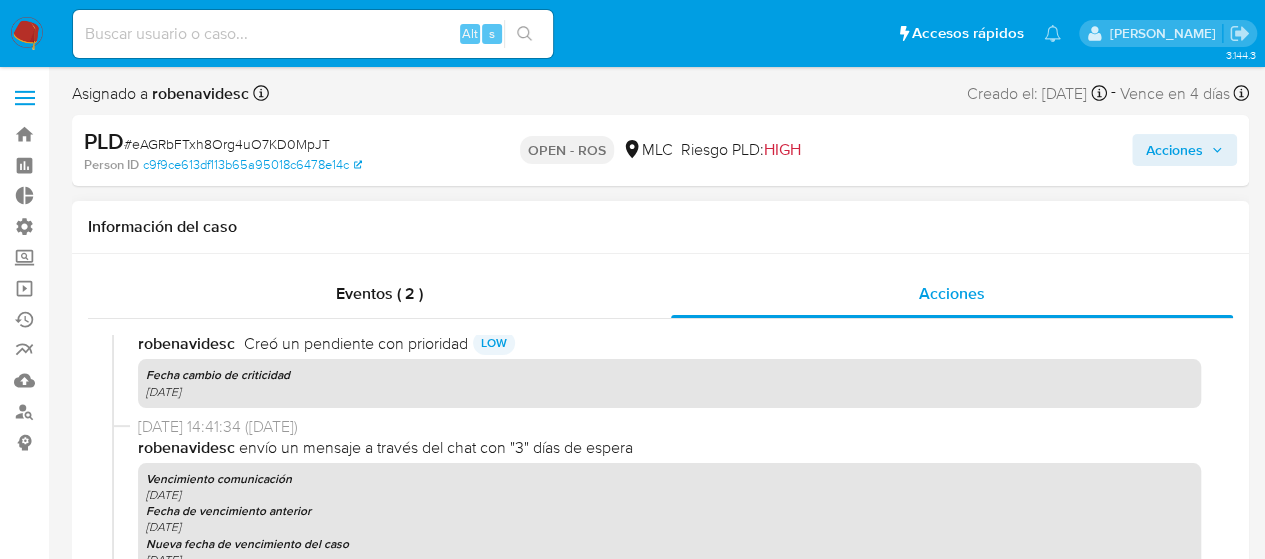 scroll, scrollTop: 1579, scrollLeft: 0, axis: vertical 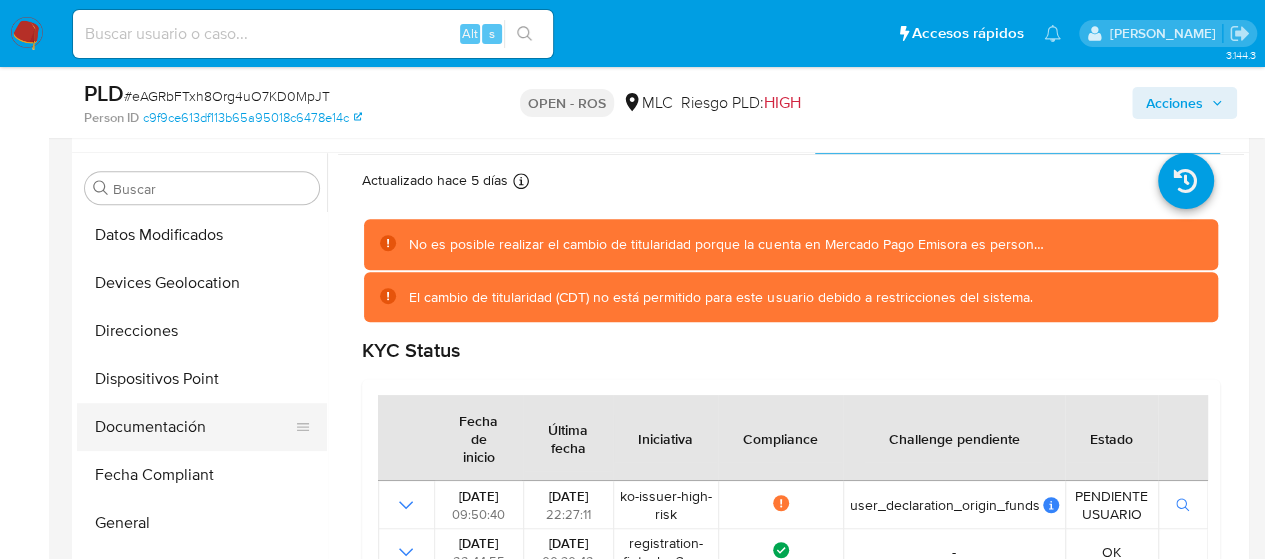 click on "Documentación" at bounding box center [194, 427] 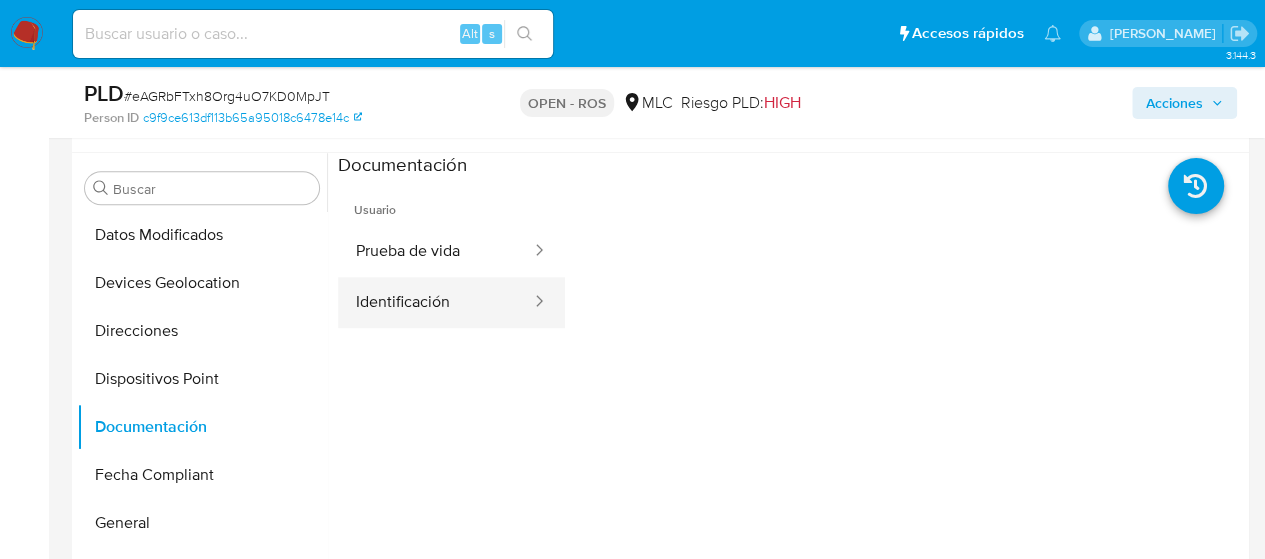click on "Identificación" at bounding box center [435, 302] 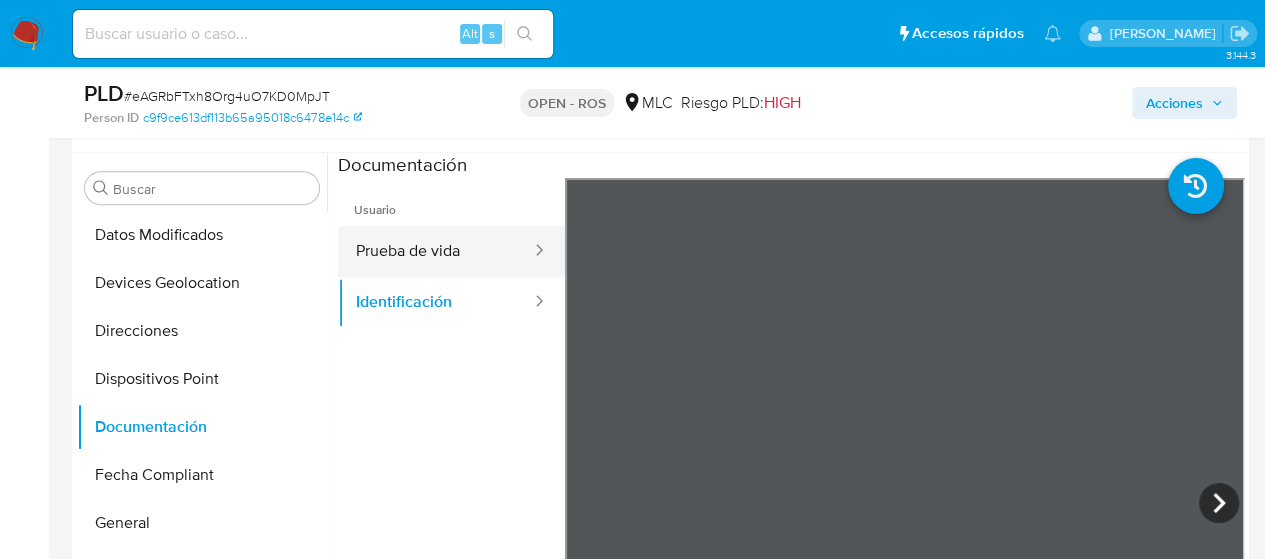 click on "Prueba de vida" at bounding box center [435, 251] 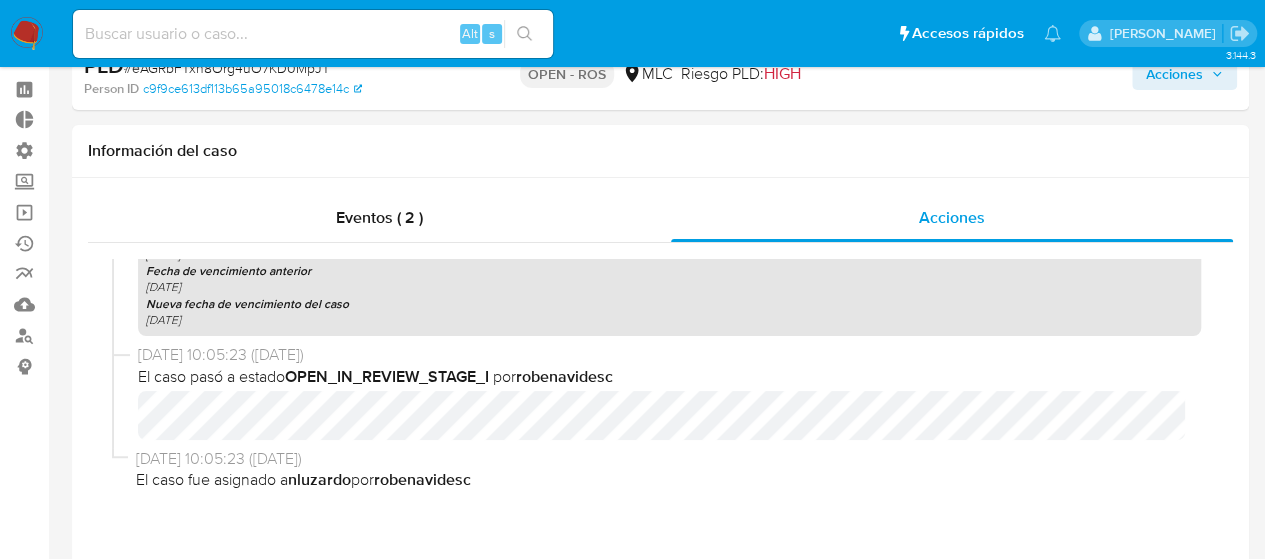 scroll, scrollTop: 0, scrollLeft: 0, axis: both 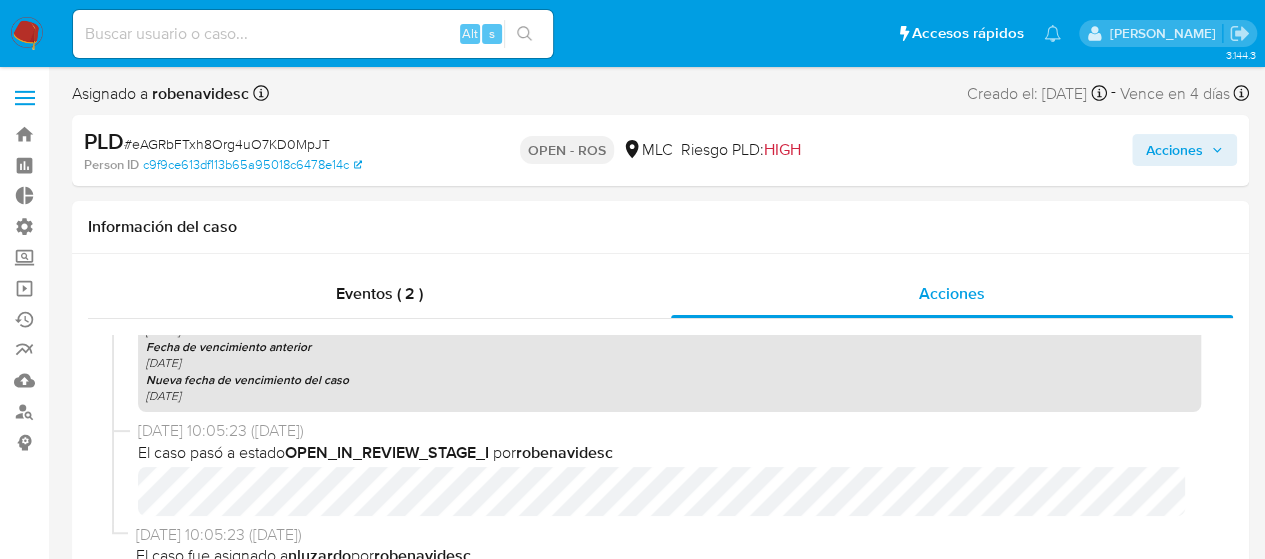 click on "Acciones" at bounding box center (1174, 150) 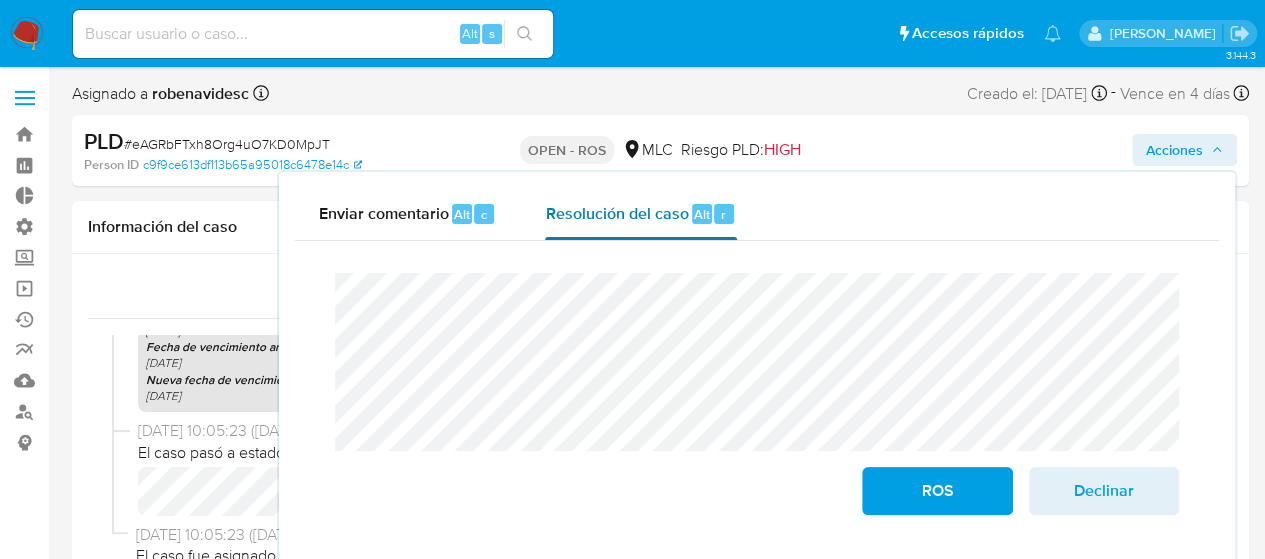 click on "Resolución del caso" at bounding box center [616, 213] 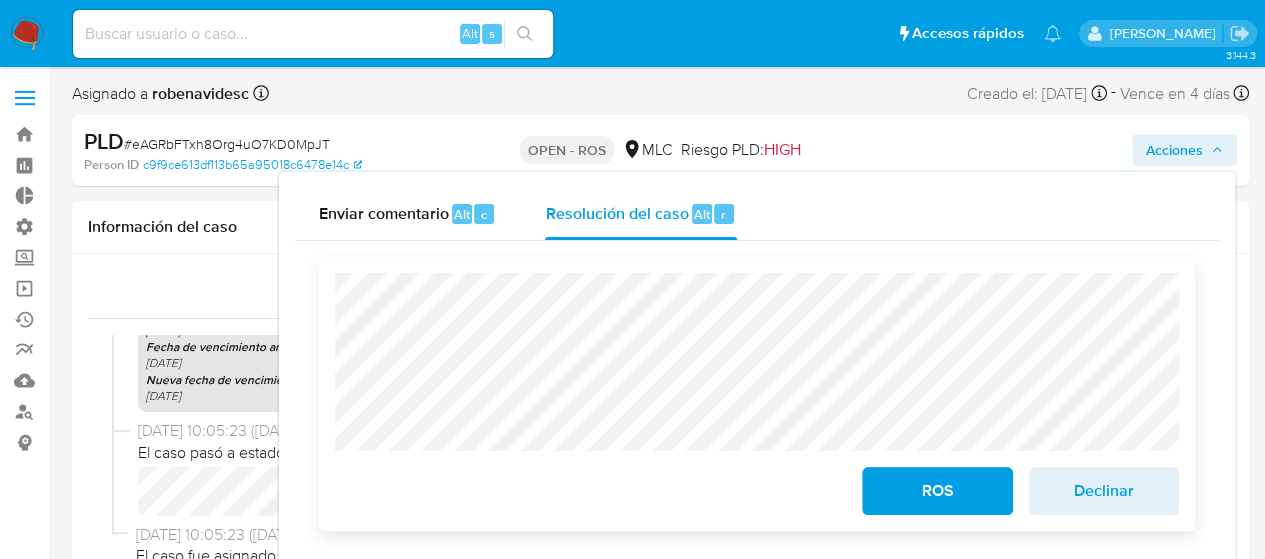 click on "ROS" at bounding box center [937, 491] 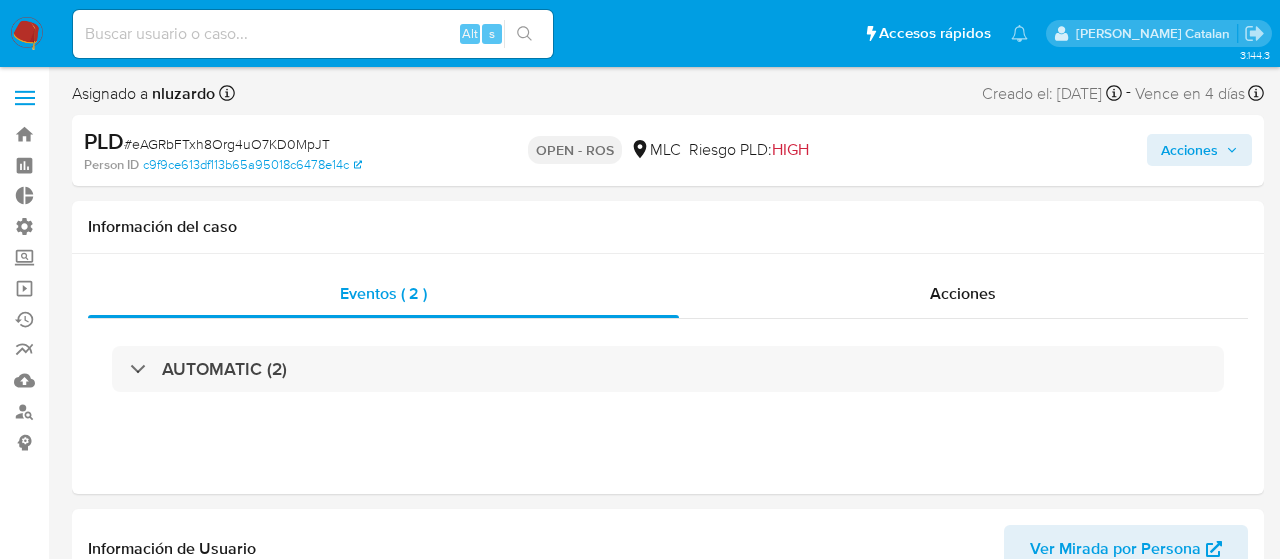 select on "10" 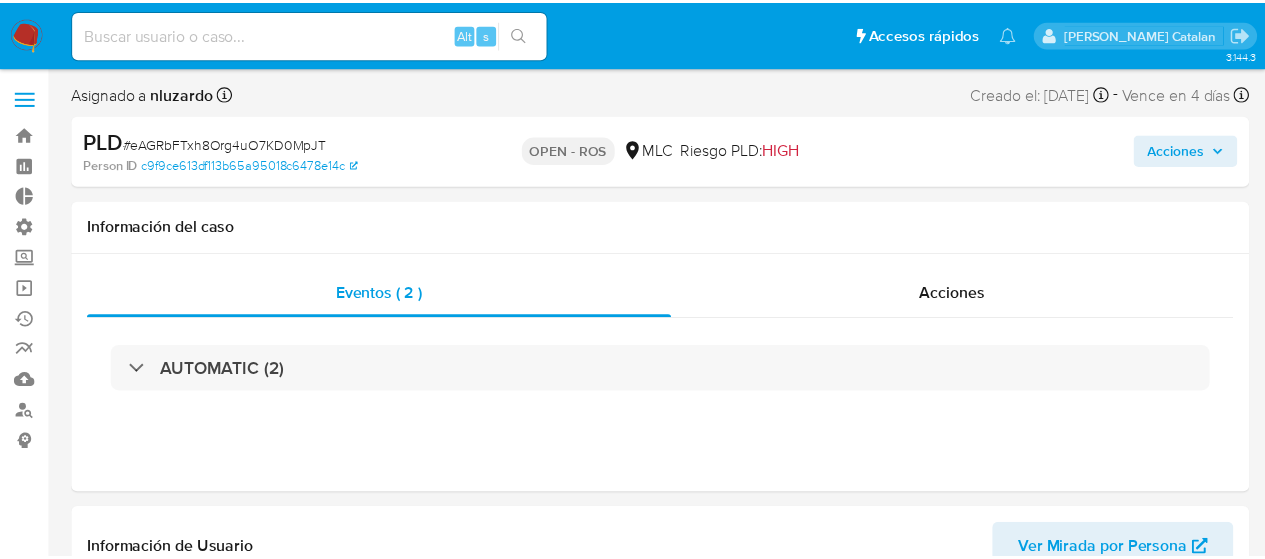 scroll, scrollTop: 0, scrollLeft: 0, axis: both 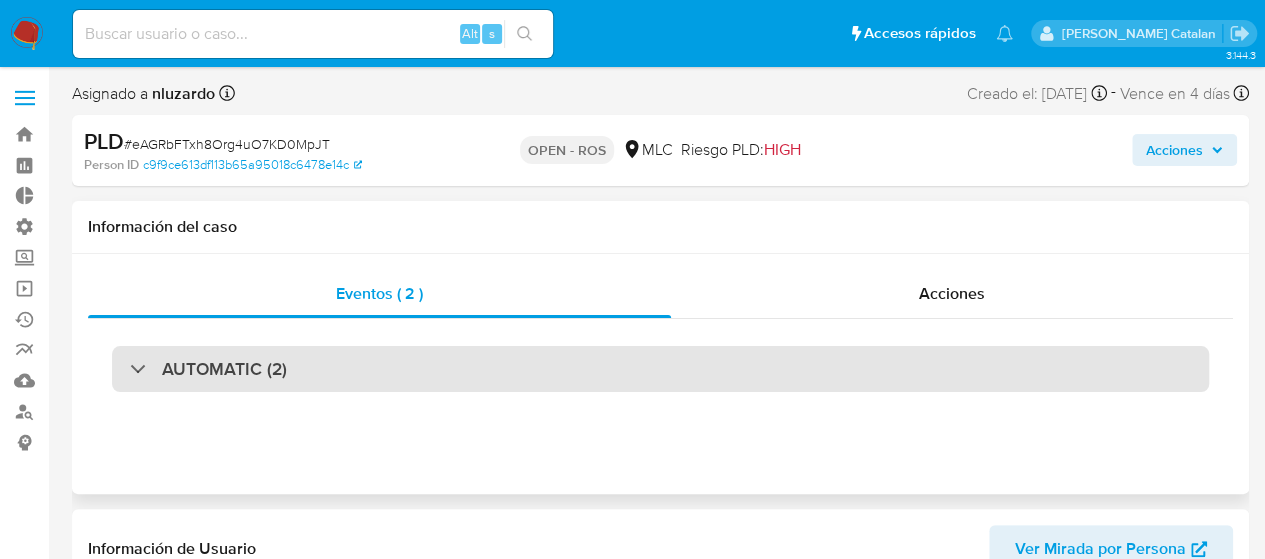 click on "AUTOMATIC (2)" at bounding box center [660, 369] 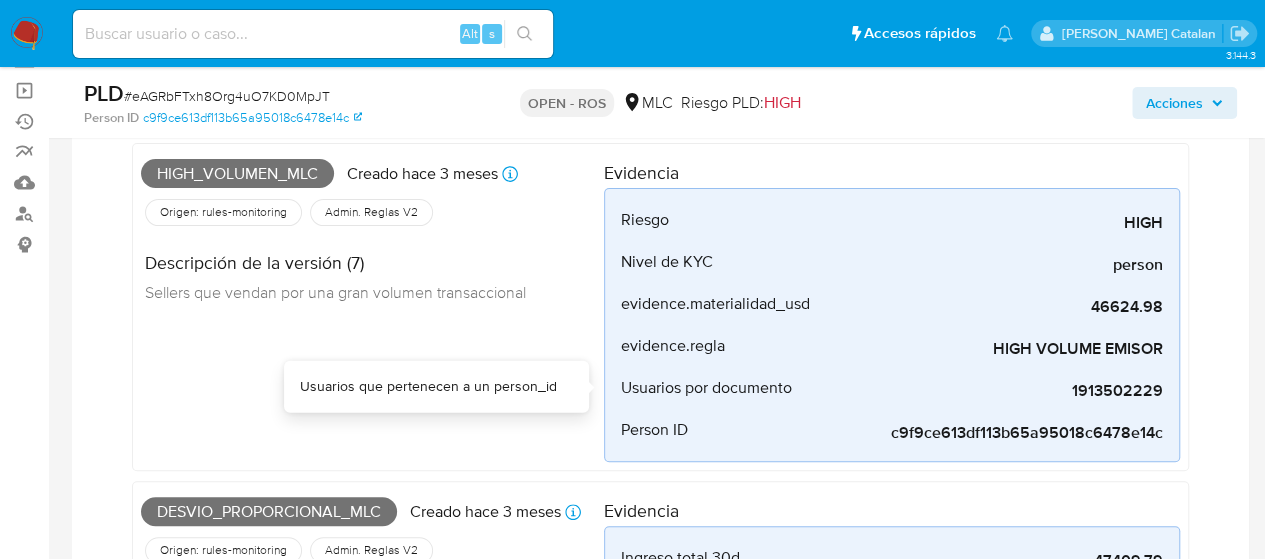 scroll, scrollTop: 0, scrollLeft: 0, axis: both 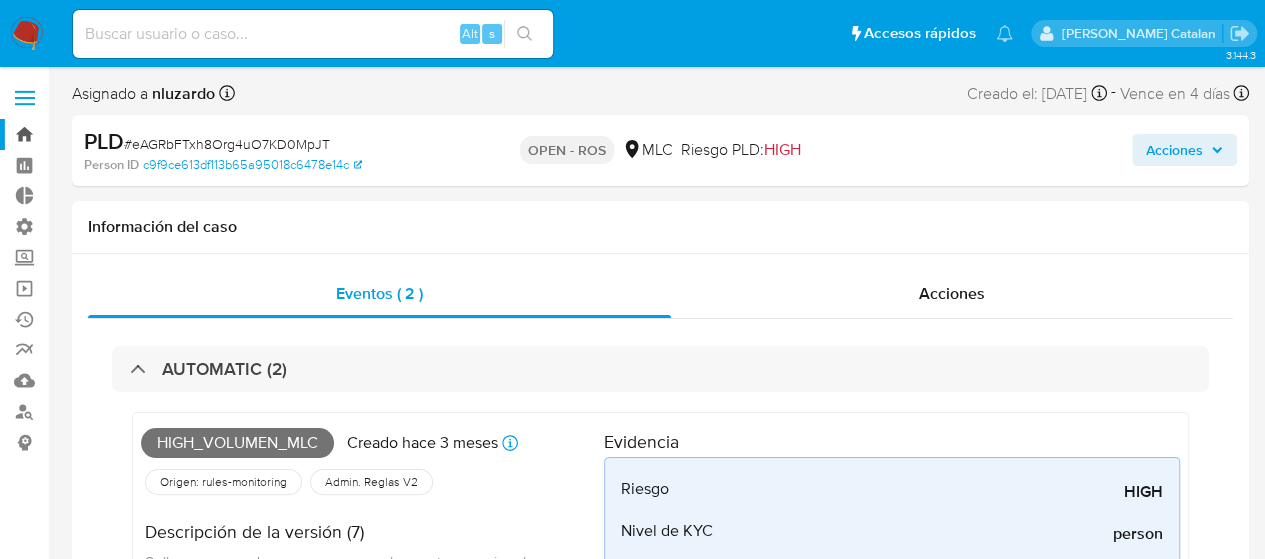 click on "Bandeja" at bounding box center (119, 134) 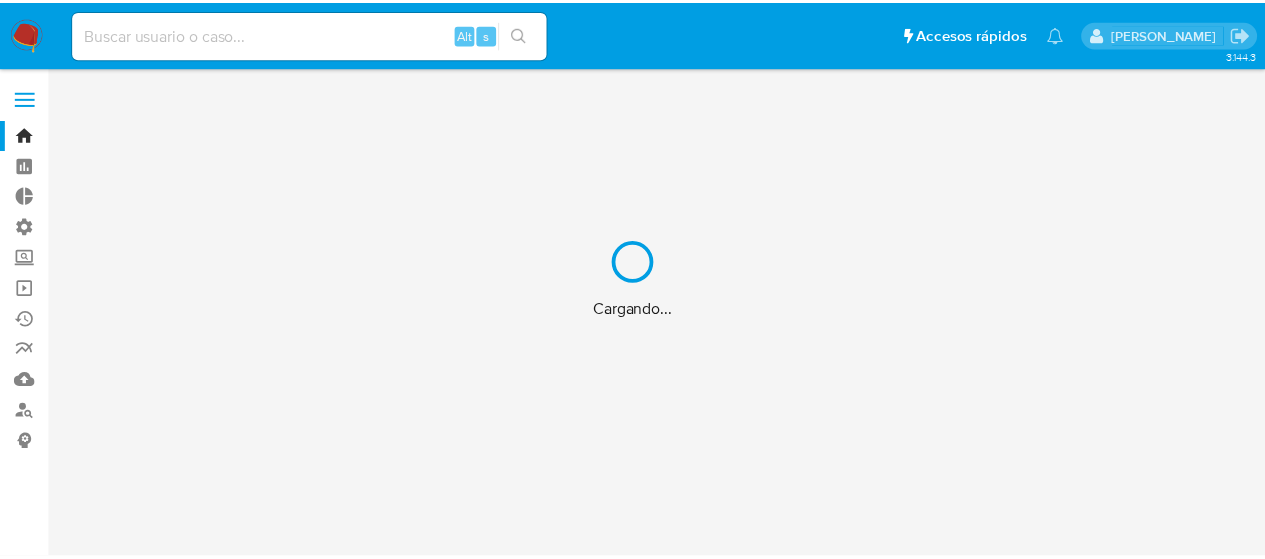 scroll, scrollTop: 0, scrollLeft: 0, axis: both 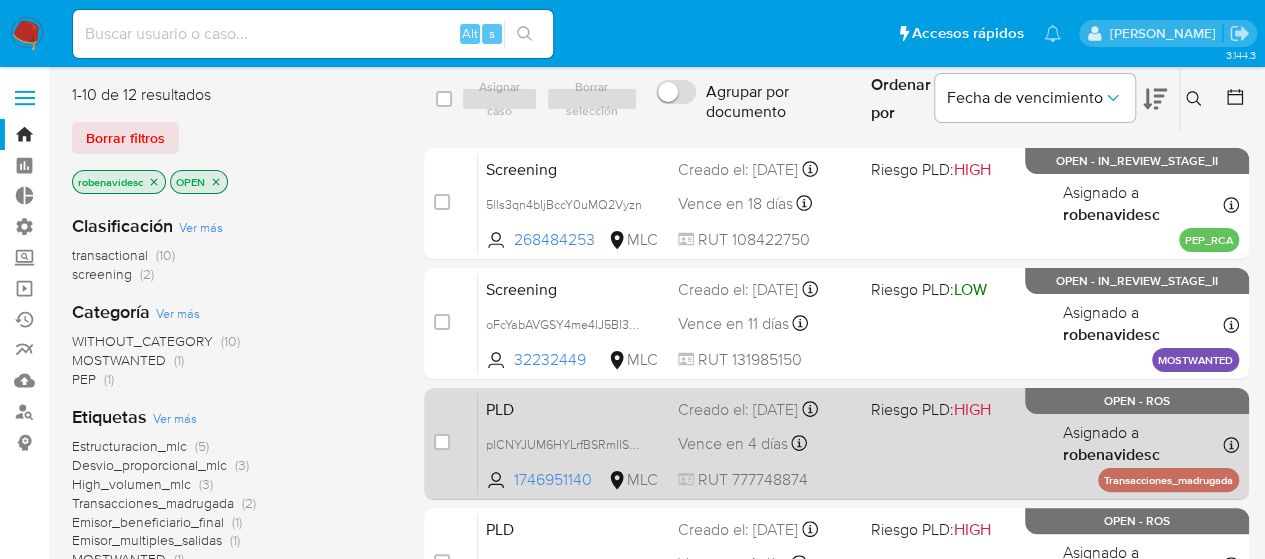 click on "PLD pICNYJUM6HYLrfBSRmIISqNX 1746951140 MLC Riesgo PLD:  HIGH Creado el: 12/04/2025   Creado el: 12/04/2025 05:09:49 Vence en 4 días   Vence el 11/07/2025 05:09:49 RUT   777748874 Asignado a   robenavidesc   Asignado el: 10/06/2025 10:05:18 Transacciones_madrugada OPEN - ROS" at bounding box center (858, 443) 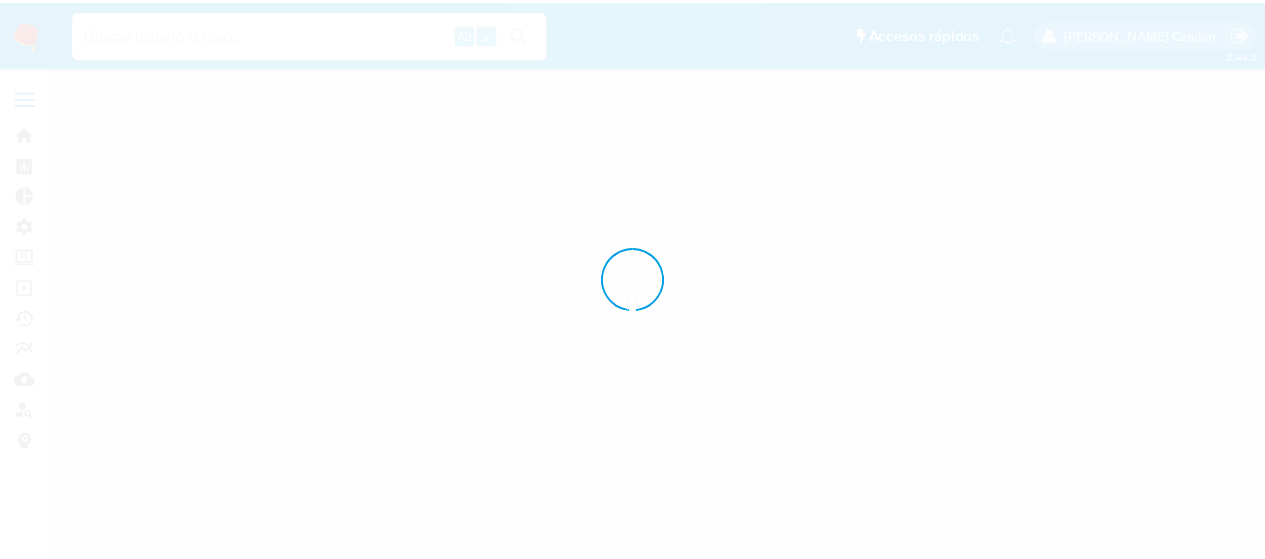 scroll, scrollTop: 0, scrollLeft: 0, axis: both 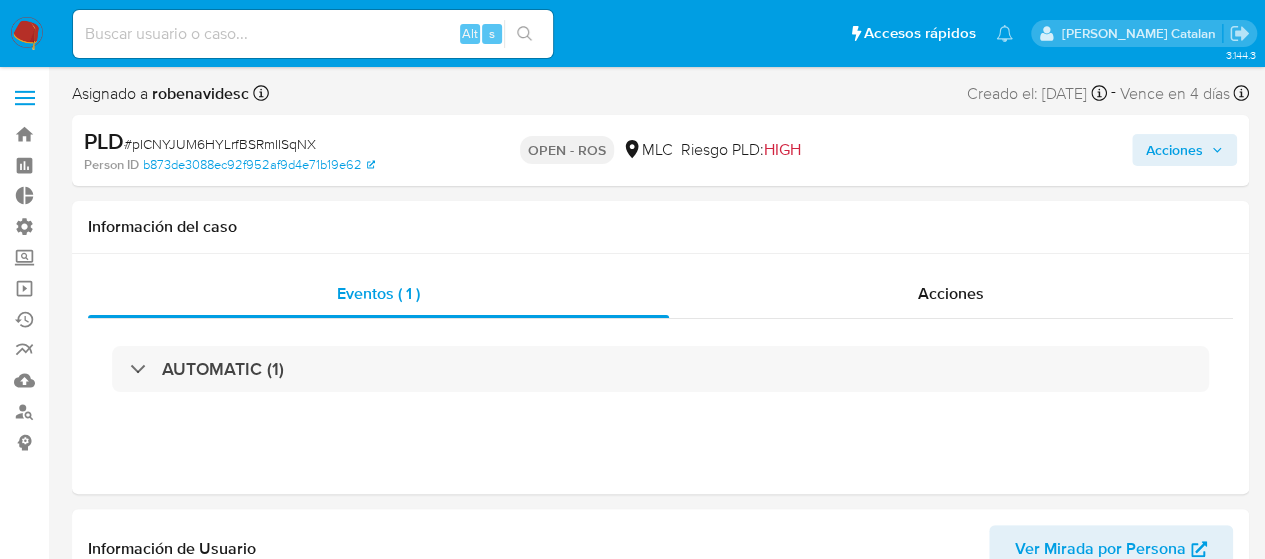 select on "10" 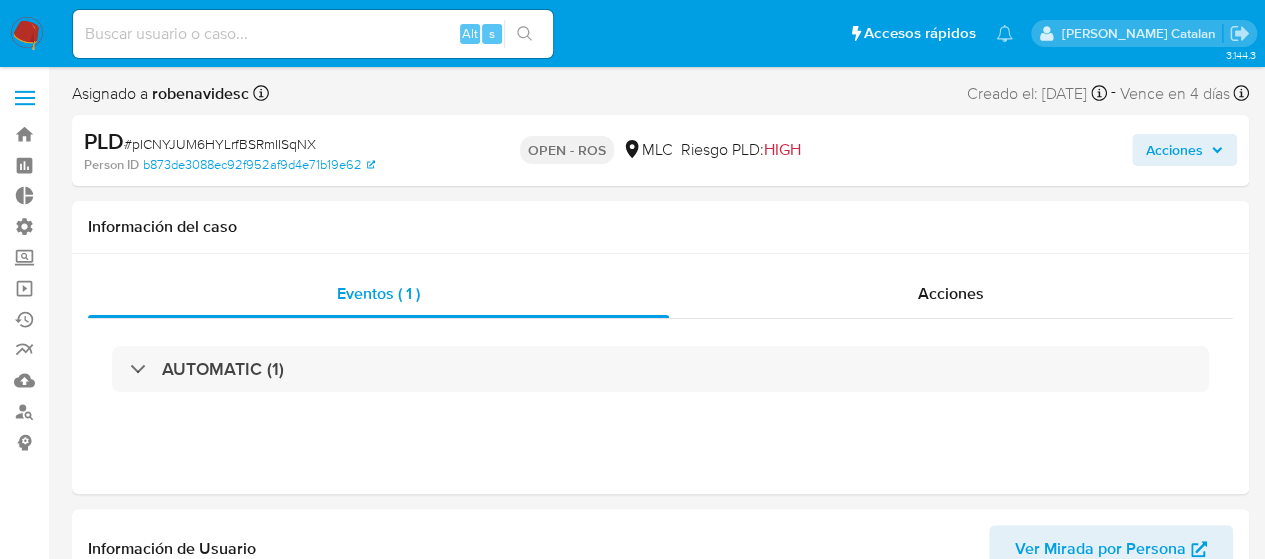 scroll, scrollTop: 797, scrollLeft: 0, axis: vertical 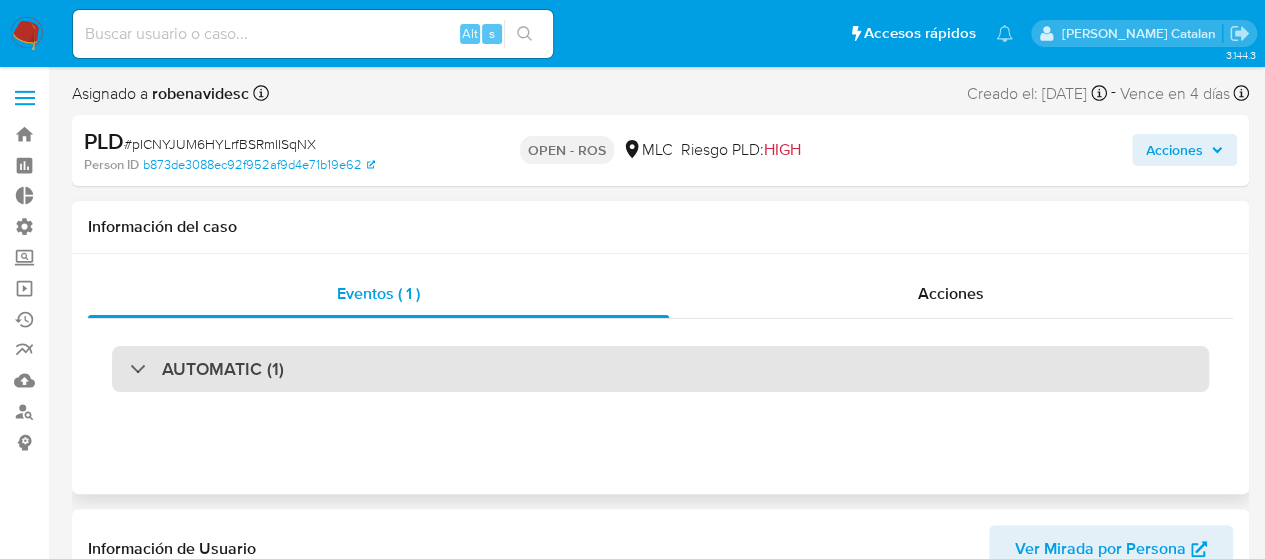 click on "AUTOMATIC (1)" at bounding box center [660, 369] 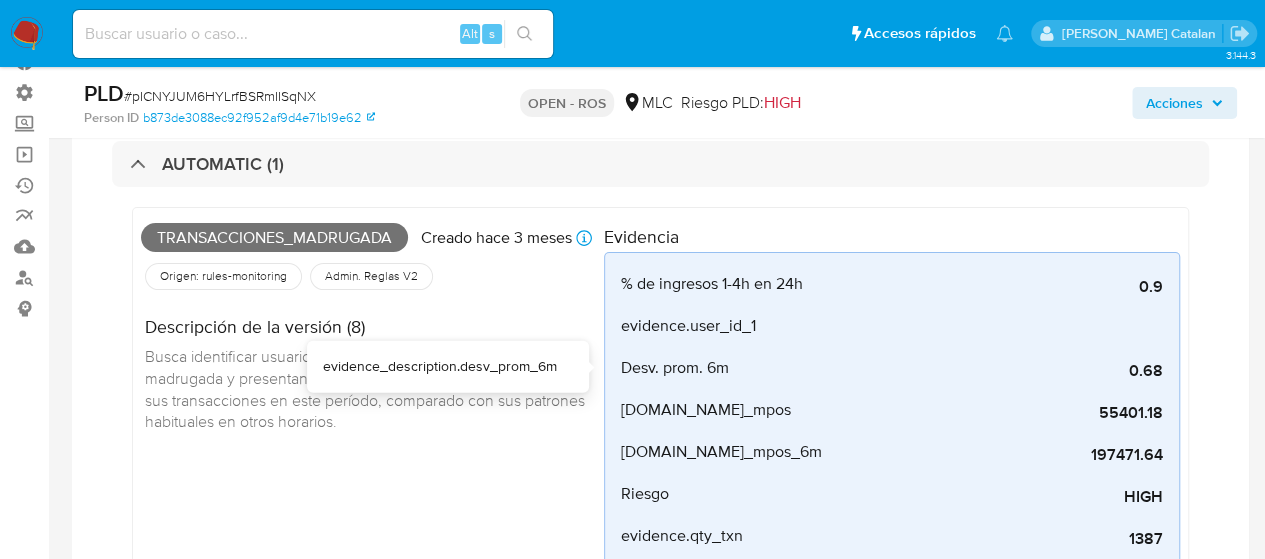 scroll, scrollTop: 30, scrollLeft: 0, axis: vertical 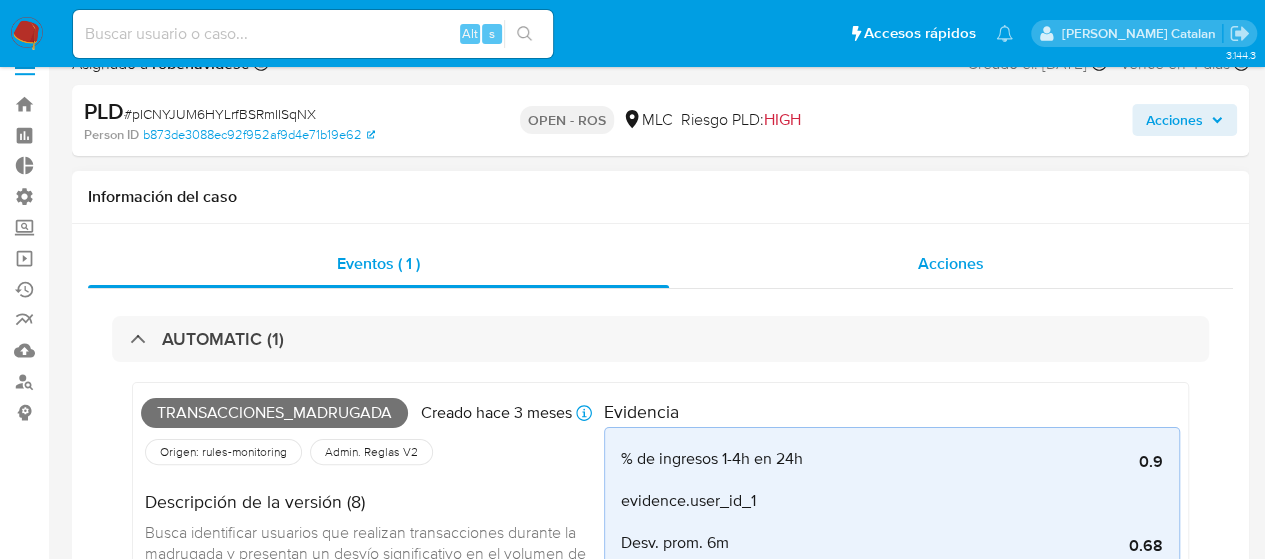click on "Acciones" at bounding box center (951, 264) 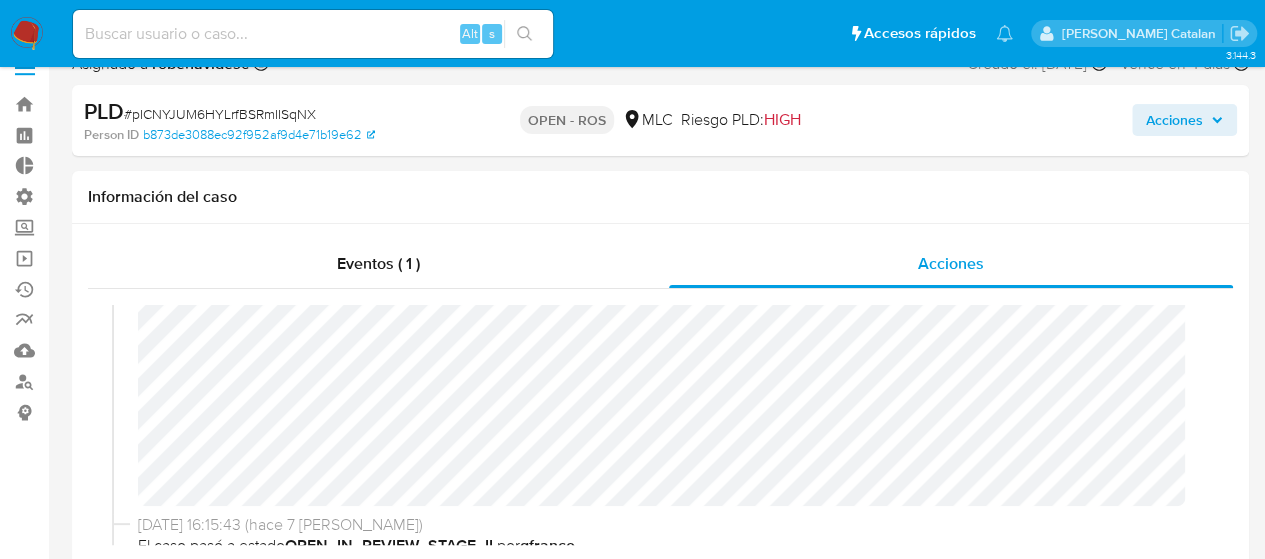 scroll, scrollTop: 84, scrollLeft: 0, axis: vertical 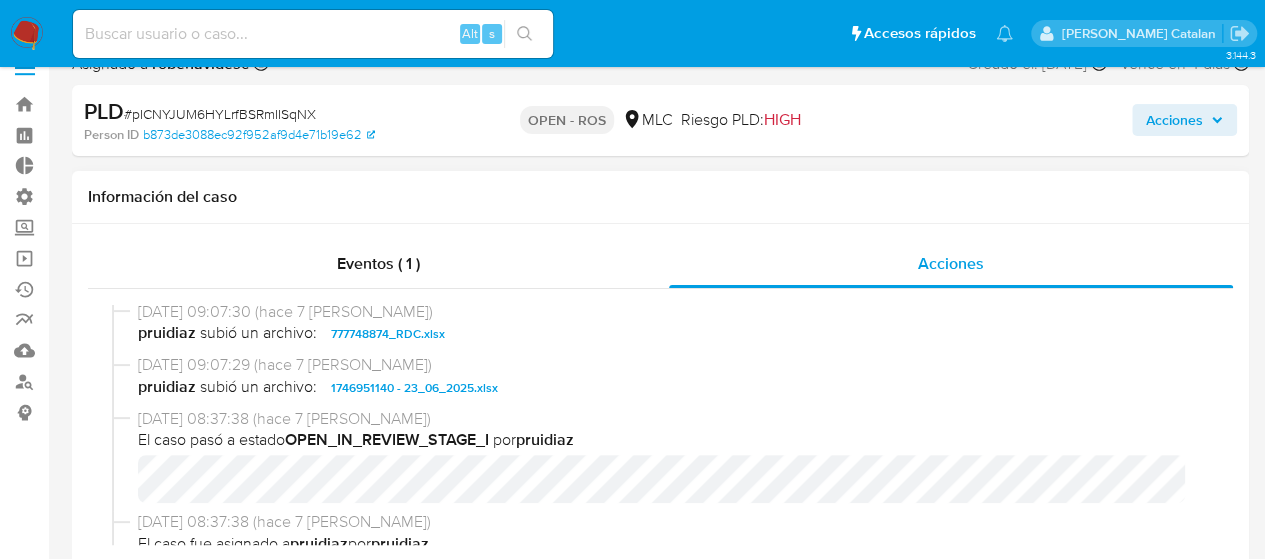 drag, startPoint x: 628, startPoint y: 295, endPoint x: 576, endPoint y: 355, distance: 79.397736 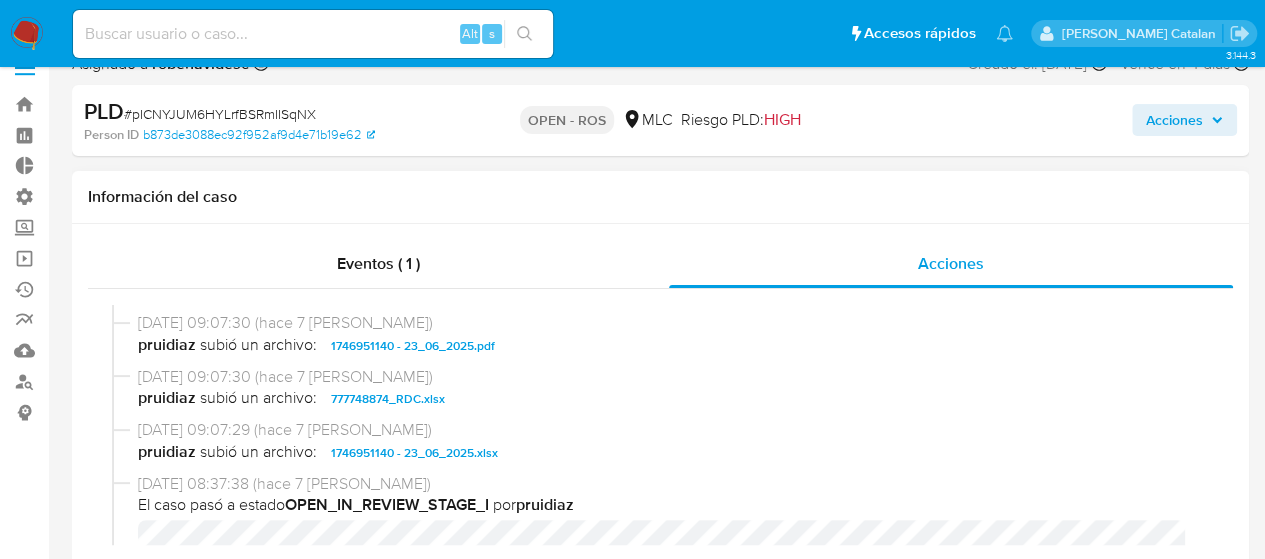 click on "1746951140 - 23_06_2025.pdf" at bounding box center (413, 346) 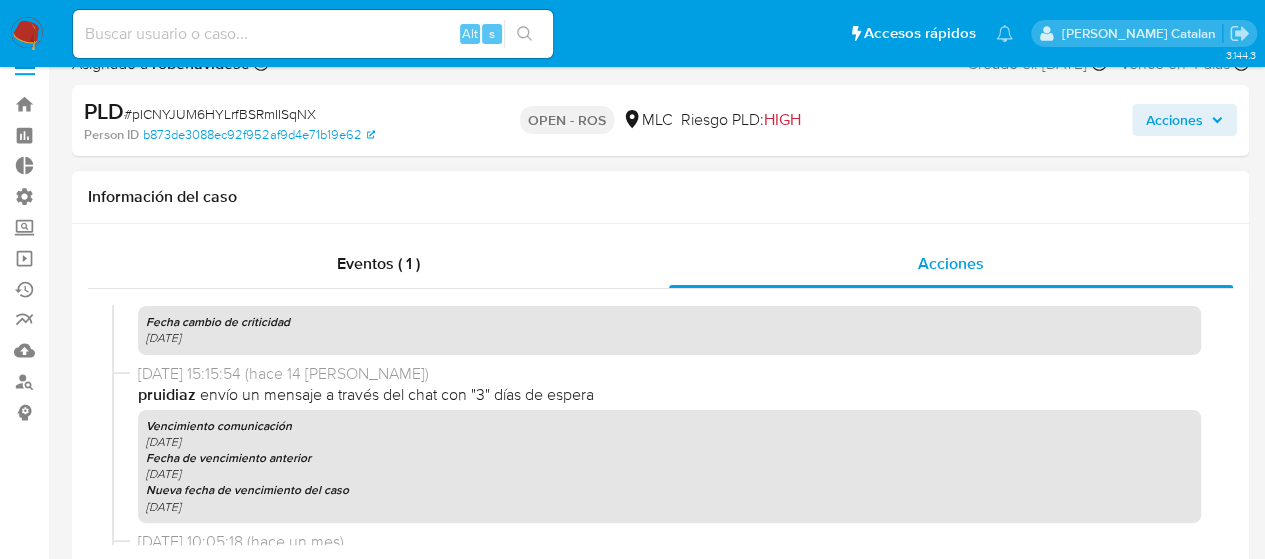 scroll, scrollTop: 1396, scrollLeft: 0, axis: vertical 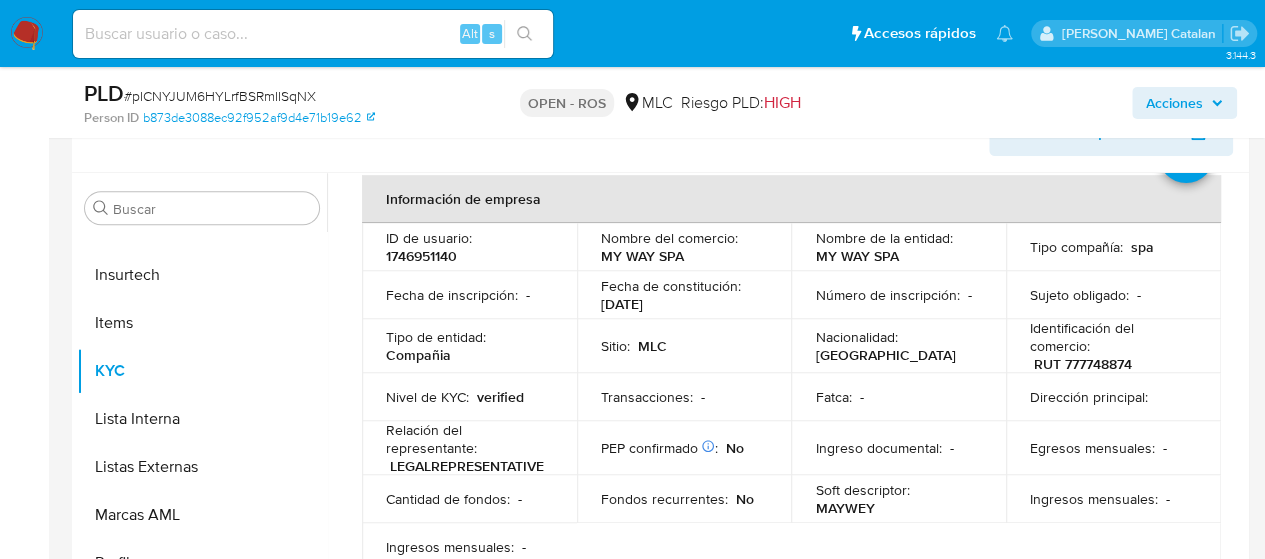 click on "Transacciones :    -" at bounding box center [684, 397] 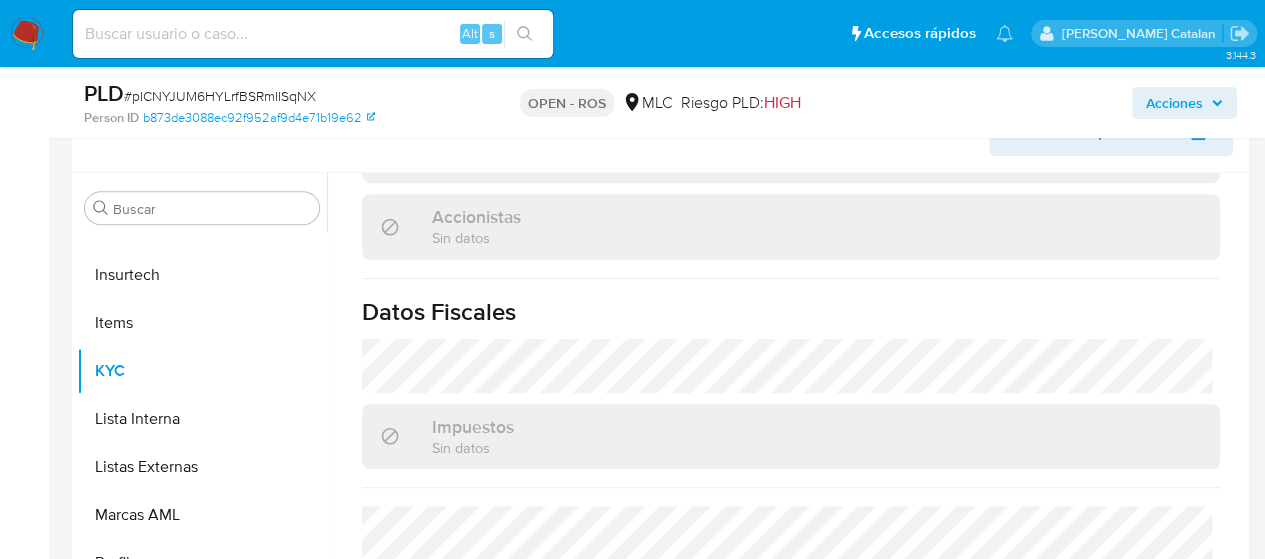 scroll, scrollTop: 1335, scrollLeft: 0, axis: vertical 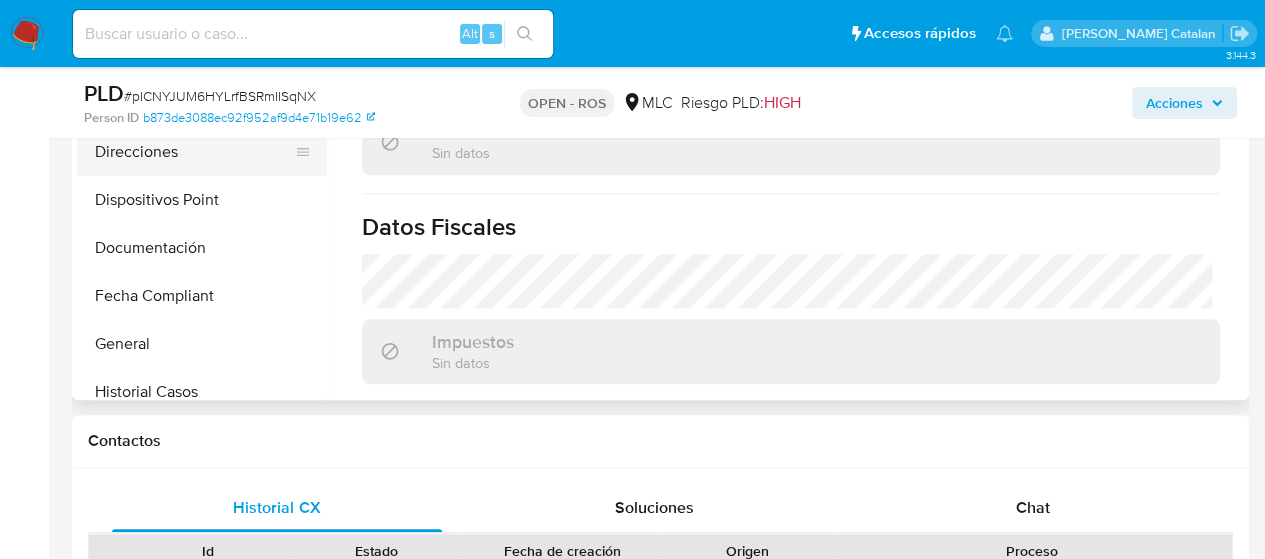 click on "Direcciones" at bounding box center (194, 152) 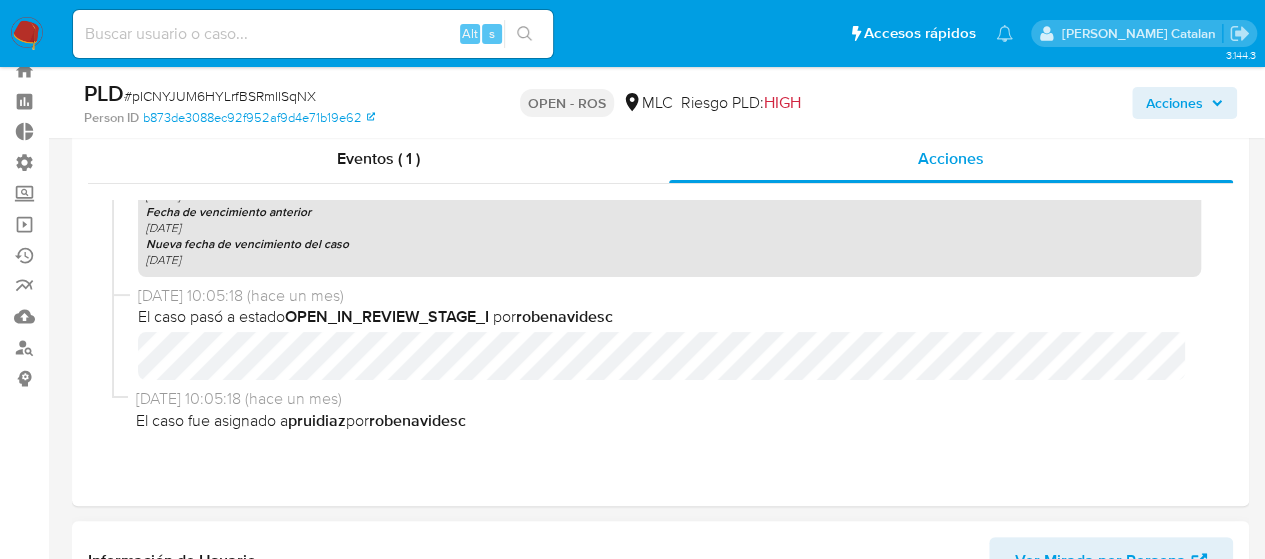 scroll, scrollTop: 0, scrollLeft: 0, axis: both 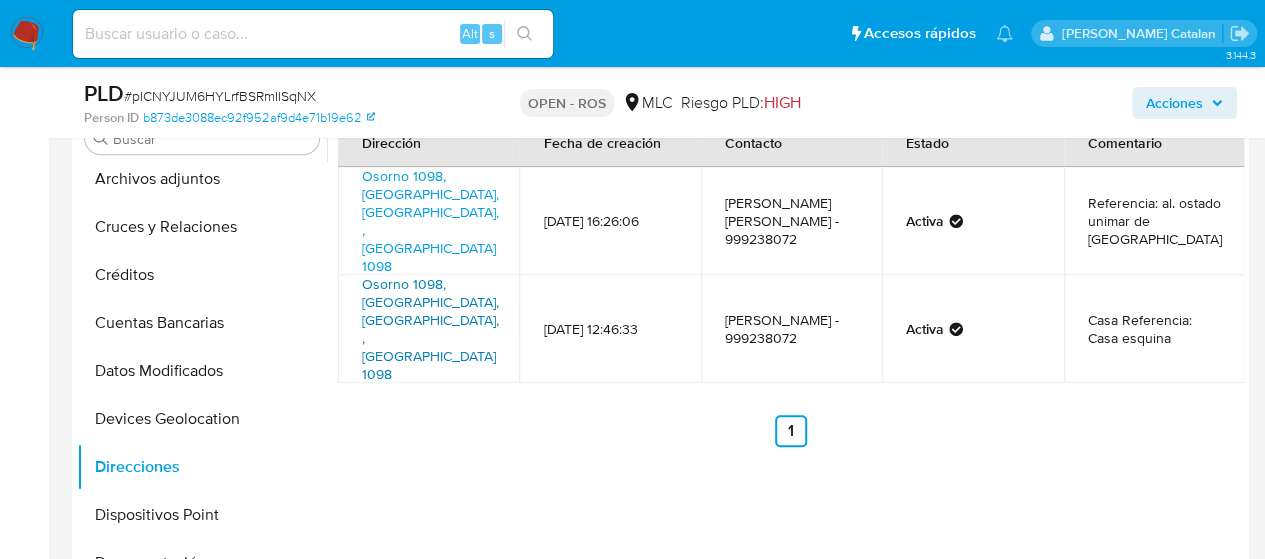 click on "Osorno 1098, Calama, Antofagasta, , Chile 1098" at bounding box center [430, 329] 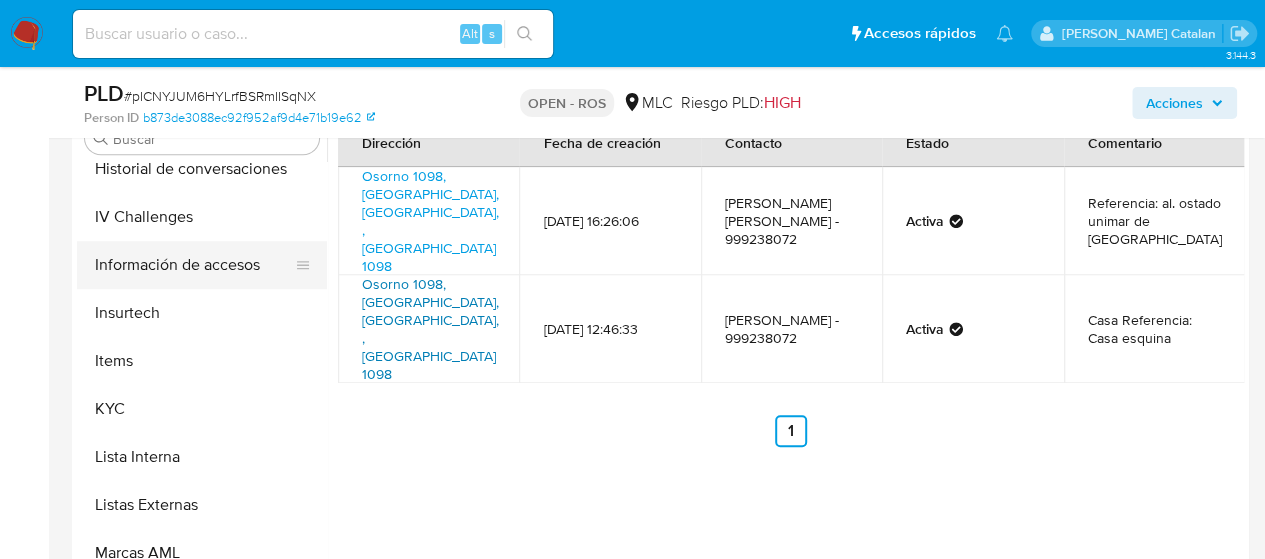 scroll, scrollTop: 715, scrollLeft: 0, axis: vertical 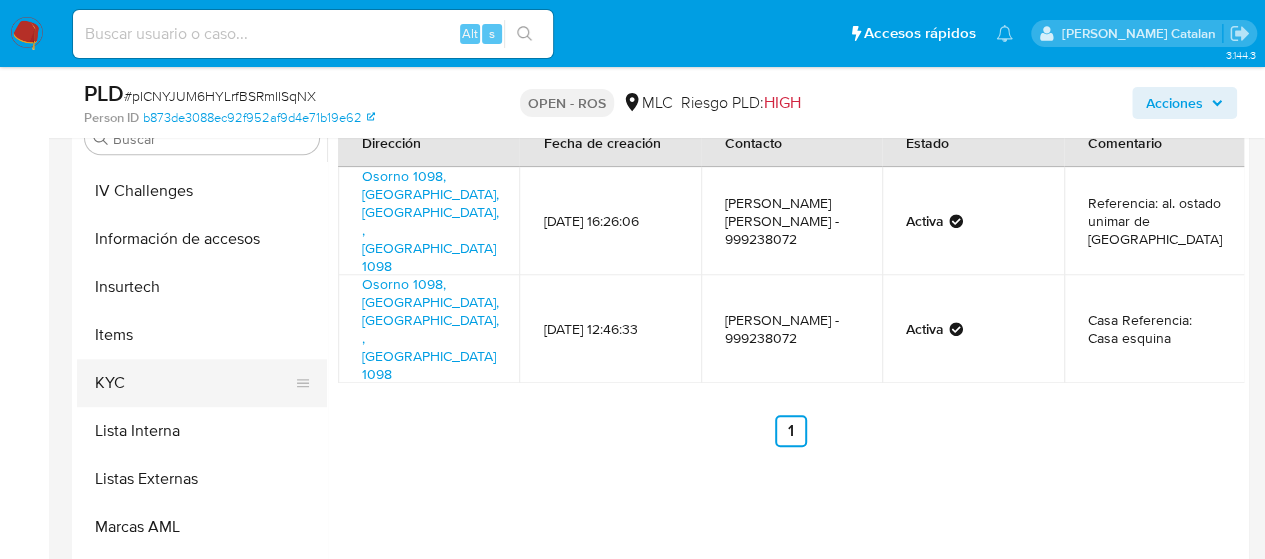 click on "KYC" at bounding box center [194, 383] 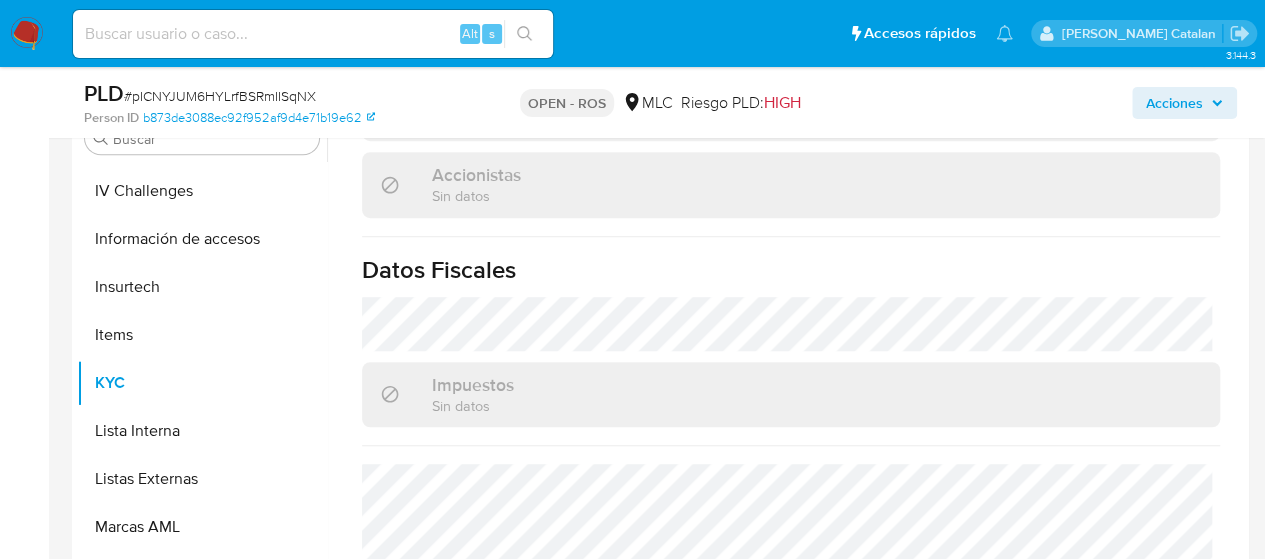 scroll, scrollTop: 1335, scrollLeft: 0, axis: vertical 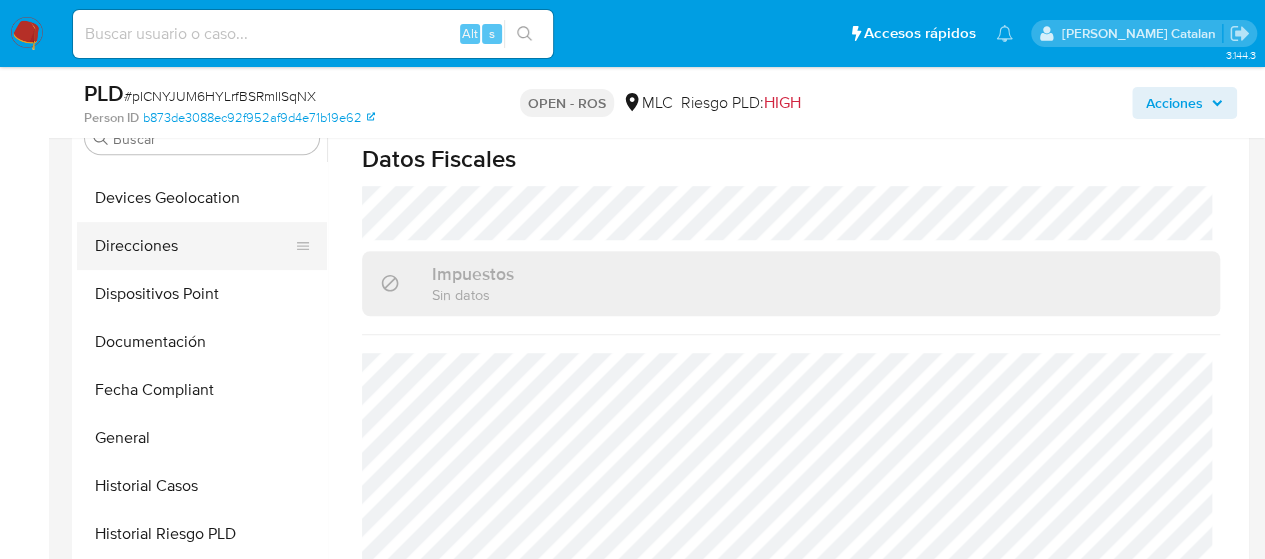 click on "Direcciones" at bounding box center [194, 246] 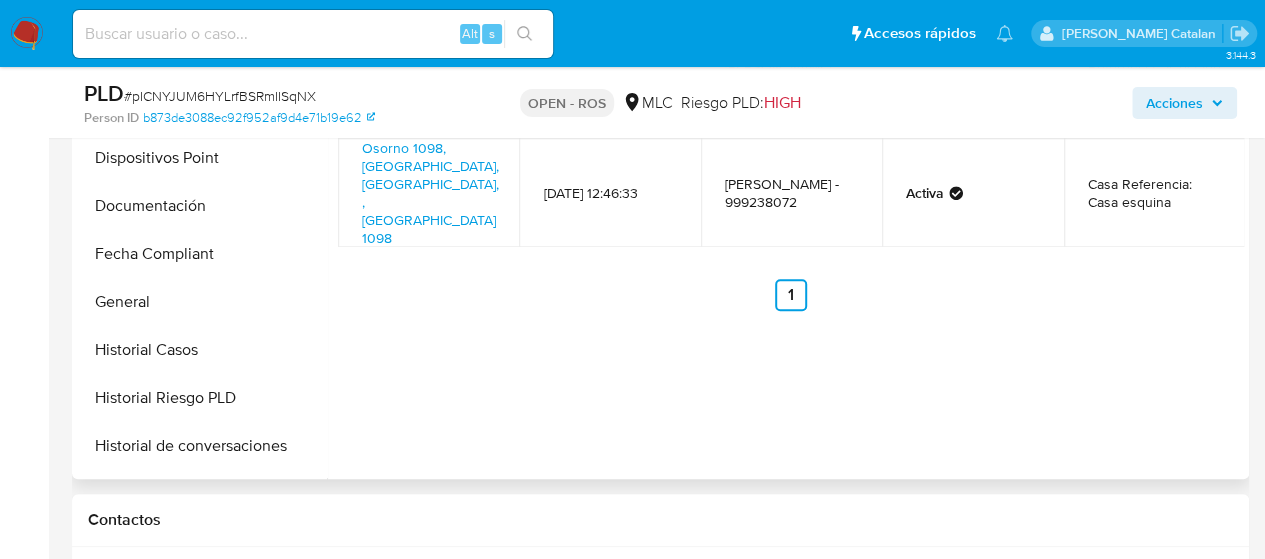 scroll, scrollTop: 728, scrollLeft: 0, axis: vertical 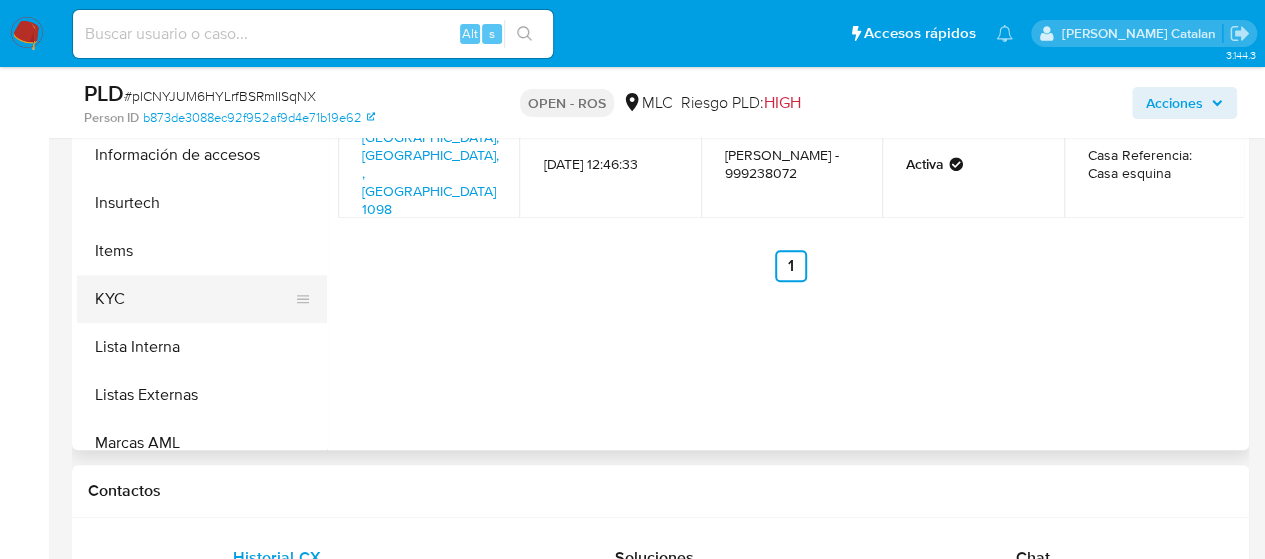 click on "KYC" at bounding box center (194, 299) 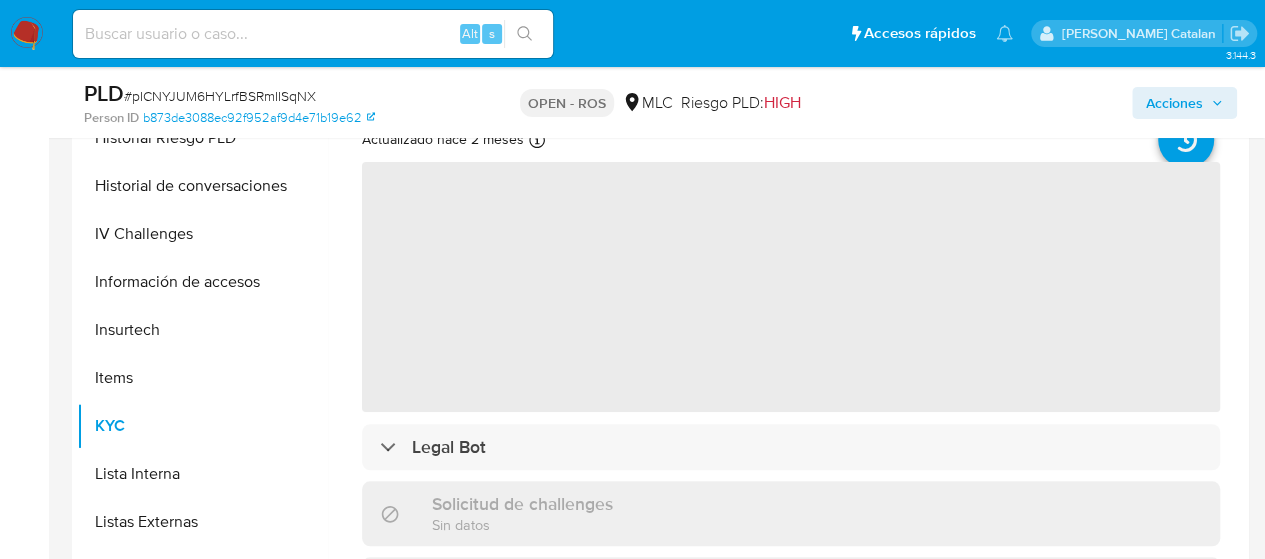 scroll, scrollTop: 600, scrollLeft: 0, axis: vertical 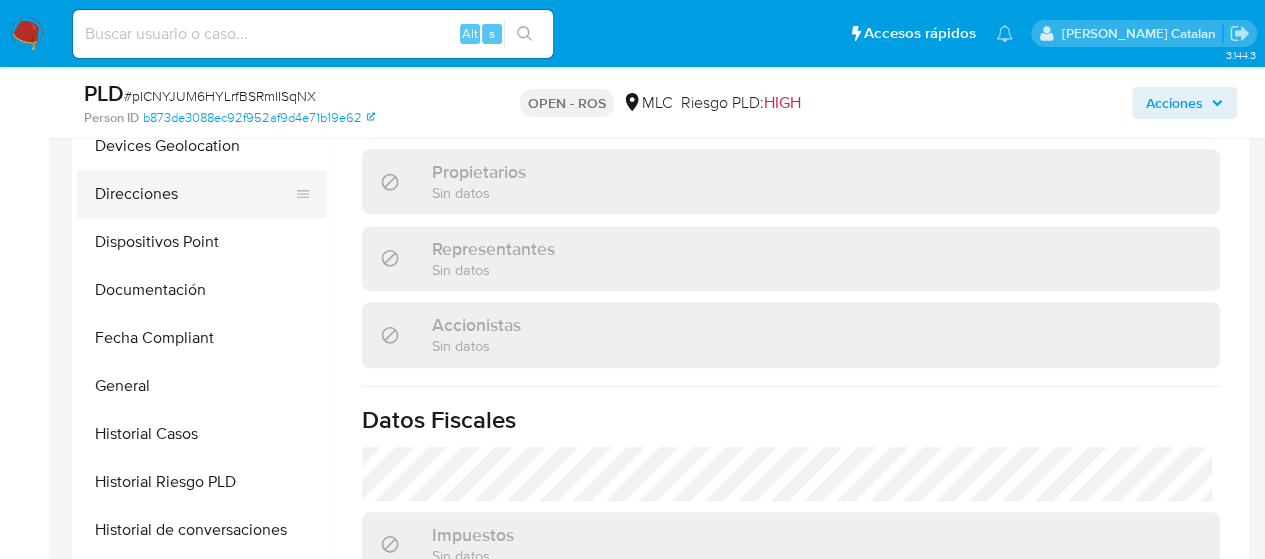 click on "Direcciones" at bounding box center [194, 194] 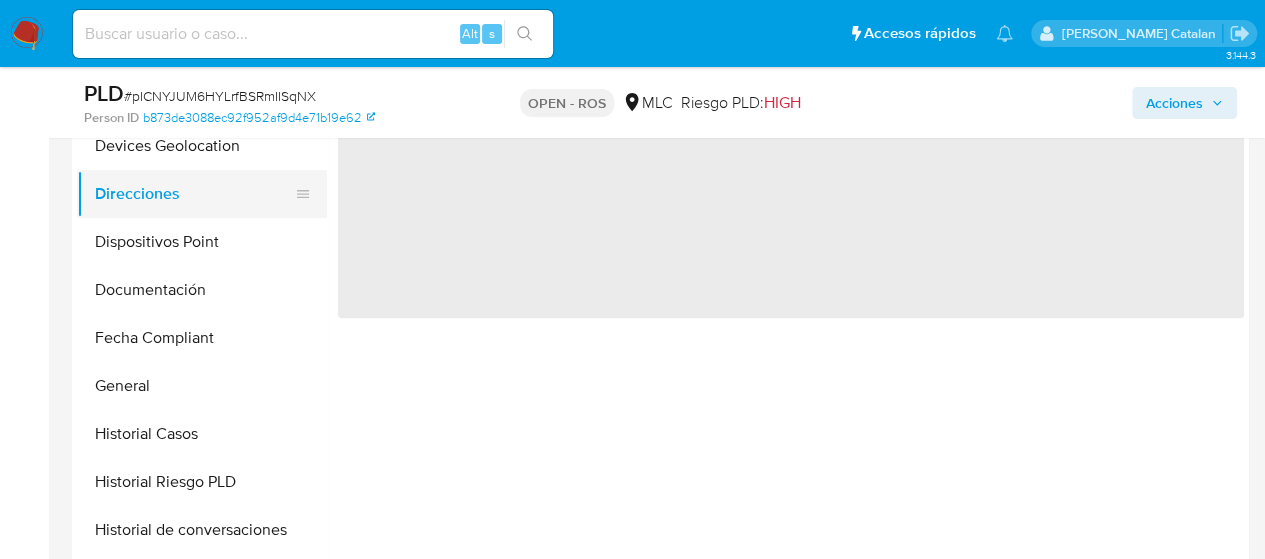 scroll, scrollTop: 0, scrollLeft: 0, axis: both 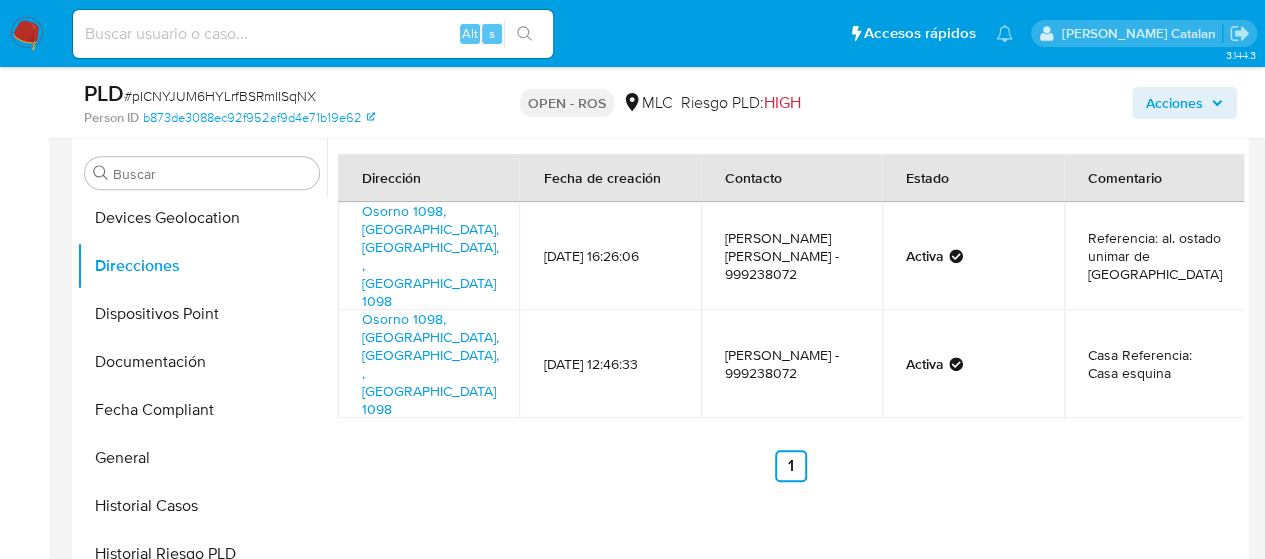 drag, startPoint x: 722, startPoint y: 248, endPoint x: 794, endPoint y: 242, distance: 72.249565 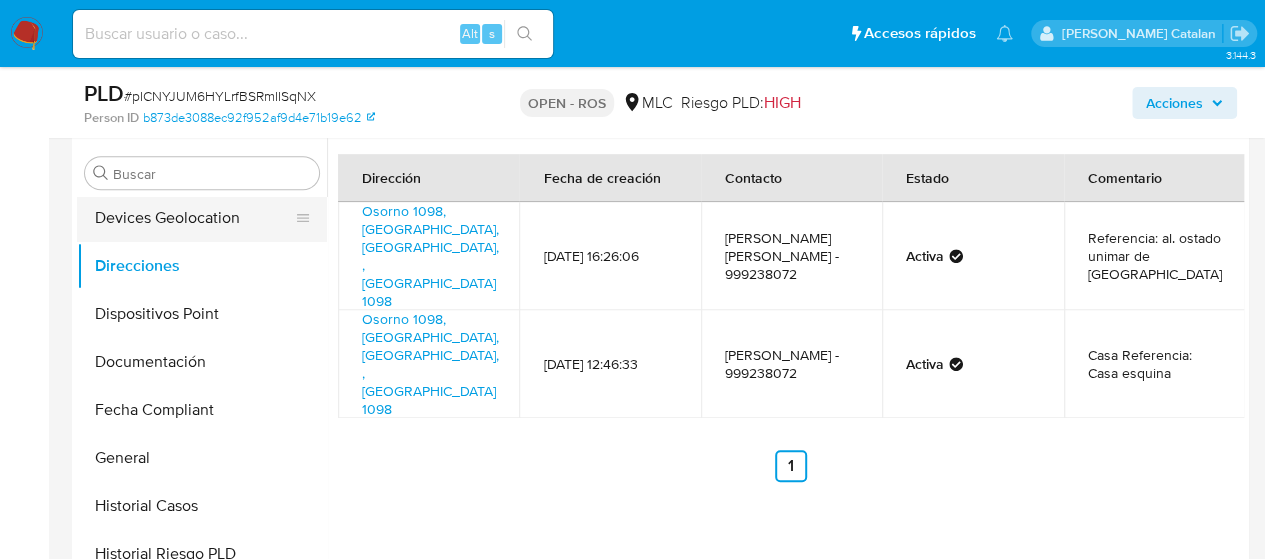 click on "Devices Geolocation" at bounding box center (194, 218) 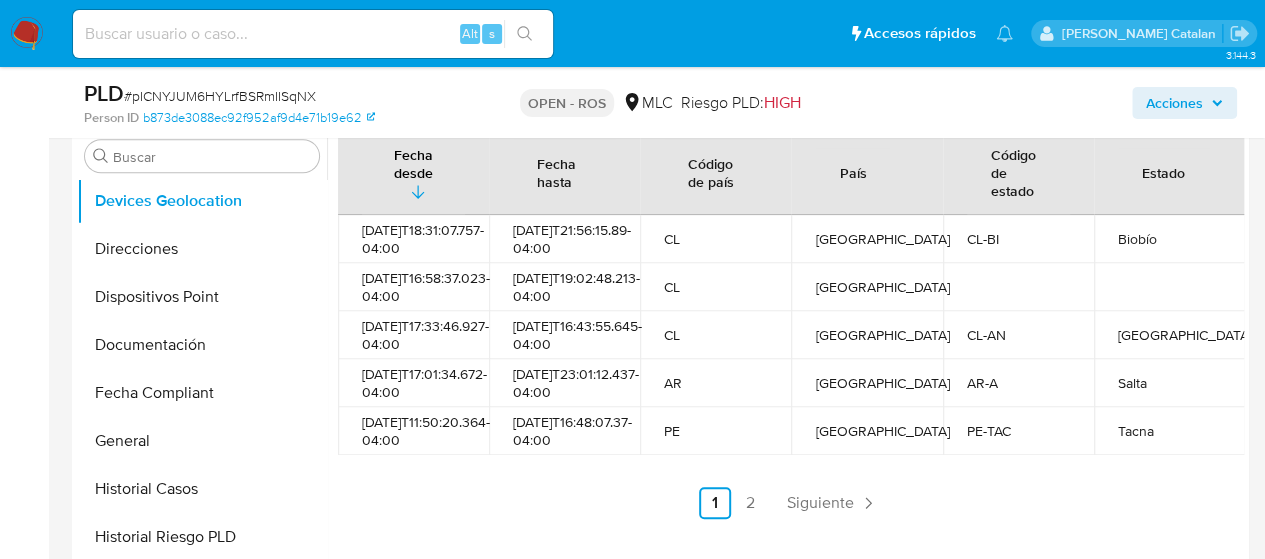 scroll, scrollTop: 546, scrollLeft: 0, axis: vertical 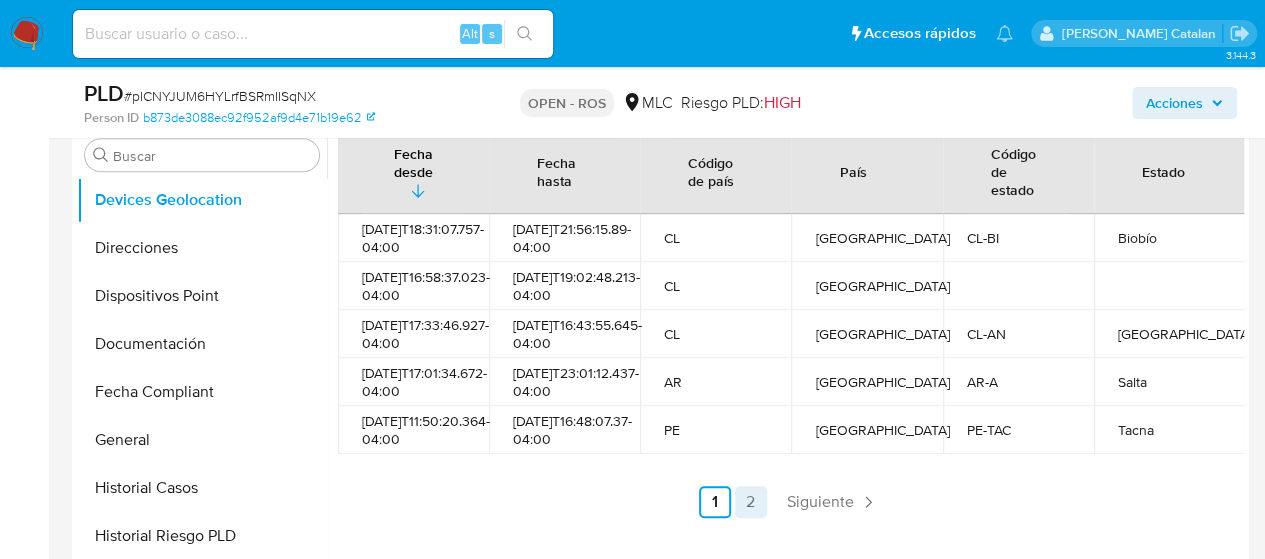 click on "2" at bounding box center (751, 502) 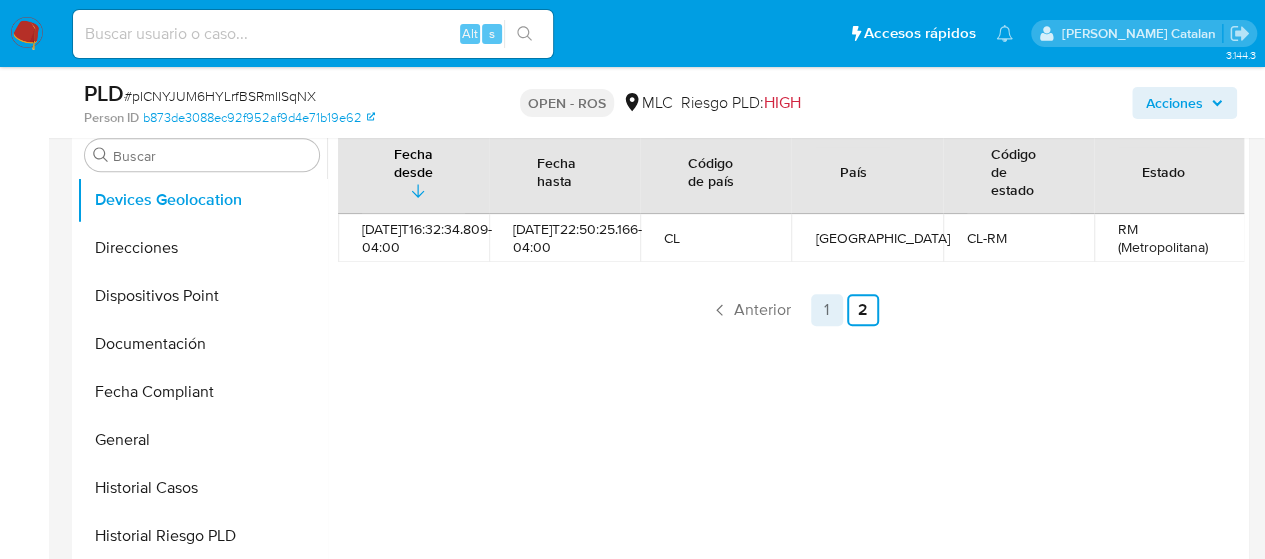 click on "1" at bounding box center [827, 310] 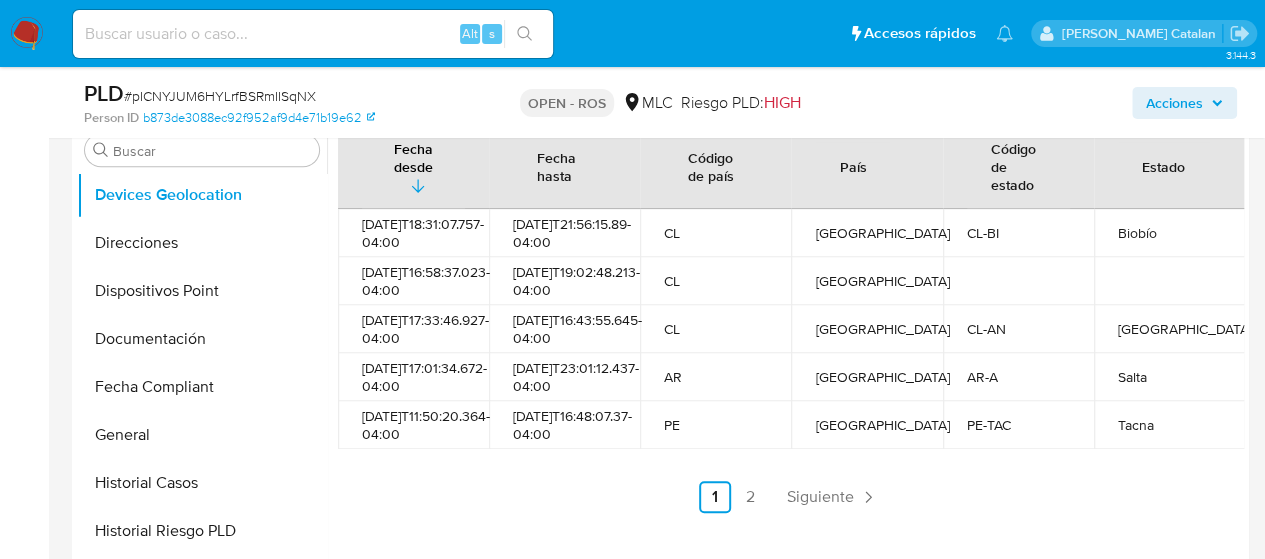 scroll, scrollTop: 542, scrollLeft: 0, axis: vertical 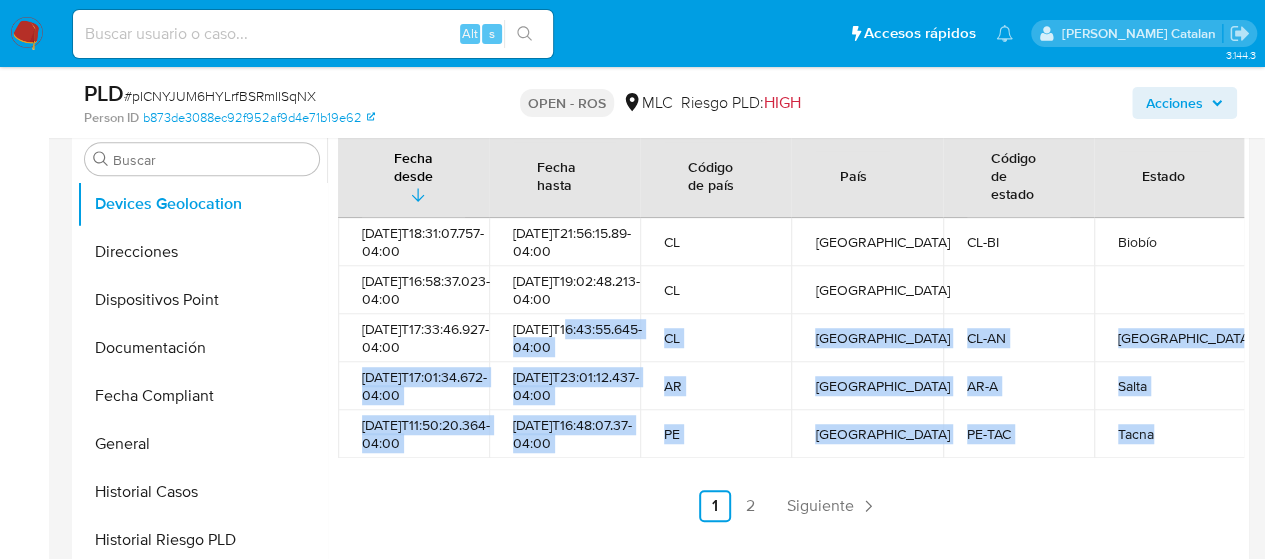 drag, startPoint x: 1186, startPoint y: 455, endPoint x: 494, endPoint y: 355, distance: 699.1881 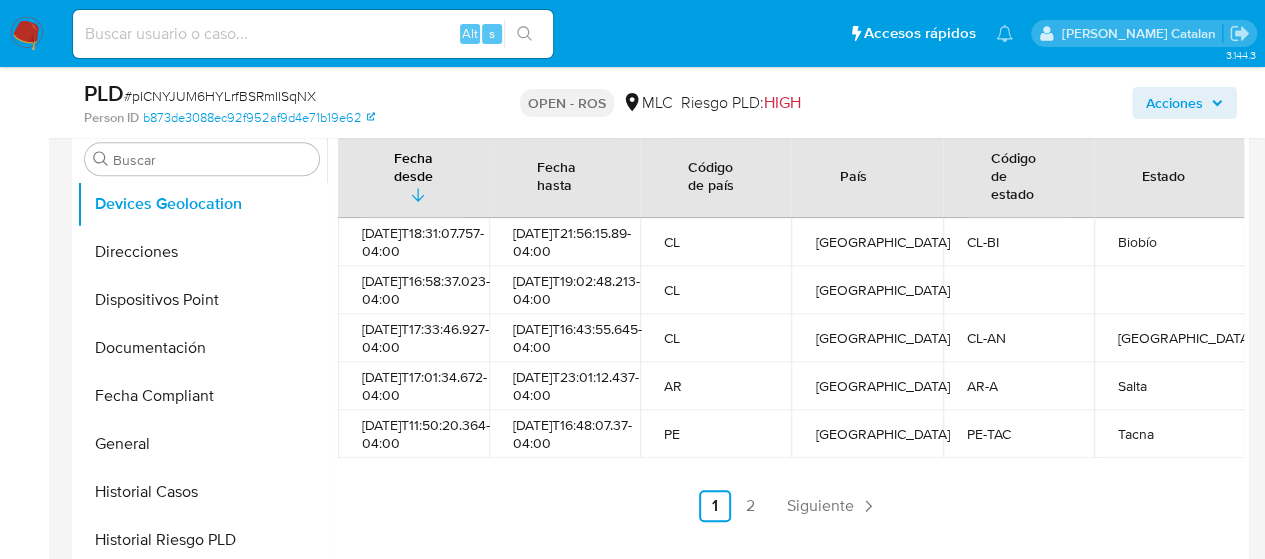 click on "Anterior 1 2 Siguiente" at bounding box center [791, 506] 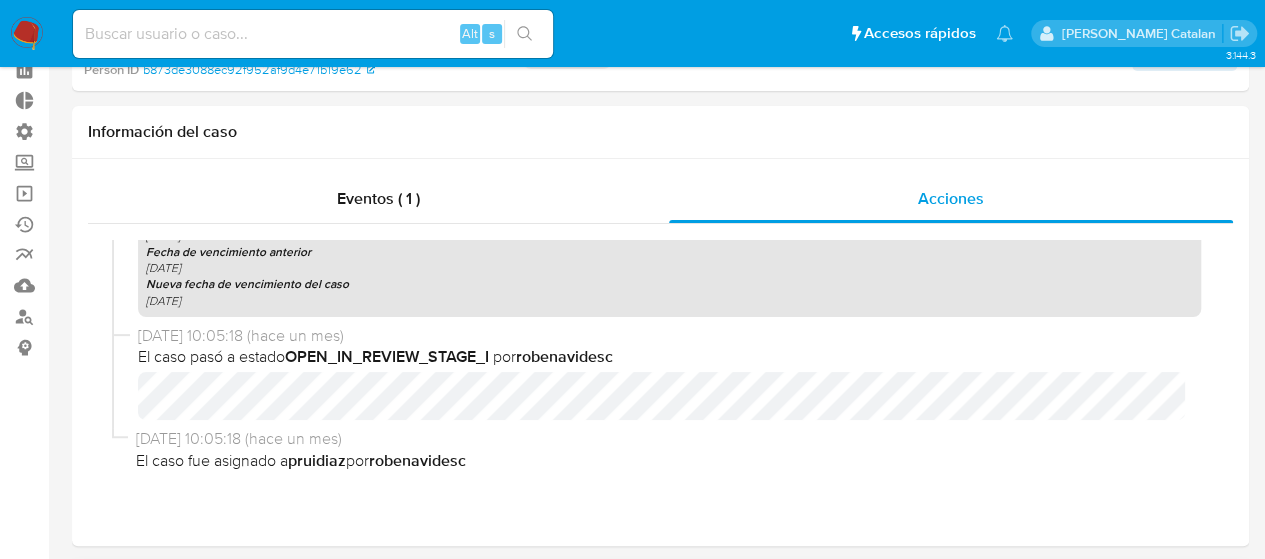 scroll, scrollTop: 0, scrollLeft: 0, axis: both 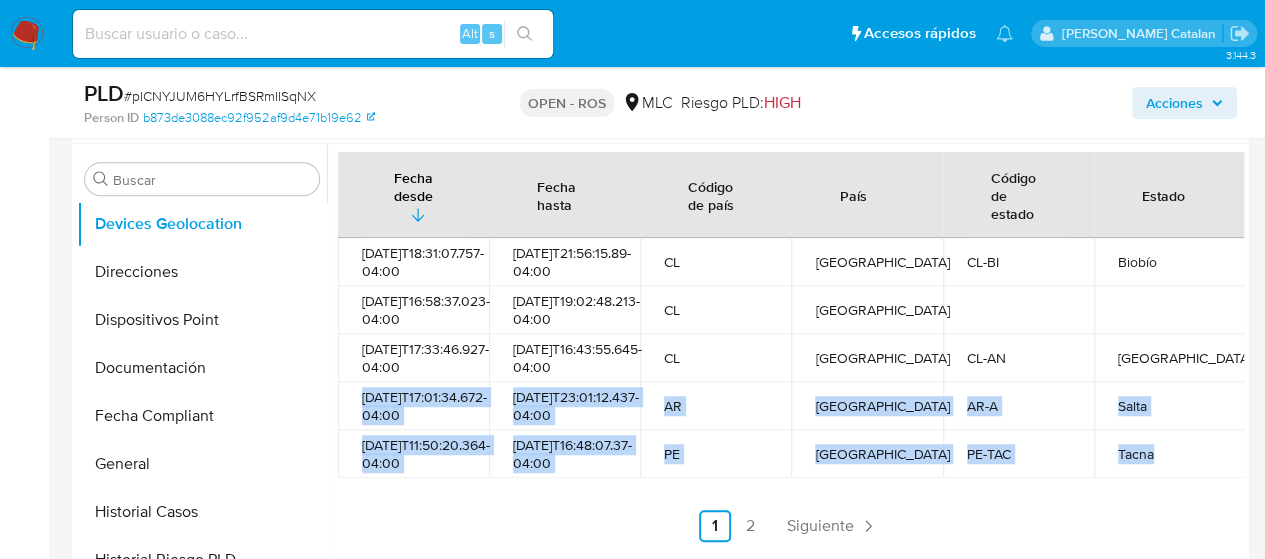 drag, startPoint x: 1189, startPoint y: 479, endPoint x: 360, endPoint y: 407, distance: 832.1208 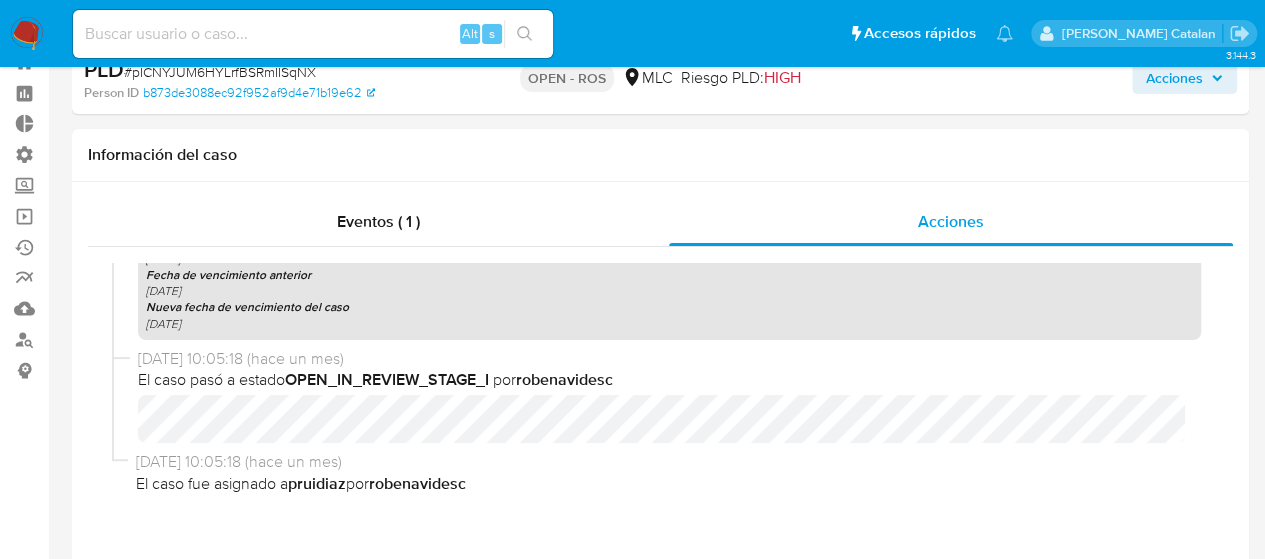 scroll, scrollTop: 0, scrollLeft: 0, axis: both 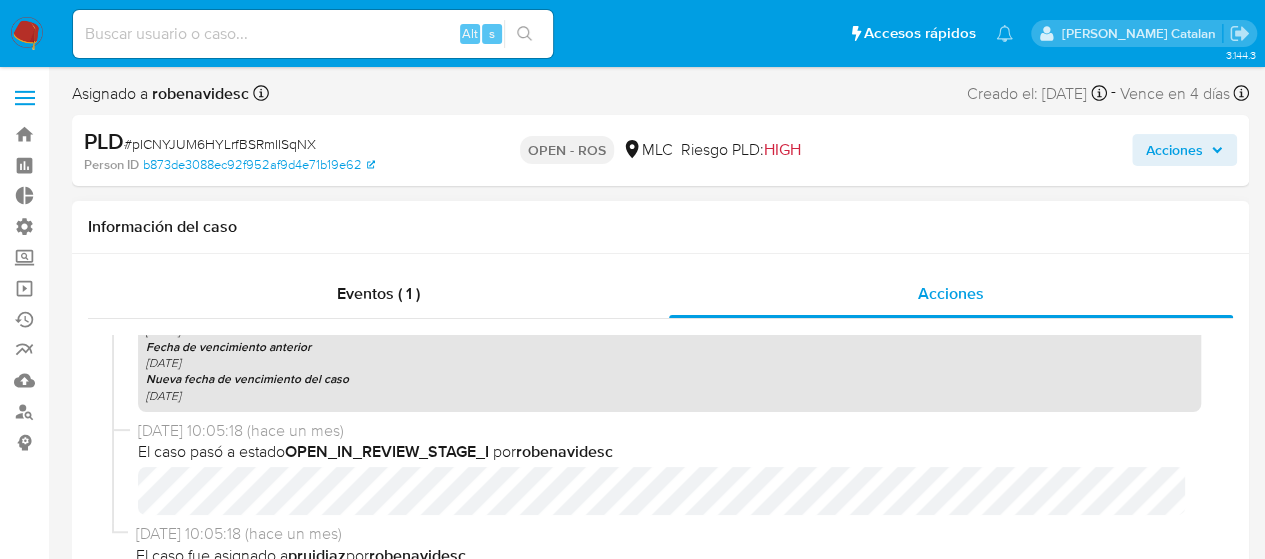 click on "Vencimiento comunicación 26-06-2025 Fecha de vencimiento anterior 11-07-2025 Nueva fecha de vencimiento del caso 11-07-2025" at bounding box center (669, 355) 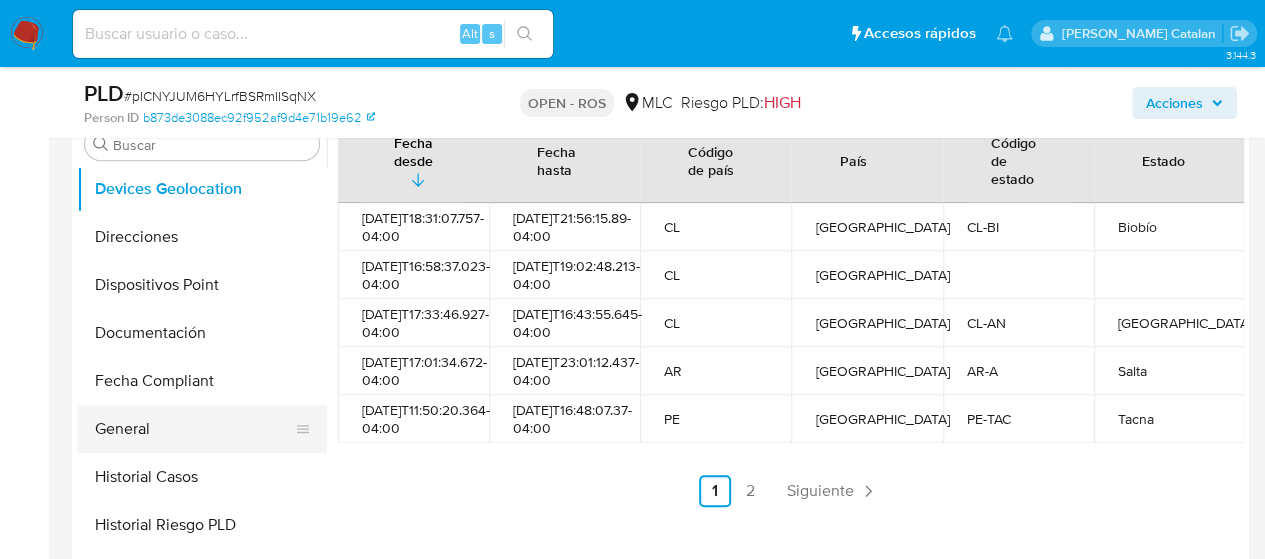 scroll, scrollTop: 530, scrollLeft: 0, axis: vertical 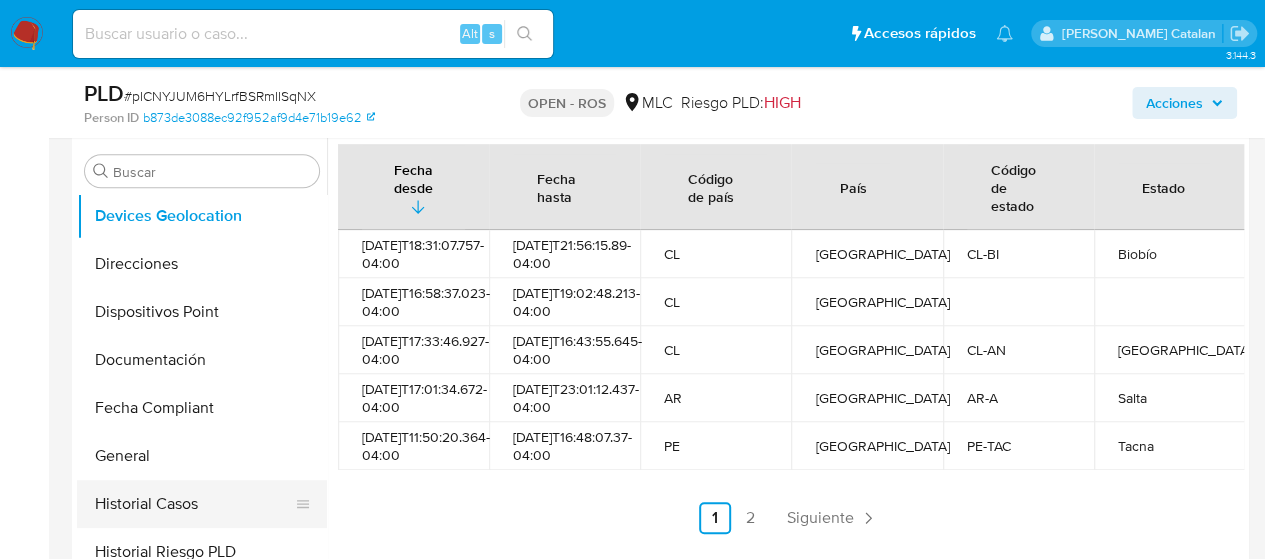 click on "Historial Casos" at bounding box center [194, 504] 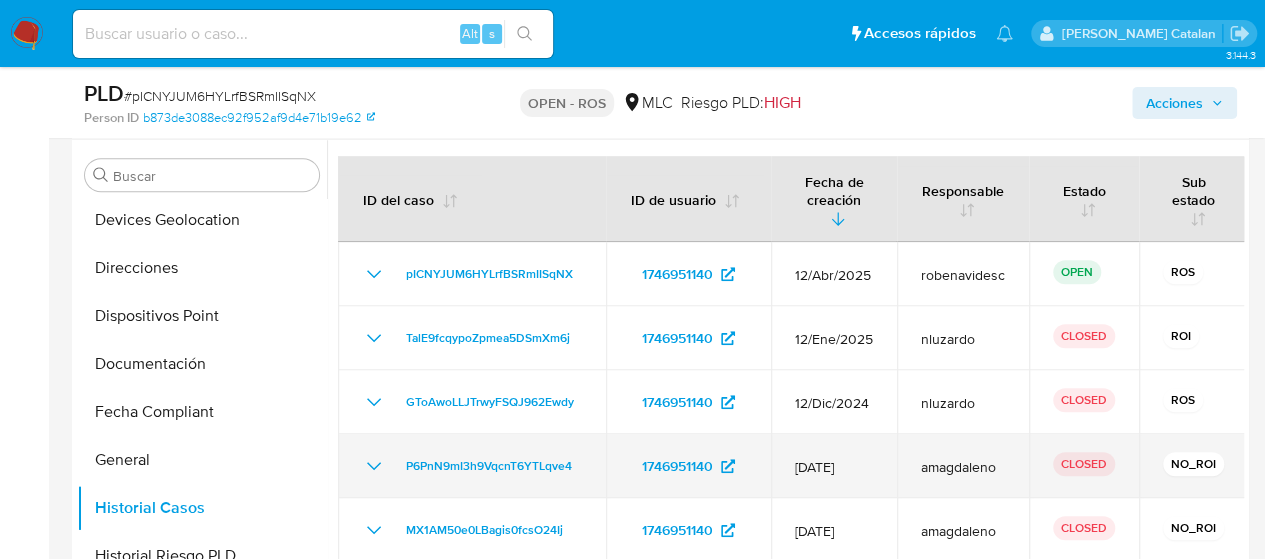 scroll, scrollTop: 524, scrollLeft: 0, axis: vertical 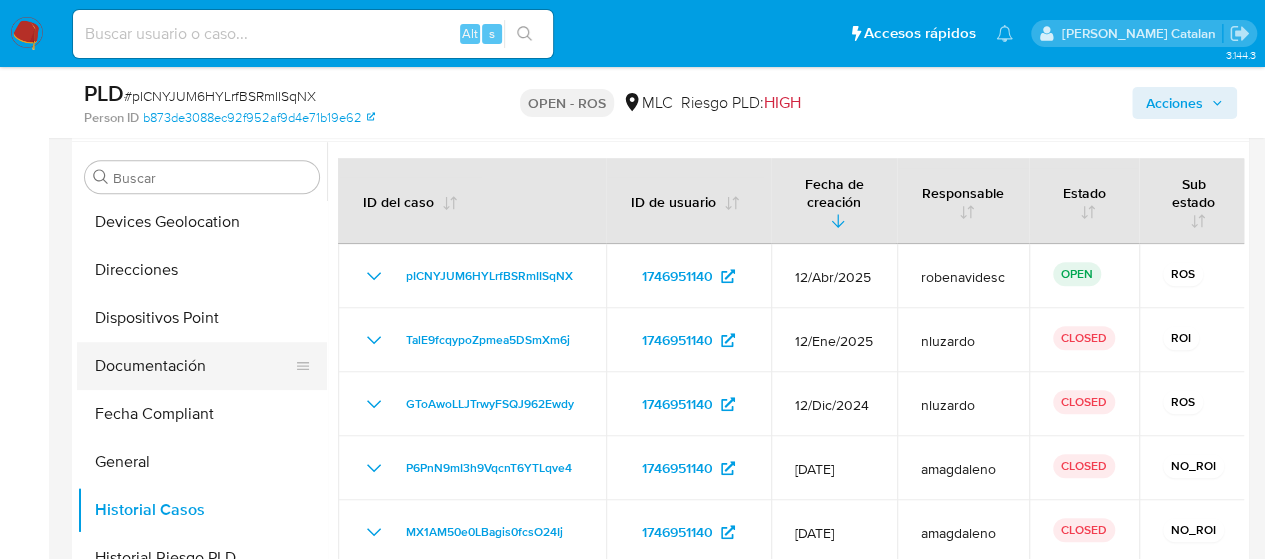 click on "Documentación" at bounding box center [194, 366] 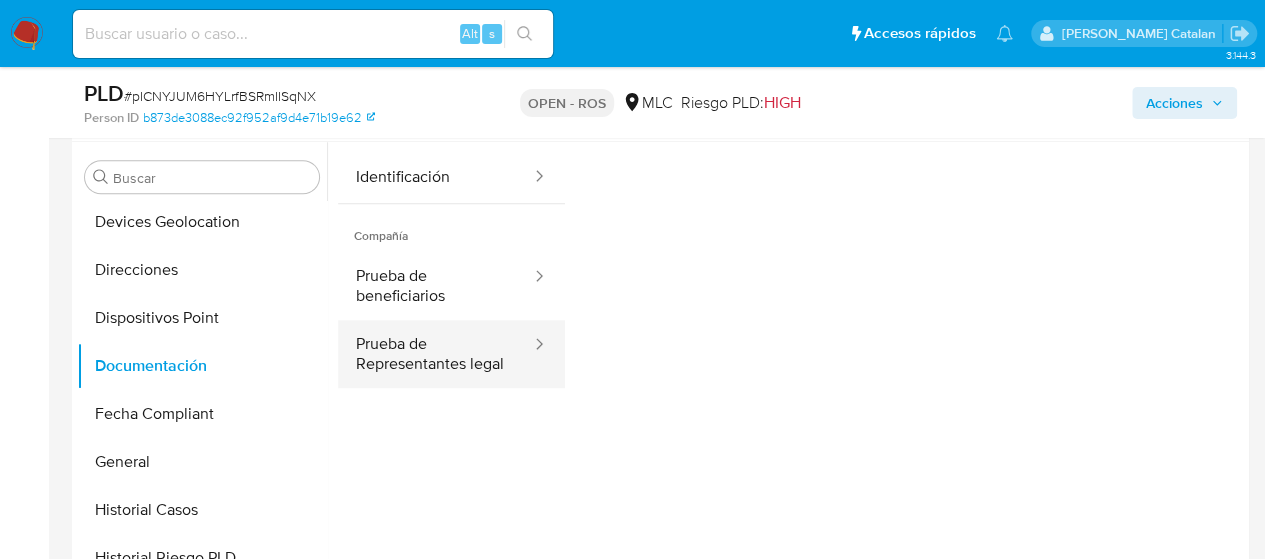 scroll, scrollTop: 163, scrollLeft: 0, axis: vertical 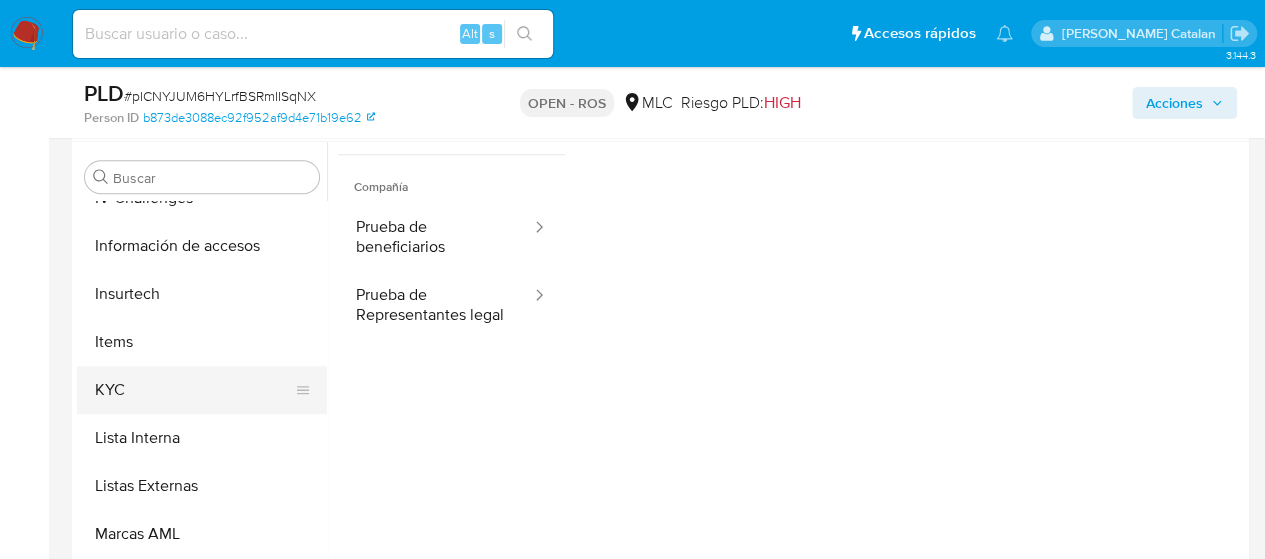 click on "KYC" at bounding box center [194, 390] 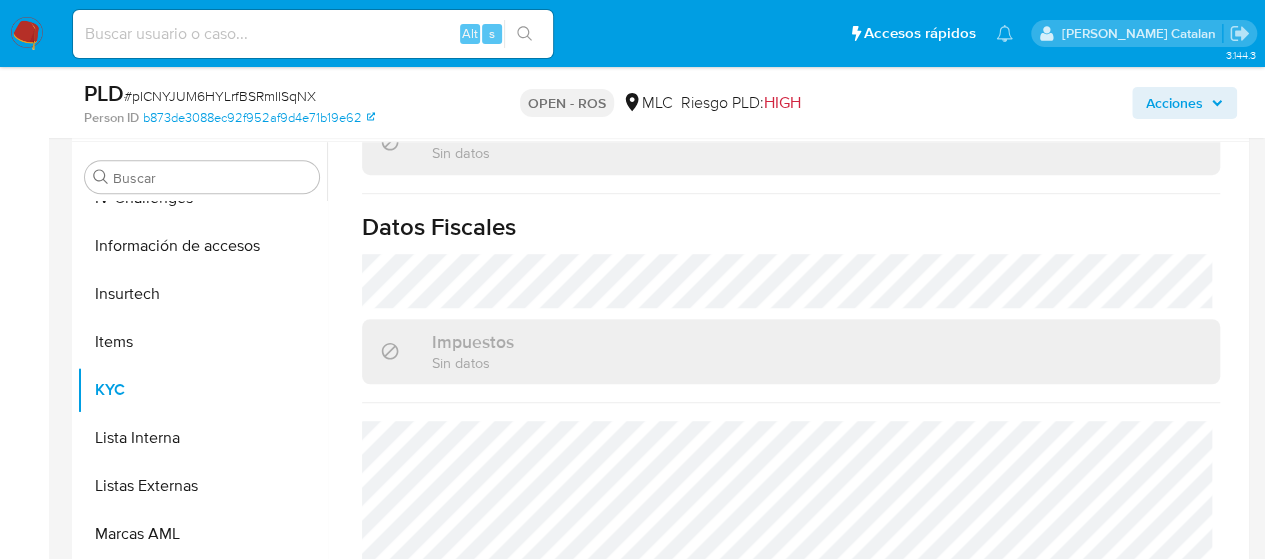 scroll, scrollTop: 1335, scrollLeft: 0, axis: vertical 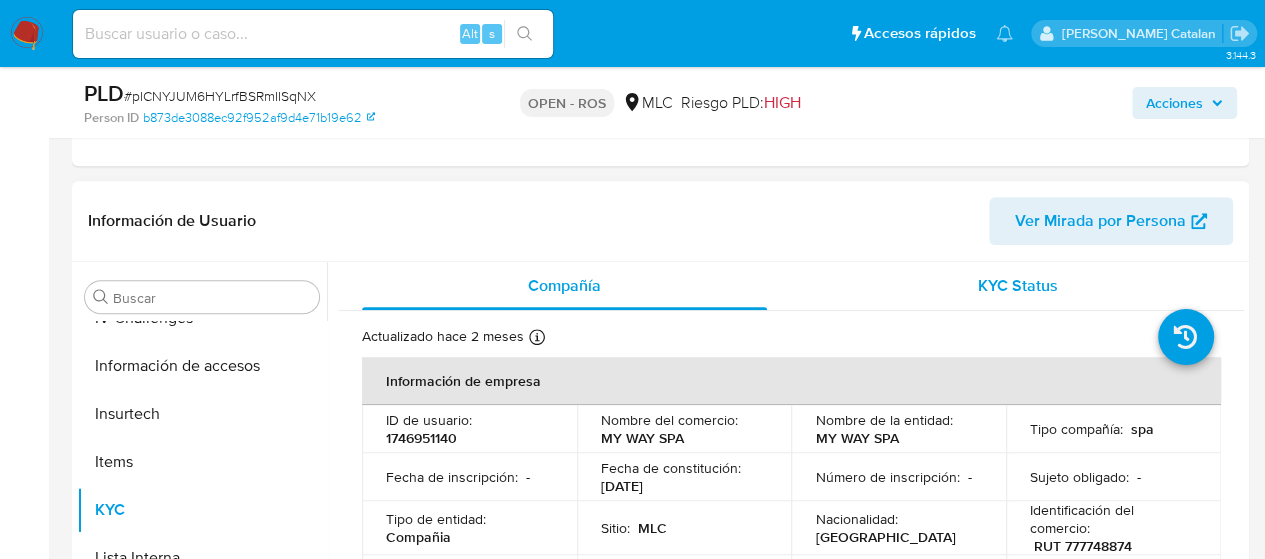click on "KYC Status" at bounding box center (1017, 286) 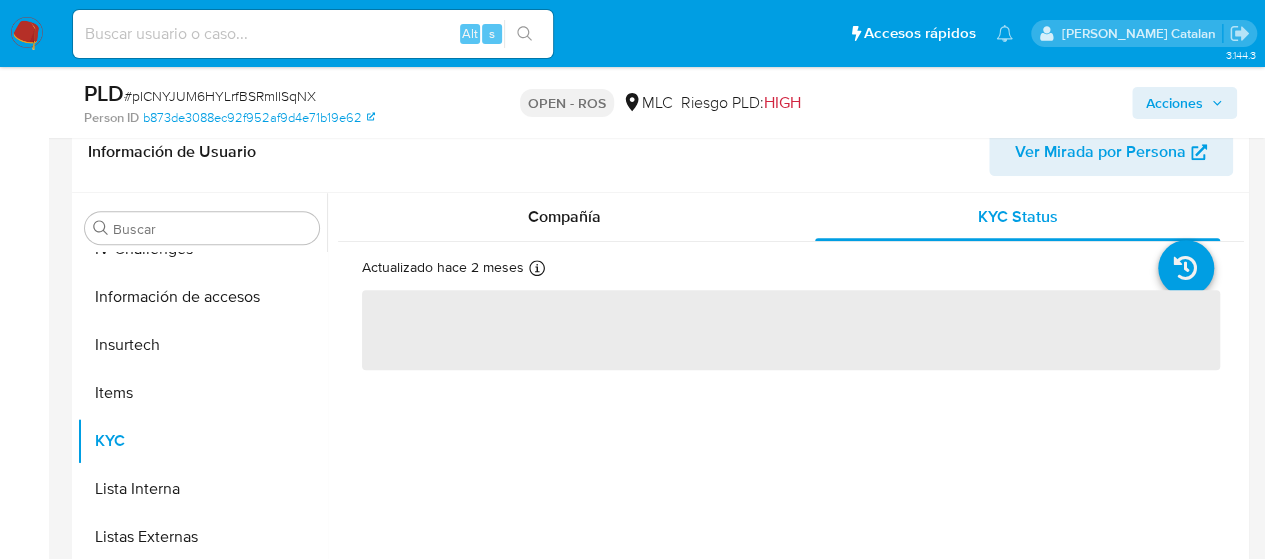 scroll, scrollTop: 476, scrollLeft: 0, axis: vertical 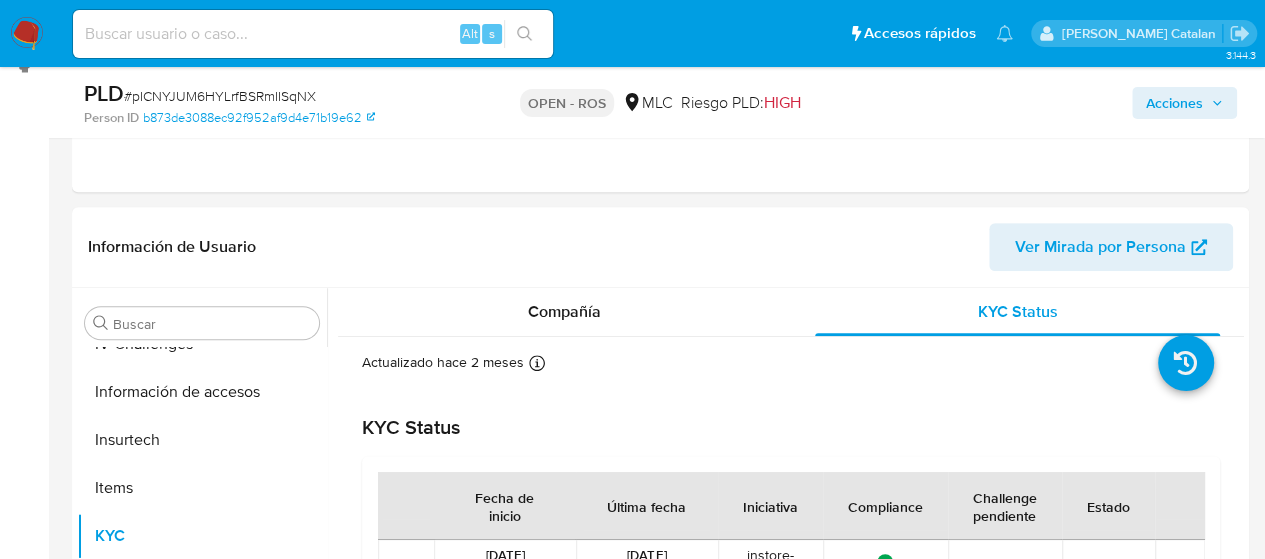 click on "Acciones" at bounding box center (1174, 103) 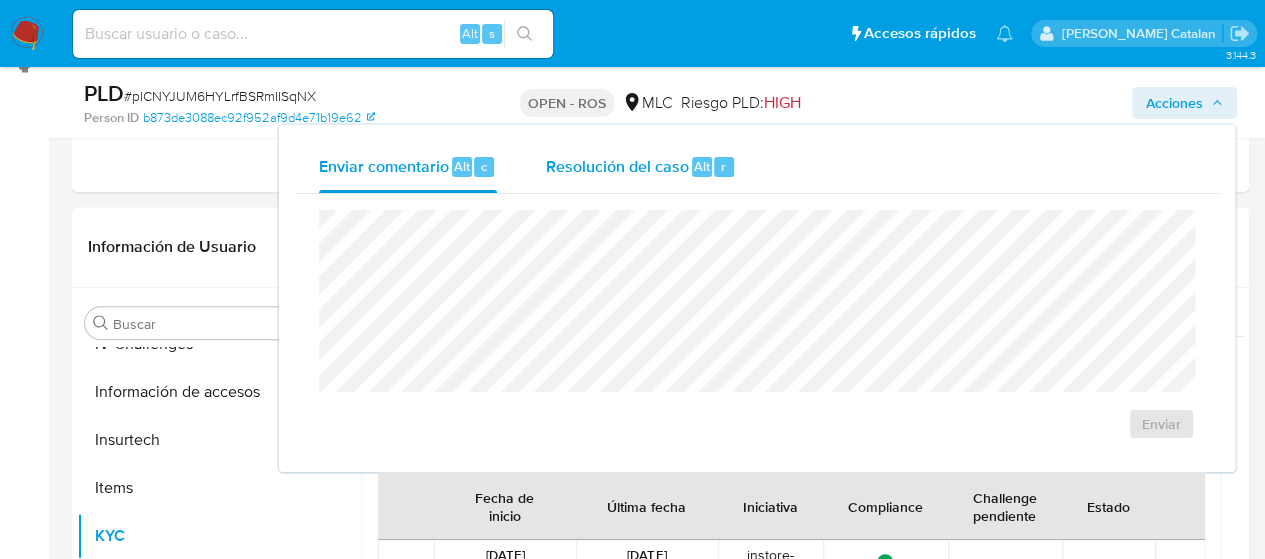 click on "Resolución del caso Alt r" at bounding box center [640, 167] 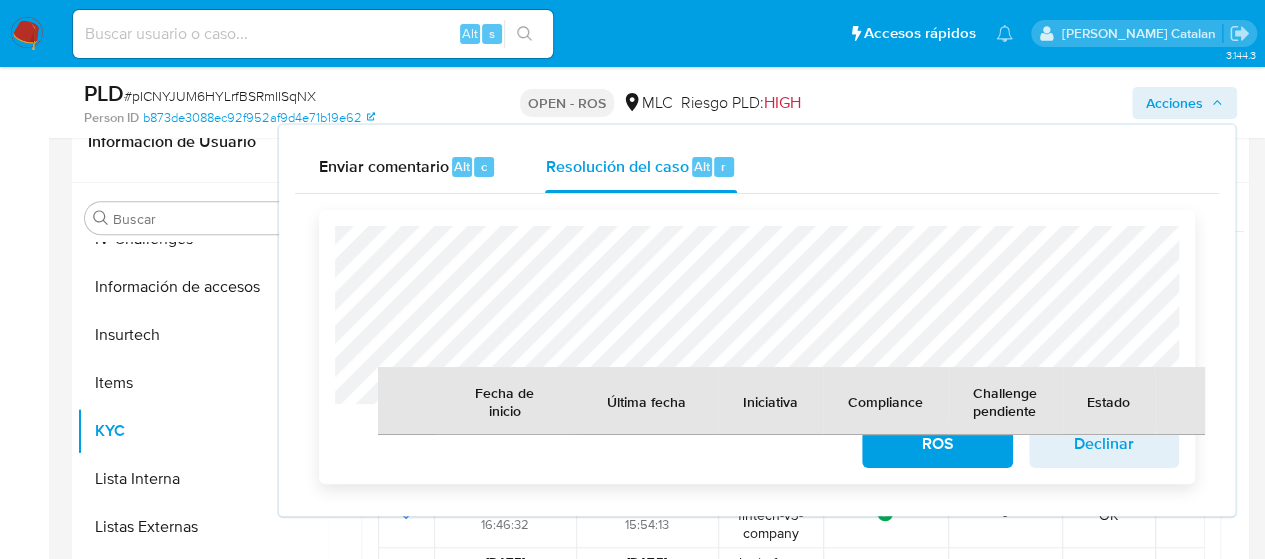 scroll, scrollTop: 484, scrollLeft: 0, axis: vertical 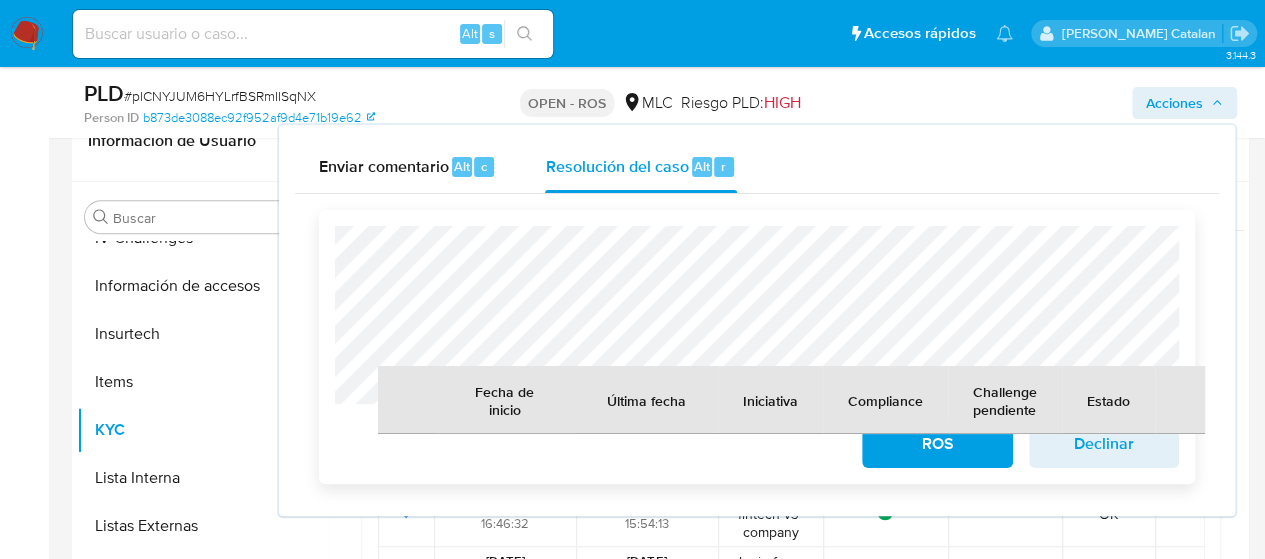 click on "Declinar" at bounding box center (1104, 444) 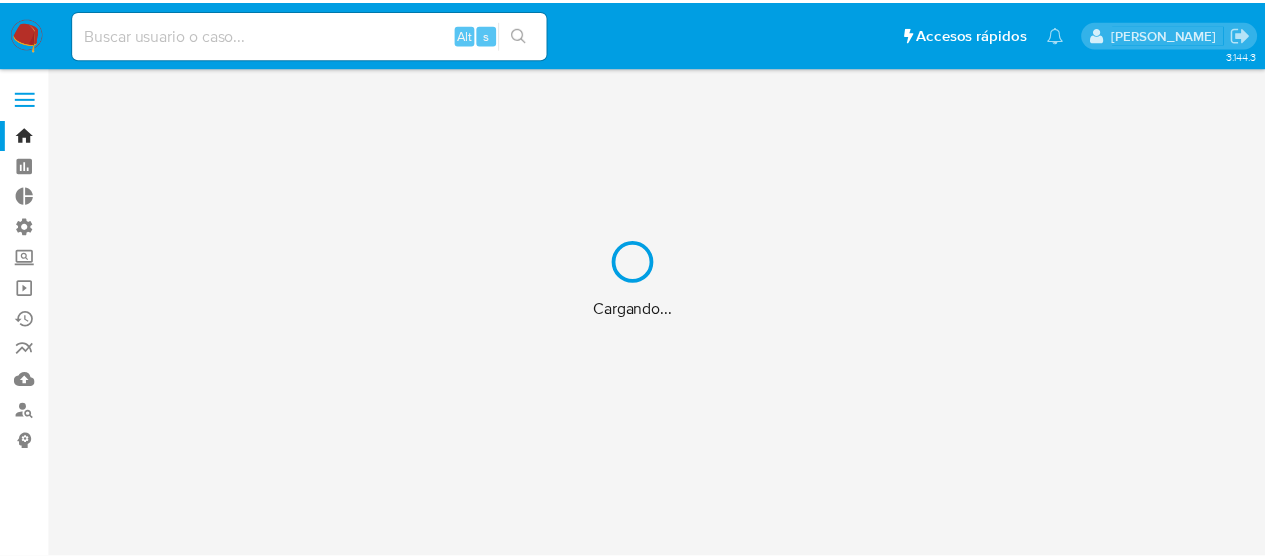 scroll, scrollTop: 0, scrollLeft: 0, axis: both 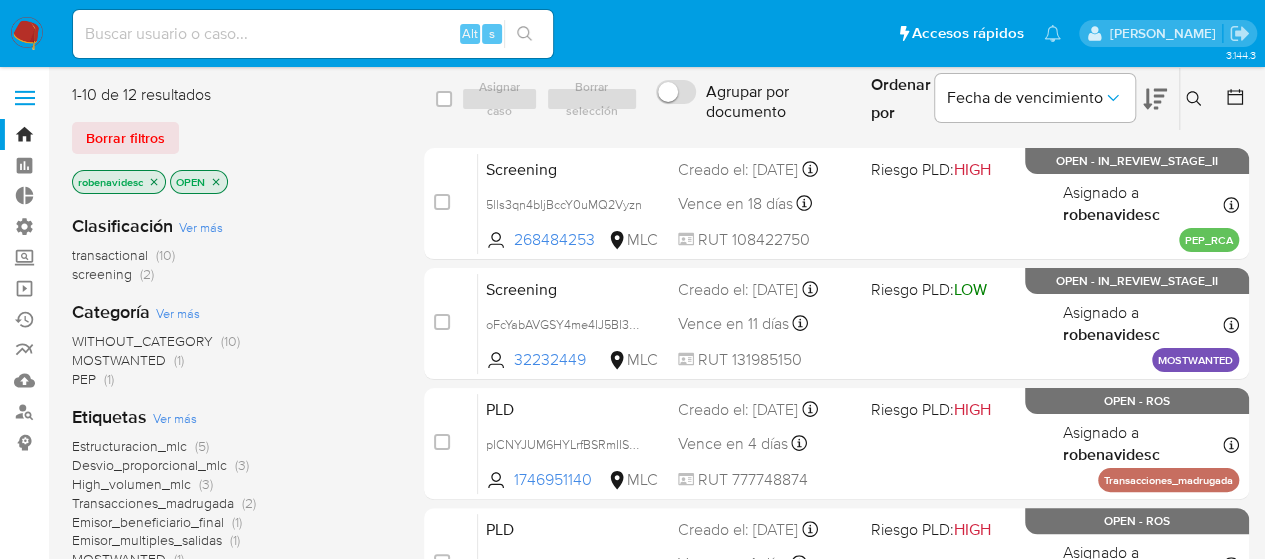 click at bounding box center [313, 34] 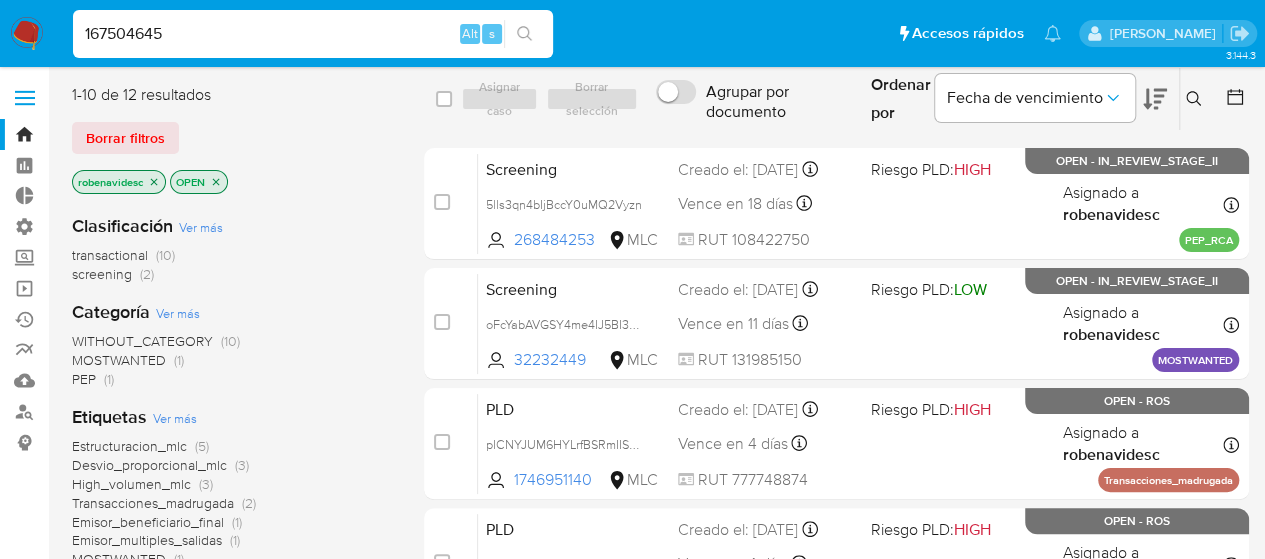 type on "167504645" 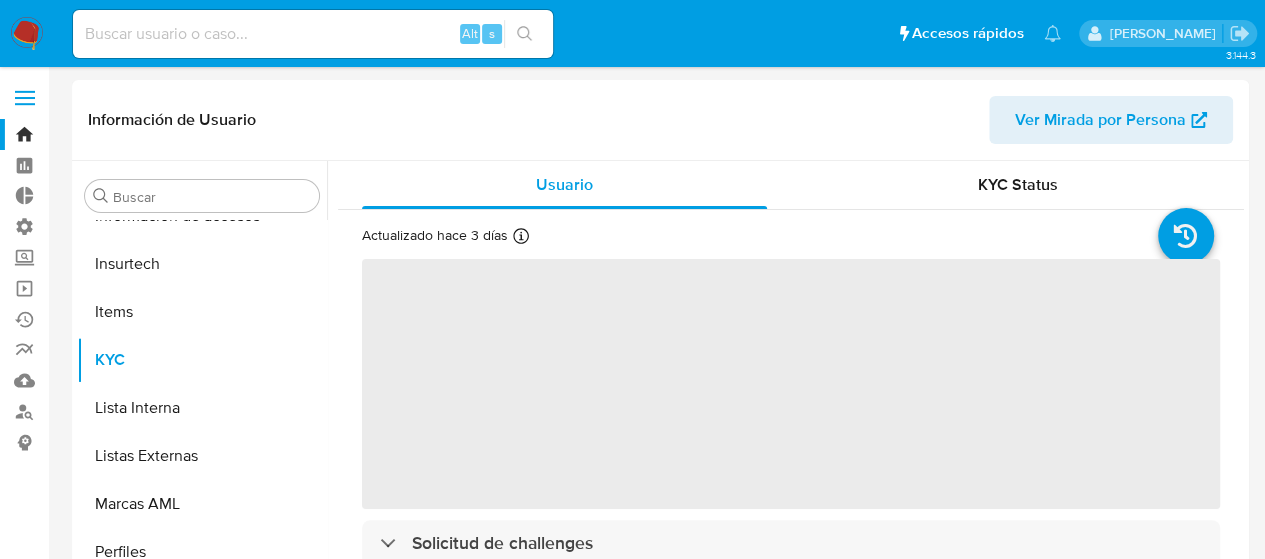 scroll, scrollTop: 797, scrollLeft: 0, axis: vertical 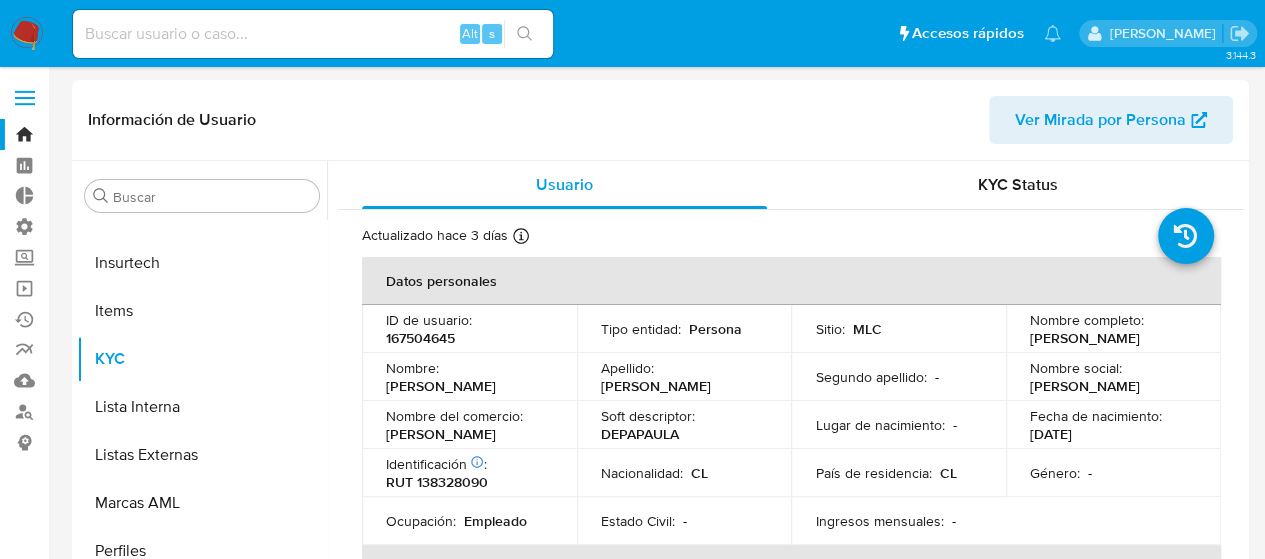 select on "10" 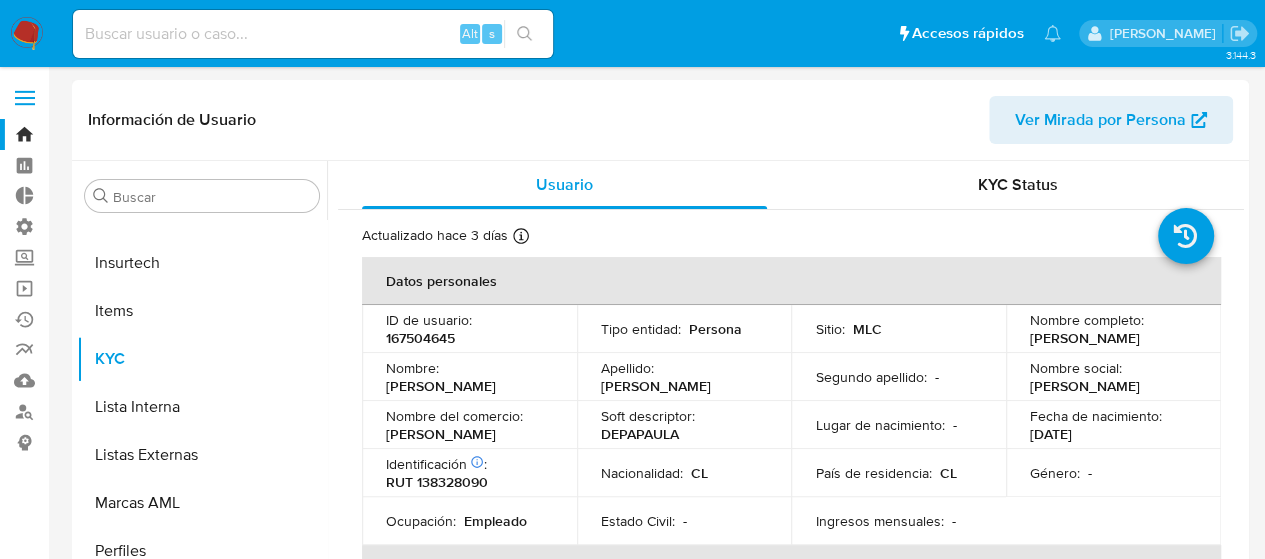 drag, startPoint x: 1021, startPoint y: 182, endPoint x: 1068, endPoint y: 213, distance: 56.302753 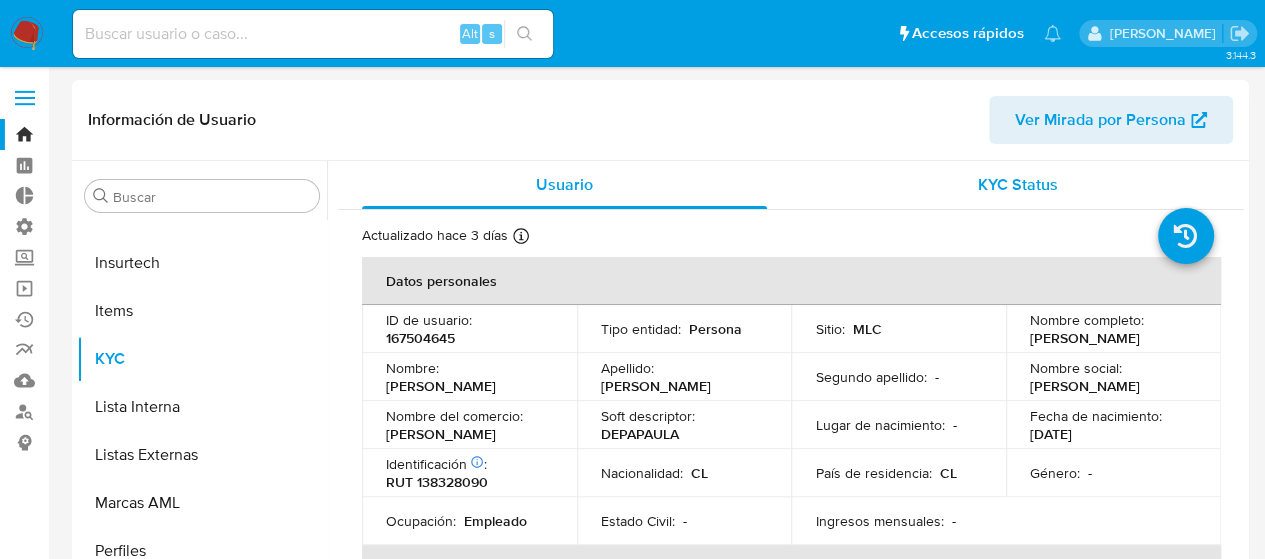 click on "KYC Status" at bounding box center [1017, 185] 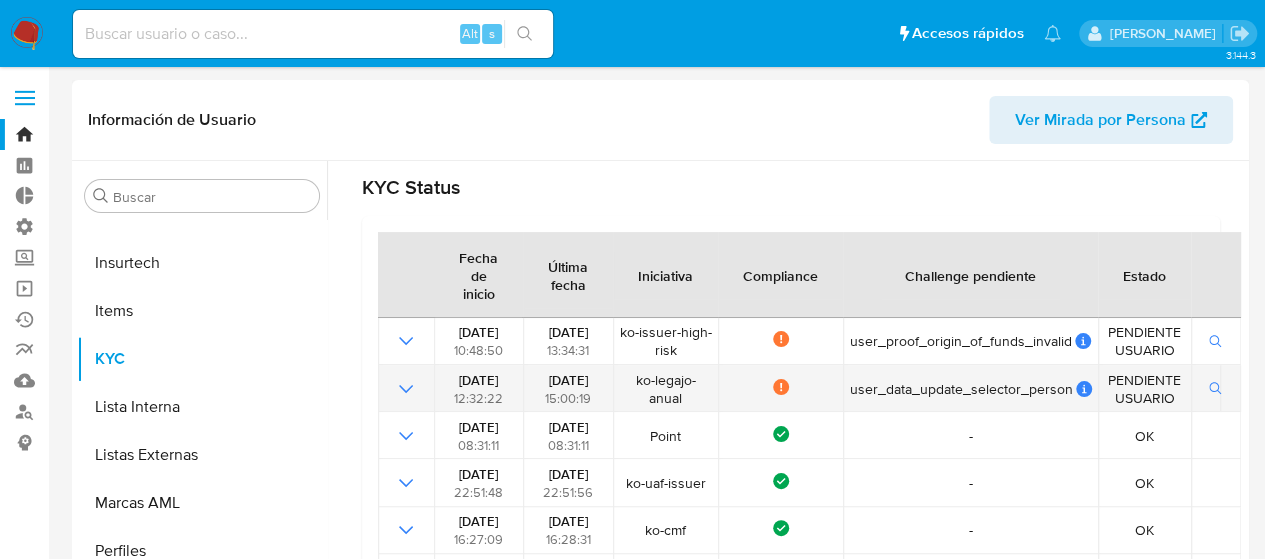scroll, scrollTop: 221, scrollLeft: 0, axis: vertical 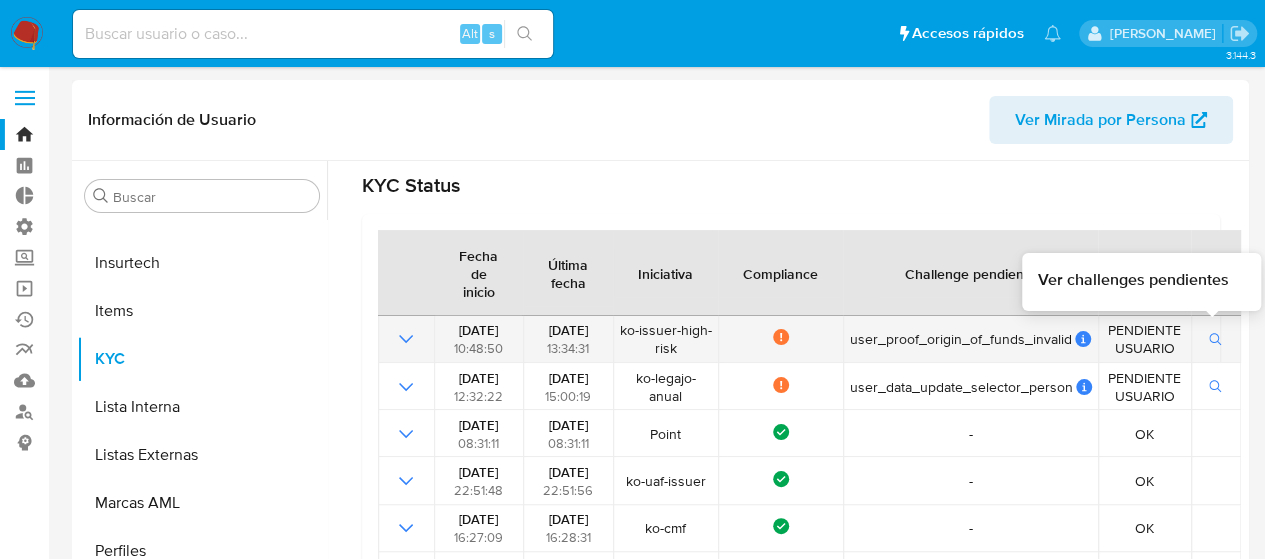 click at bounding box center [1216, 339] 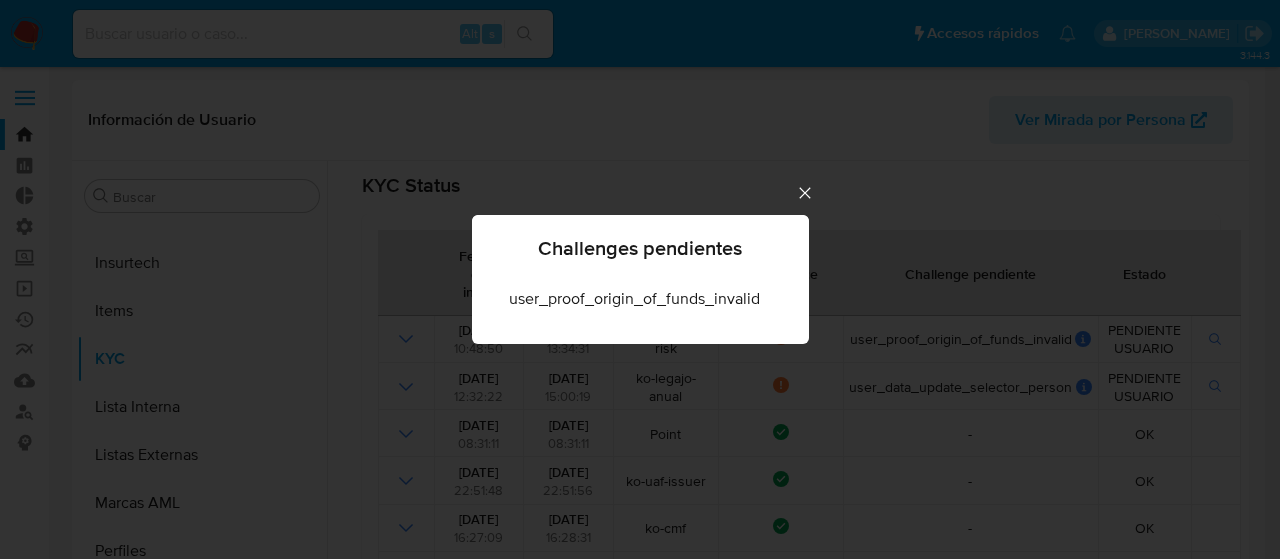 click on "Challenges pendientes user_proof_origin_of_funds_invalid" at bounding box center (640, 279) 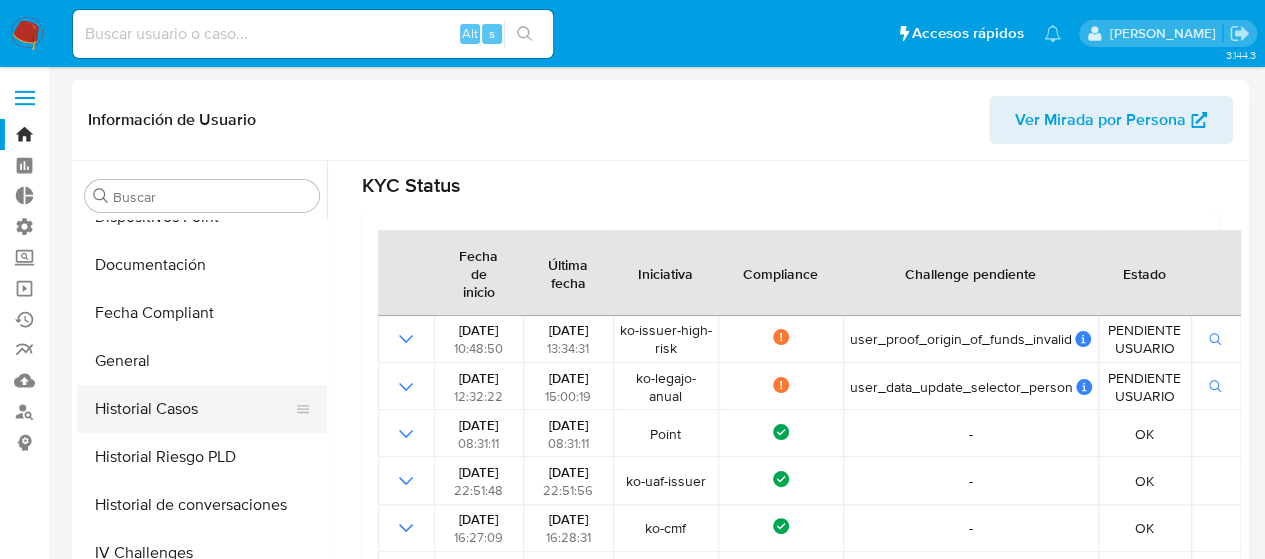 scroll, scrollTop: 410, scrollLeft: 0, axis: vertical 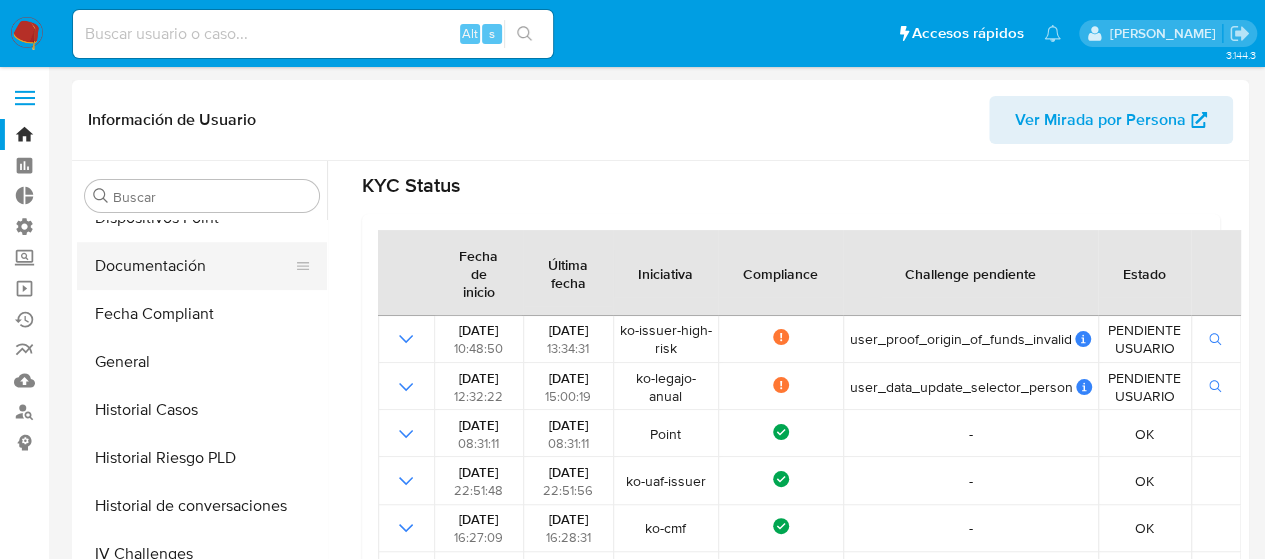 click on "Documentación" at bounding box center (194, 266) 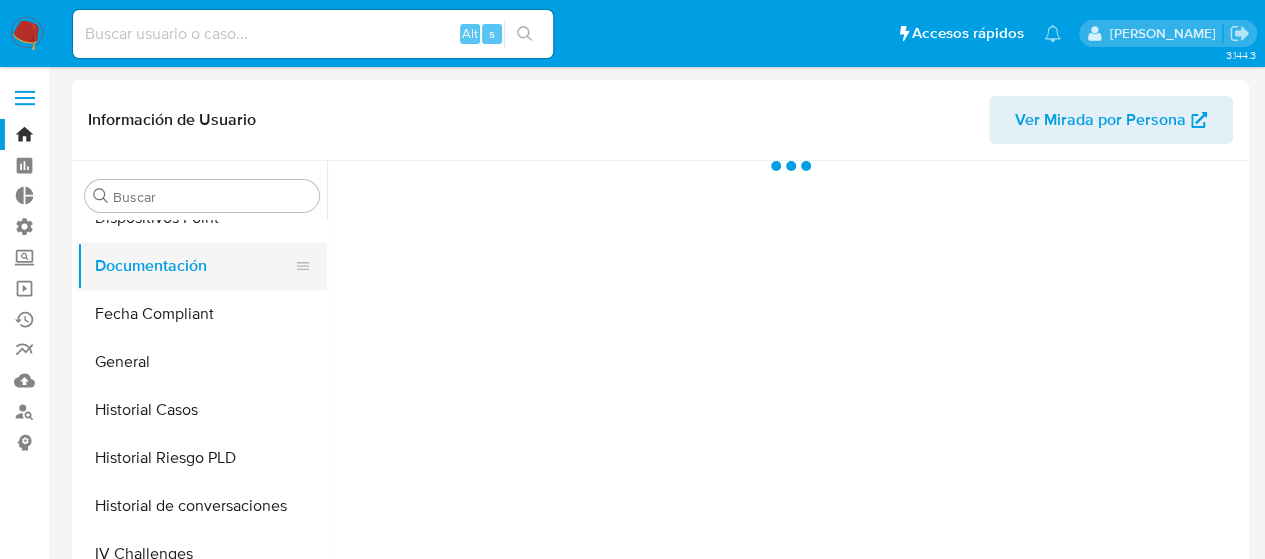 scroll, scrollTop: 0, scrollLeft: 0, axis: both 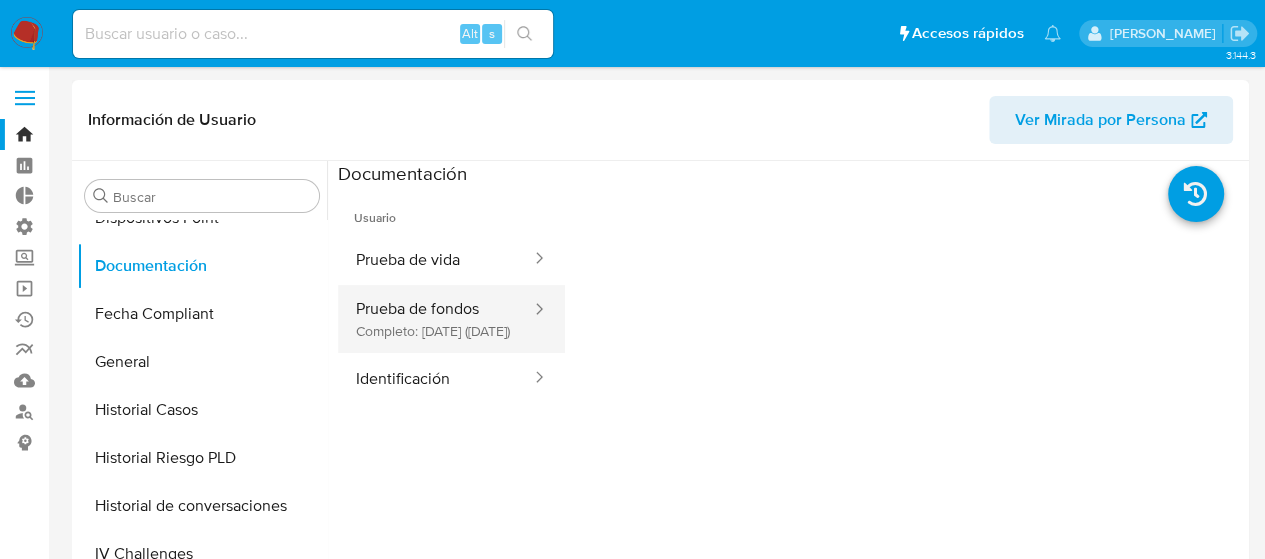 click on "Prueba de fondos Completo: [DATE] ([DATE])" at bounding box center (435, 319) 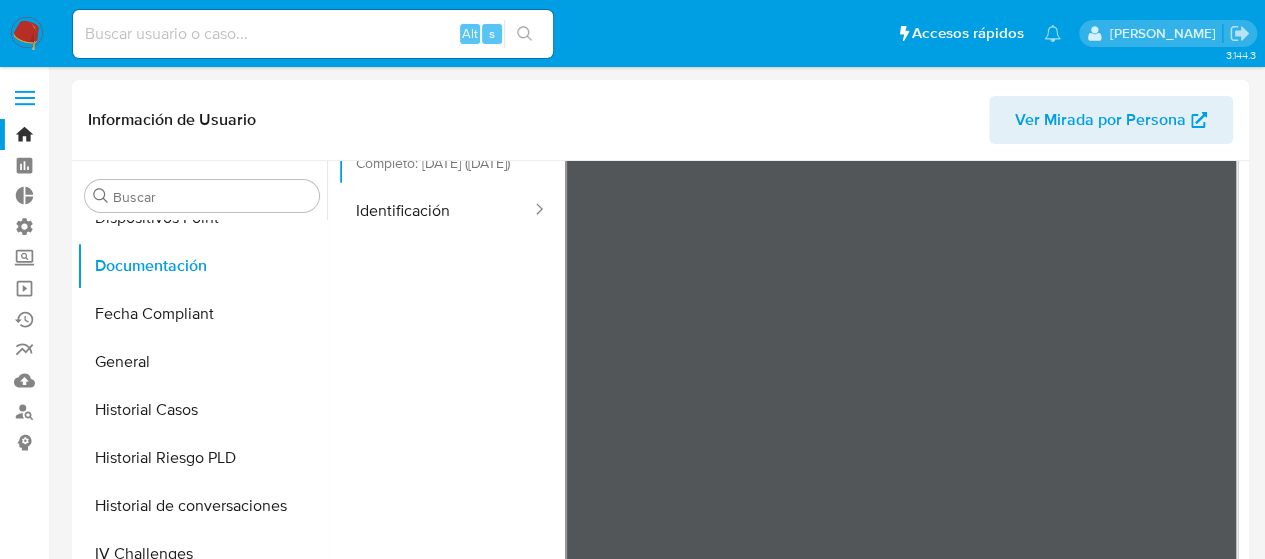 scroll, scrollTop: 174, scrollLeft: 0, axis: vertical 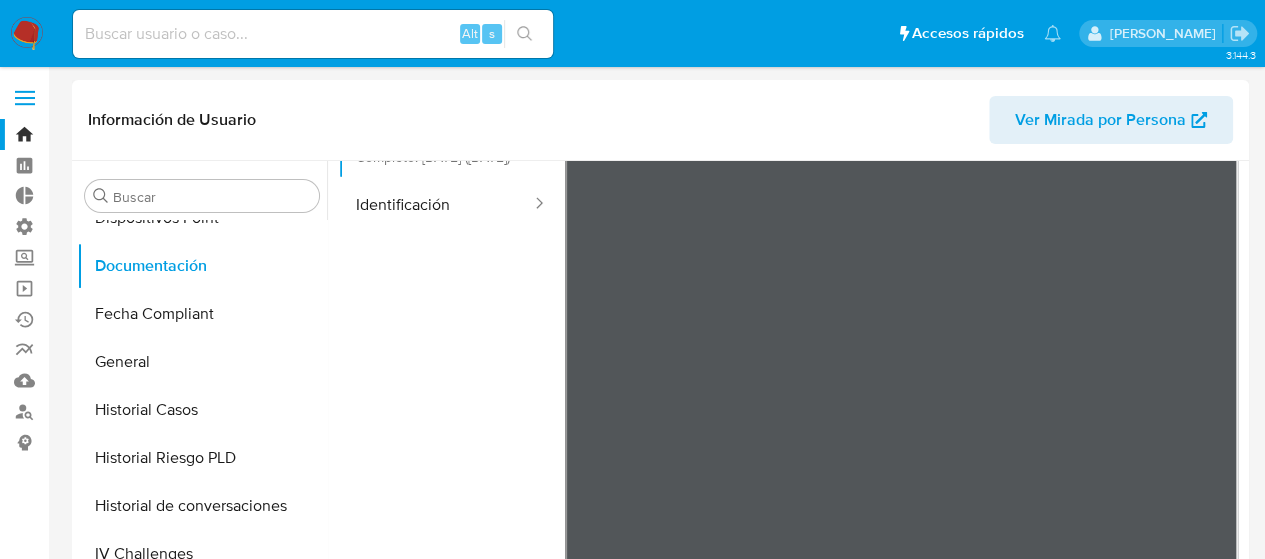 click on "Usuario Prueba de vida Prueba de fondos Completo: [DATE] ([DATE]) Identificación" at bounding box center (451, 300) 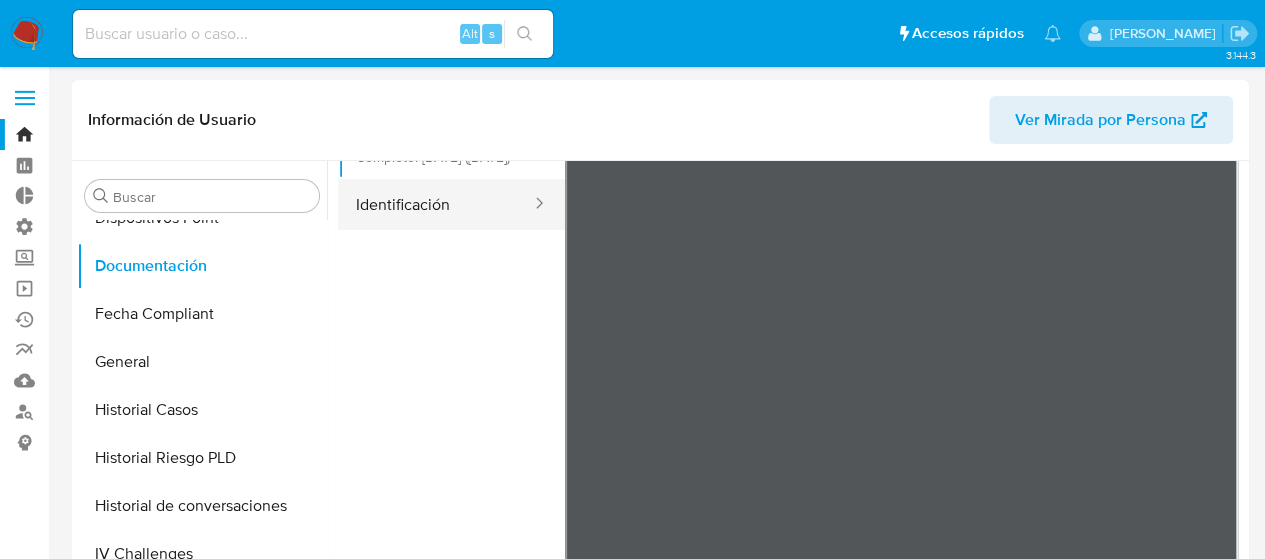 click on "Identificación" at bounding box center (435, 204) 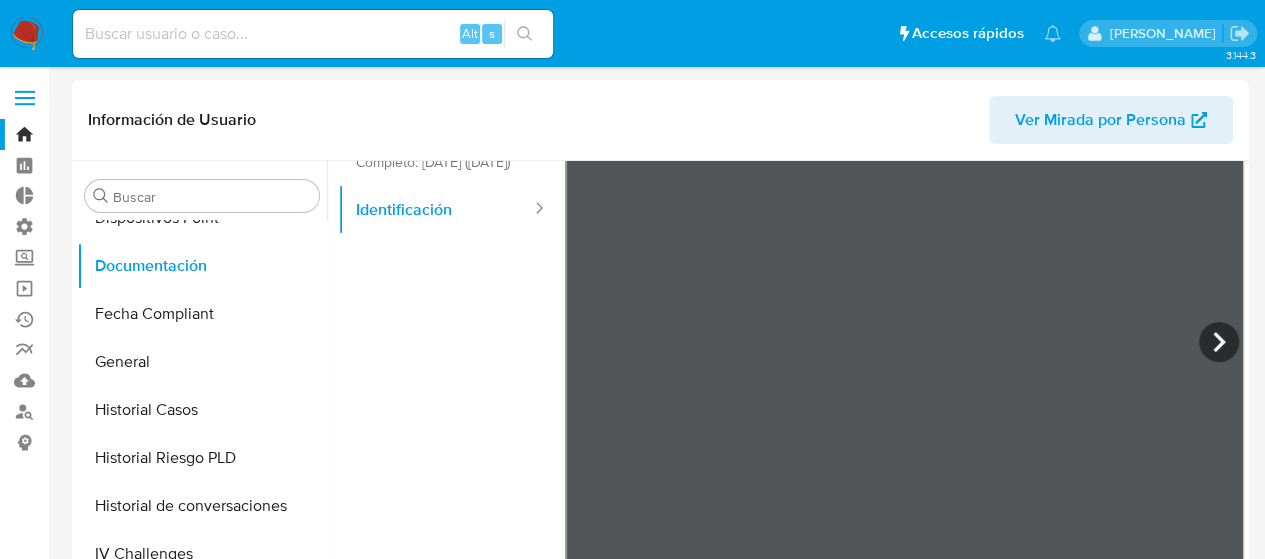 scroll, scrollTop: 169, scrollLeft: 0, axis: vertical 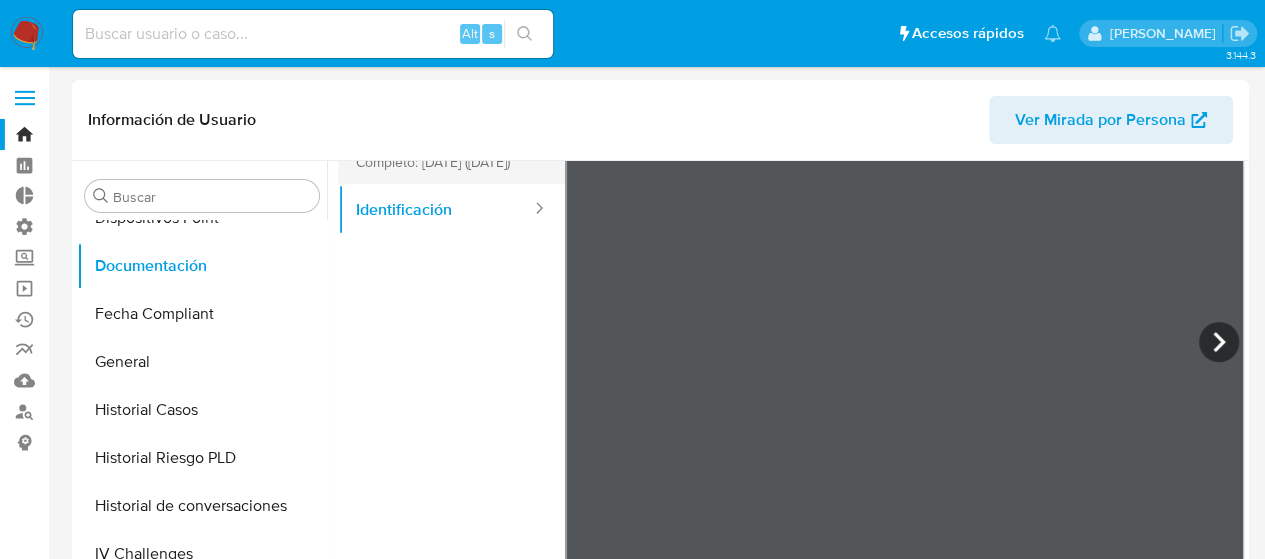 click on "Prueba de fondos Completo: 04/07/2025 (hace 3 días)" at bounding box center (435, 150) 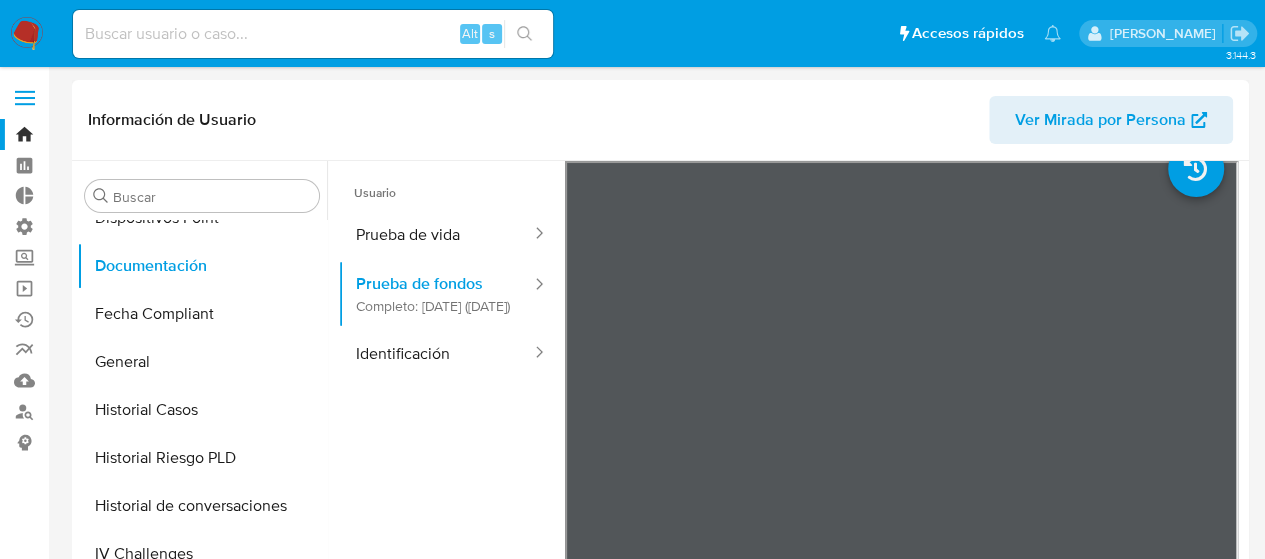 scroll, scrollTop: 22, scrollLeft: 0, axis: vertical 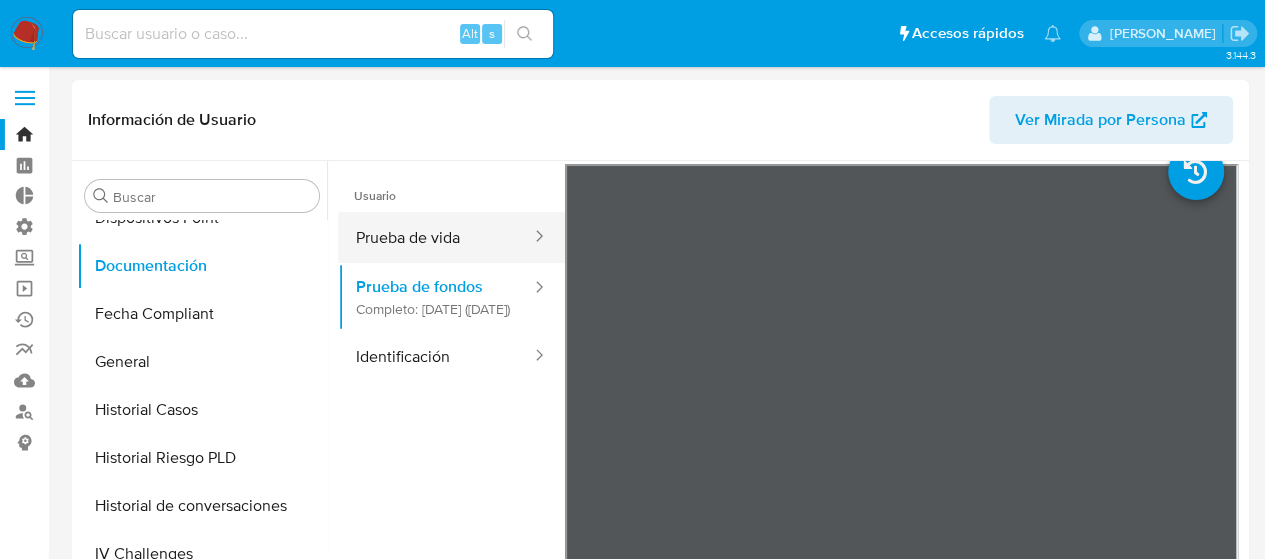 click on "Prueba de vida" at bounding box center (435, 237) 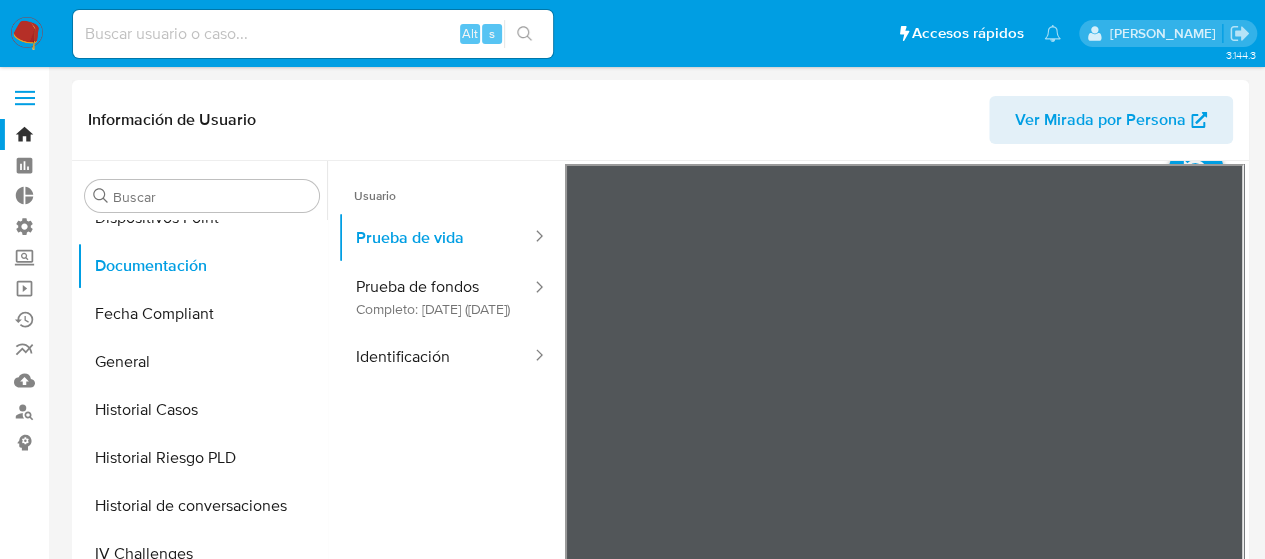 click on "Usuario Prueba de vida Prueba de fondos Completo: 04/07/2025 (hace 3 días) Identificación" at bounding box center (451, 452) 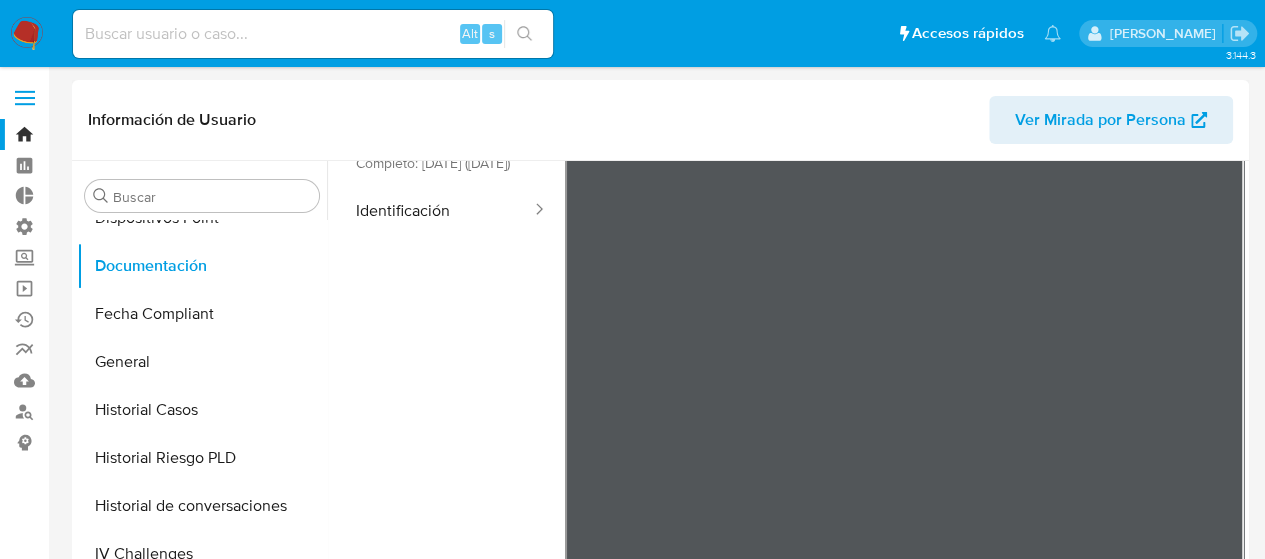 scroll, scrollTop: 169, scrollLeft: 0, axis: vertical 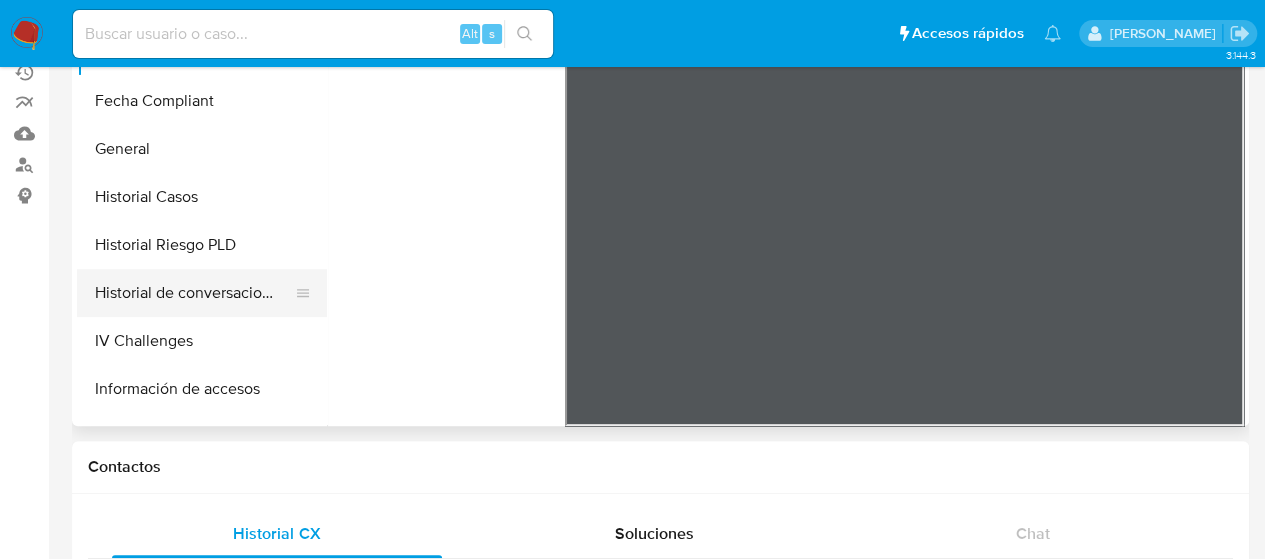 click on "Historial de conversaciones" at bounding box center (194, 293) 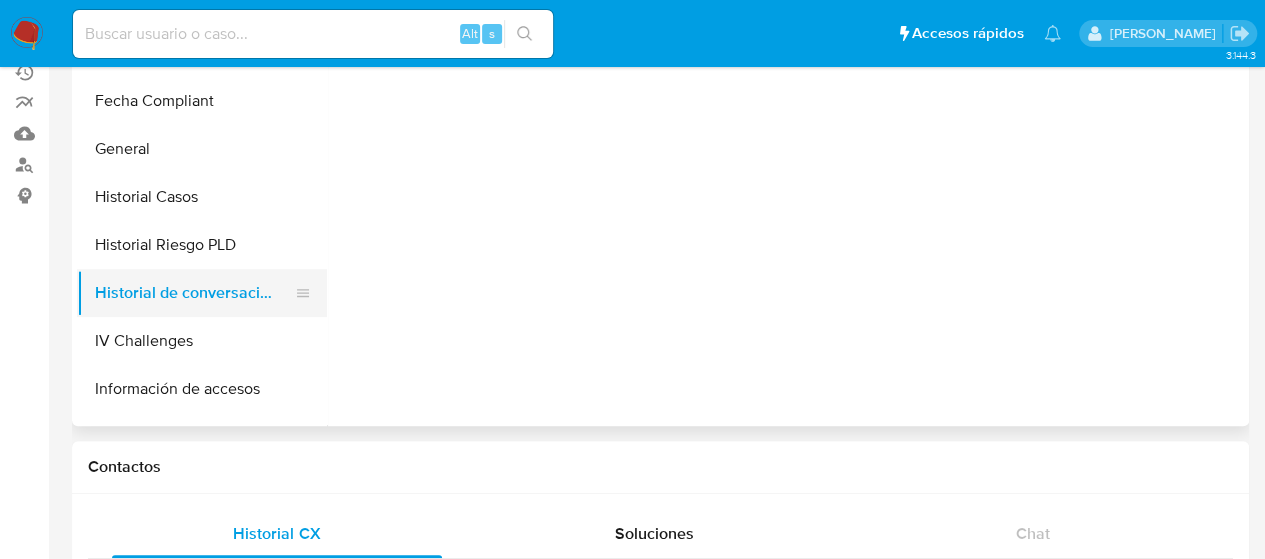 scroll, scrollTop: 0, scrollLeft: 0, axis: both 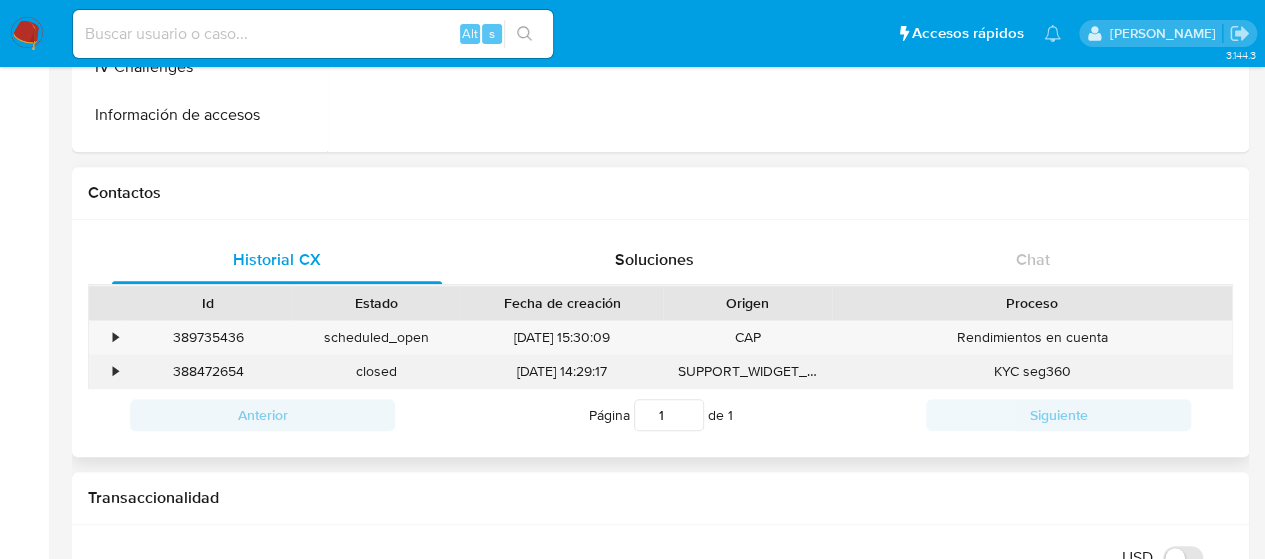 click on "•" at bounding box center [106, 371] 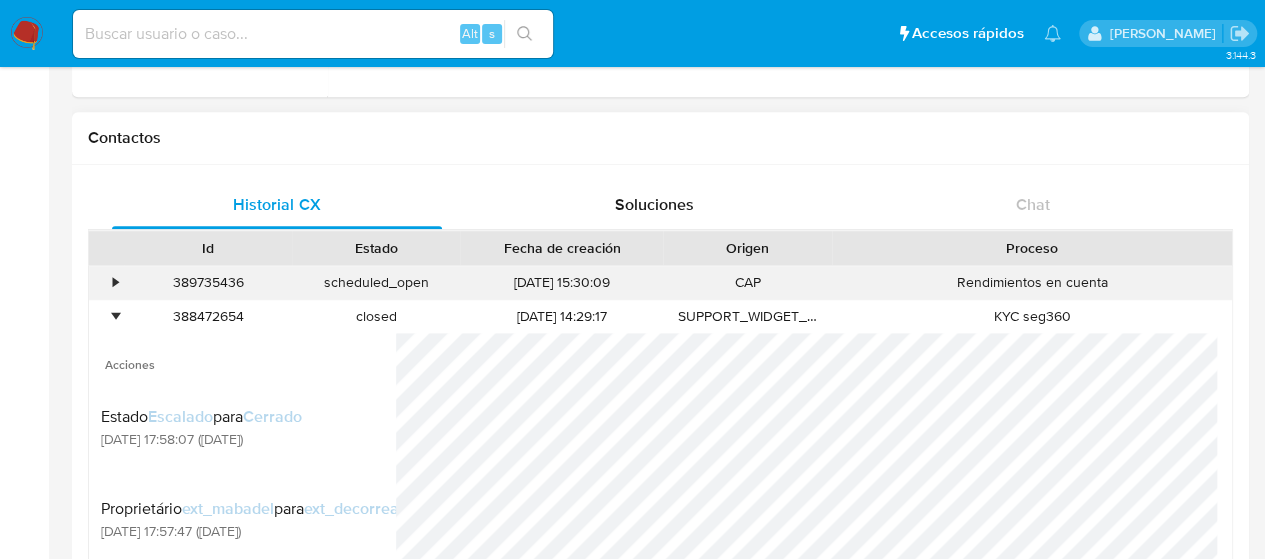 scroll, scrollTop: 596, scrollLeft: 0, axis: vertical 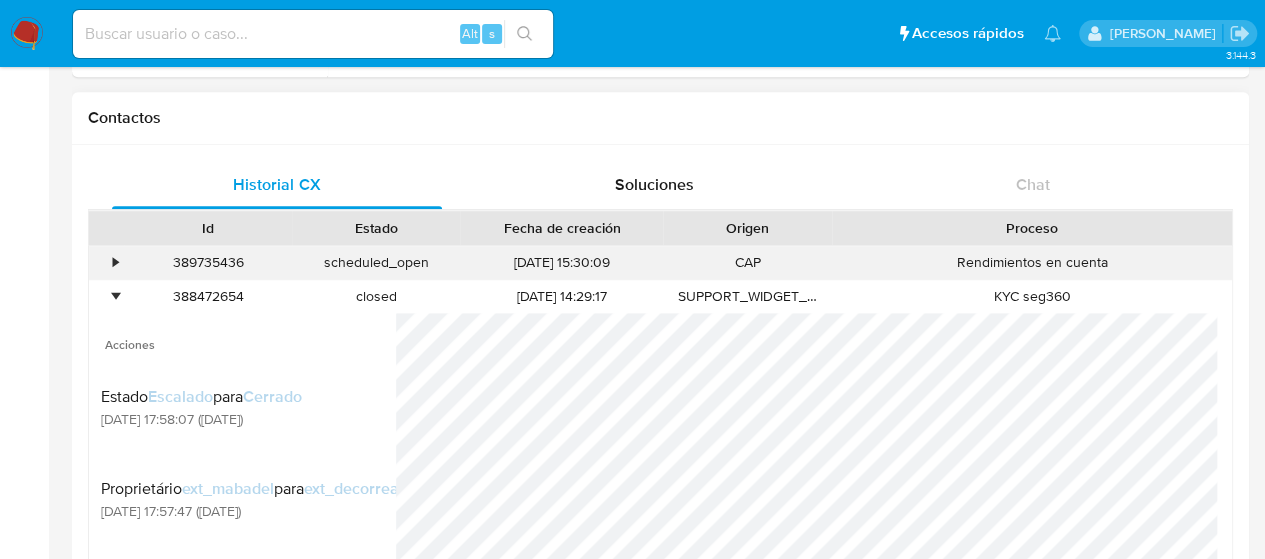 click on "•" at bounding box center (115, 262) 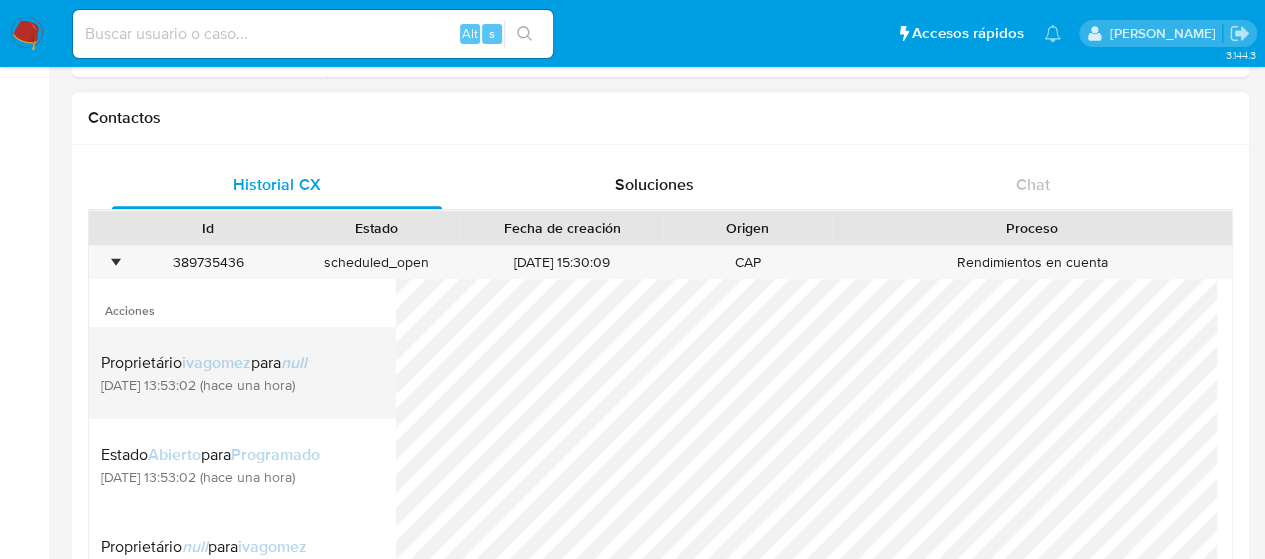 scroll, scrollTop: 682, scrollLeft: 0, axis: vertical 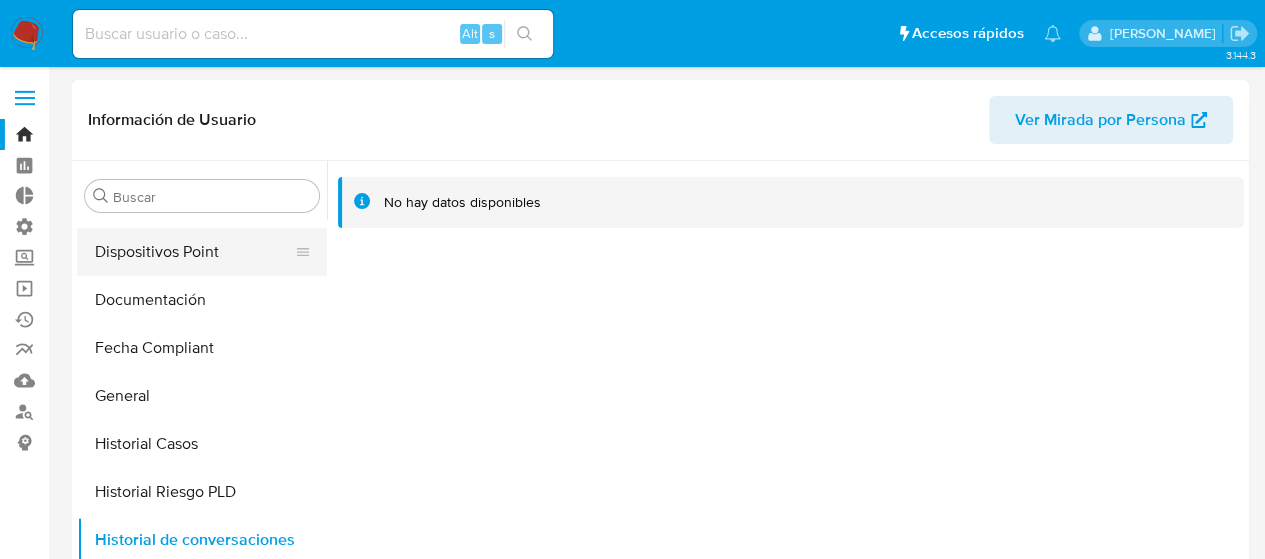 click on "Dispositivos Point" at bounding box center (194, 252) 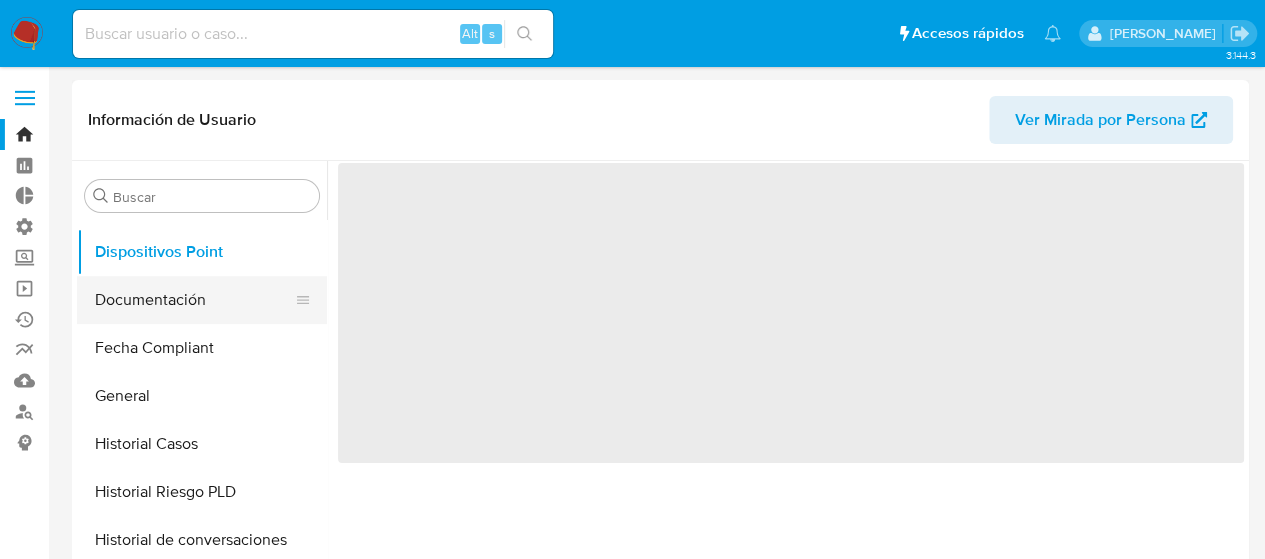 click on "Documentación" at bounding box center [194, 300] 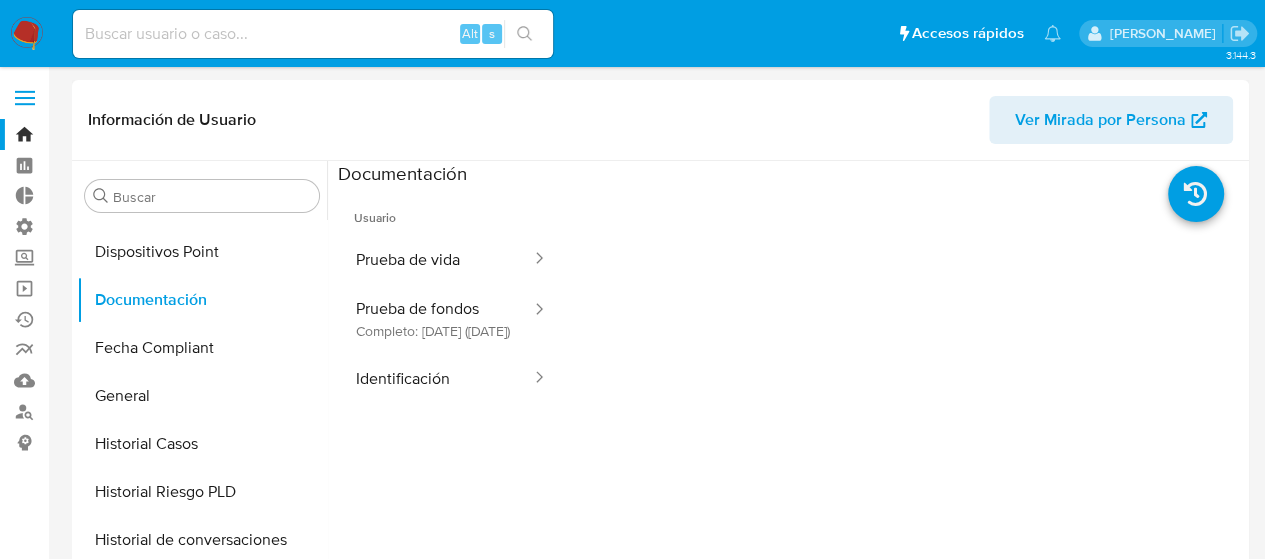 type 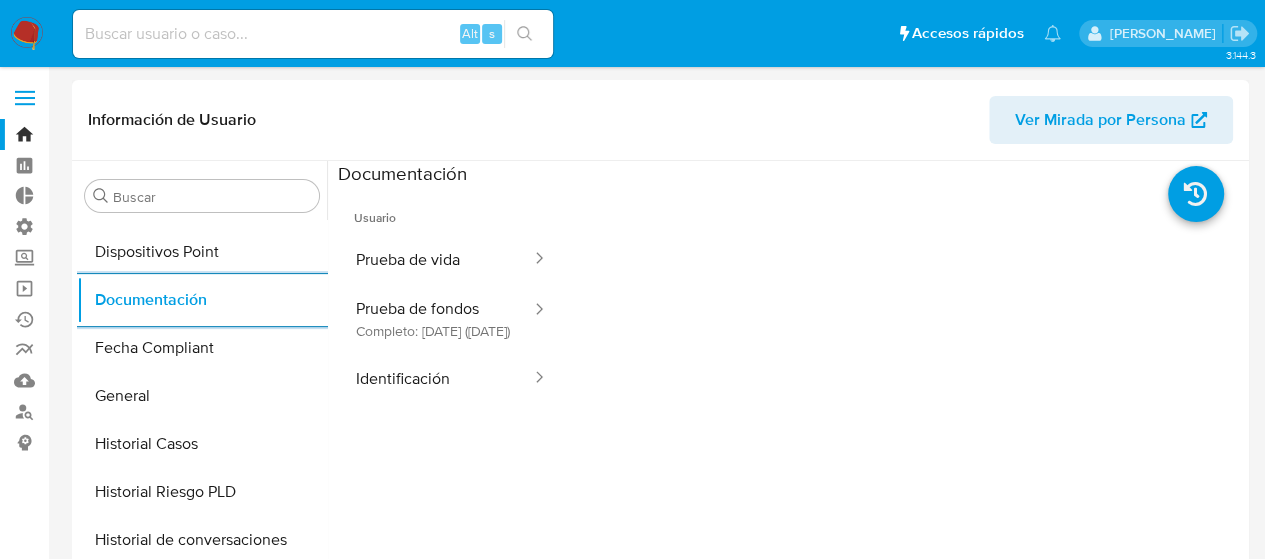 scroll, scrollTop: 163, scrollLeft: 0, axis: vertical 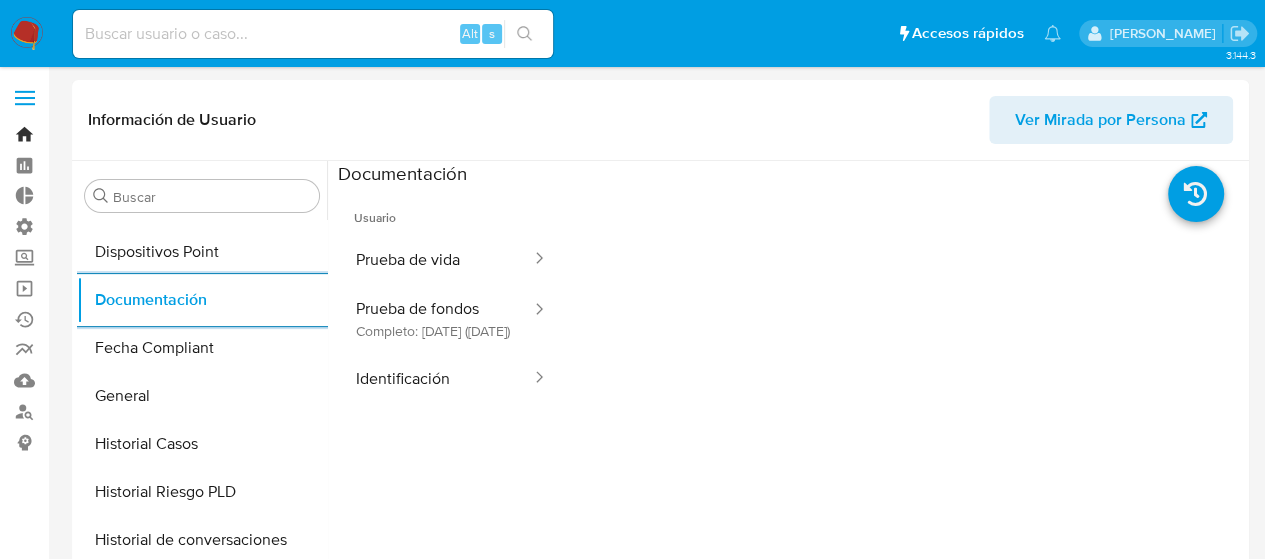 click on "Bandeja" at bounding box center [119, 134] 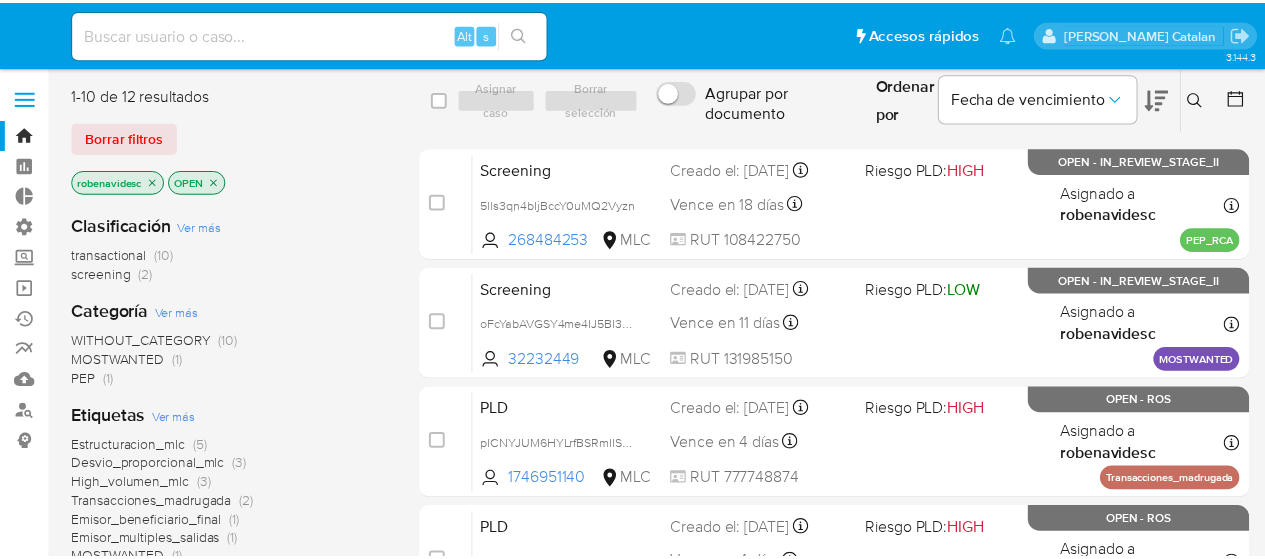 scroll, scrollTop: 0, scrollLeft: 0, axis: both 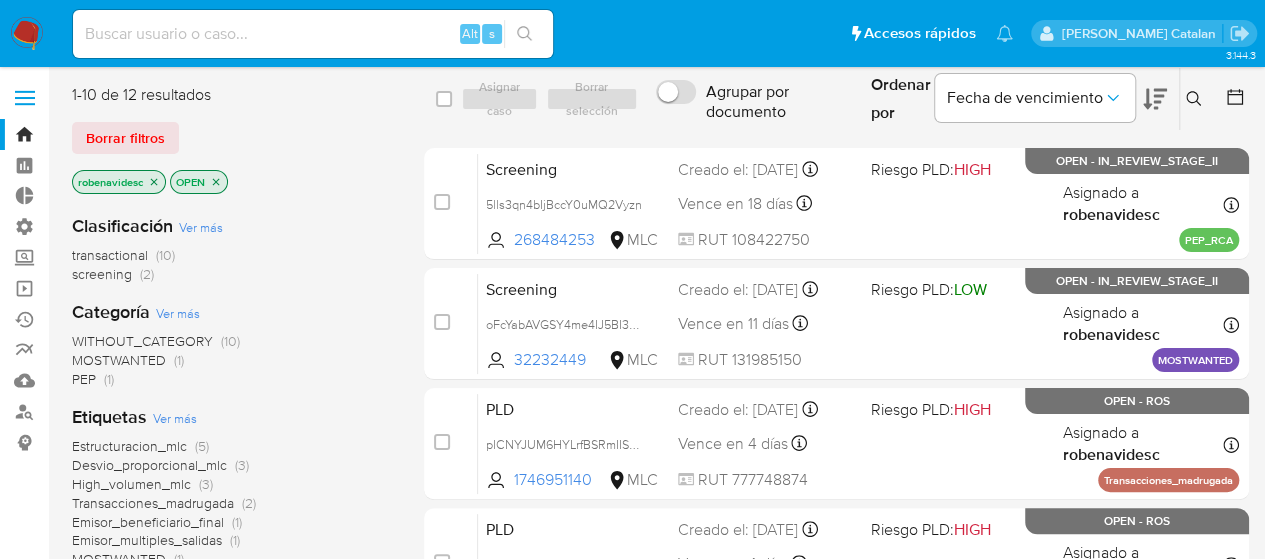 click at bounding box center [313, 34] 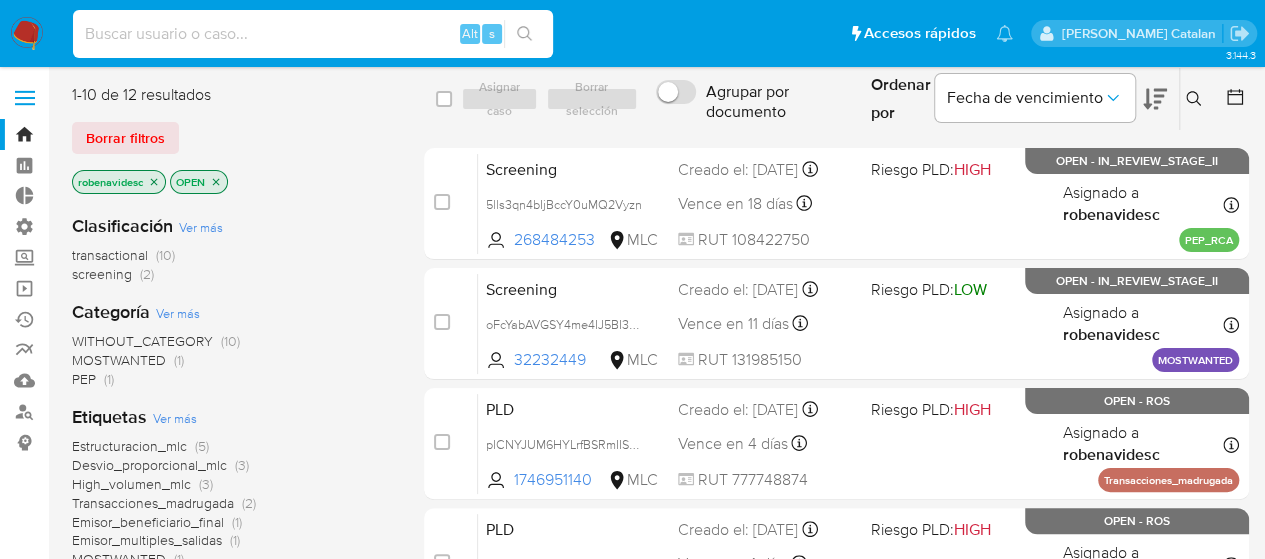 paste on "2076653518" 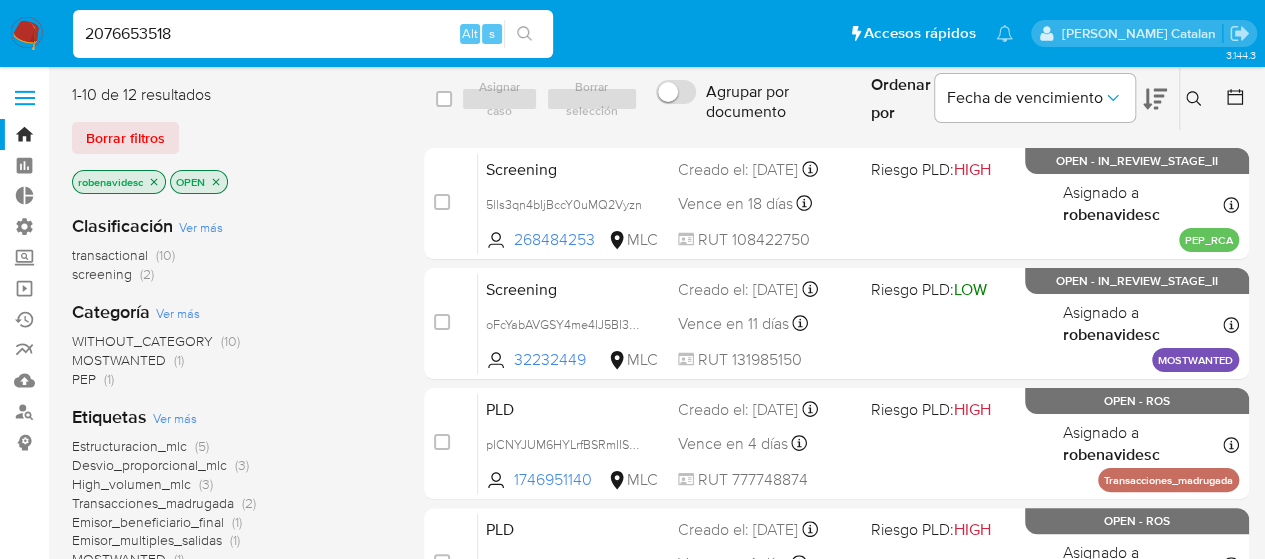 type on "2076653518" 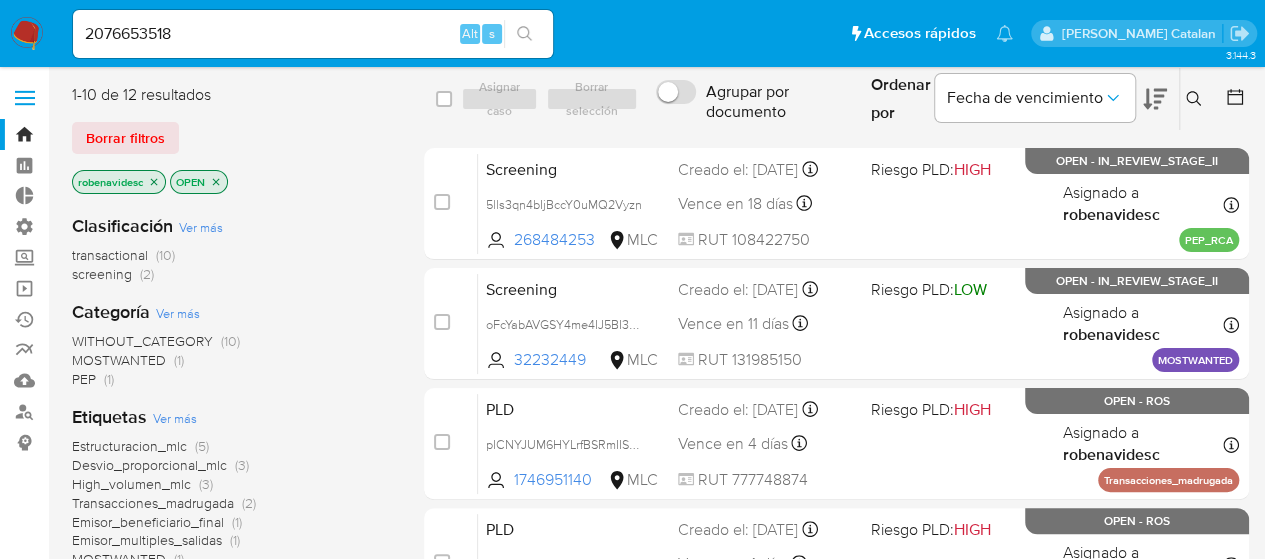 click at bounding box center [524, 34] 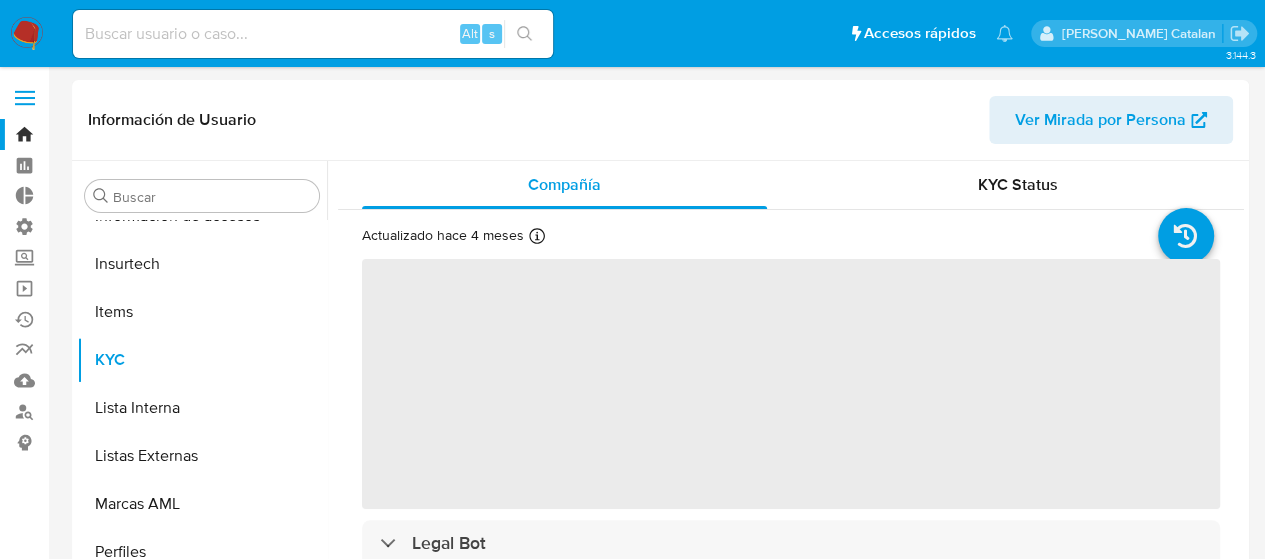 scroll, scrollTop: 797, scrollLeft: 0, axis: vertical 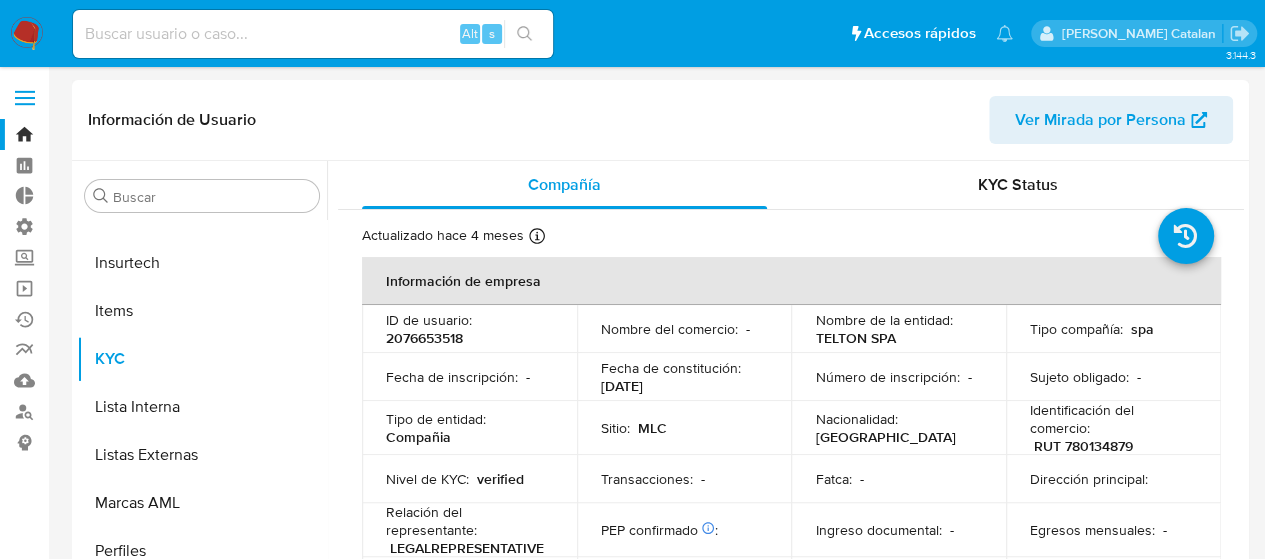 select on "10" 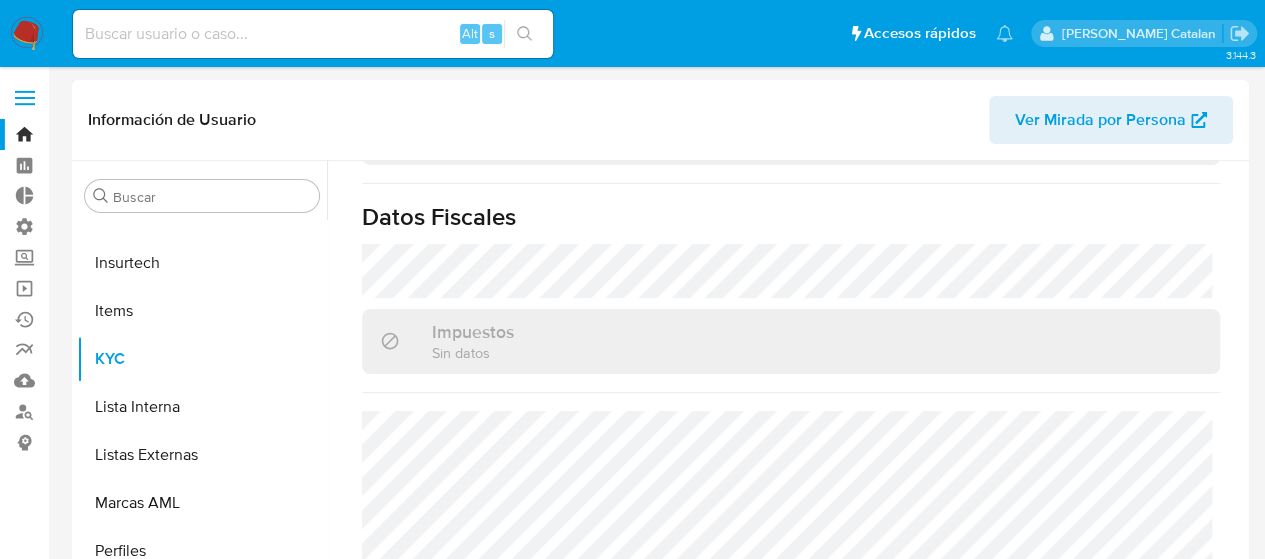 scroll, scrollTop: 1288, scrollLeft: 0, axis: vertical 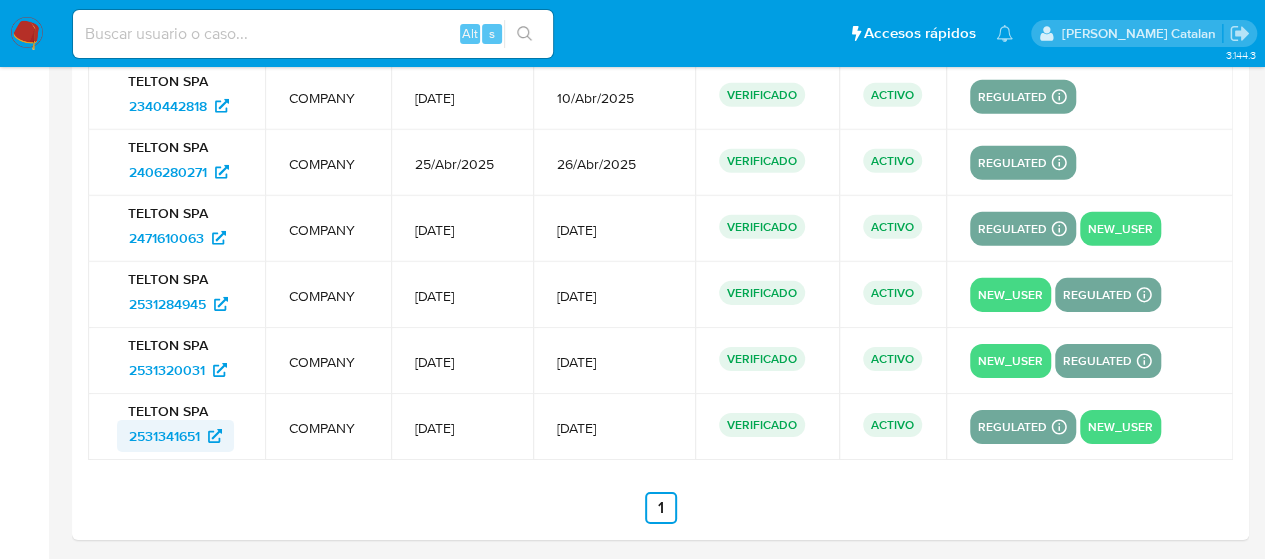 click on "2531341651" at bounding box center [164, 436] 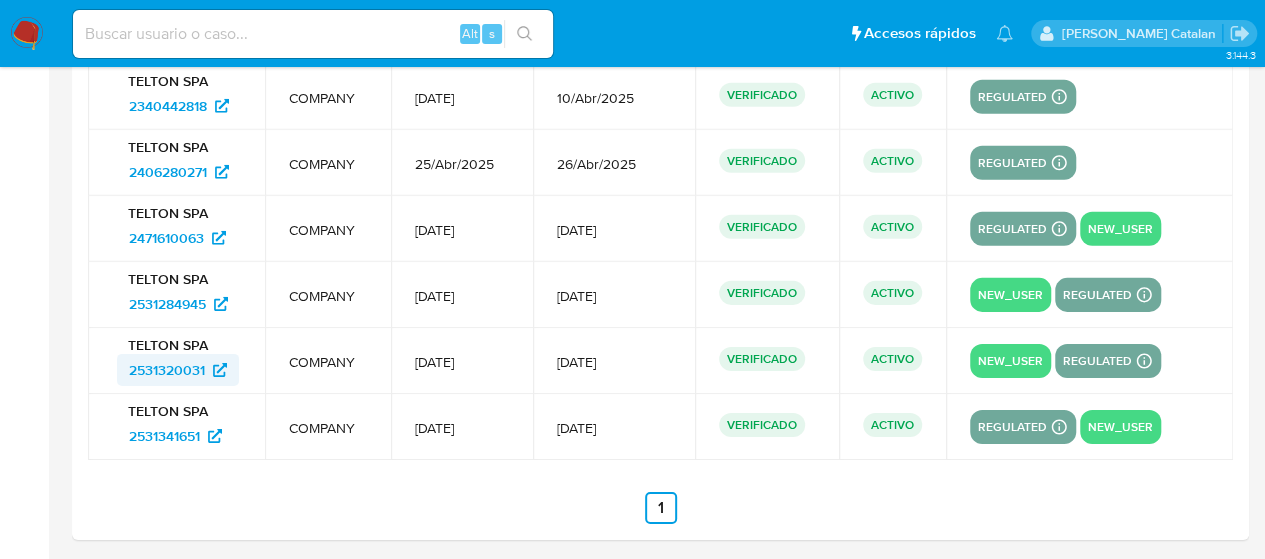 click on "2531320031" at bounding box center (167, 370) 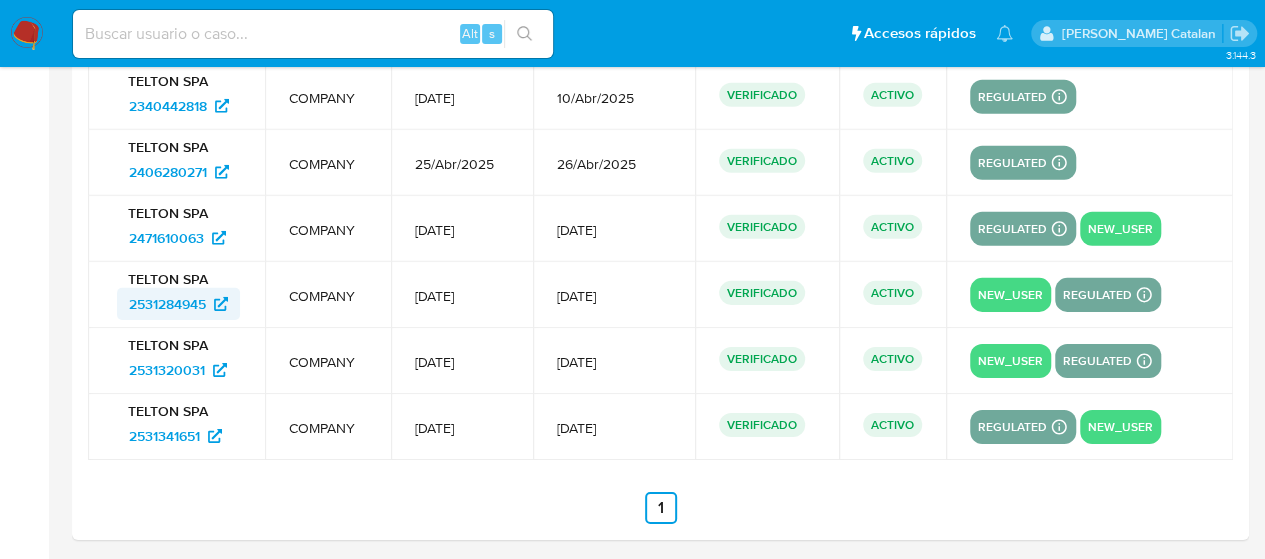 click on "2531284945" at bounding box center (167, 304) 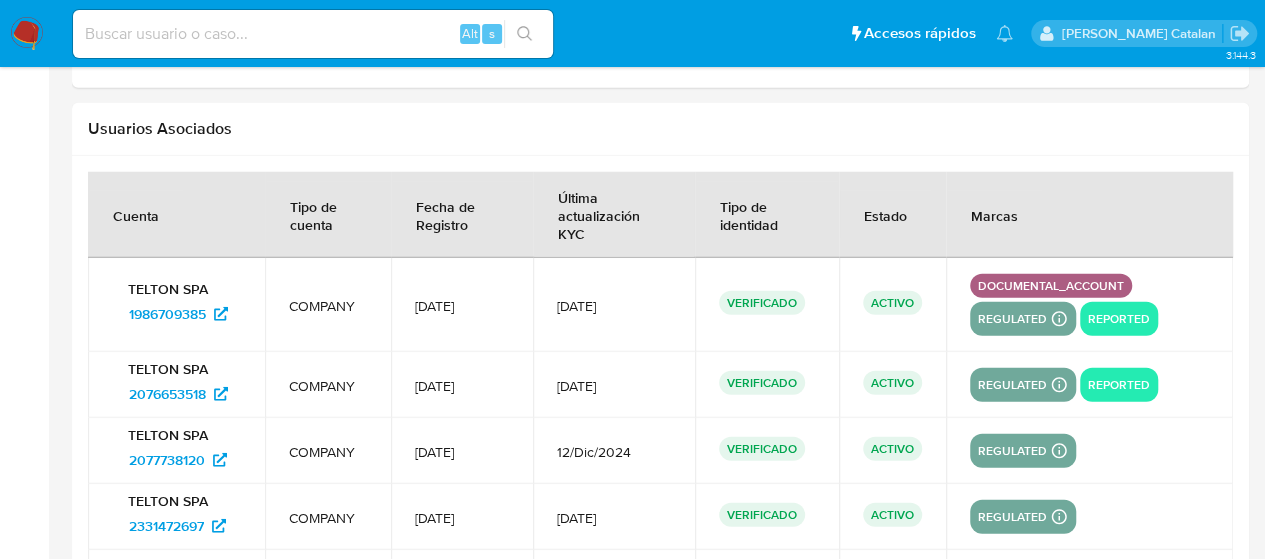 scroll, scrollTop: 2536, scrollLeft: 0, axis: vertical 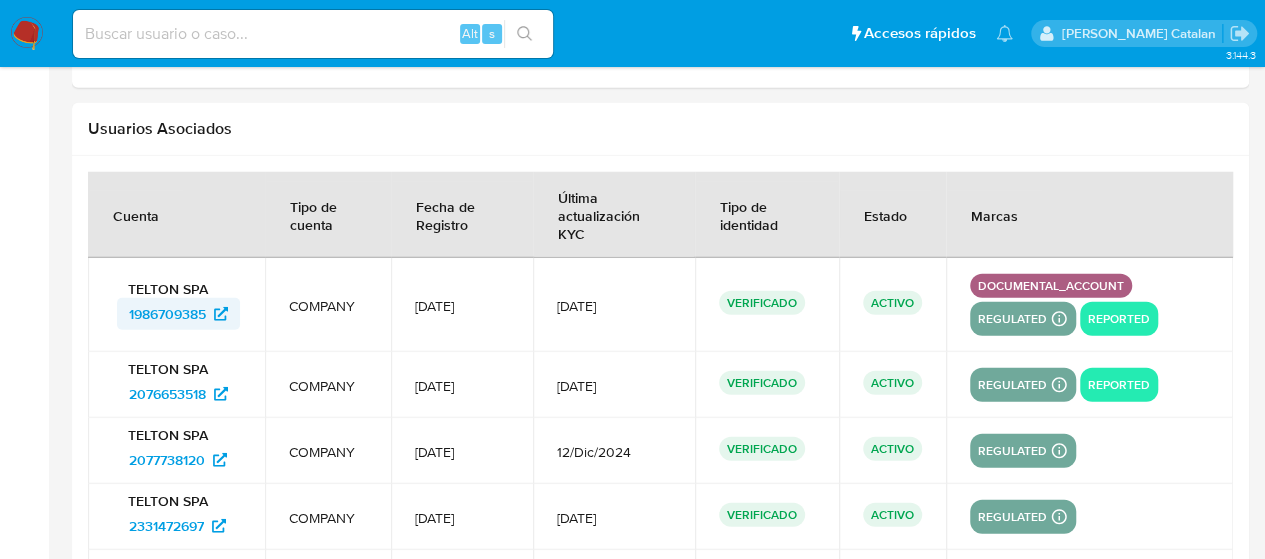 drag, startPoint x: 122, startPoint y: 279, endPoint x: 226, endPoint y: 303, distance: 106.733315 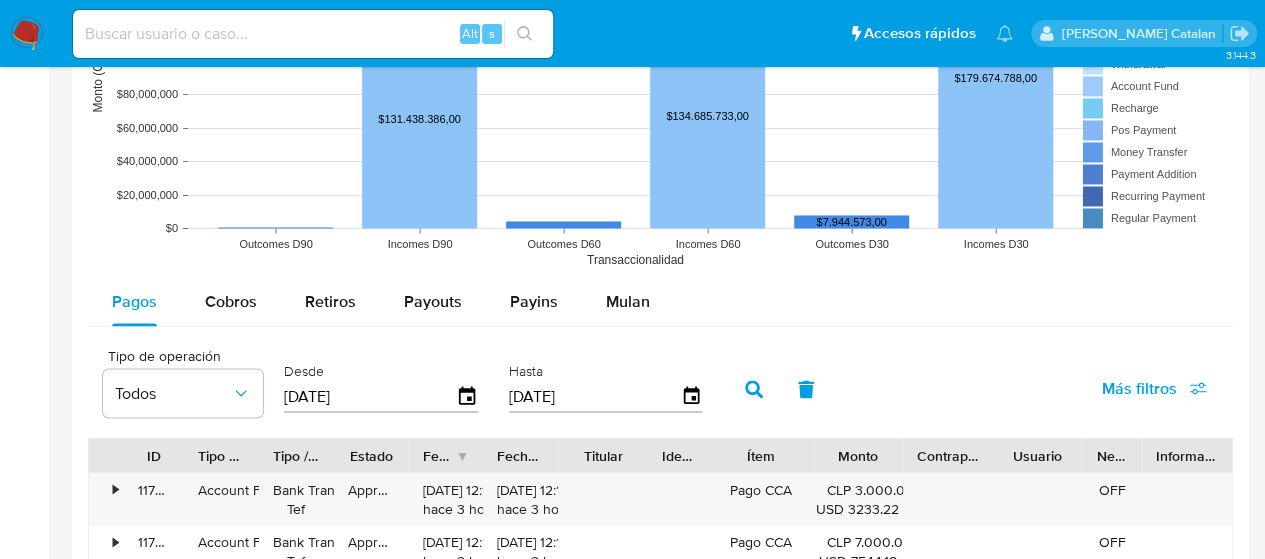 scroll, scrollTop: 1332, scrollLeft: 0, axis: vertical 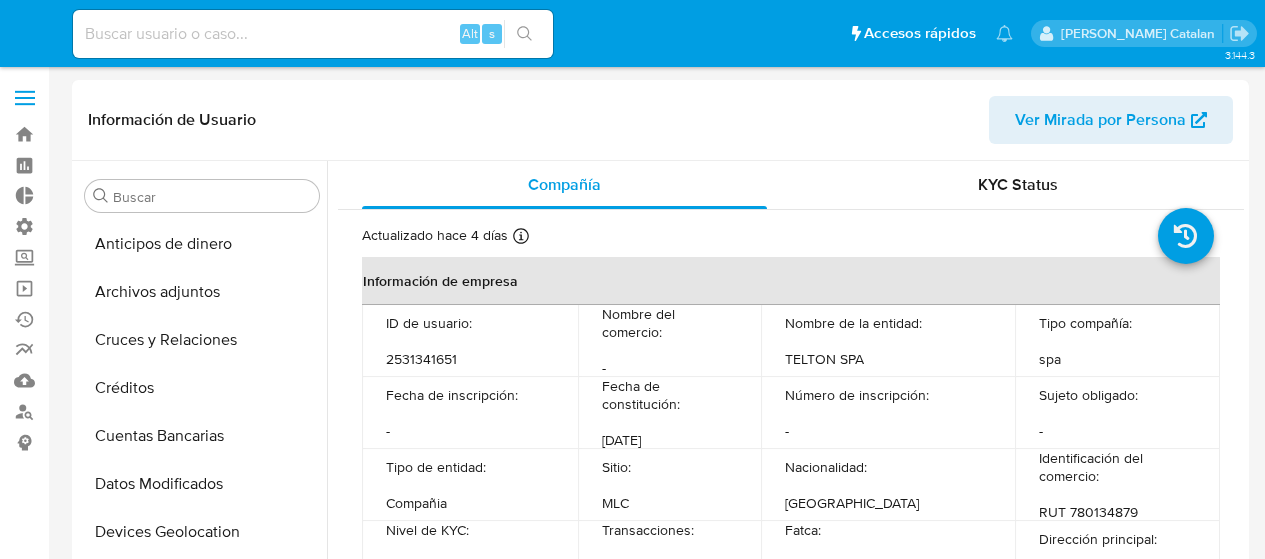 select on "10" 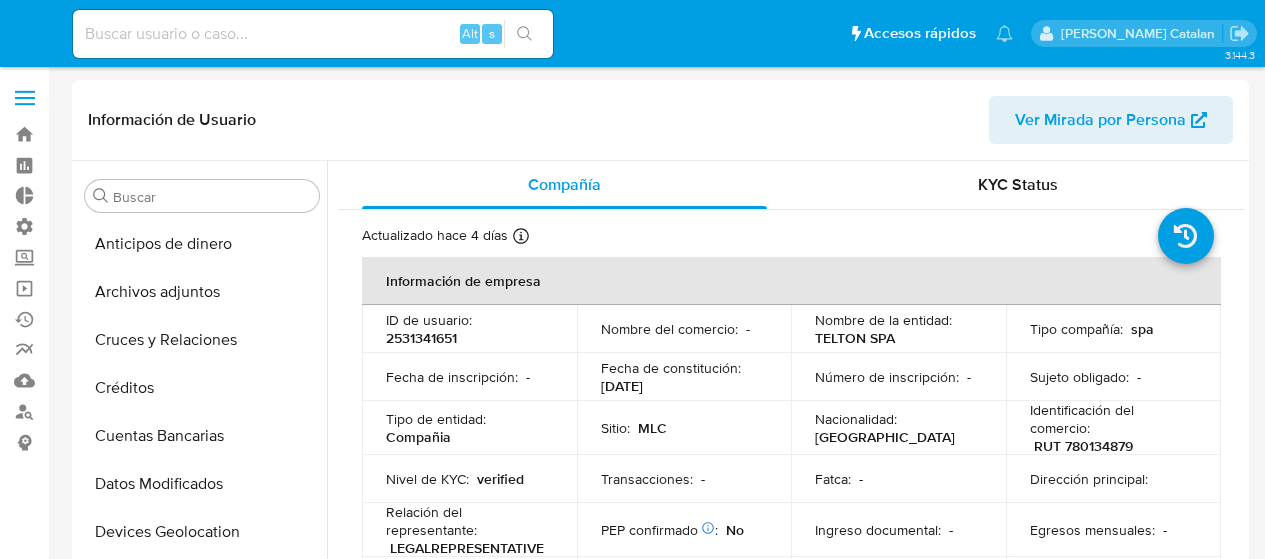 scroll, scrollTop: 0, scrollLeft: 0, axis: both 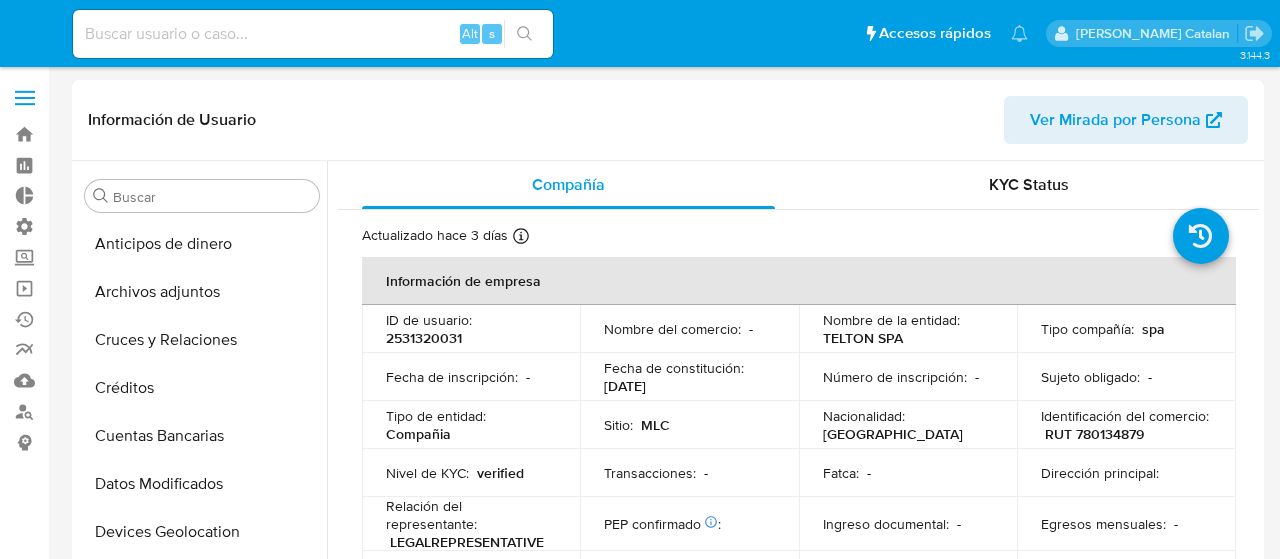 select on "10" 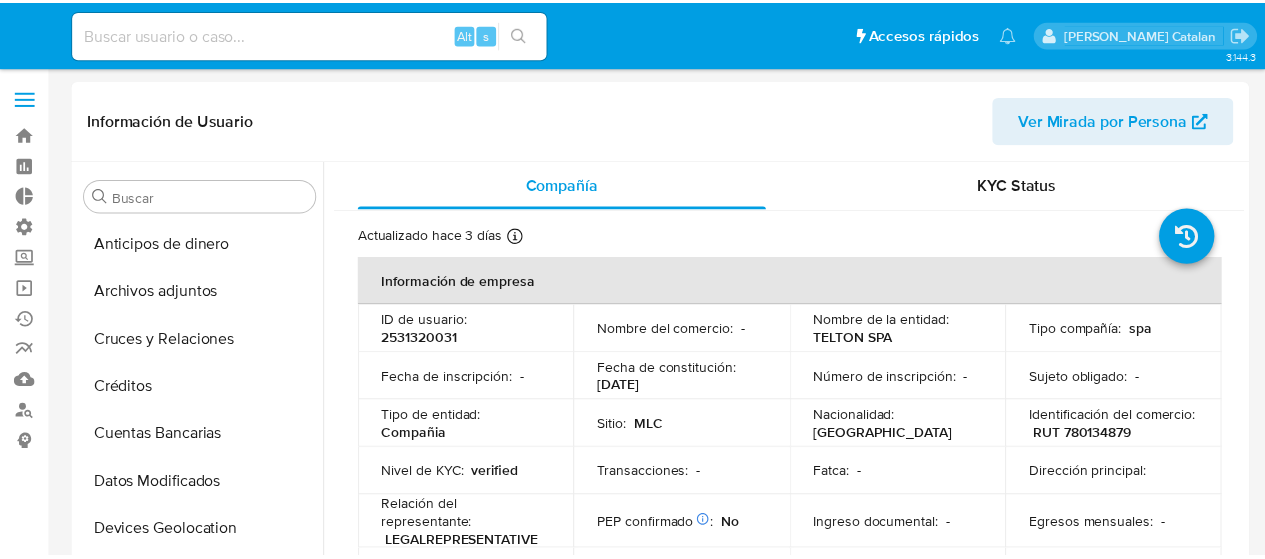 scroll, scrollTop: 0, scrollLeft: 0, axis: both 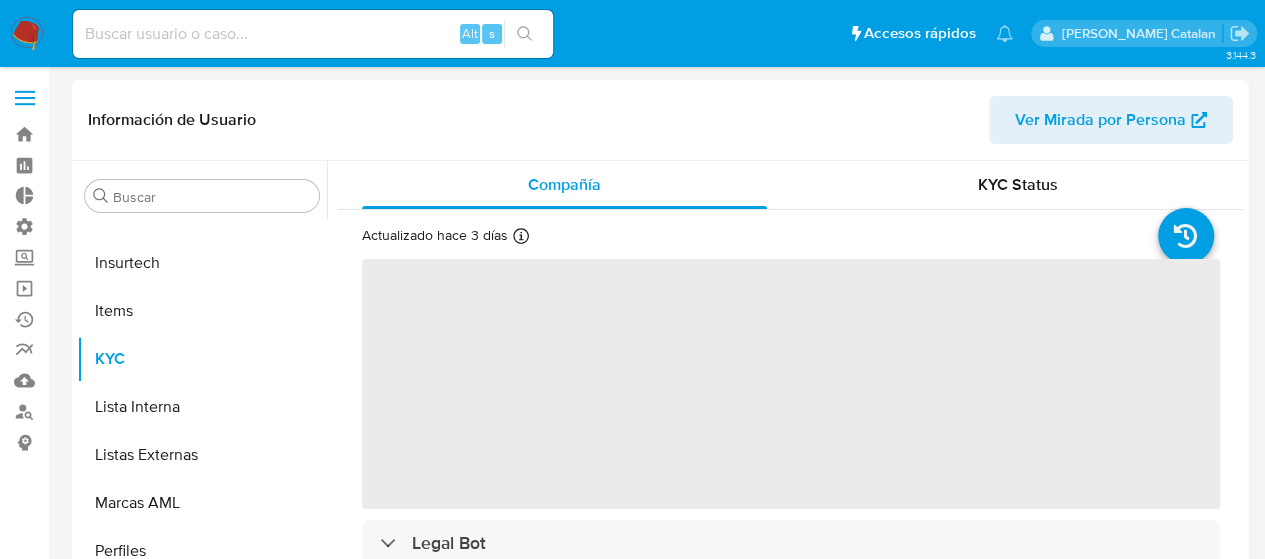 select on "10" 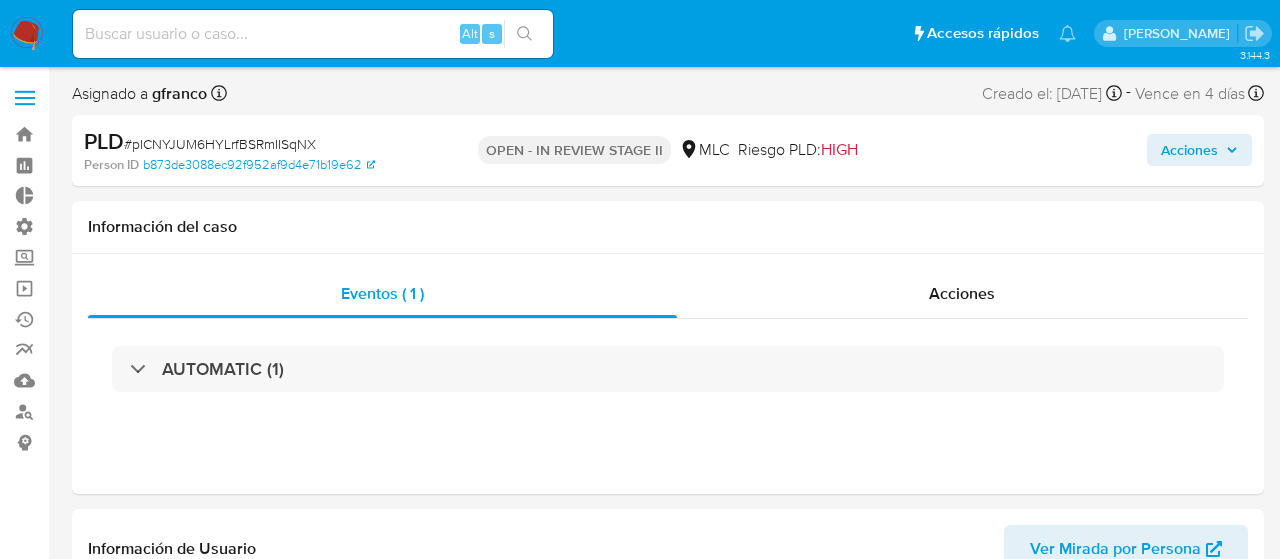 select on "10" 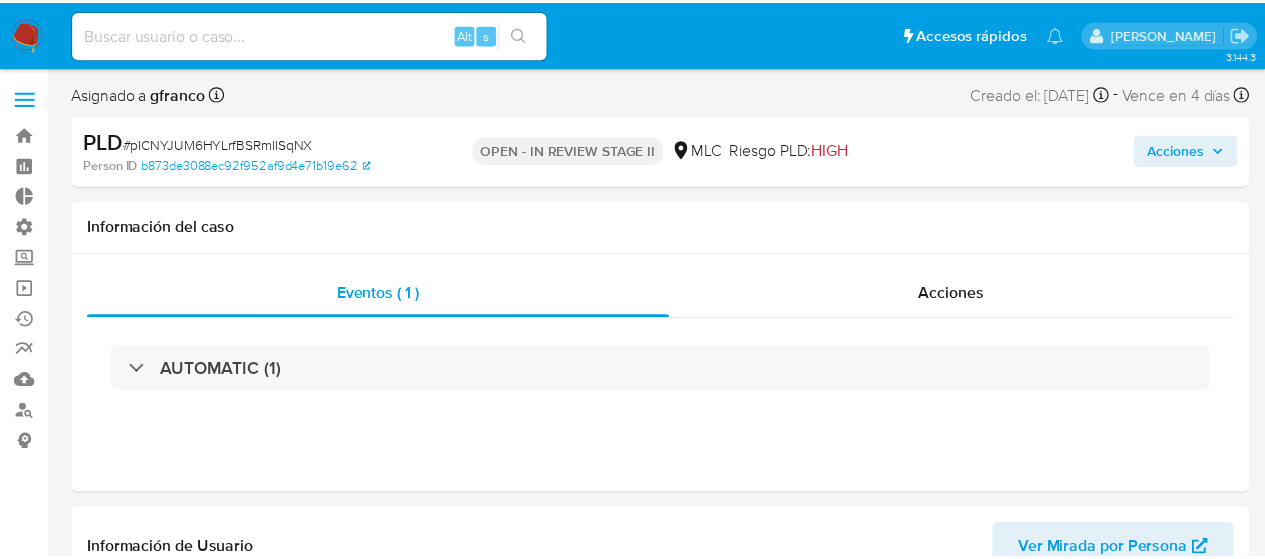 scroll, scrollTop: 0, scrollLeft: 0, axis: both 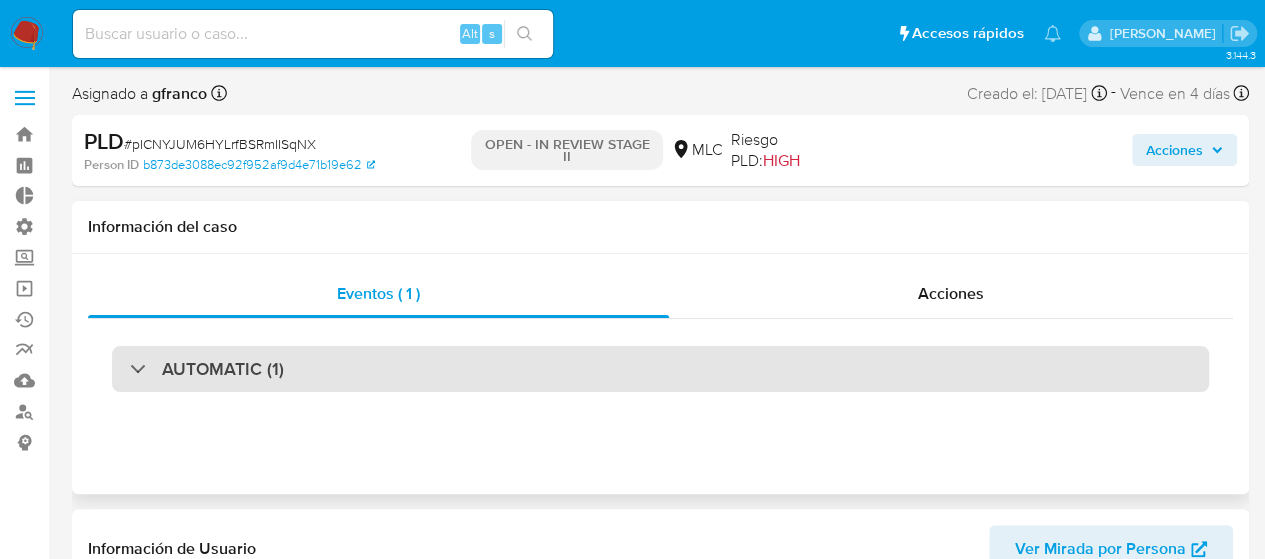 click on "AUTOMATIC (1)" at bounding box center (660, 369) 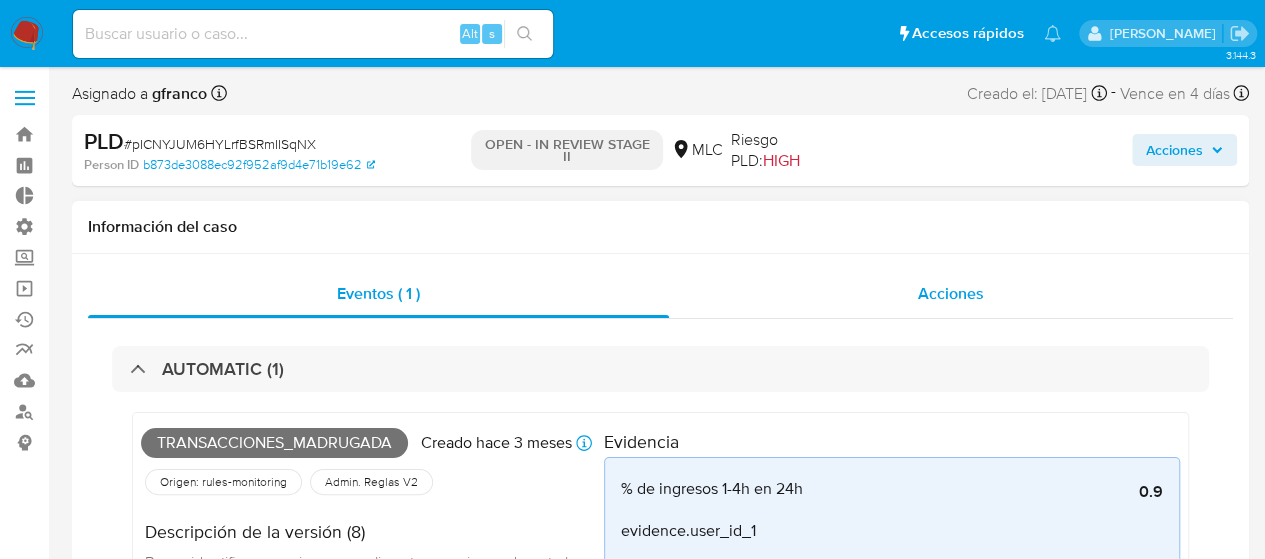 scroll, scrollTop: 2, scrollLeft: 0, axis: vertical 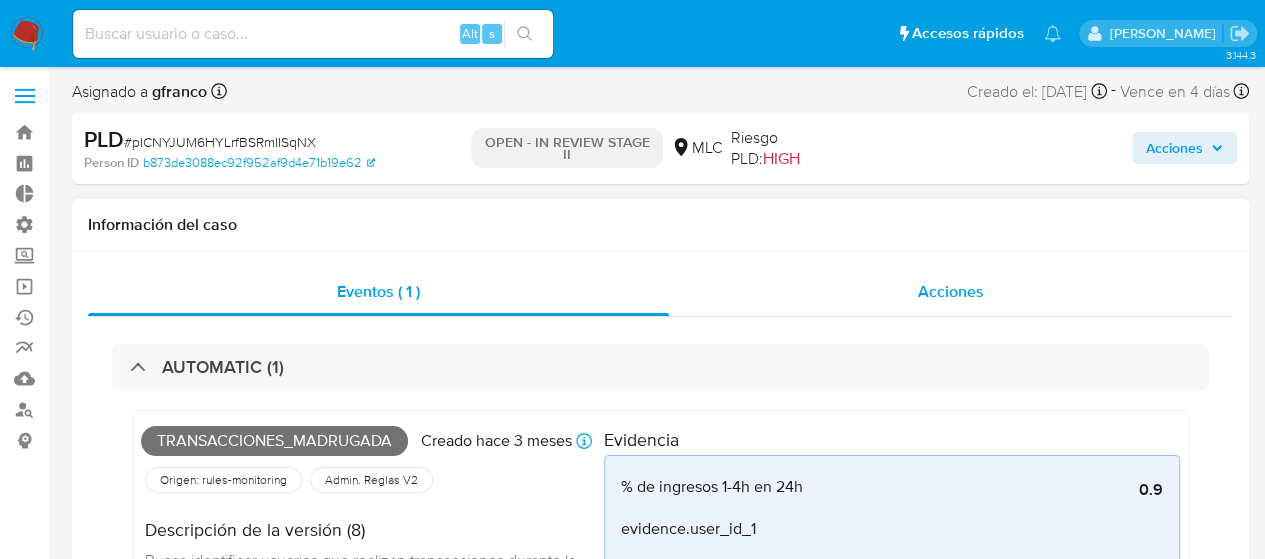 click on "Acciones" at bounding box center (951, 291) 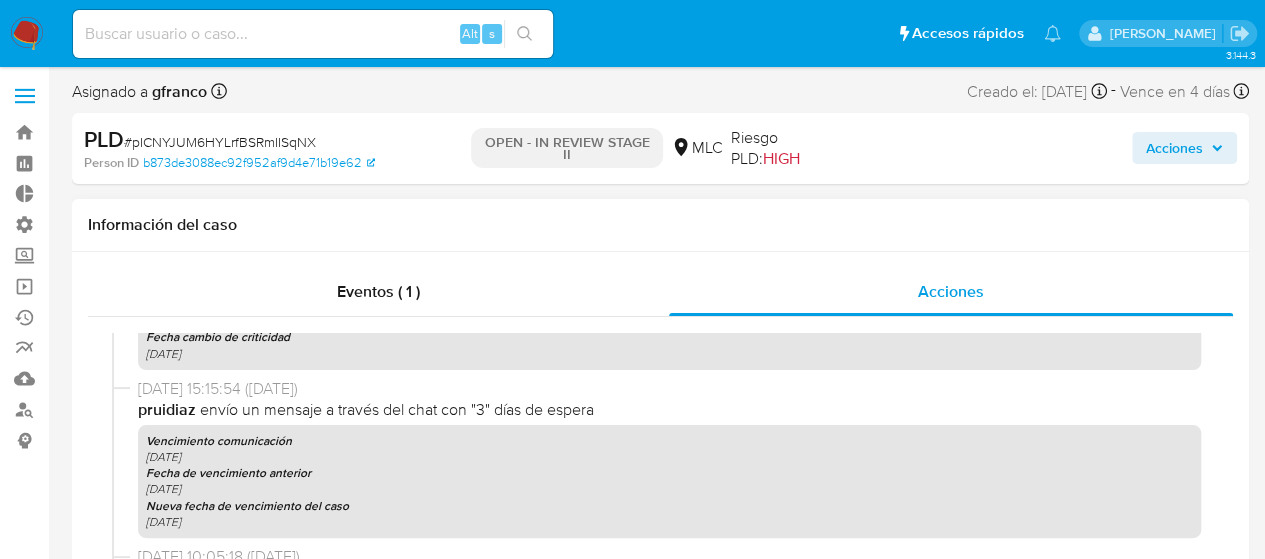 scroll, scrollTop: 1548, scrollLeft: 0, axis: vertical 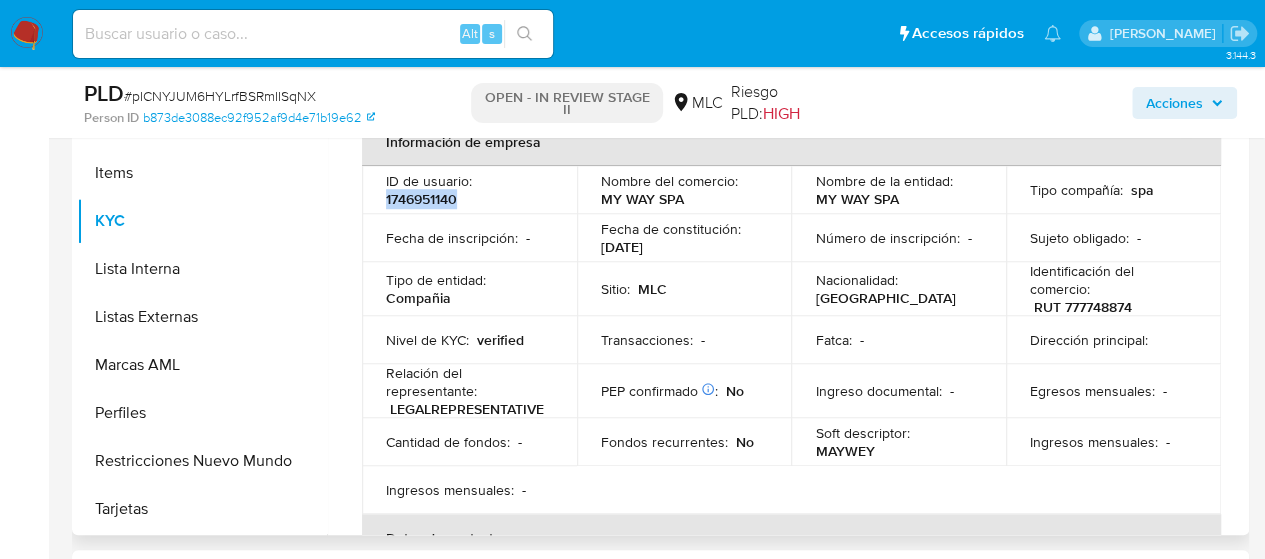 drag, startPoint x: 462, startPoint y: 197, endPoint x: 384, endPoint y: 201, distance: 78.10249 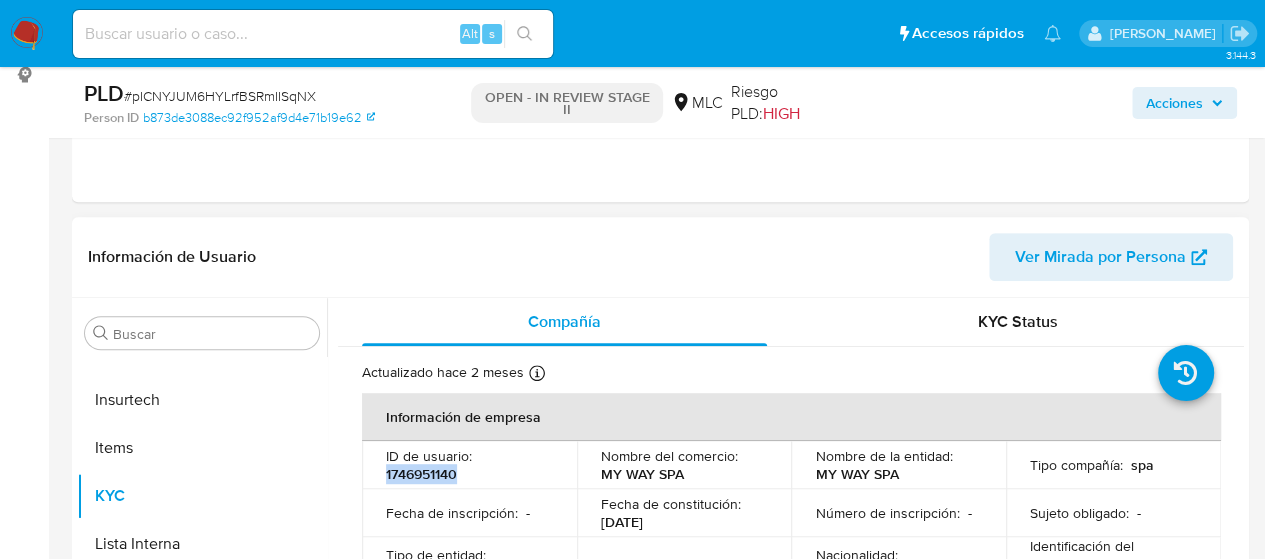 scroll, scrollTop: 366, scrollLeft: 0, axis: vertical 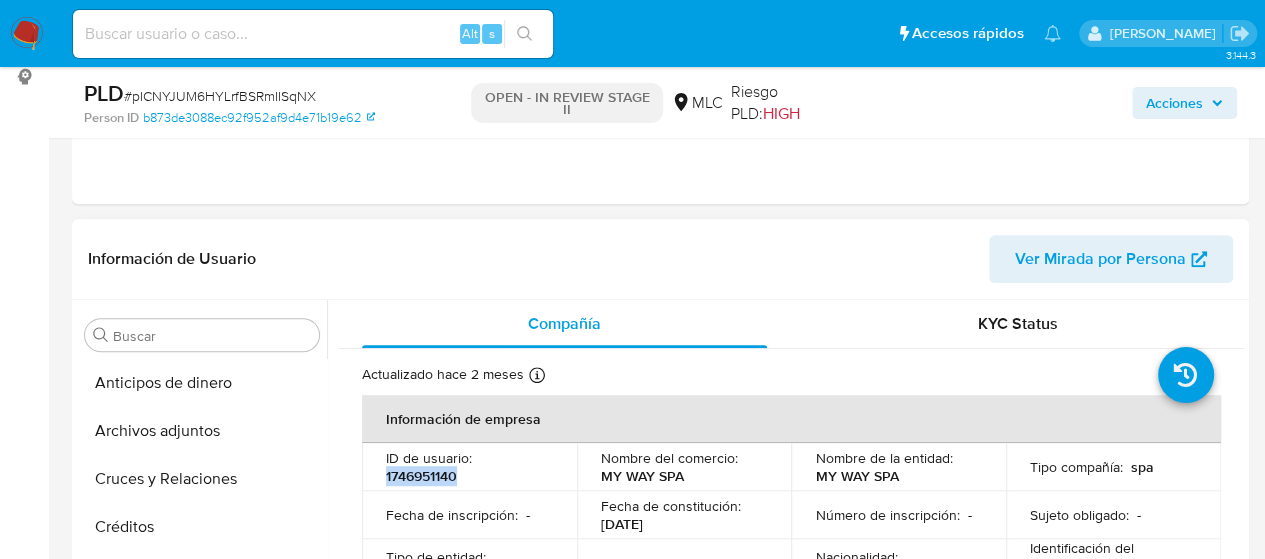 click on "Archivos adjuntos" at bounding box center [202, 431] 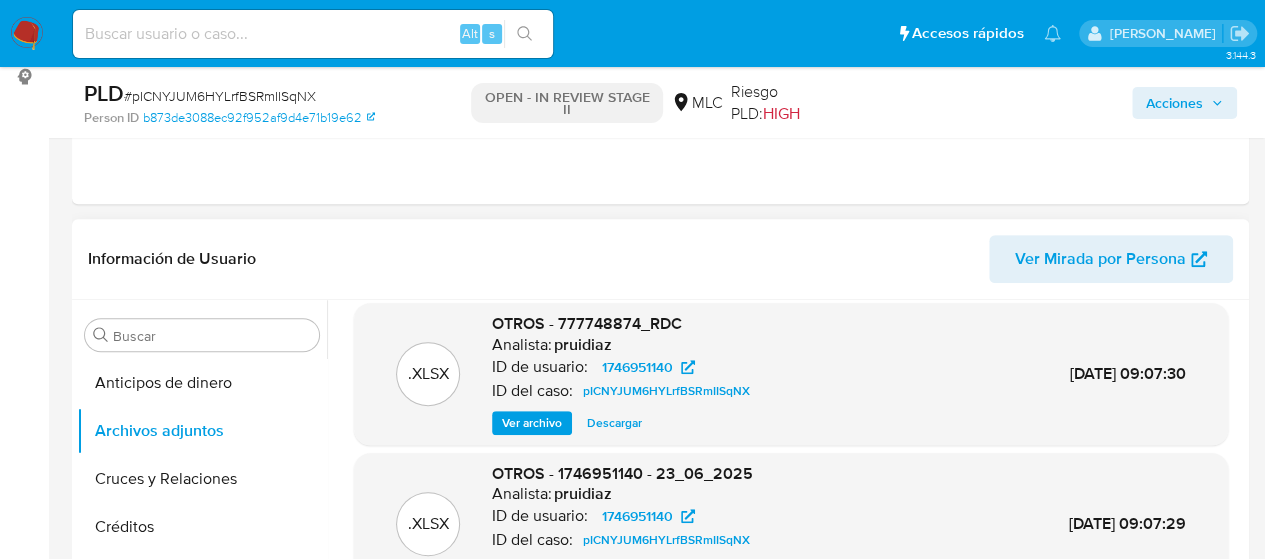 scroll, scrollTop: 168, scrollLeft: 0, axis: vertical 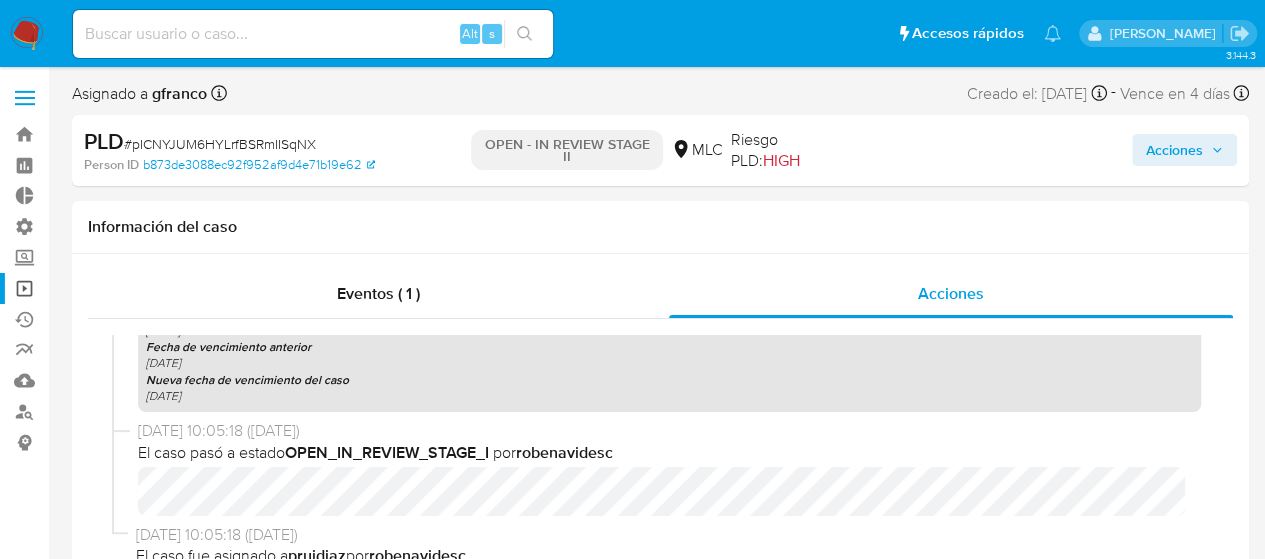 click on "Operaciones masivas" at bounding box center (119, 288) 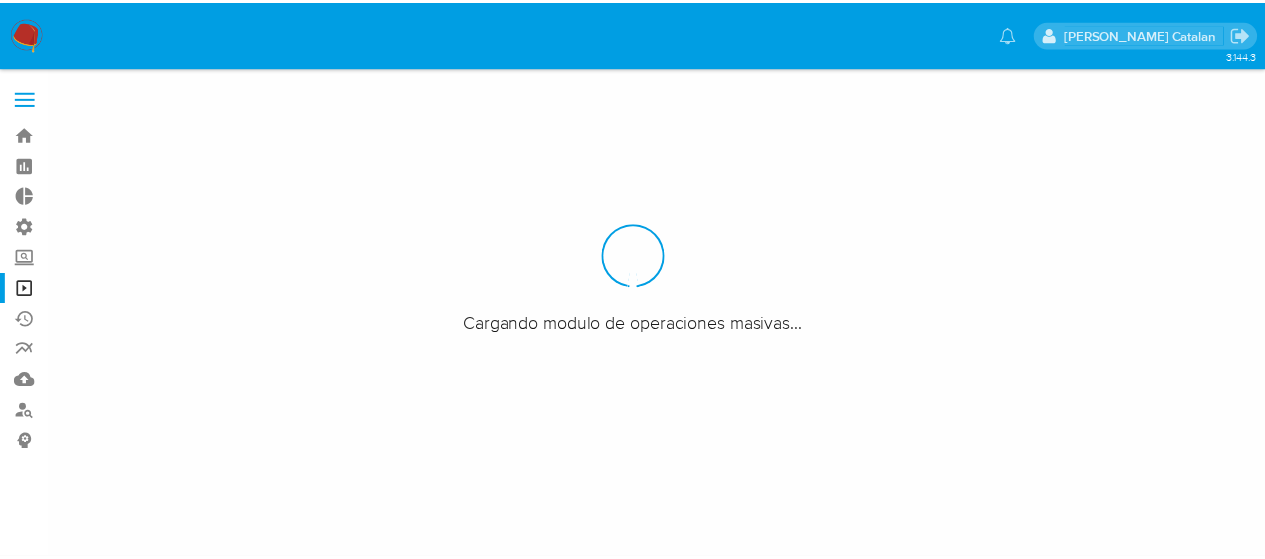 scroll, scrollTop: 0, scrollLeft: 0, axis: both 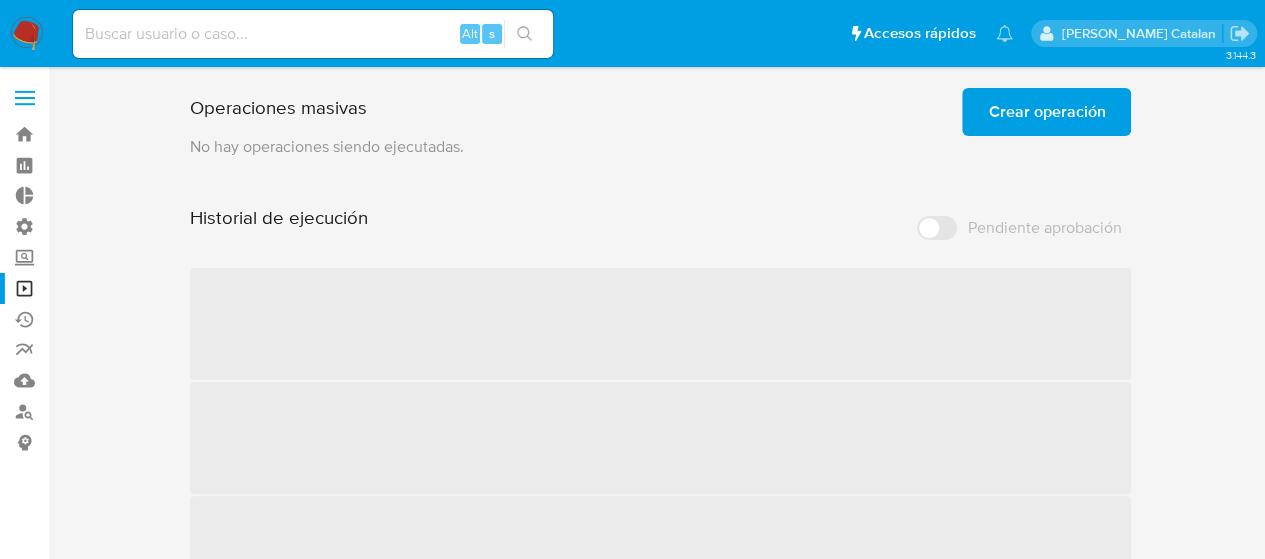 click on "Crear operación" at bounding box center (1046, 112) 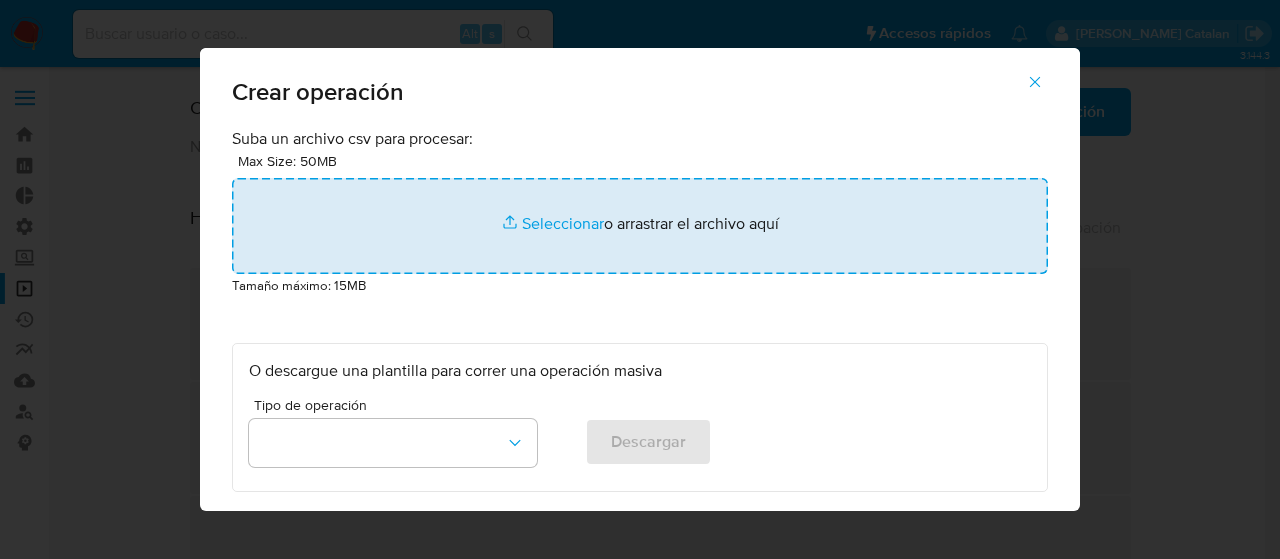 click at bounding box center [640, 226] 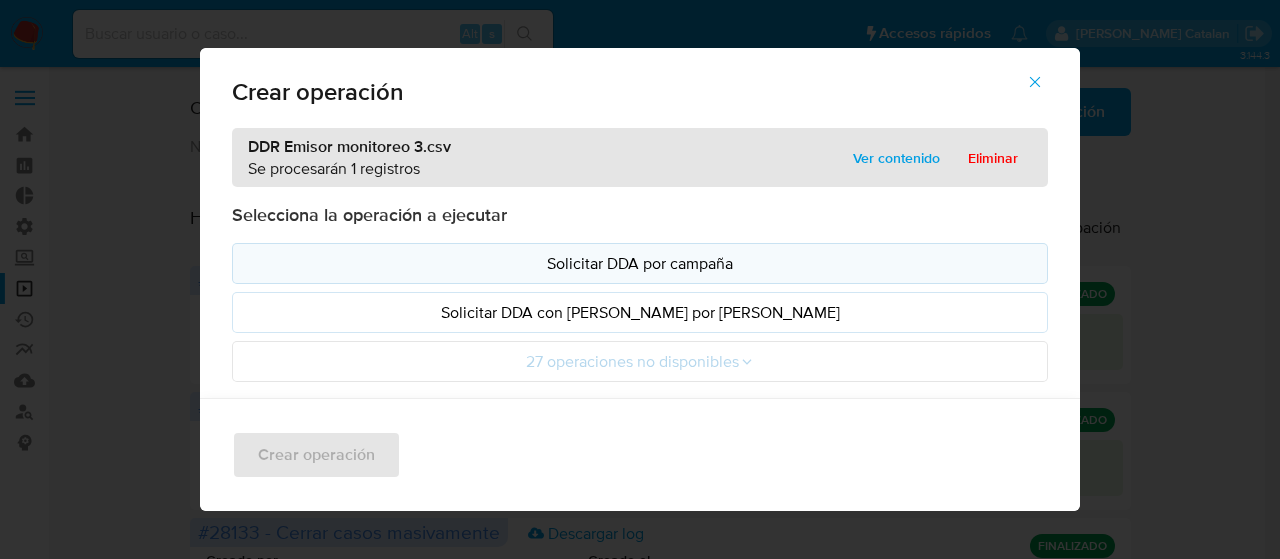 click on "Solicitar DDA por campaña" at bounding box center [640, 263] 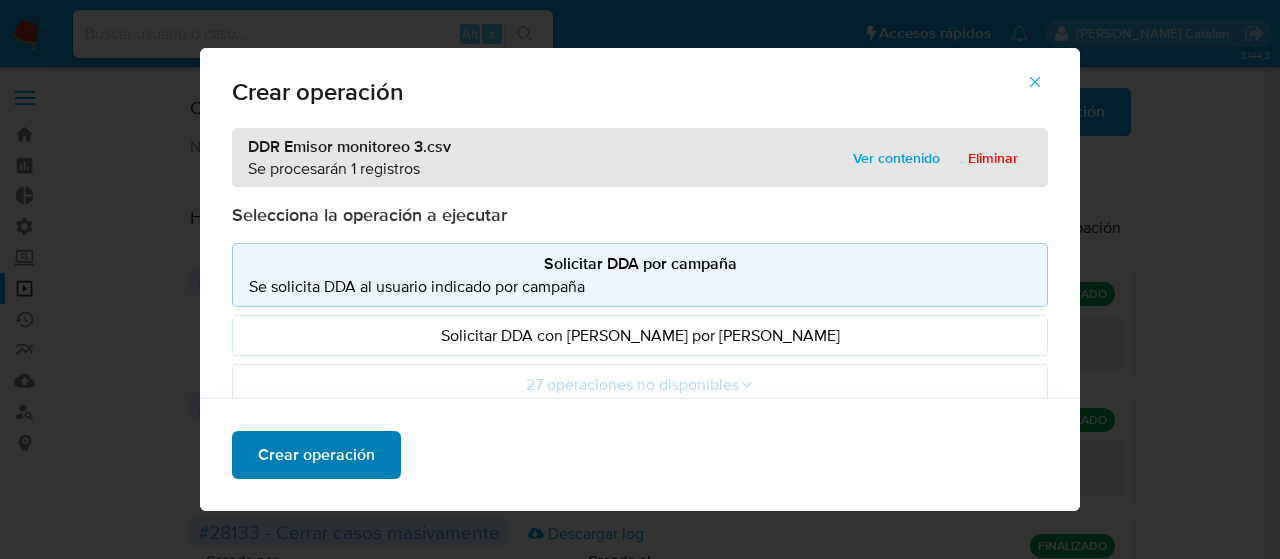 click on "Crear operación" at bounding box center (316, 455) 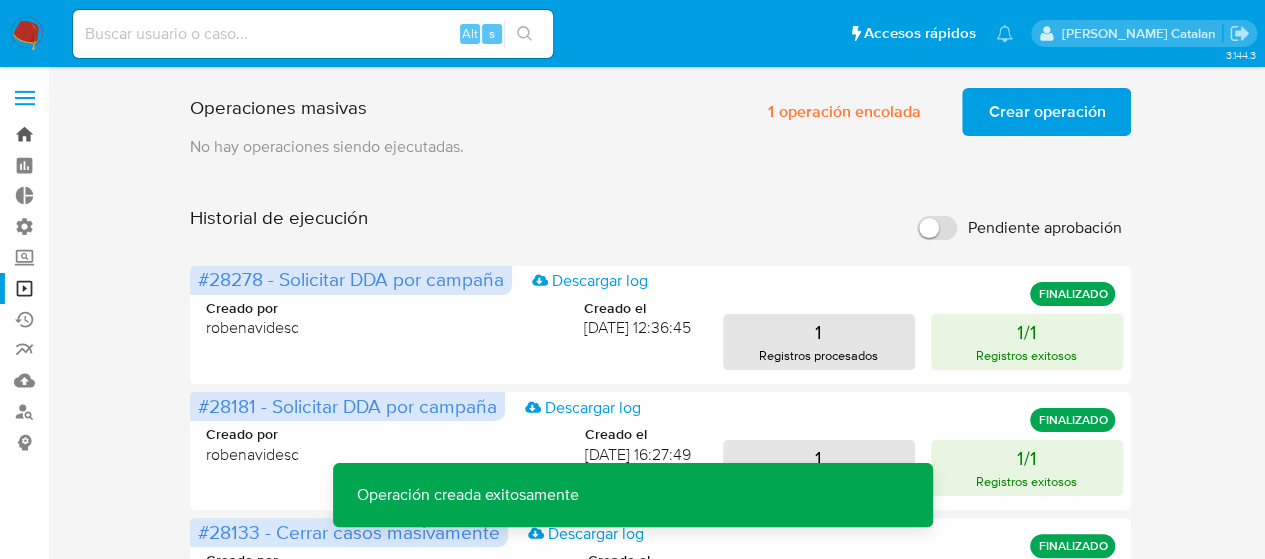 click on "Bandeja" at bounding box center [119, 134] 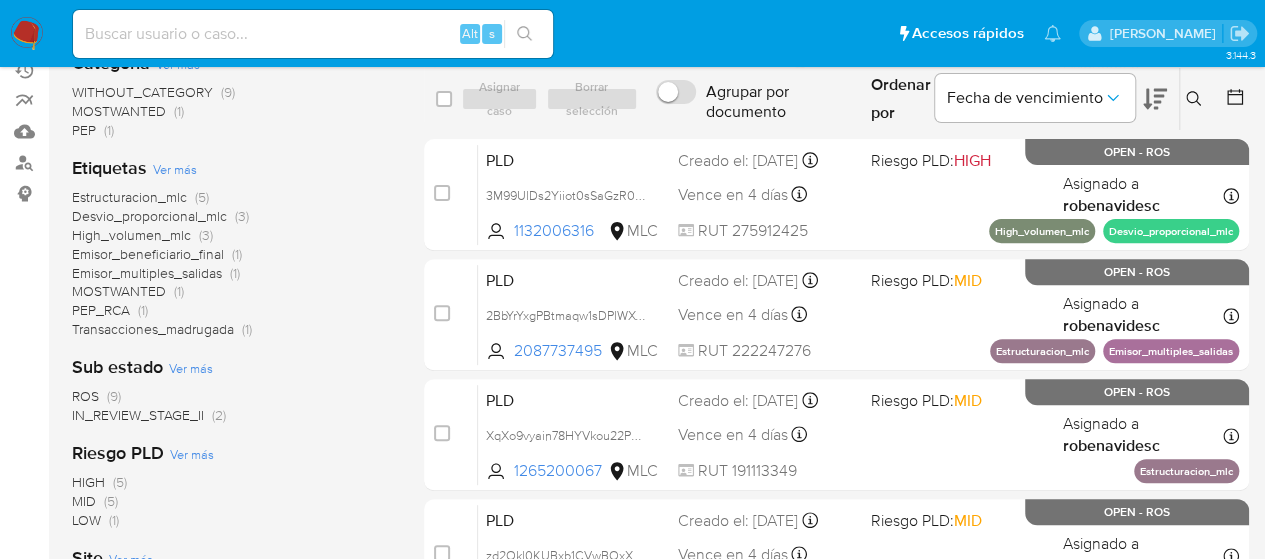 scroll, scrollTop: 252, scrollLeft: 0, axis: vertical 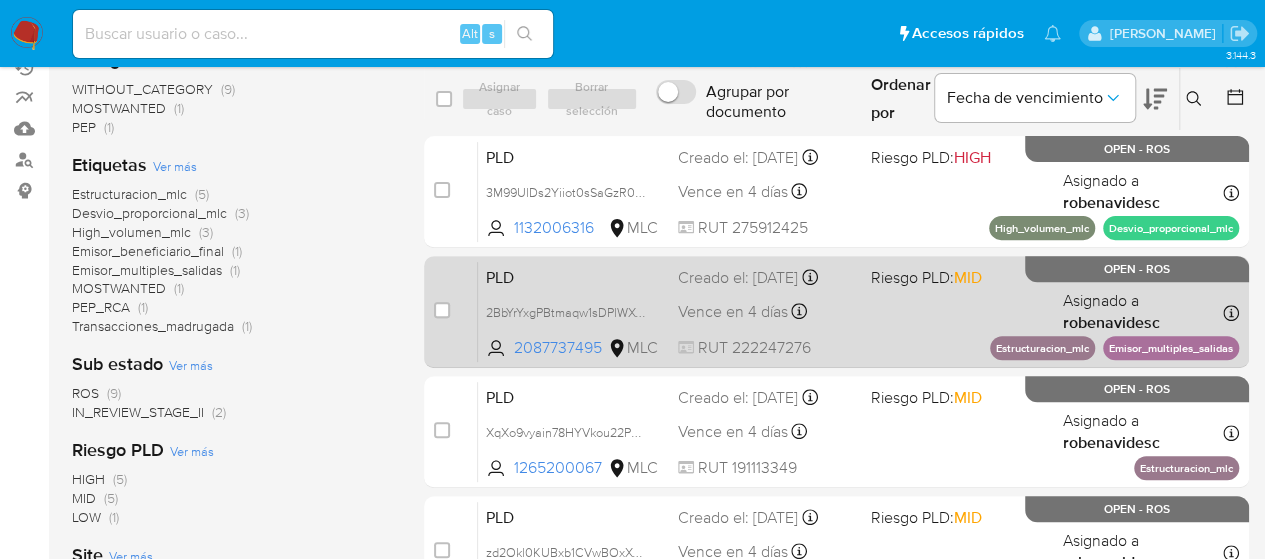 click on "PLD 2BbYrYxgPBtmaqw1sDPlWXwl 2087737495 MLC Riesgo PLD:  MID Creado el: 12/04/2025   Creado el: 12/04/2025 05:08:32 Vence en 4 días   Vence el 11/07/2025 05:08:32 RUT   222247276 Asignado a   robenavidesc   Asignado el: 10/06/2025 10:05:37 Estructuracion_mlc Emisor_multiples_salidas OPEN - ROS" at bounding box center [858, 311] 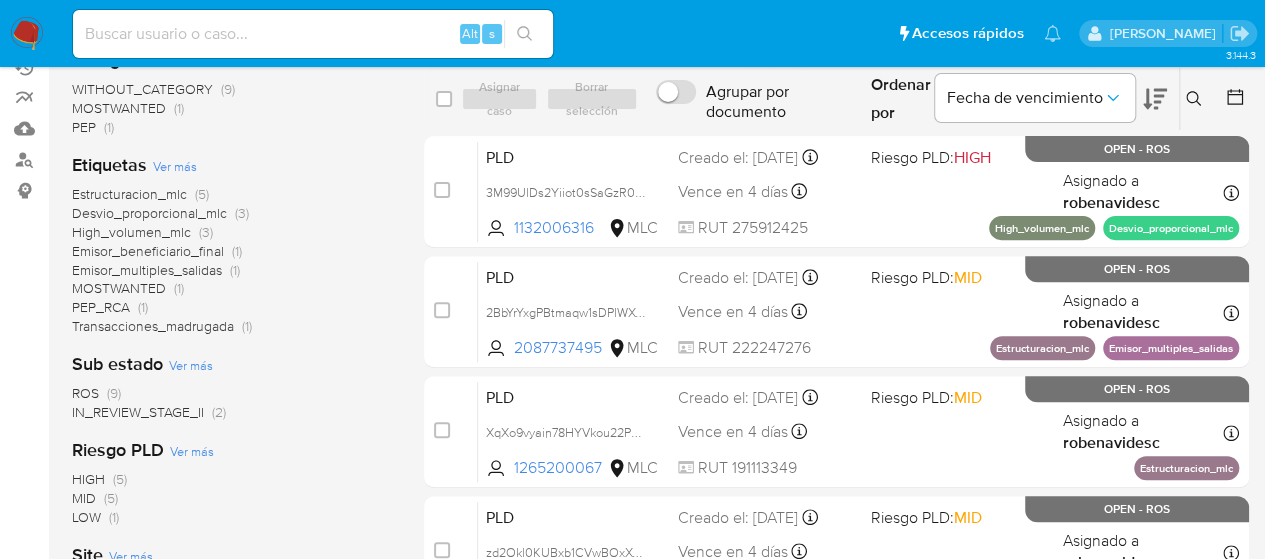 click at bounding box center [313, 34] 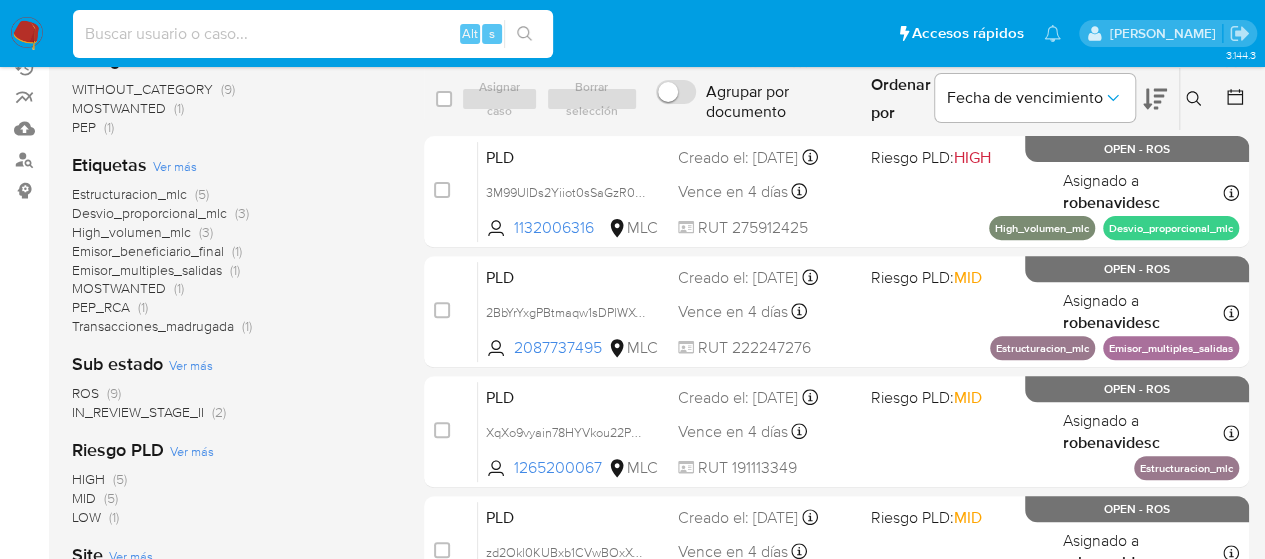 paste on "13694199" 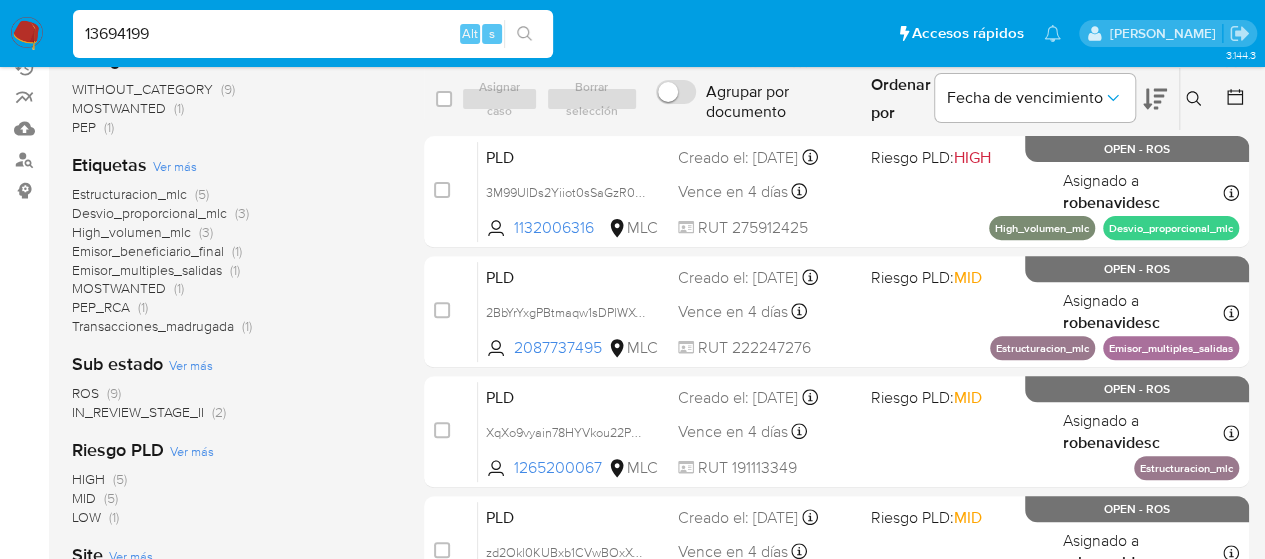 type on "13694199" 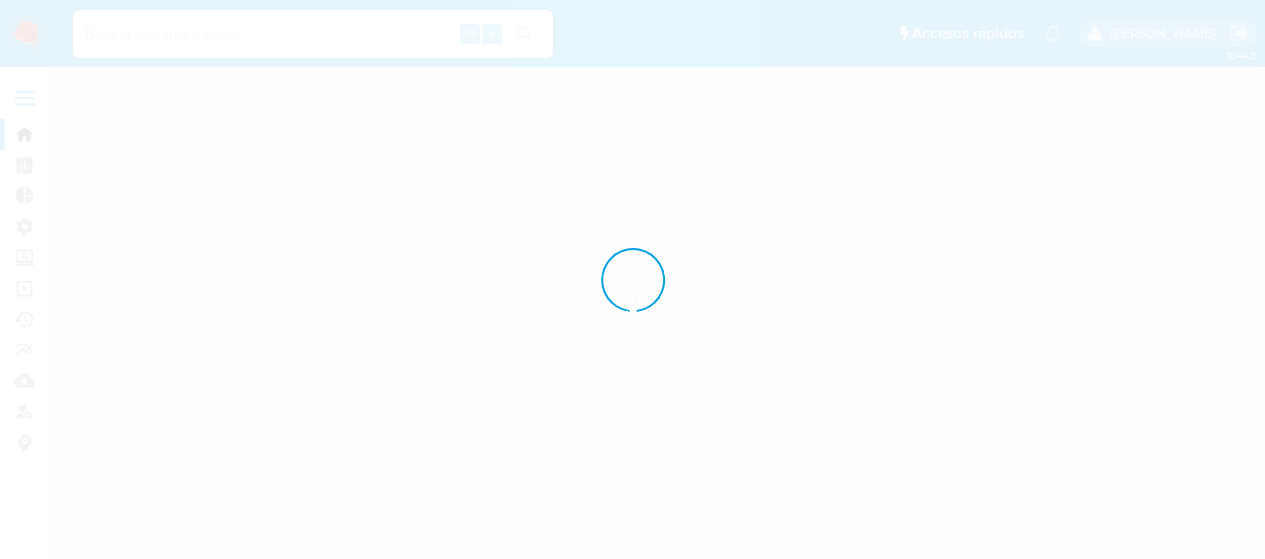 scroll, scrollTop: 0, scrollLeft: 0, axis: both 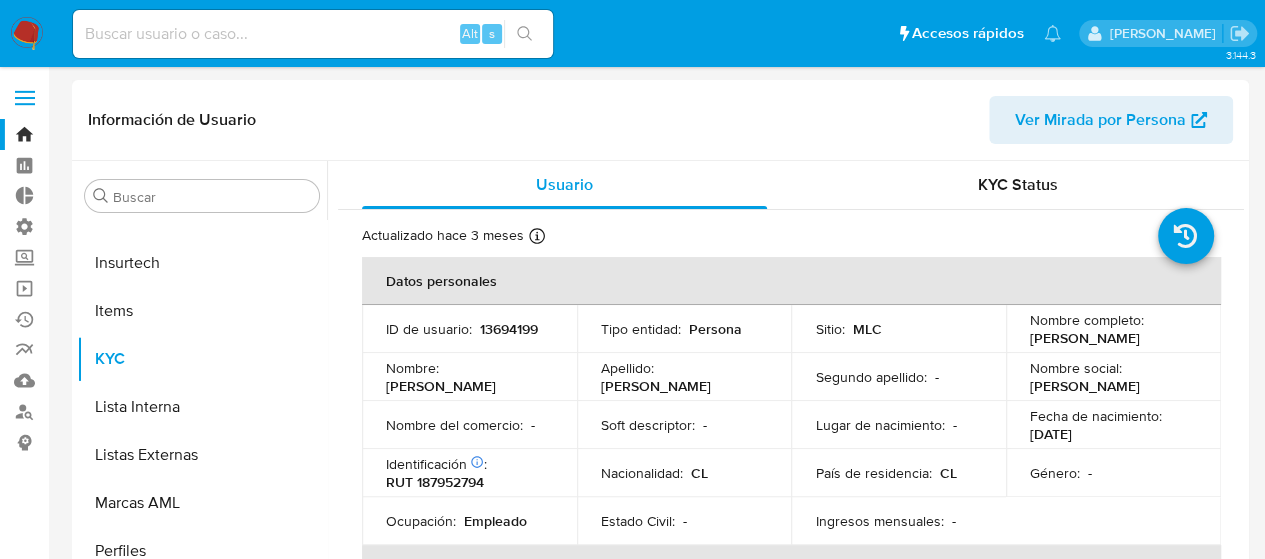 select on "10" 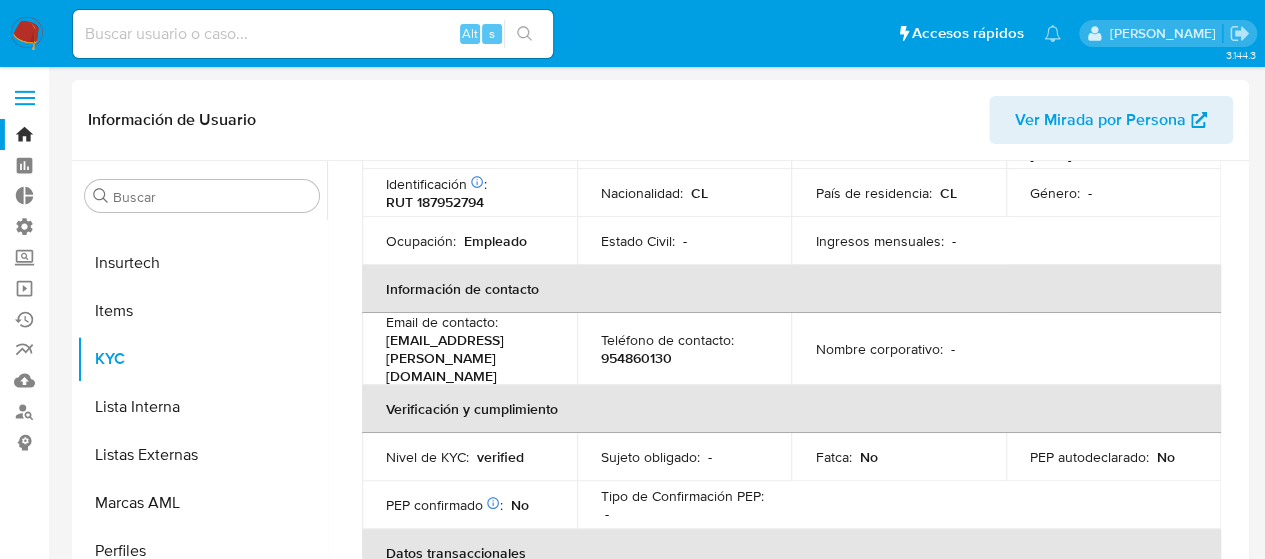 scroll, scrollTop: 281, scrollLeft: 0, axis: vertical 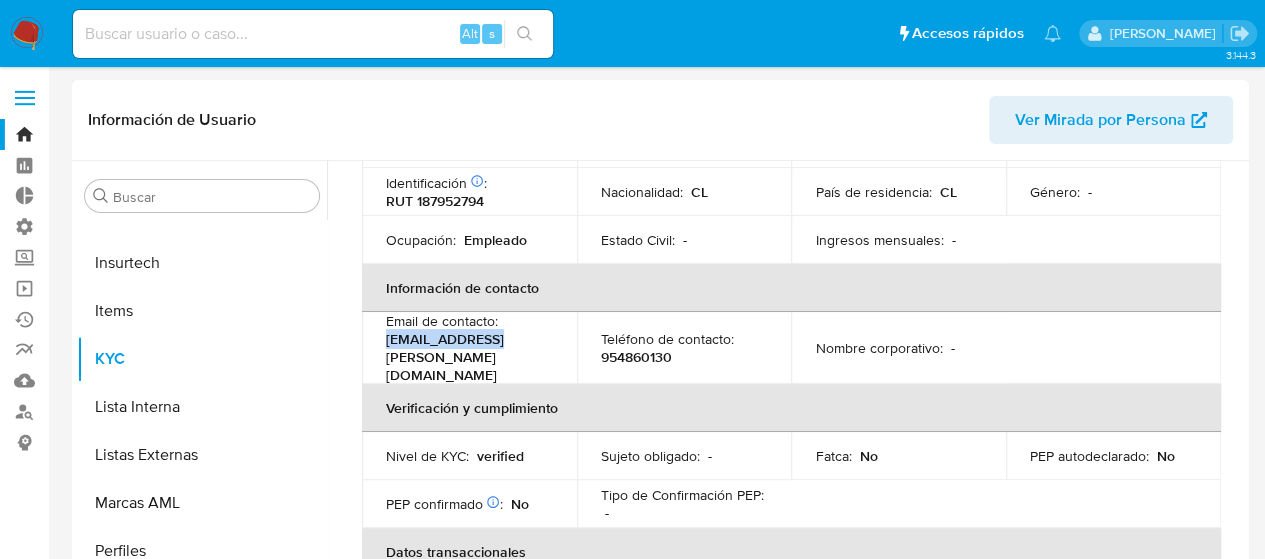 drag, startPoint x: 387, startPoint y: 355, endPoint x: 482, endPoint y: 349, distance: 95.189285 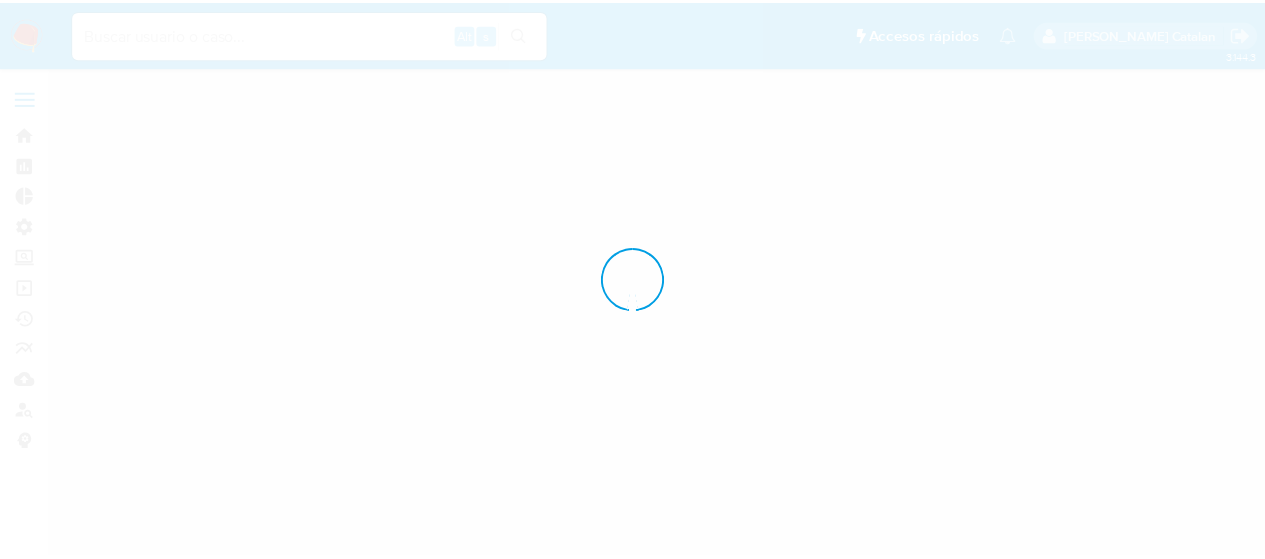 scroll, scrollTop: 0, scrollLeft: 0, axis: both 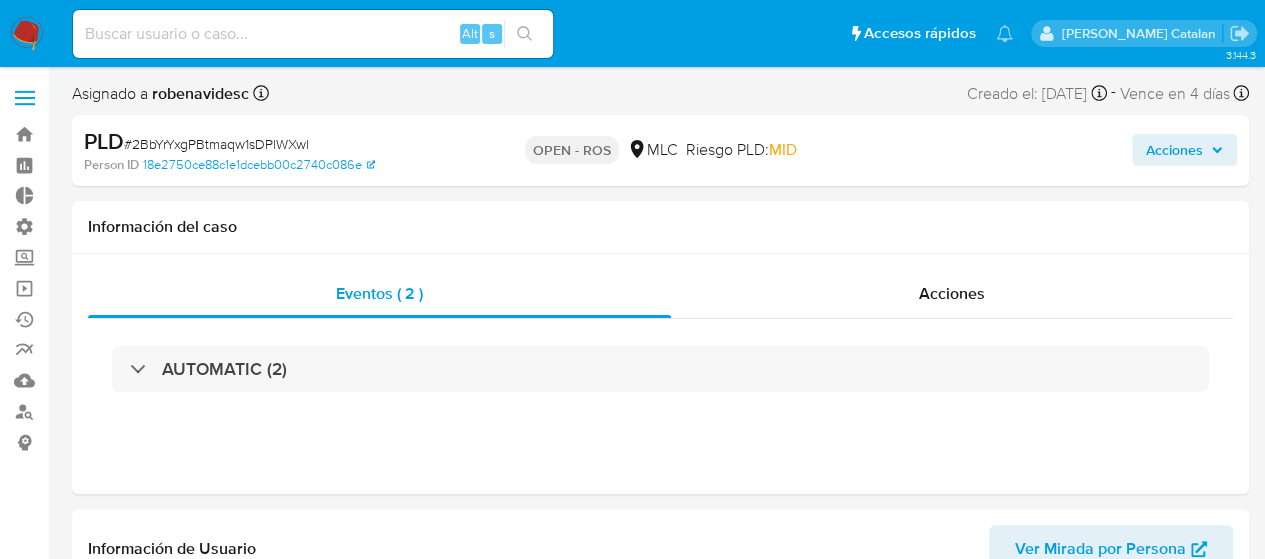 select on "10" 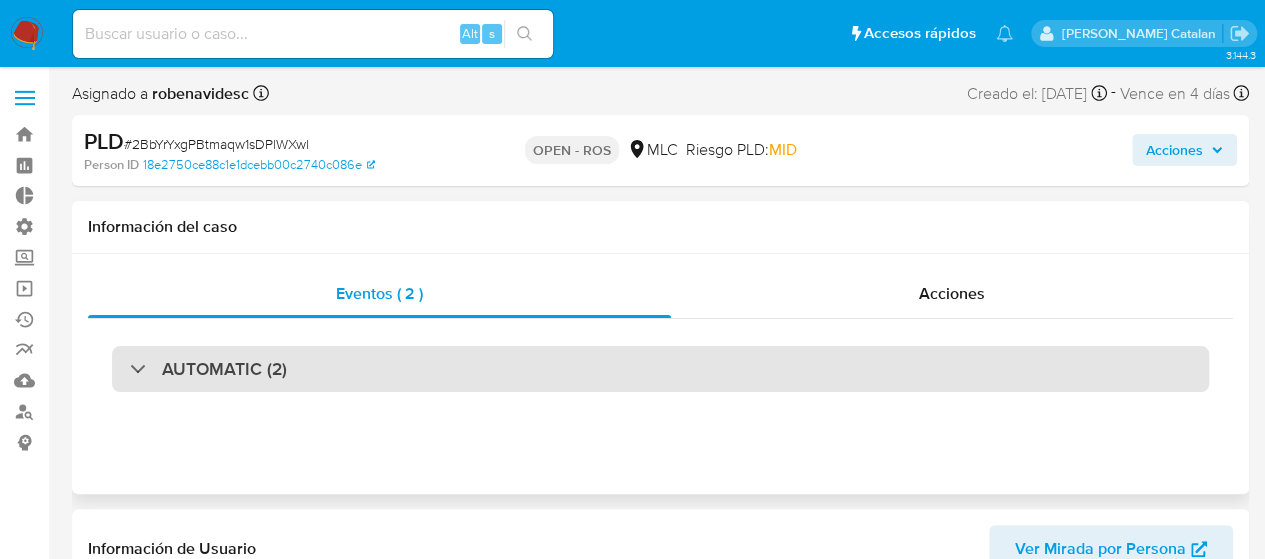 click on "AUTOMATIC (2)" at bounding box center [660, 369] 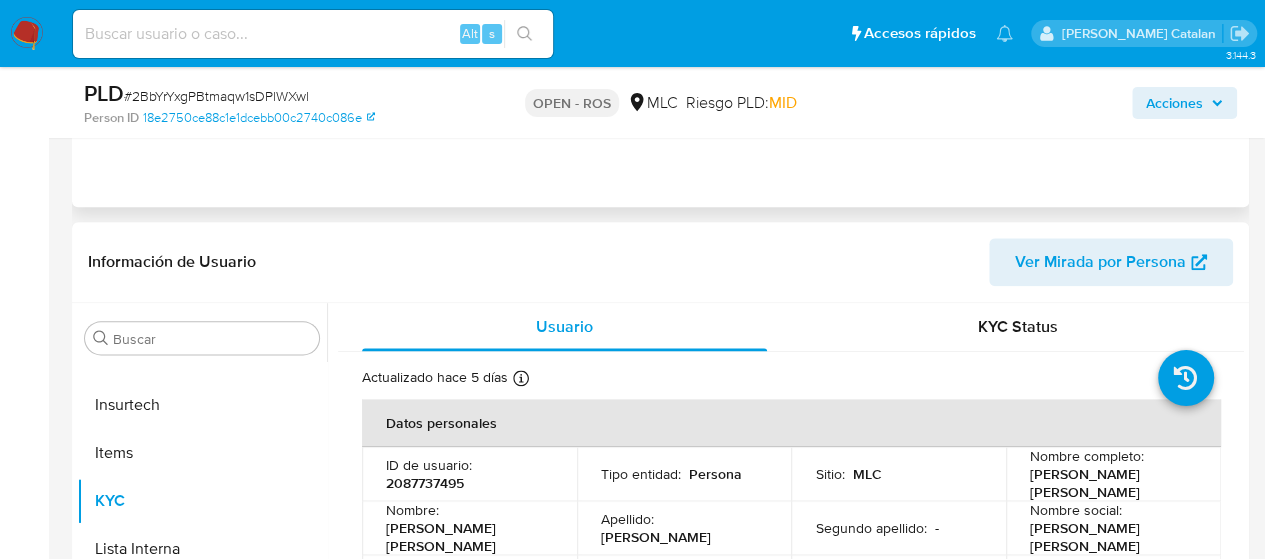 scroll, scrollTop: 1076, scrollLeft: 0, axis: vertical 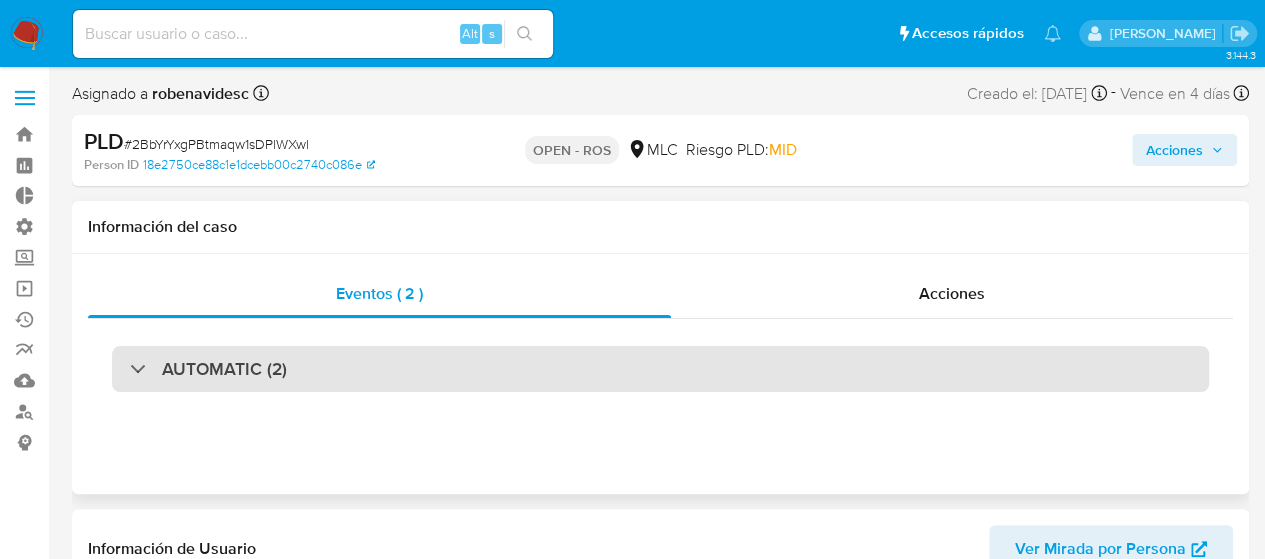 click on "AUTOMATIC (2)" at bounding box center (660, 369) 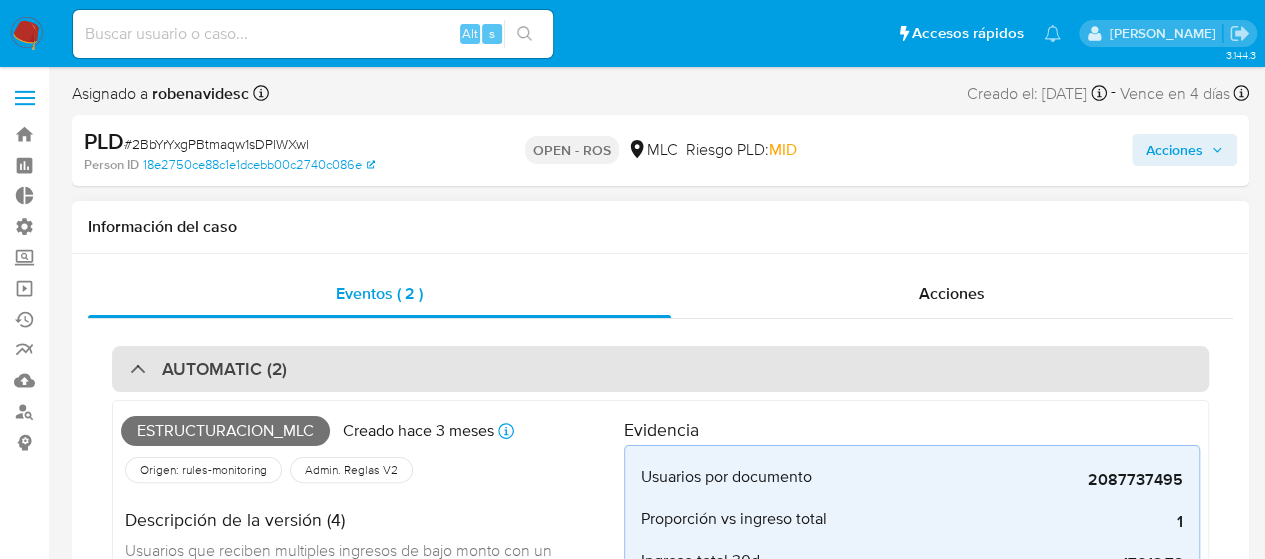 select on "10" 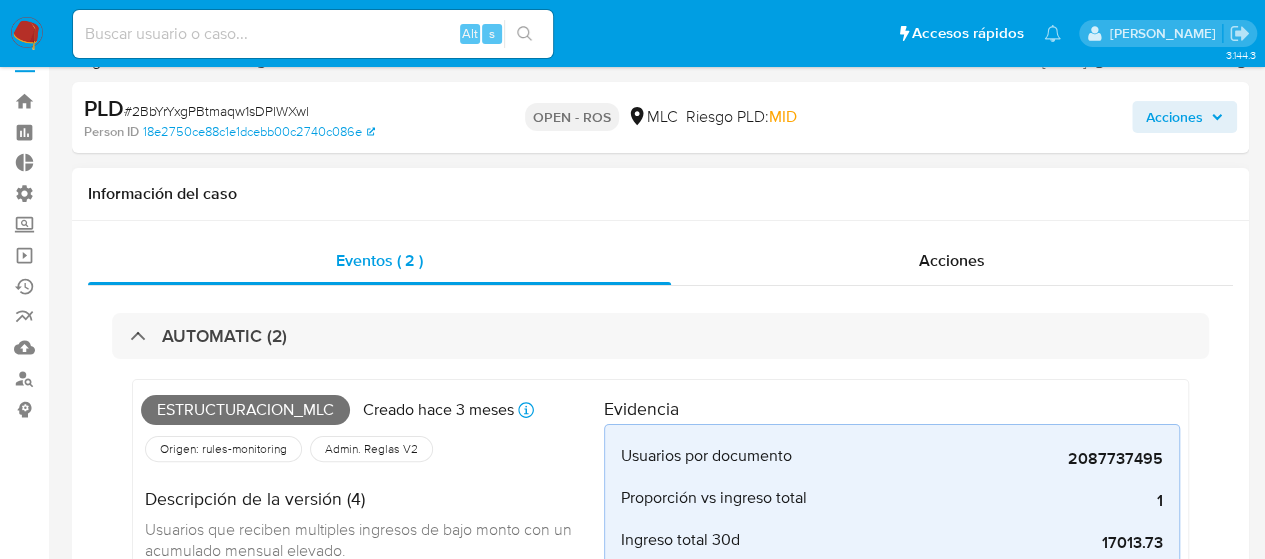 scroll, scrollTop: 32, scrollLeft: 0, axis: vertical 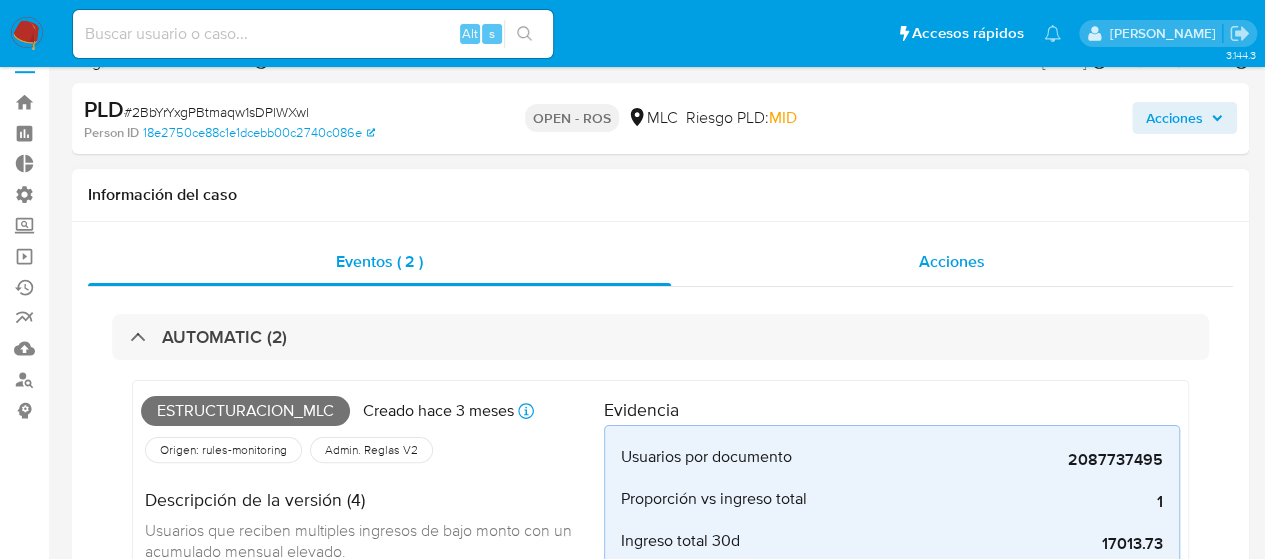 click on "Acciones" at bounding box center [952, 262] 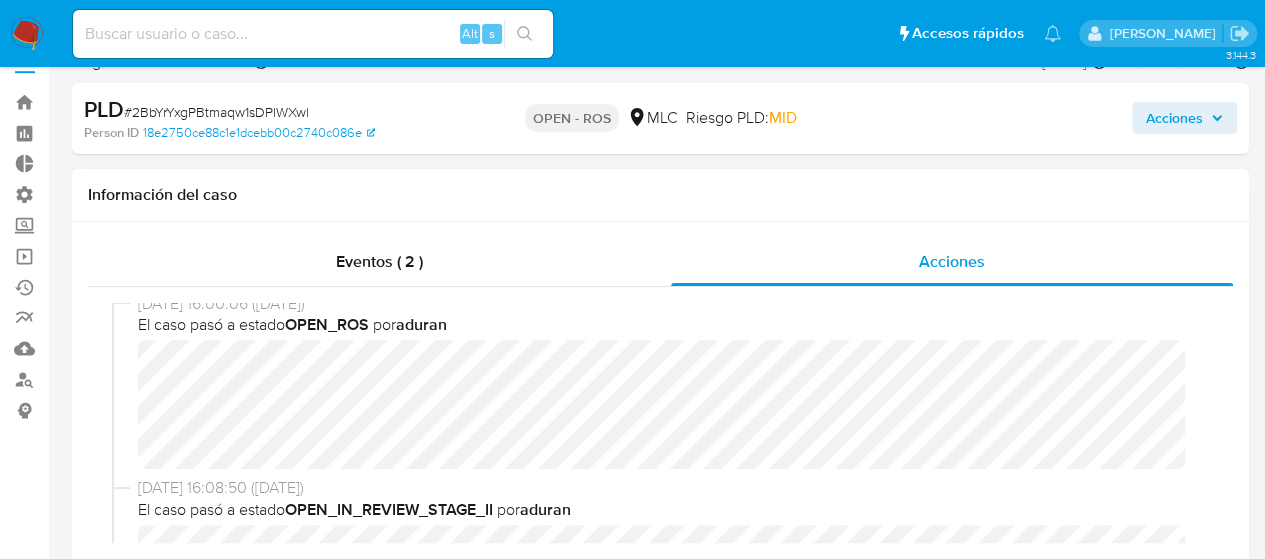scroll, scrollTop: 12, scrollLeft: 0, axis: vertical 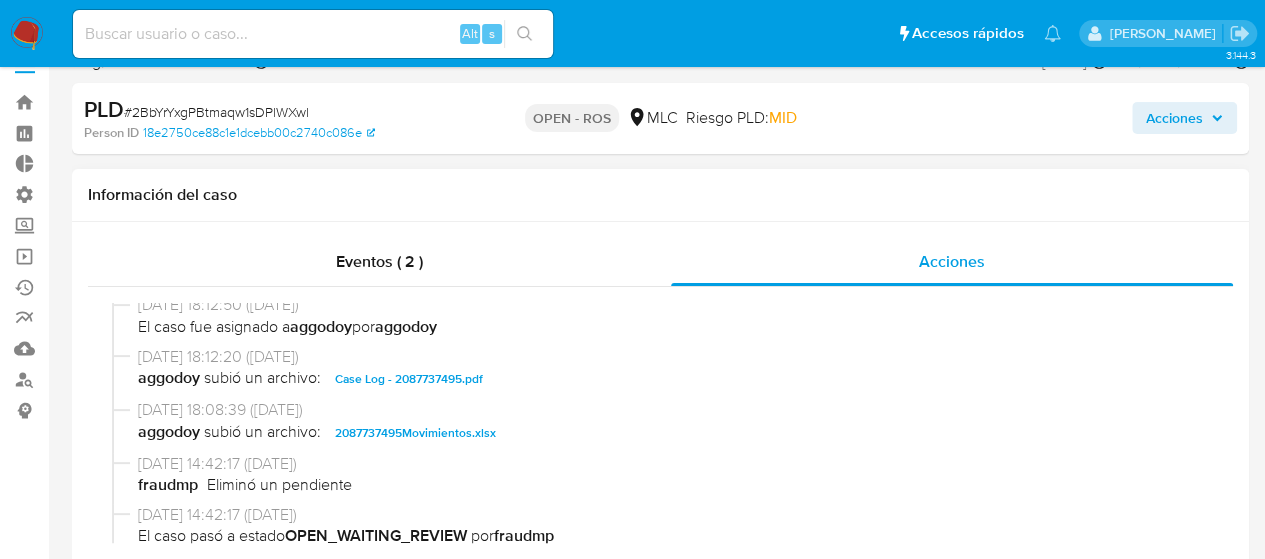 click on "Case Log - 2087737495.pdf" at bounding box center [409, 379] 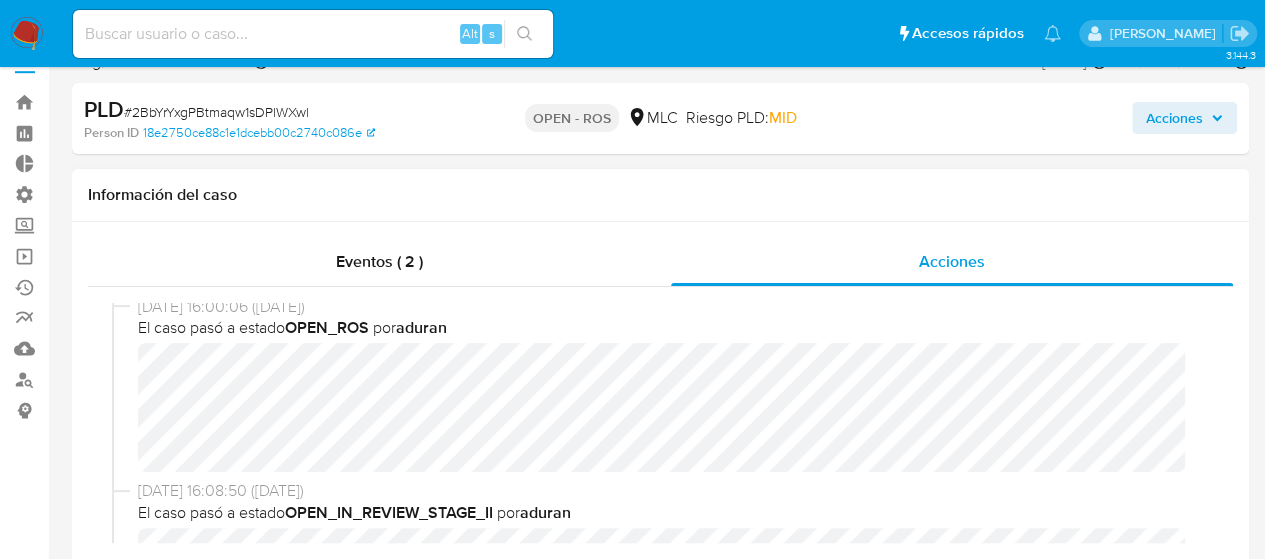 scroll, scrollTop: 0, scrollLeft: 0, axis: both 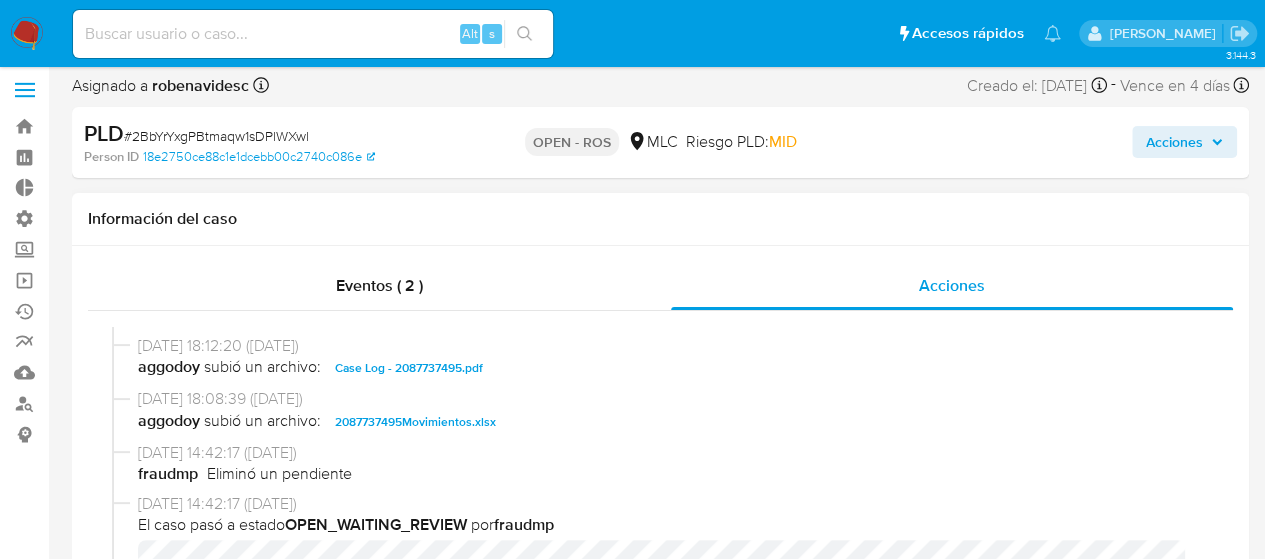 click on "Case Log - 2087737495.pdf" at bounding box center (409, 368) 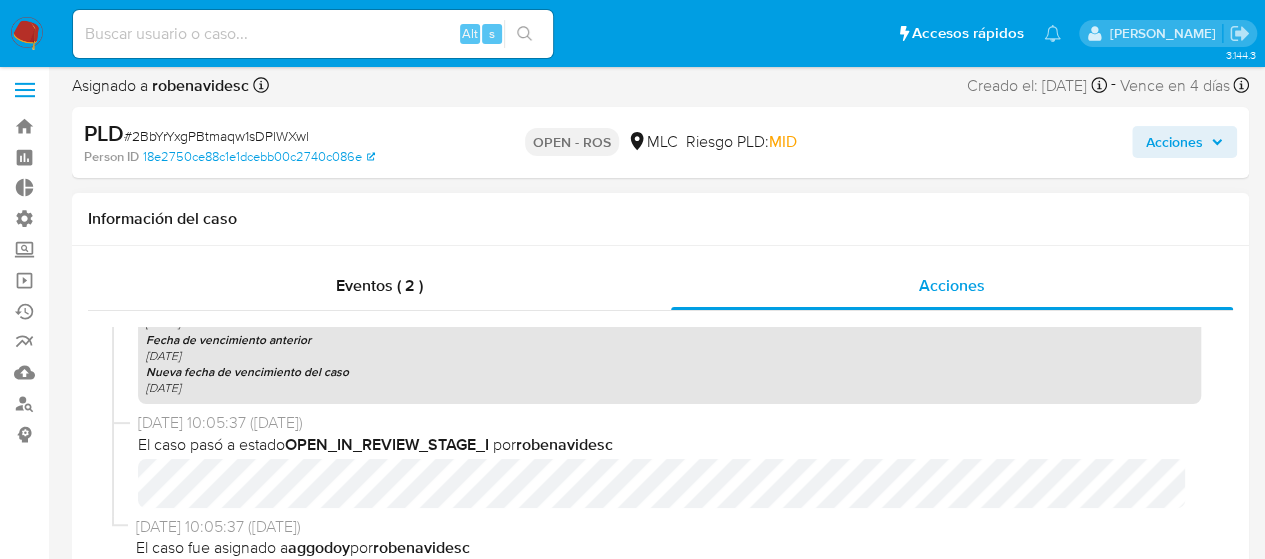 scroll, scrollTop: 1296, scrollLeft: 0, axis: vertical 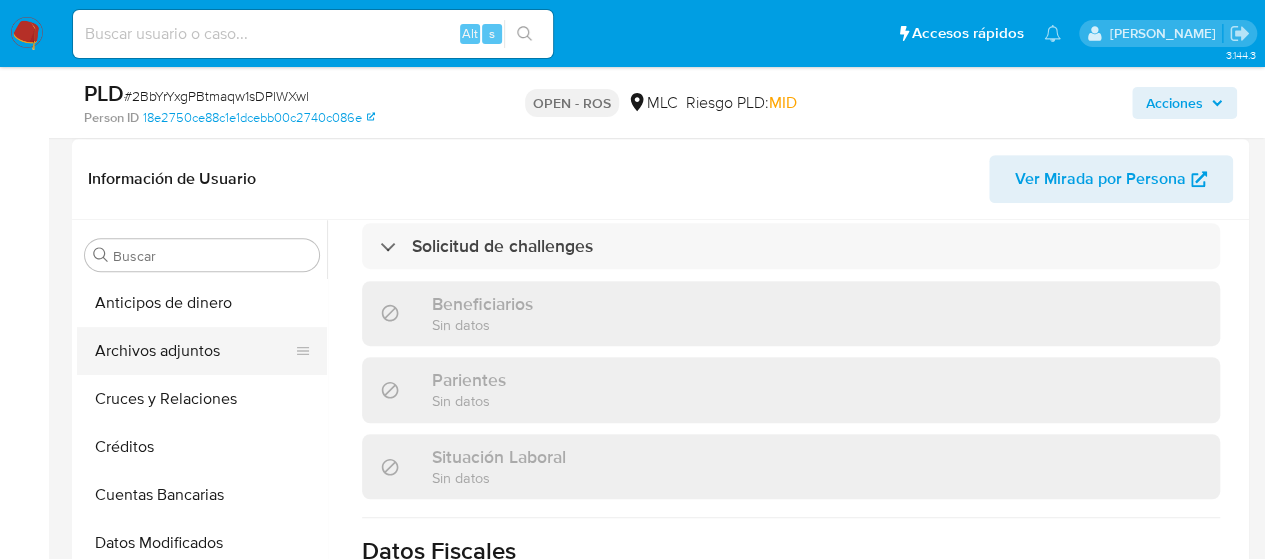 click on "Archivos adjuntos" at bounding box center (194, 351) 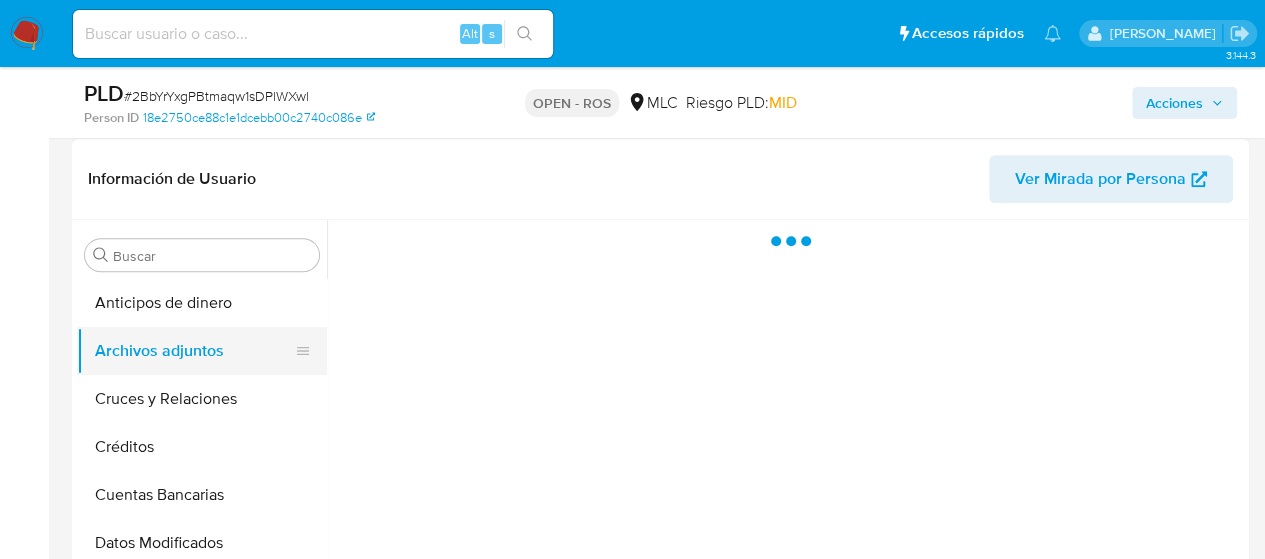 scroll, scrollTop: 0, scrollLeft: 0, axis: both 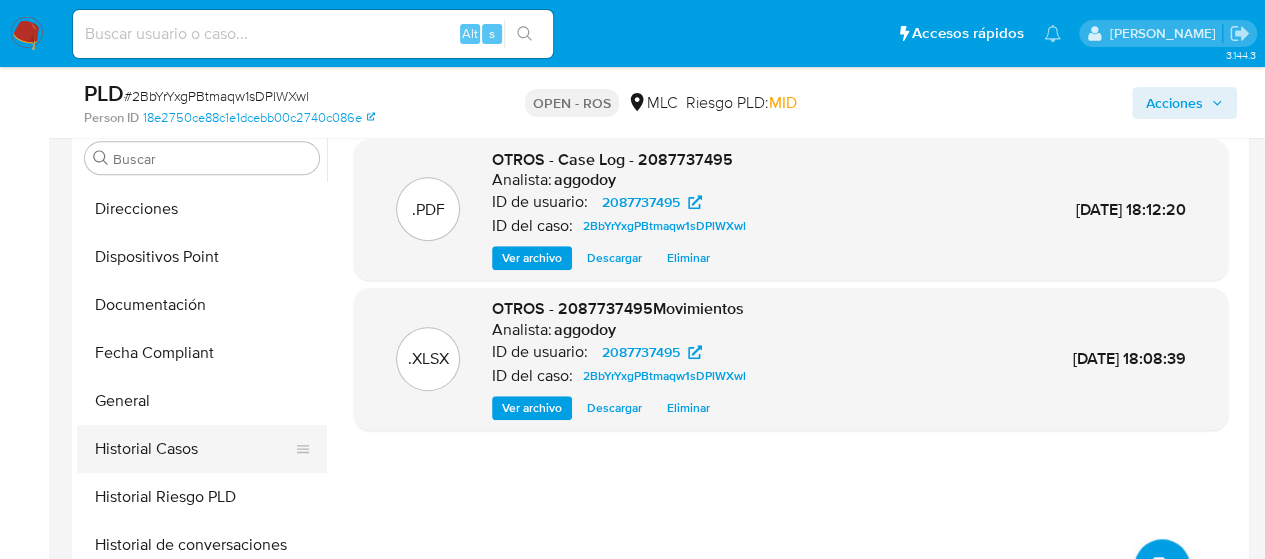 click on "Historial Casos" at bounding box center [194, 449] 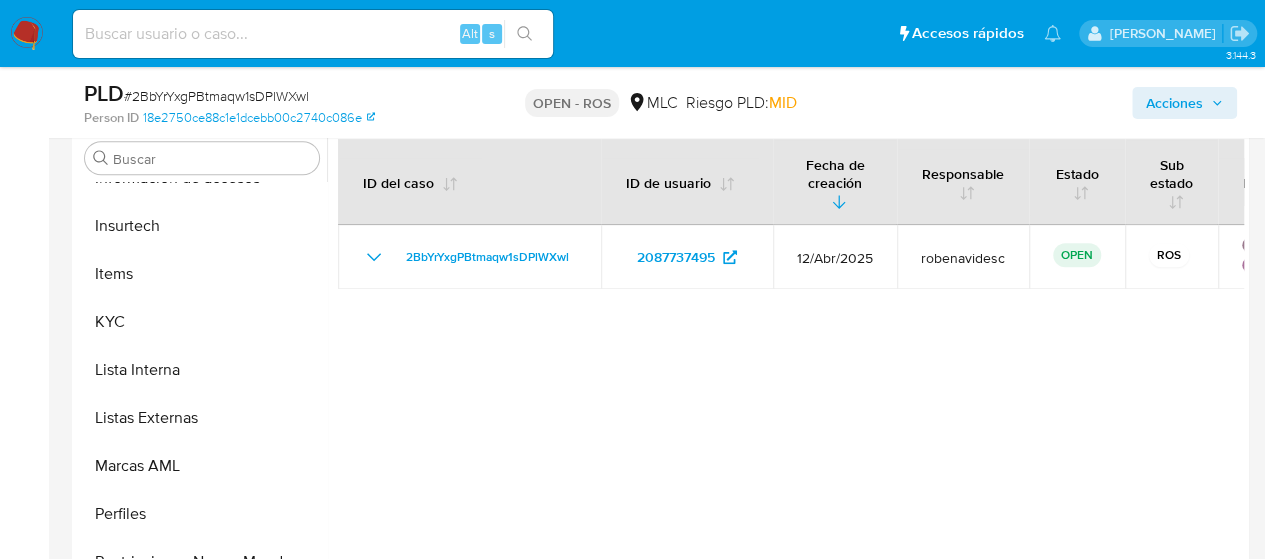 scroll, scrollTop: 797, scrollLeft: 0, axis: vertical 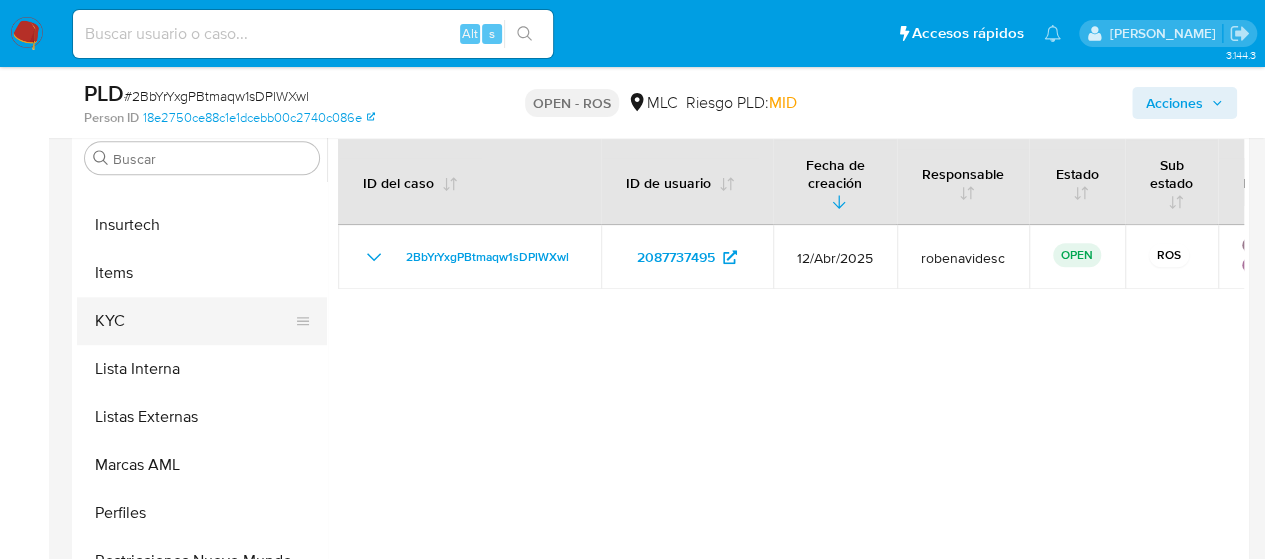 click on "KYC" at bounding box center [194, 321] 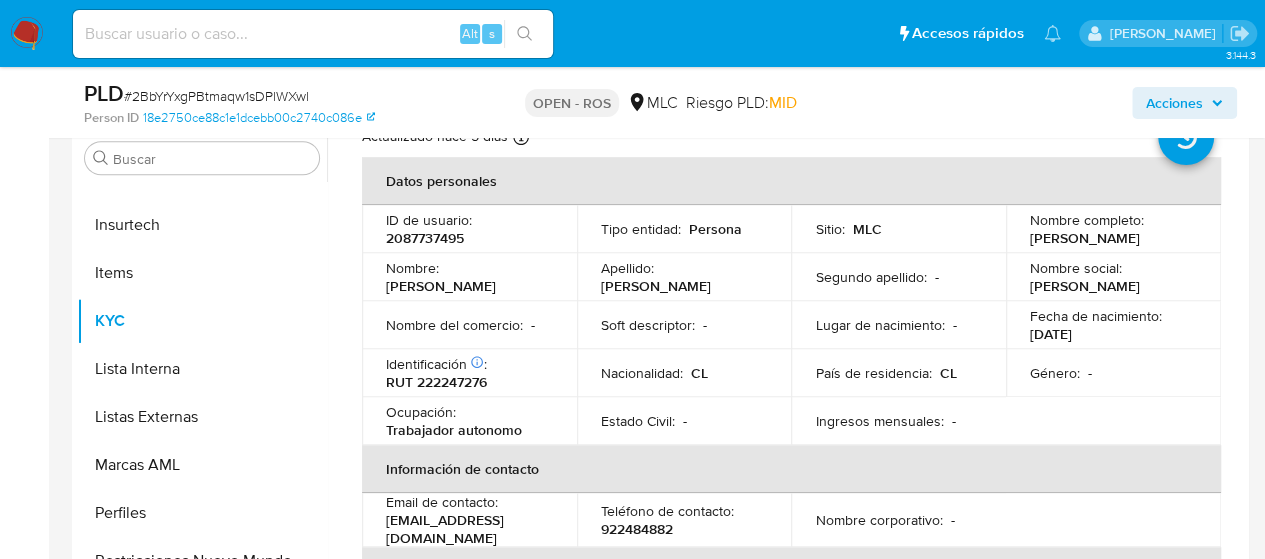 scroll, scrollTop: 64, scrollLeft: 0, axis: vertical 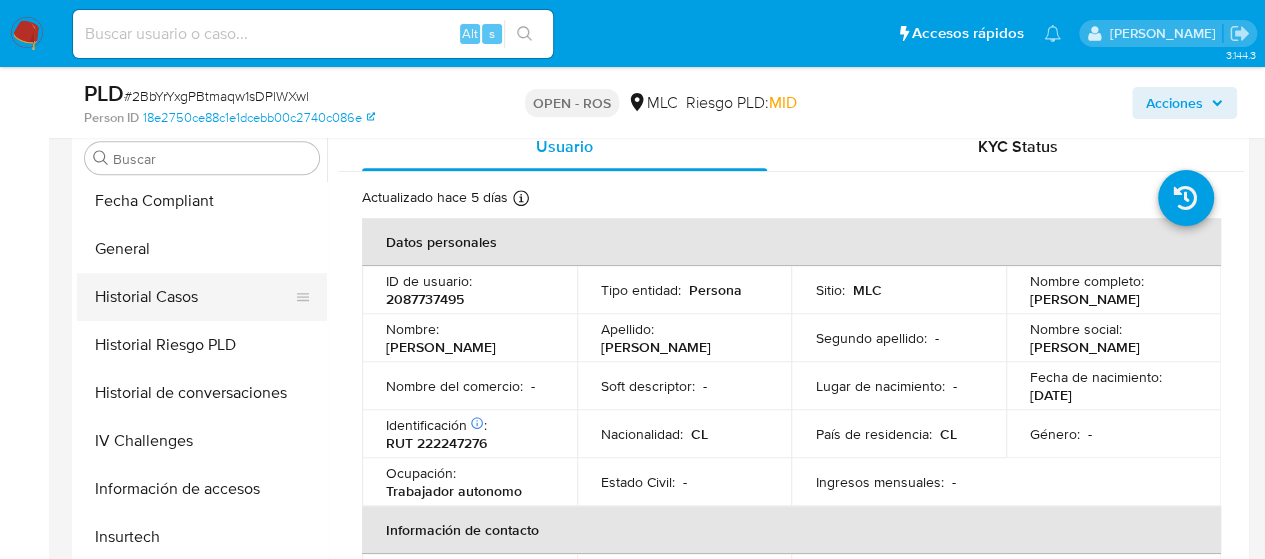 click on "Historial Casos" at bounding box center (194, 297) 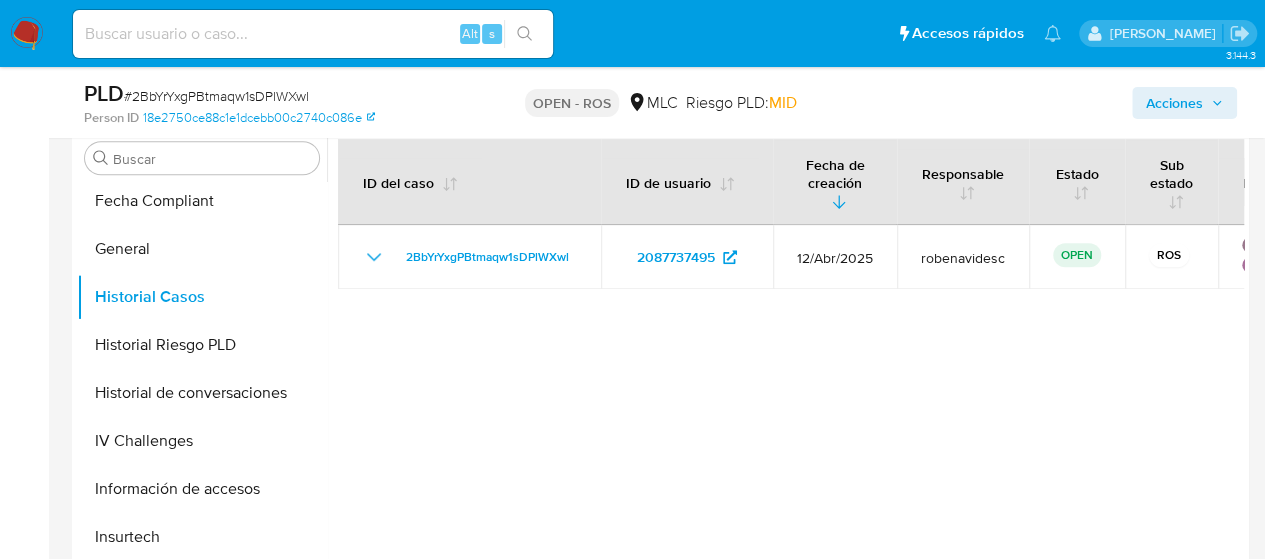 scroll, scrollTop: 169, scrollLeft: 0, axis: vertical 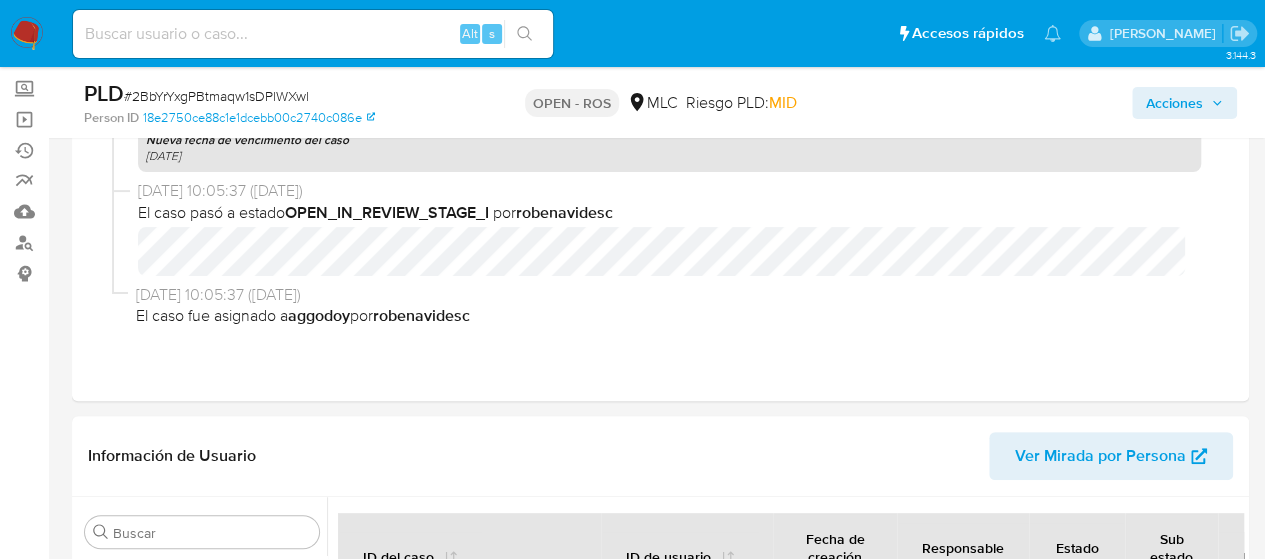 click on "Acciones" at bounding box center [1174, 103] 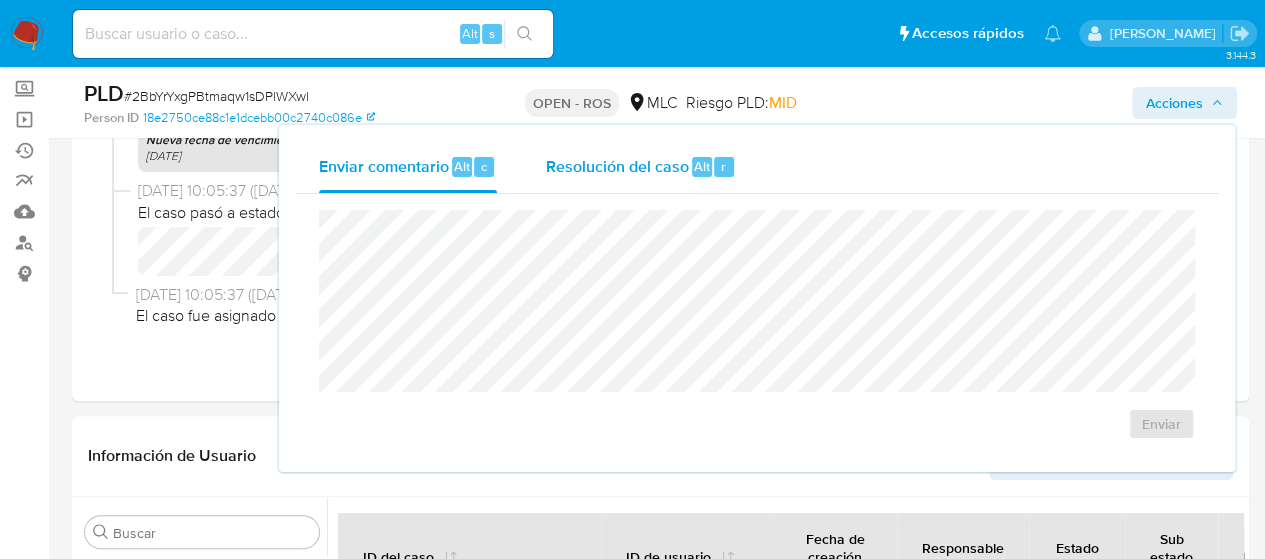 click on "Alt" at bounding box center [702, 167] 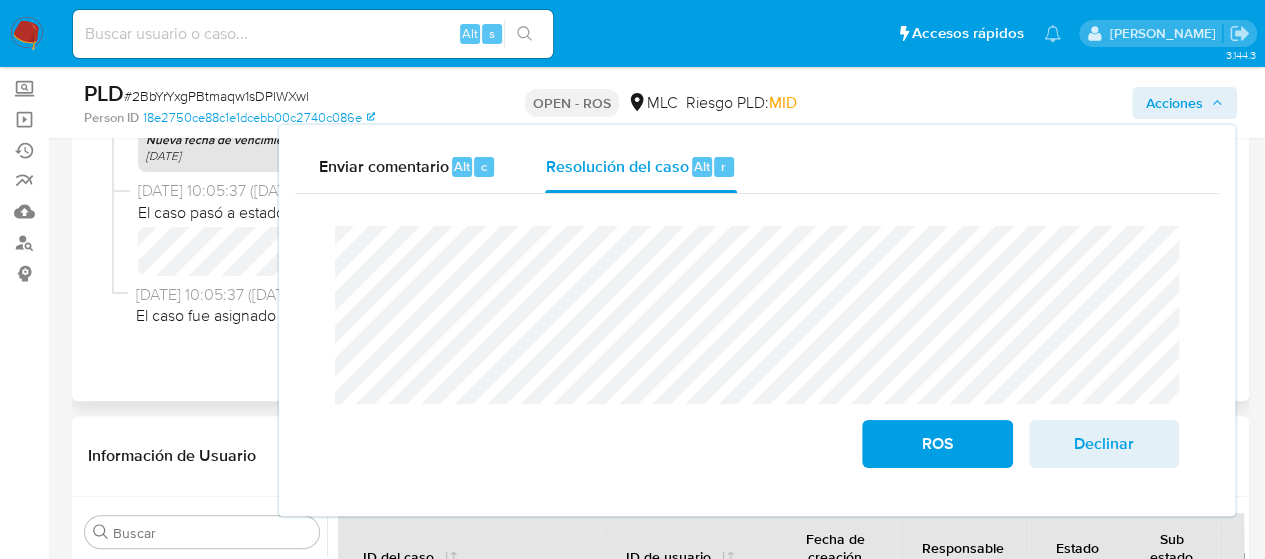 click on "El caso fue asignado a  aggodoy  por  robenavidesc" at bounding box center [668, 316] 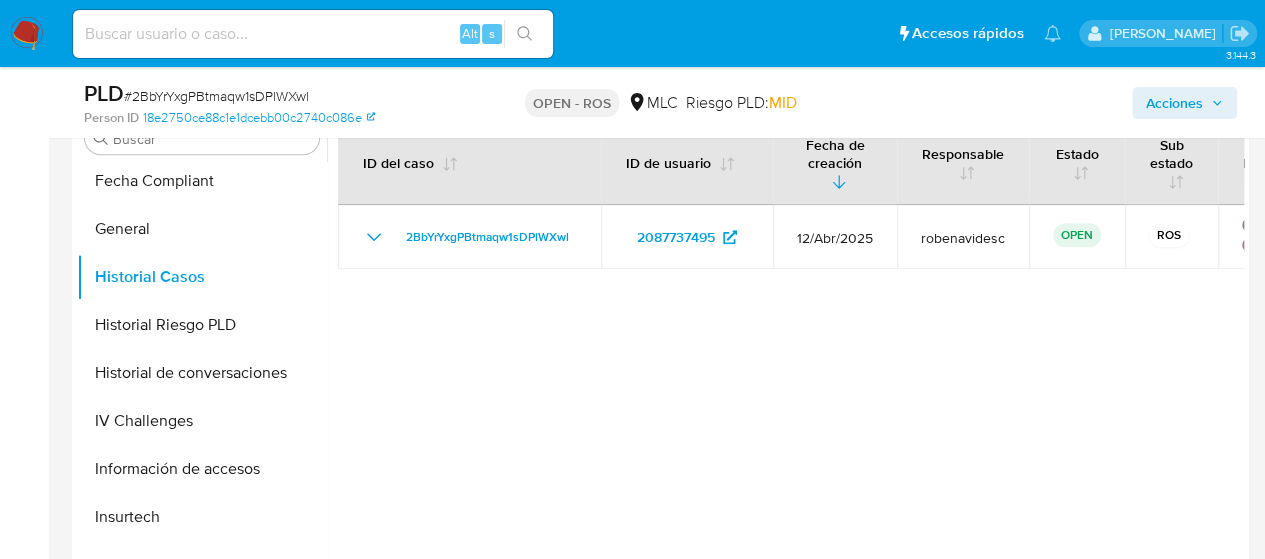 scroll, scrollTop: 556, scrollLeft: 0, axis: vertical 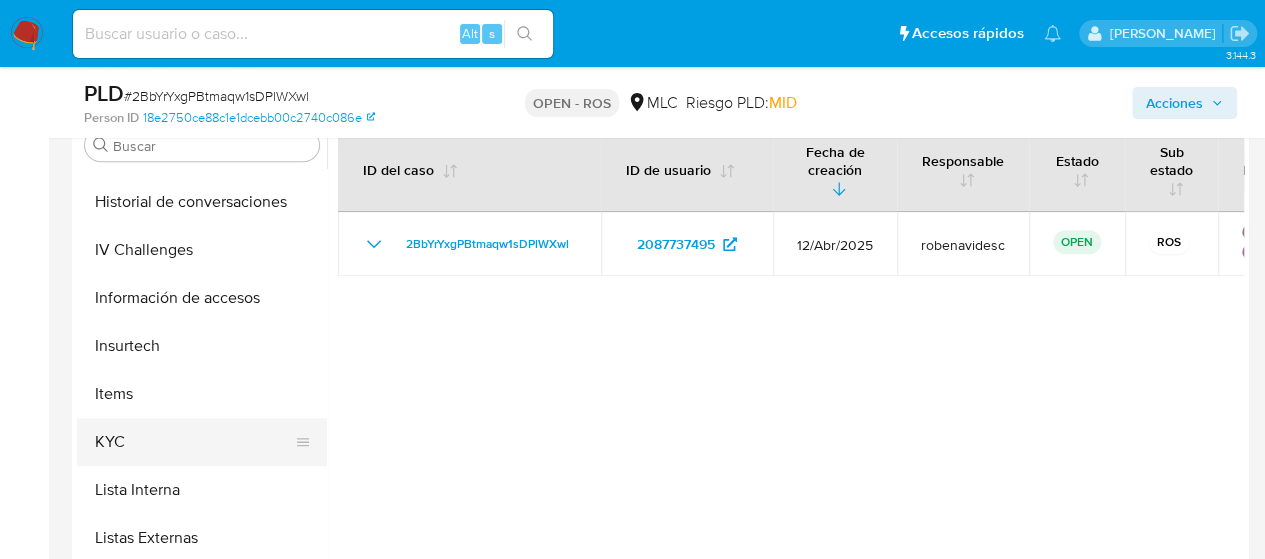 click on "KYC" at bounding box center (194, 442) 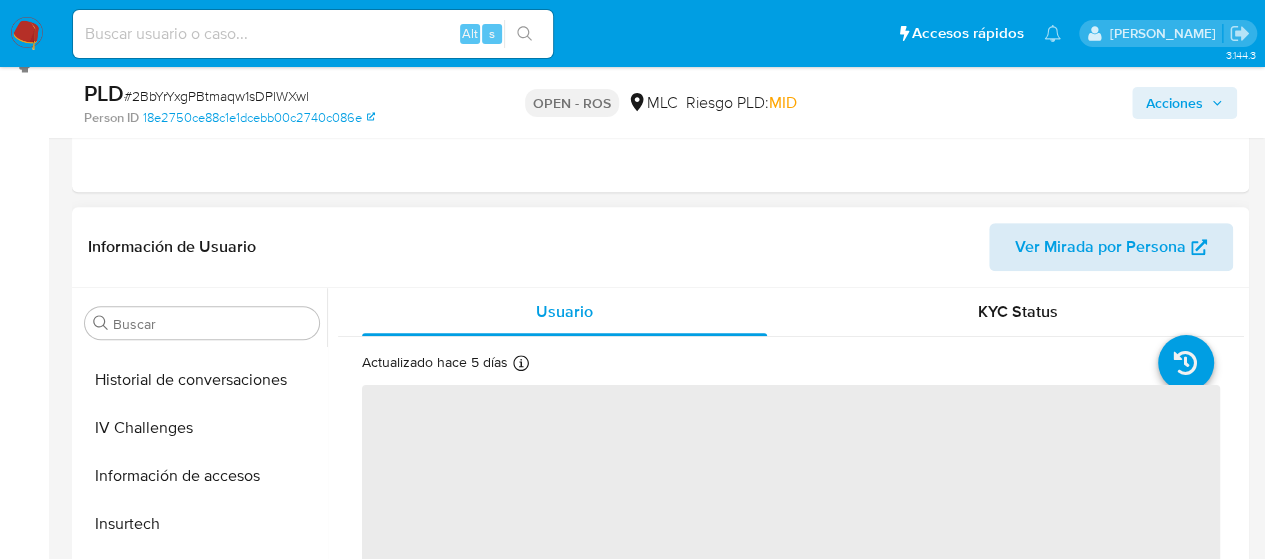 scroll, scrollTop: 375, scrollLeft: 0, axis: vertical 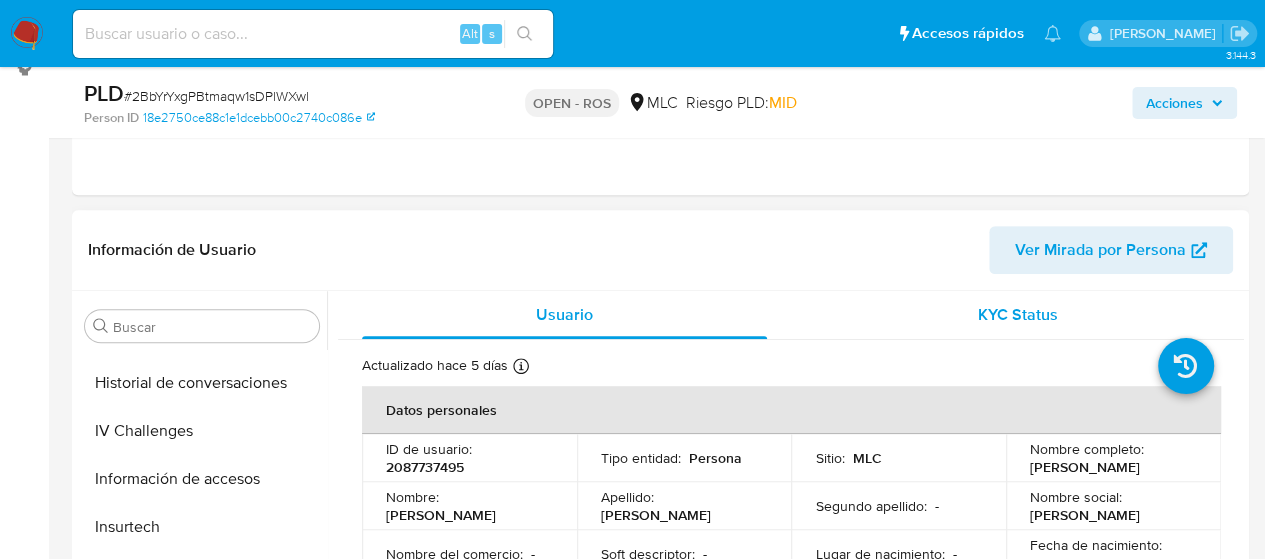 click on "KYC Status" at bounding box center [1018, 314] 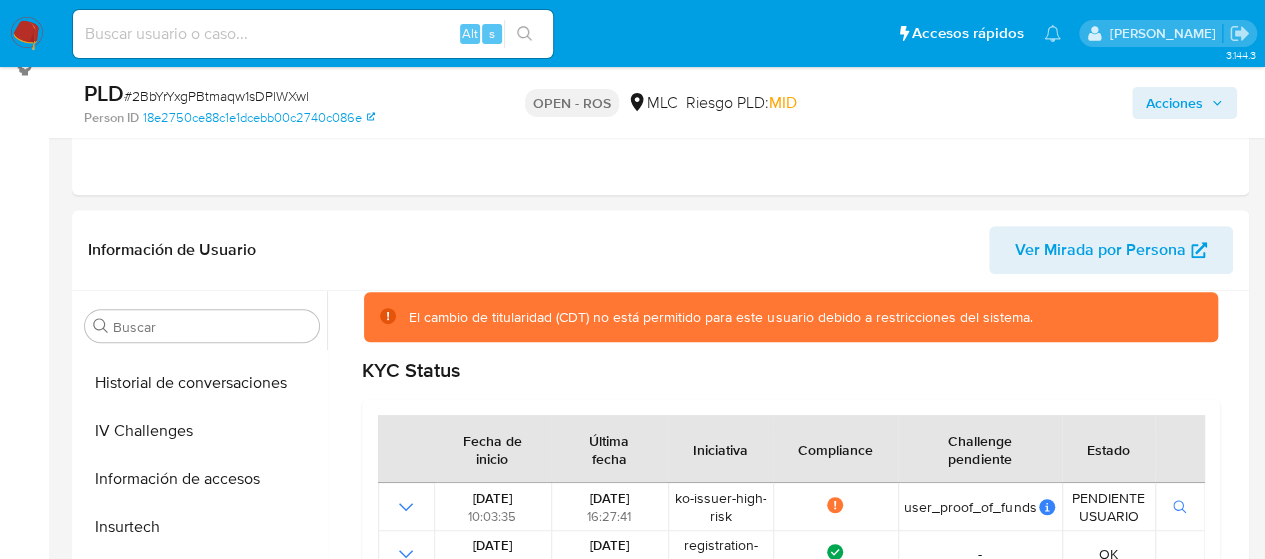 scroll, scrollTop: 191, scrollLeft: 0, axis: vertical 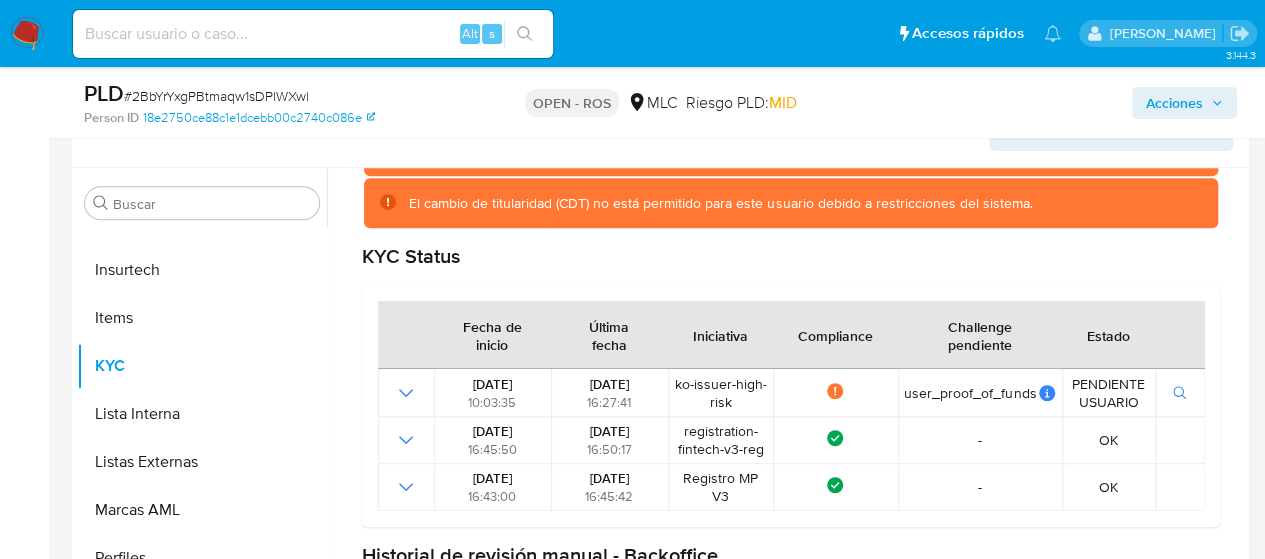 click on "Acciones" at bounding box center (1184, 103) 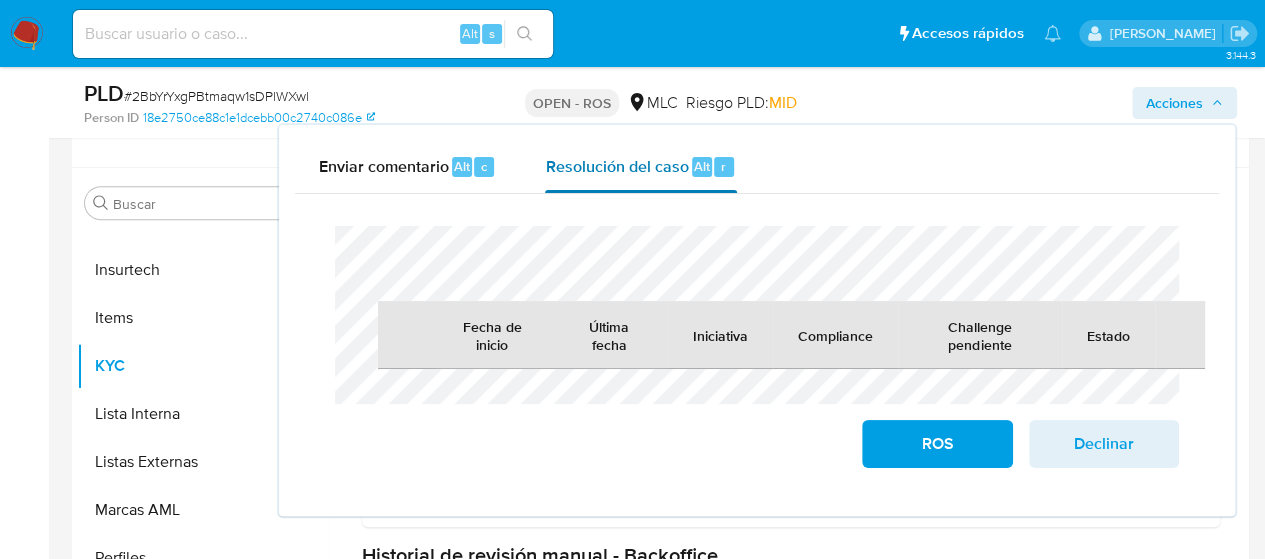 click on "Alt" at bounding box center (702, 167) 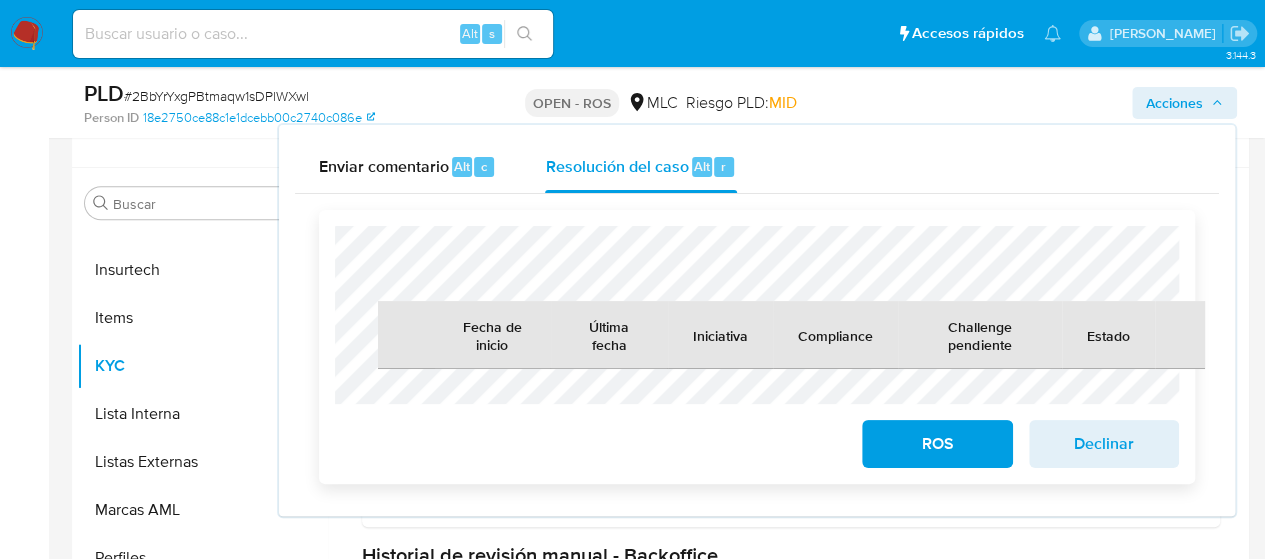 click on "Declinar" at bounding box center (1104, 444) 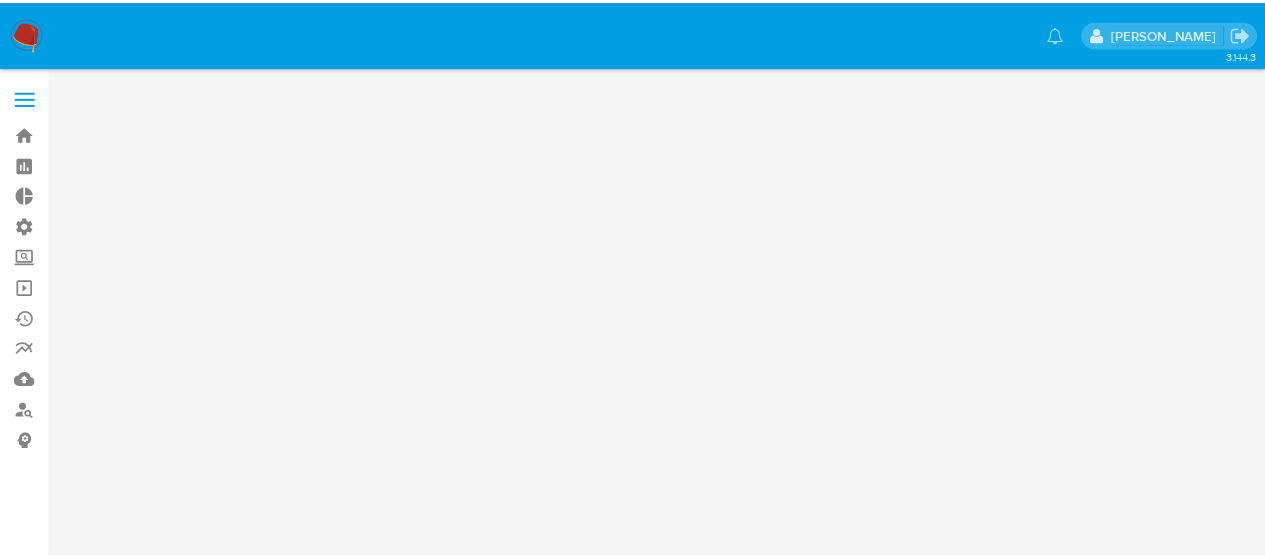 scroll, scrollTop: 0, scrollLeft: 0, axis: both 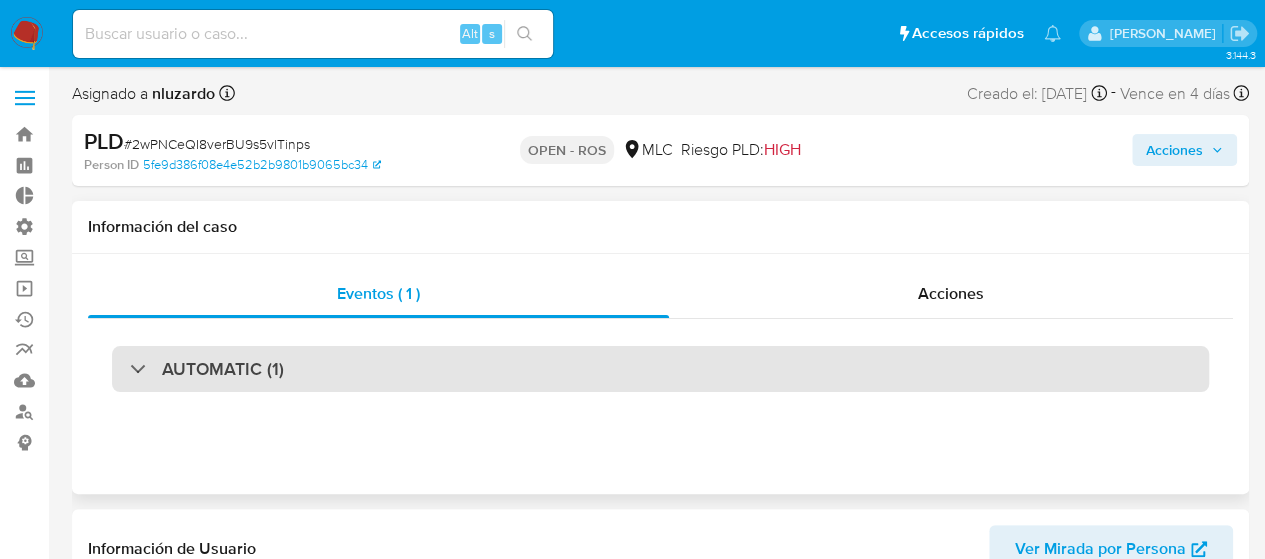 click on "AUTOMATIC (1)" at bounding box center (660, 369) 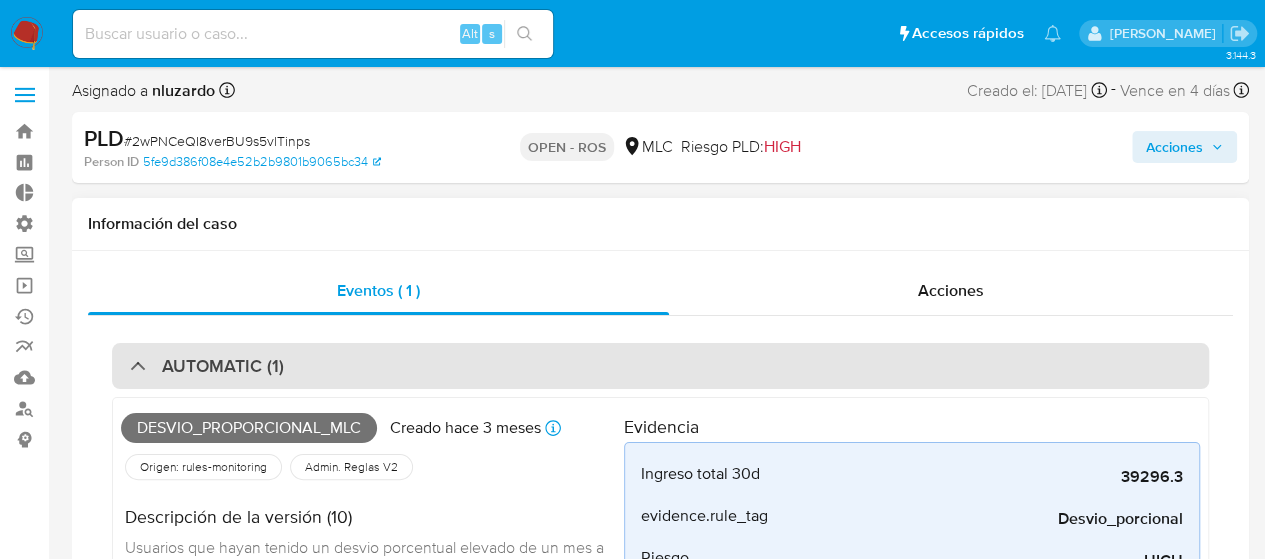 scroll, scrollTop: 0, scrollLeft: 0, axis: both 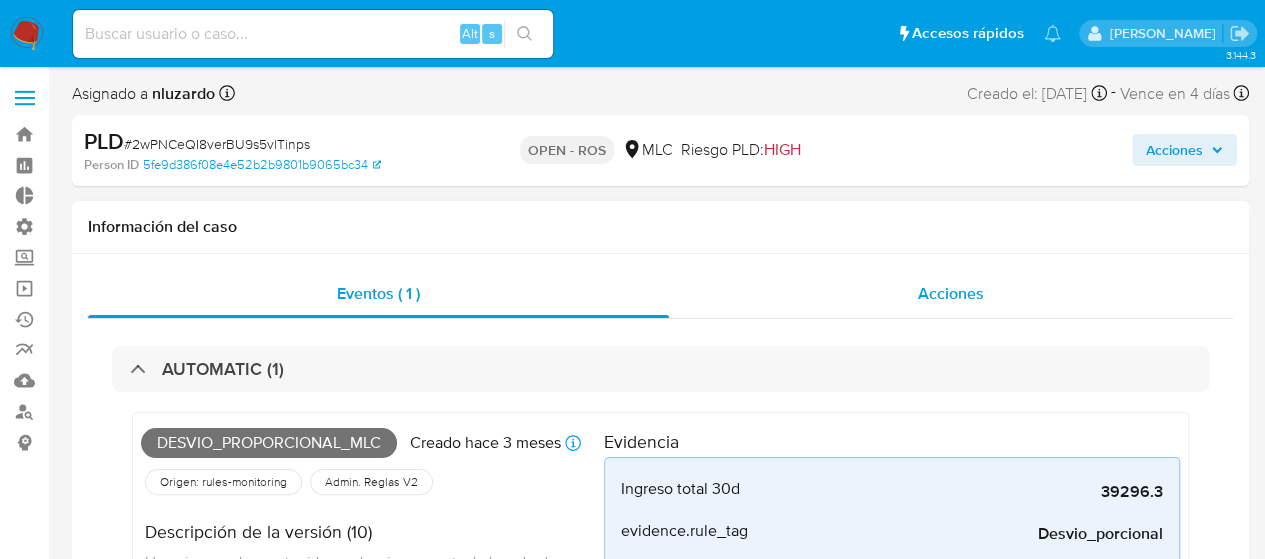 click on "Acciones" at bounding box center [951, 293] 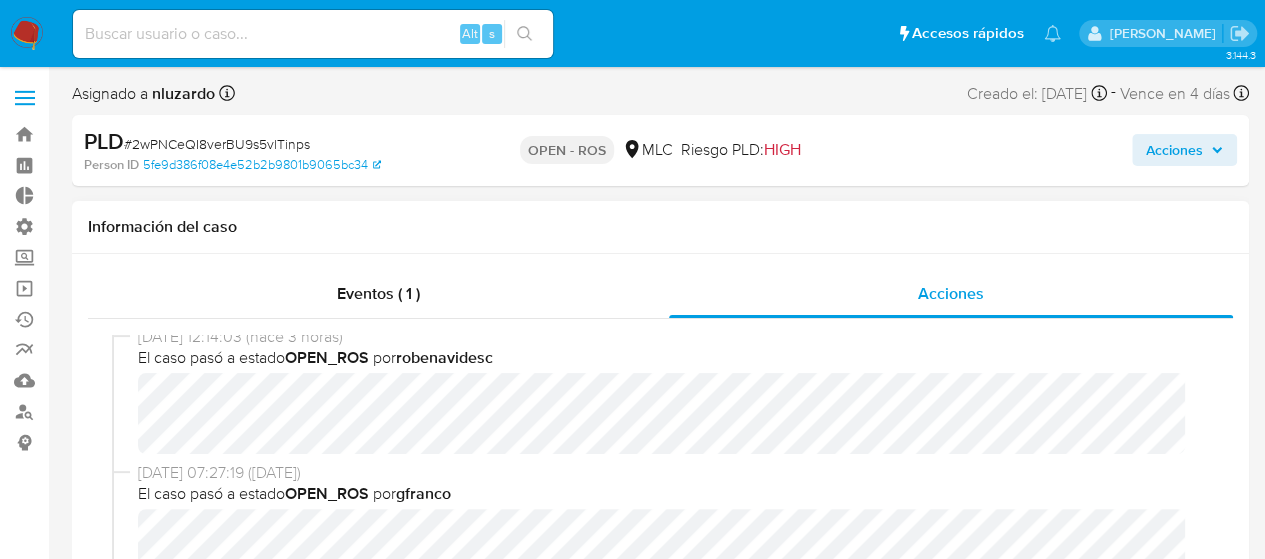 scroll, scrollTop: 8, scrollLeft: 0, axis: vertical 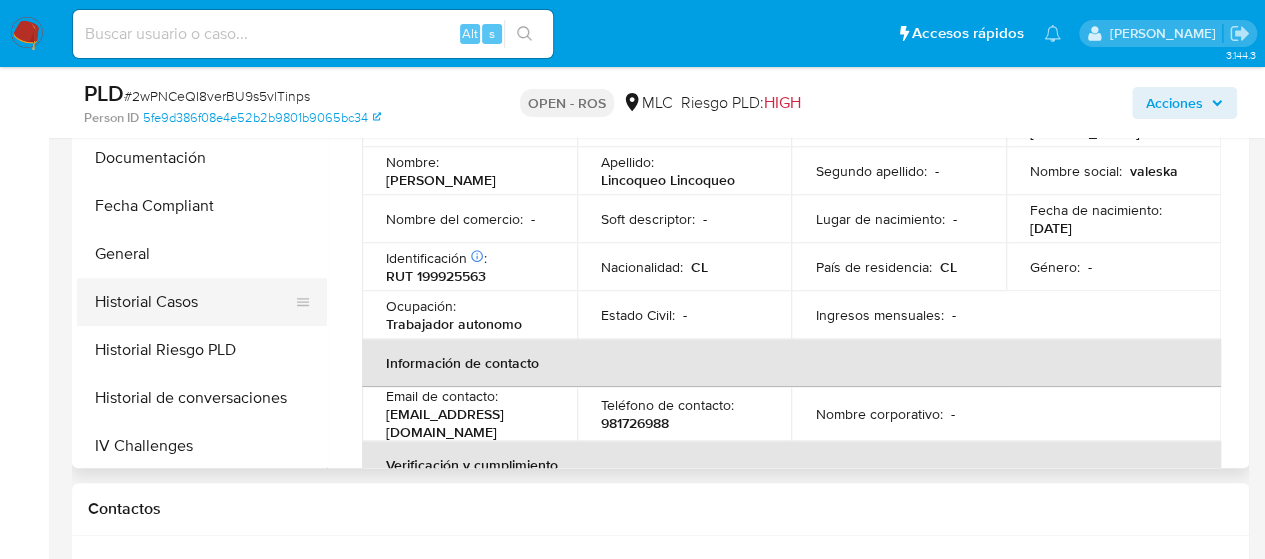 click on "Historial Casos" at bounding box center [194, 302] 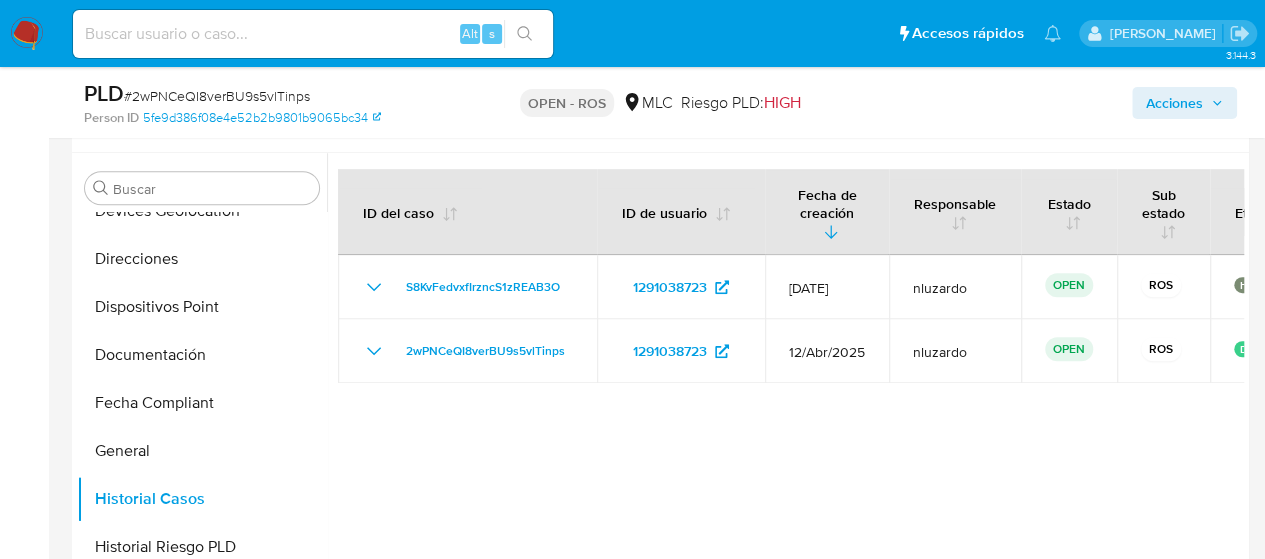 scroll, scrollTop: 512, scrollLeft: 0, axis: vertical 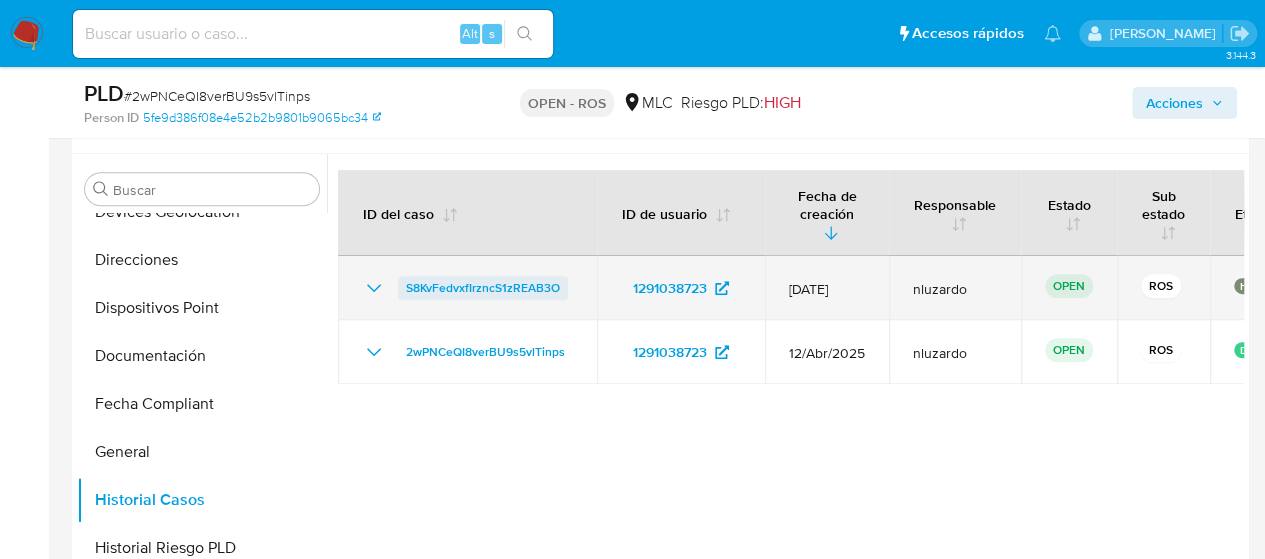 click on "S8KvFedvxfIrzncS1zREAB3O" at bounding box center [483, 288] 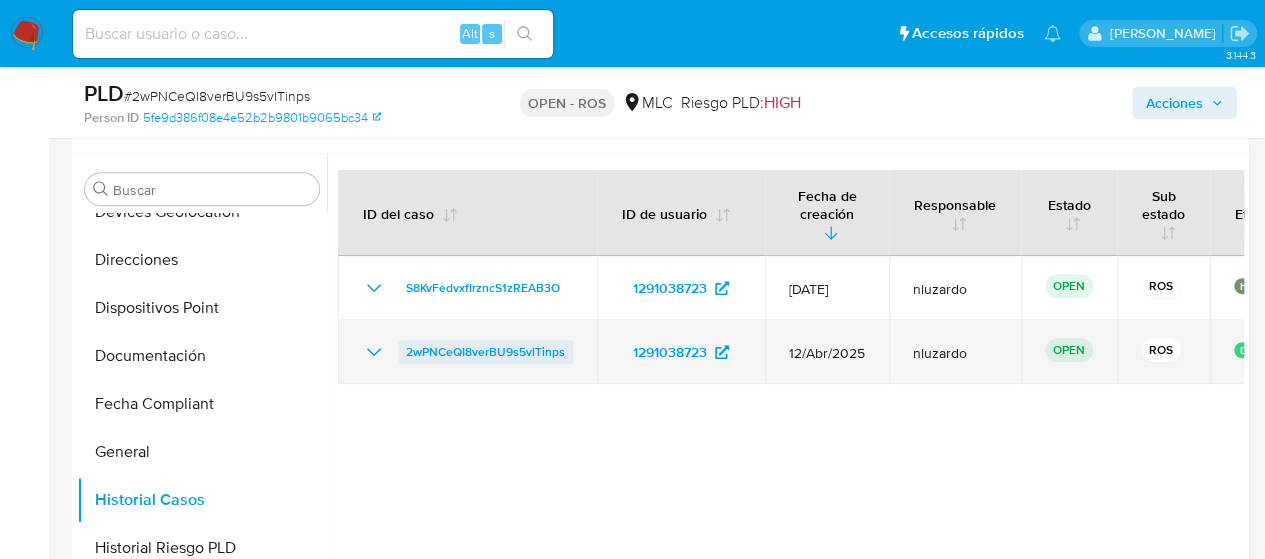 click on "2wPNCeQI8verBU9s5vlTinps" at bounding box center [485, 352] 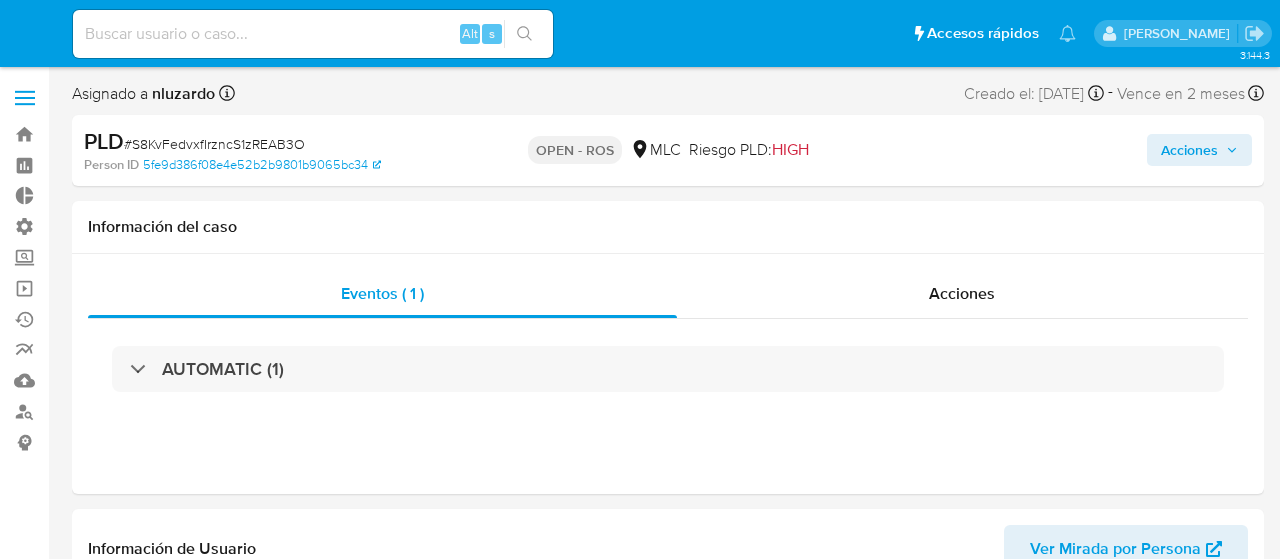 select on "10" 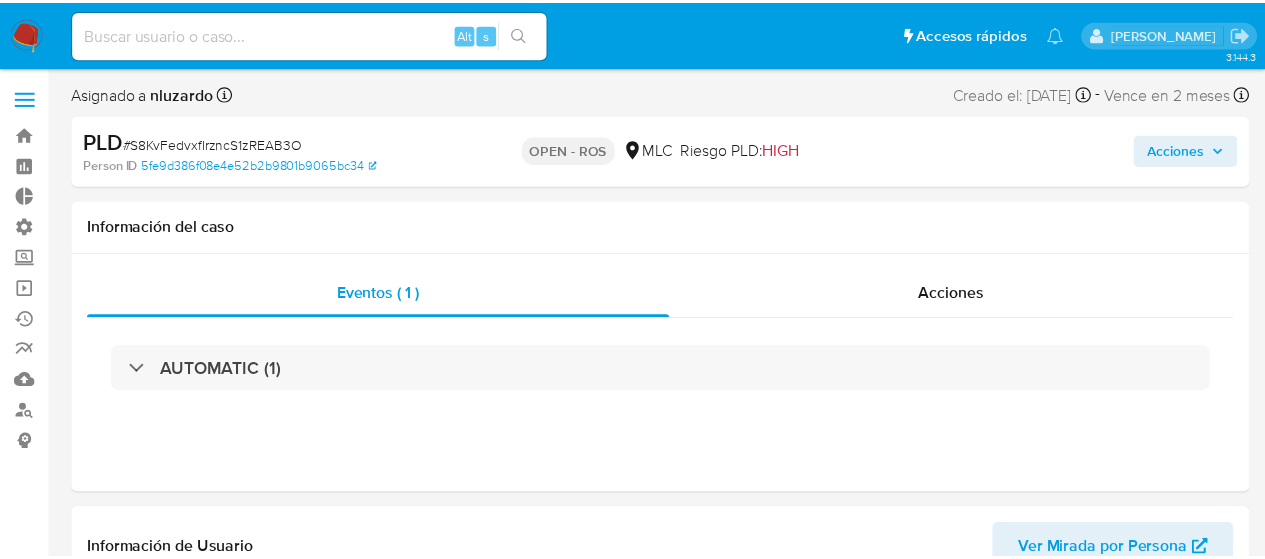 scroll, scrollTop: 0, scrollLeft: 0, axis: both 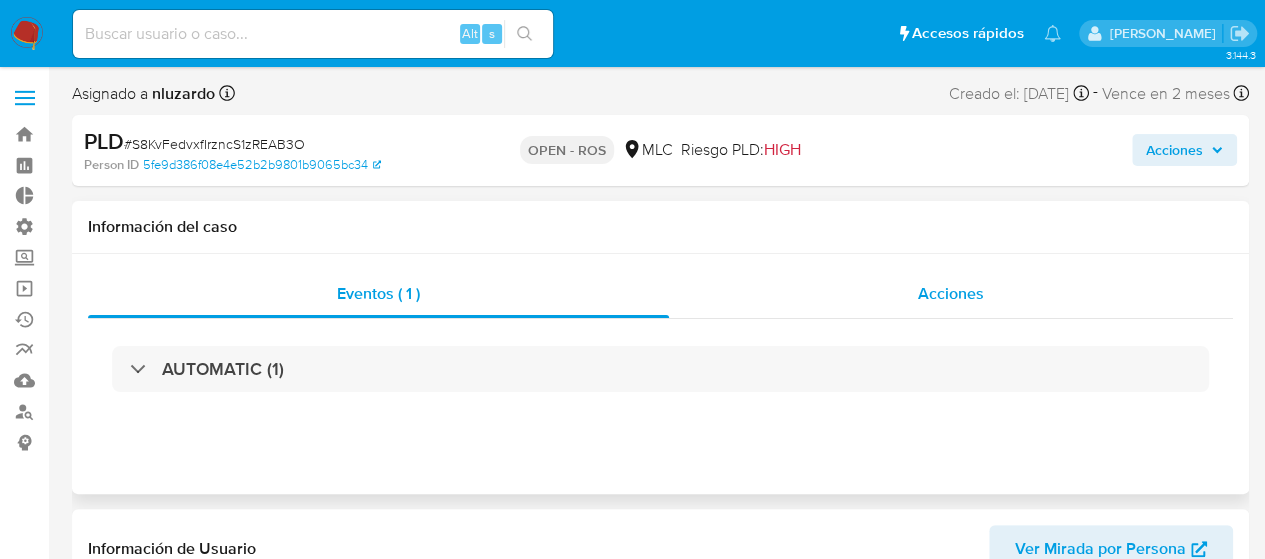 click on "Acciones" at bounding box center [951, 294] 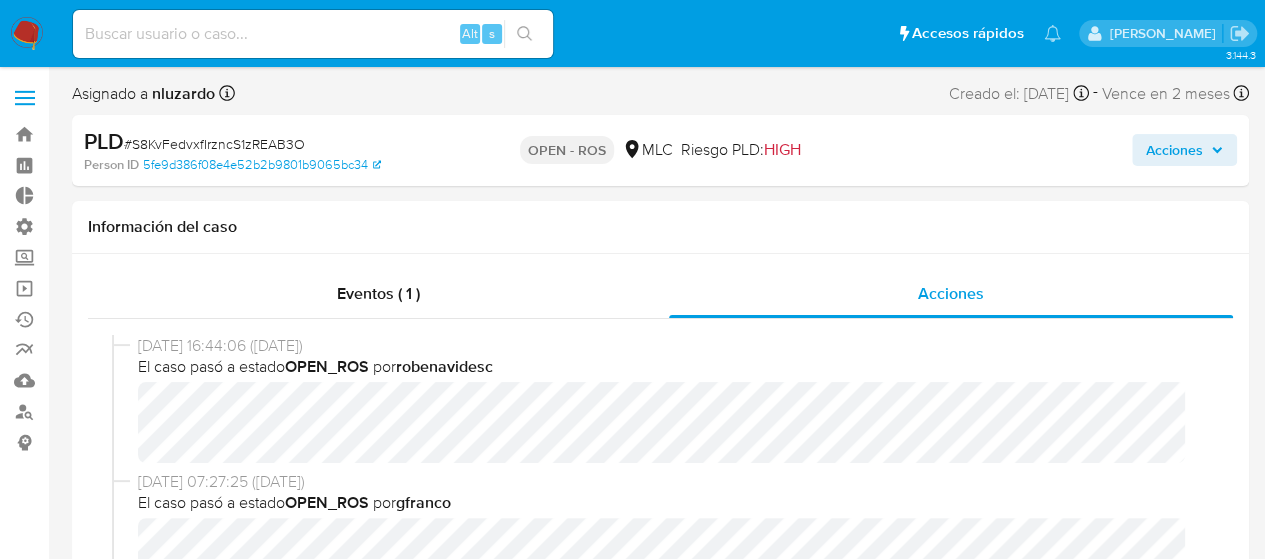 click on "Acciones" at bounding box center (1174, 150) 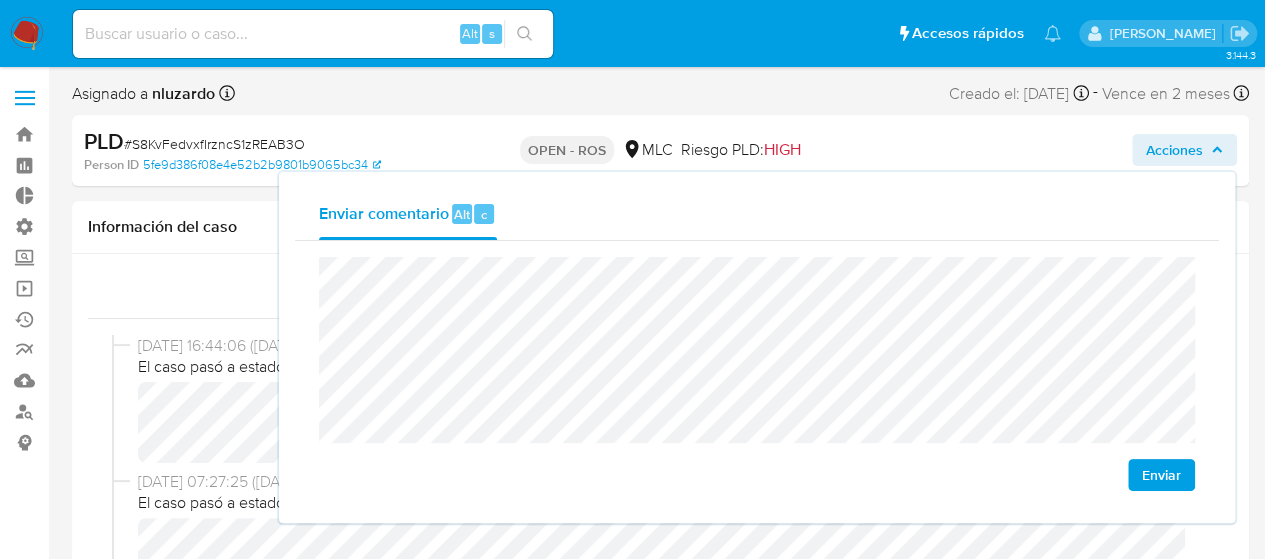 click on "Enviar" at bounding box center [757, 374] 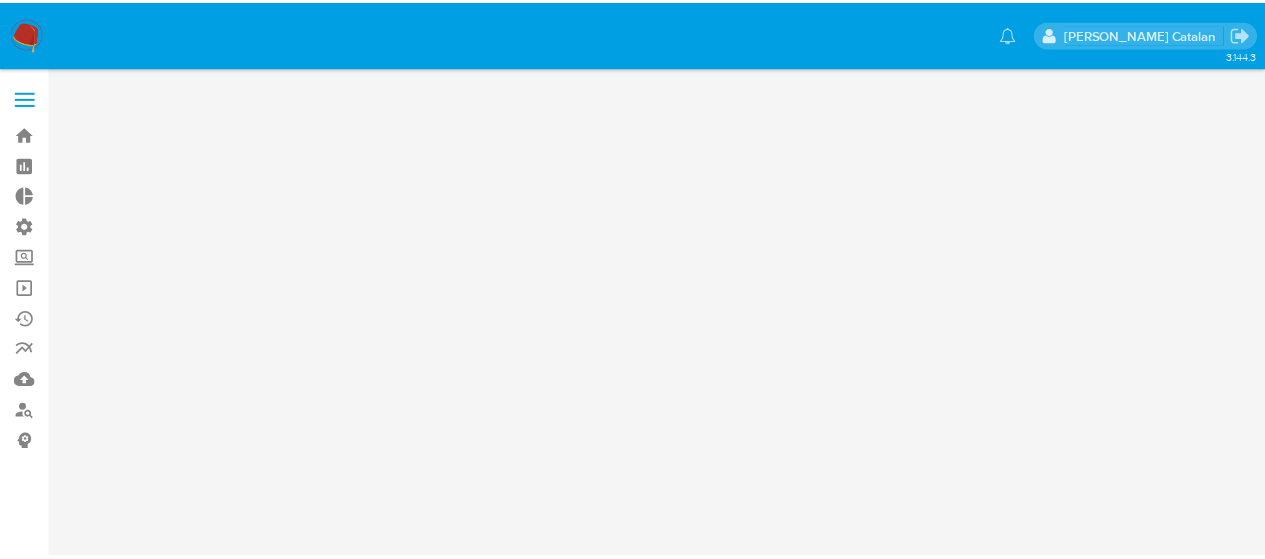 scroll, scrollTop: 0, scrollLeft: 0, axis: both 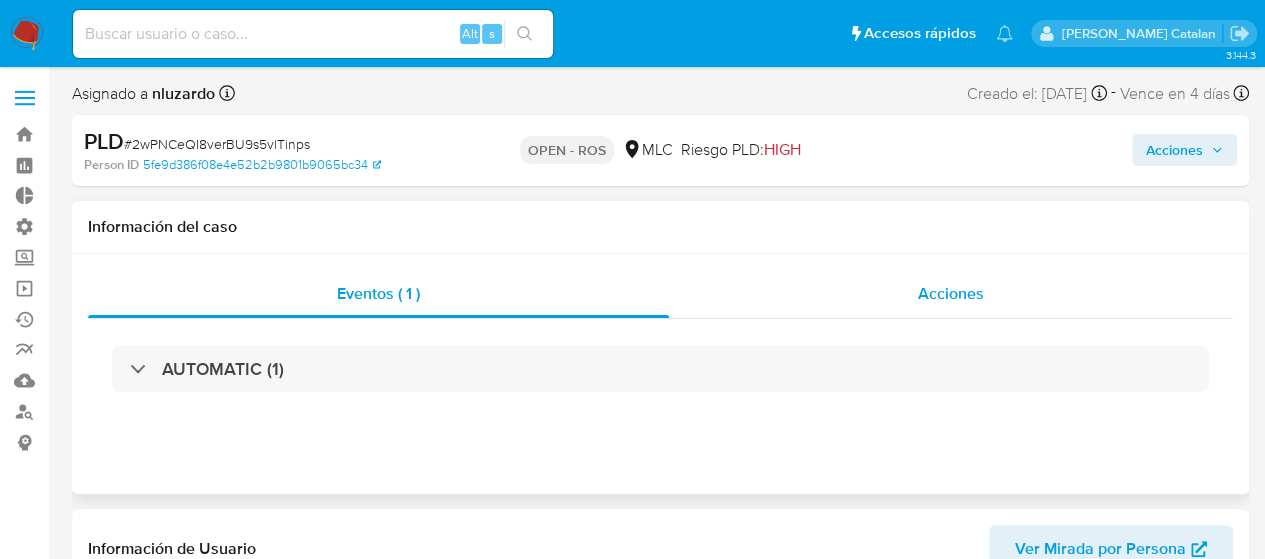 click on "Acciones" at bounding box center (951, 293) 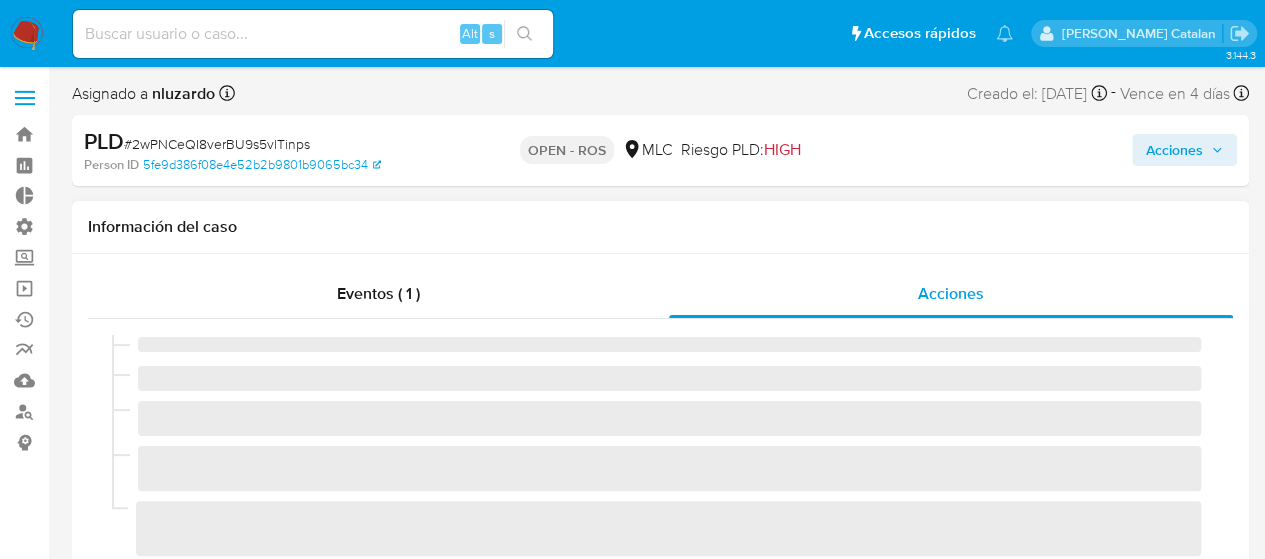 select on "10" 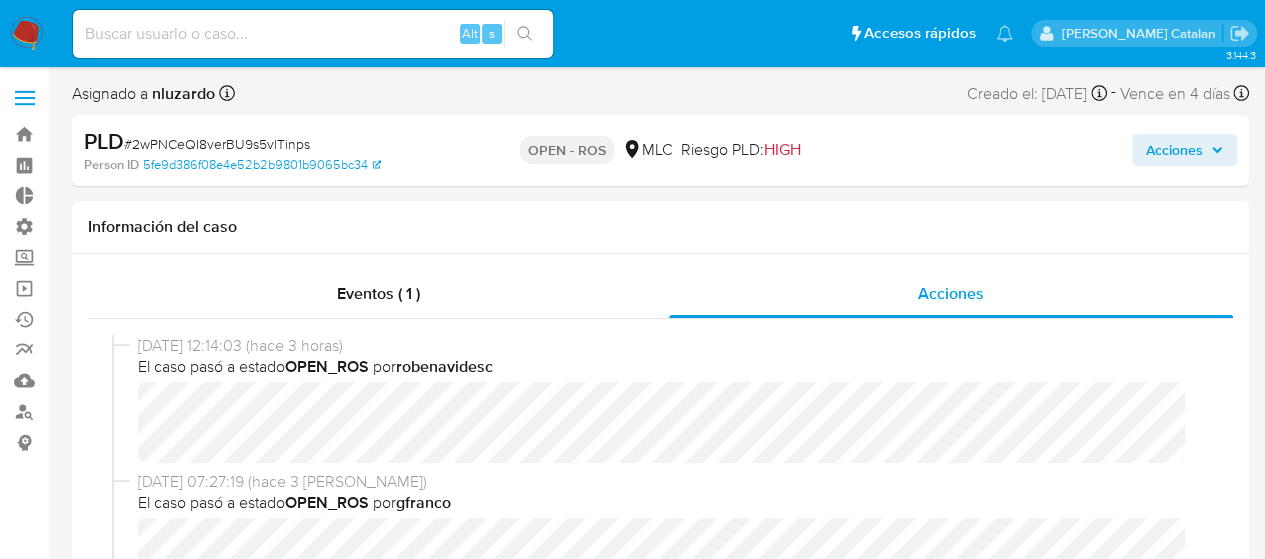 click on "Acciones" at bounding box center [1184, 150] 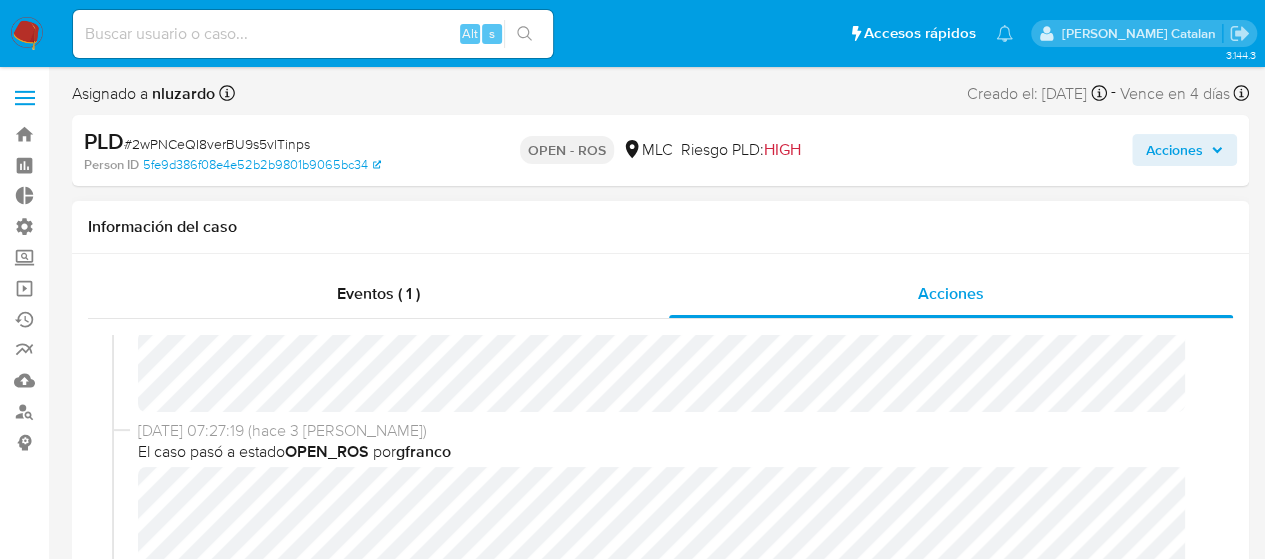 scroll, scrollTop: 52, scrollLeft: 0, axis: vertical 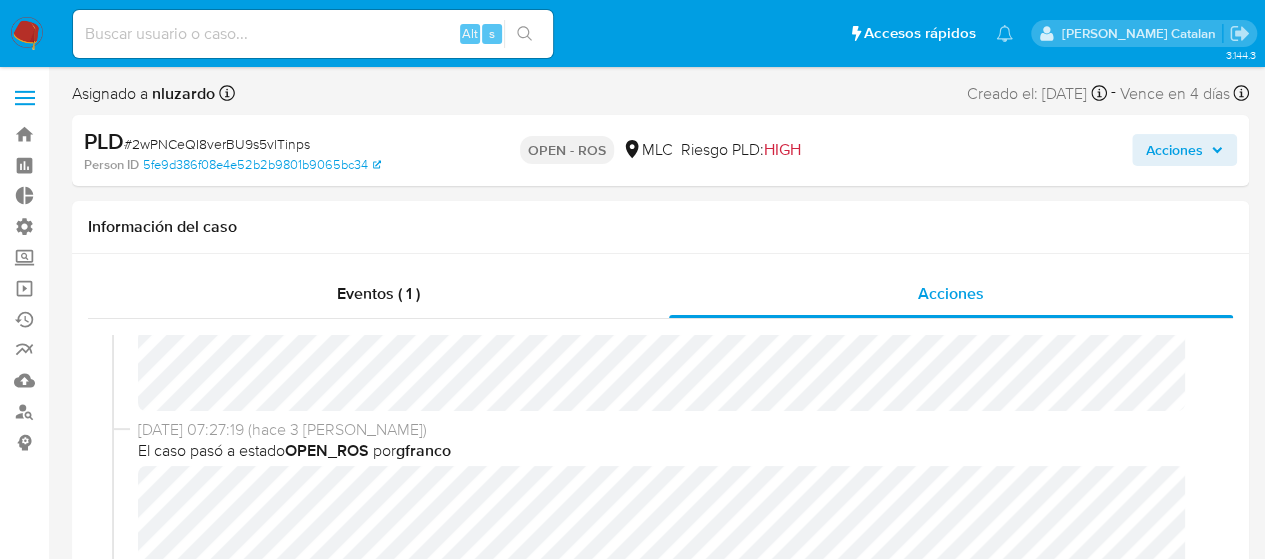 click on "Acciones" at bounding box center (1184, 150) 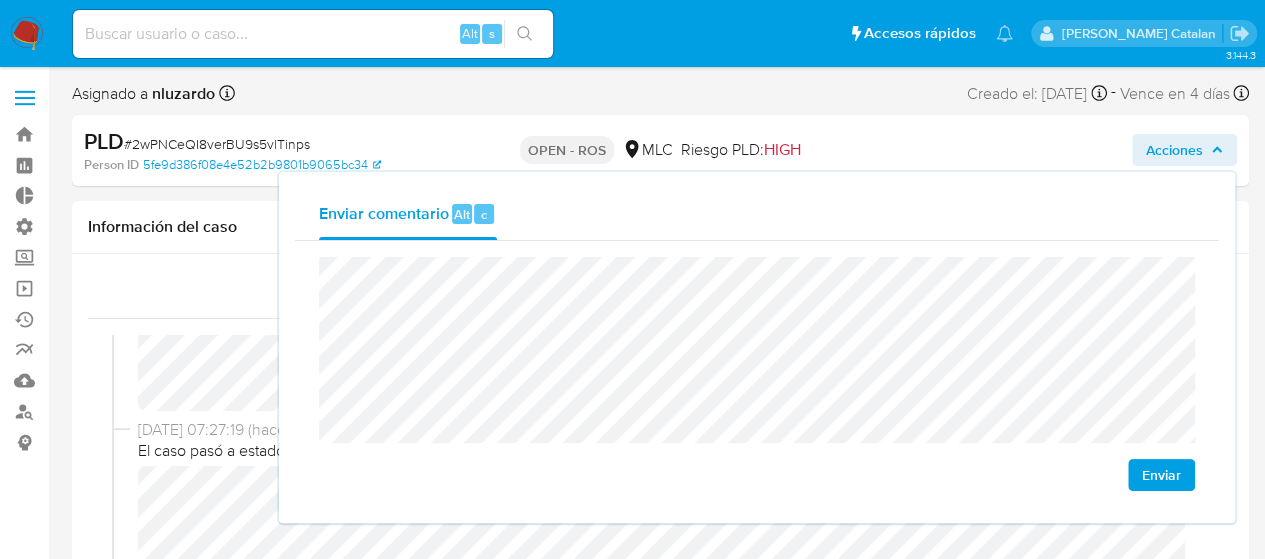 click on "Enviar" at bounding box center (1161, 475) 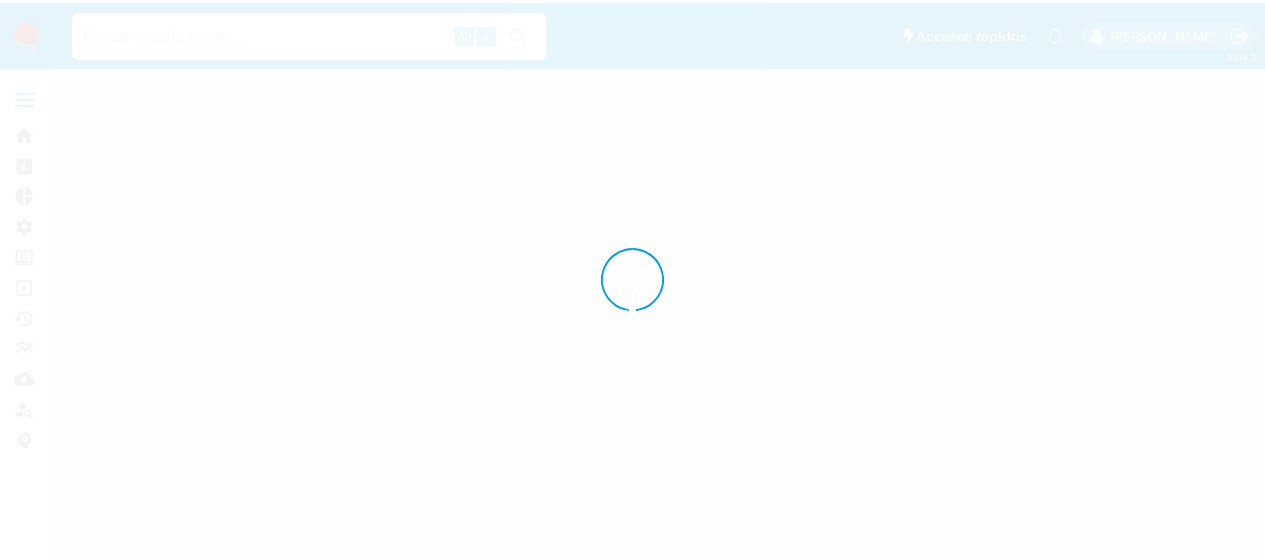 scroll, scrollTop: 0, scrollLeft: 0, axis: both 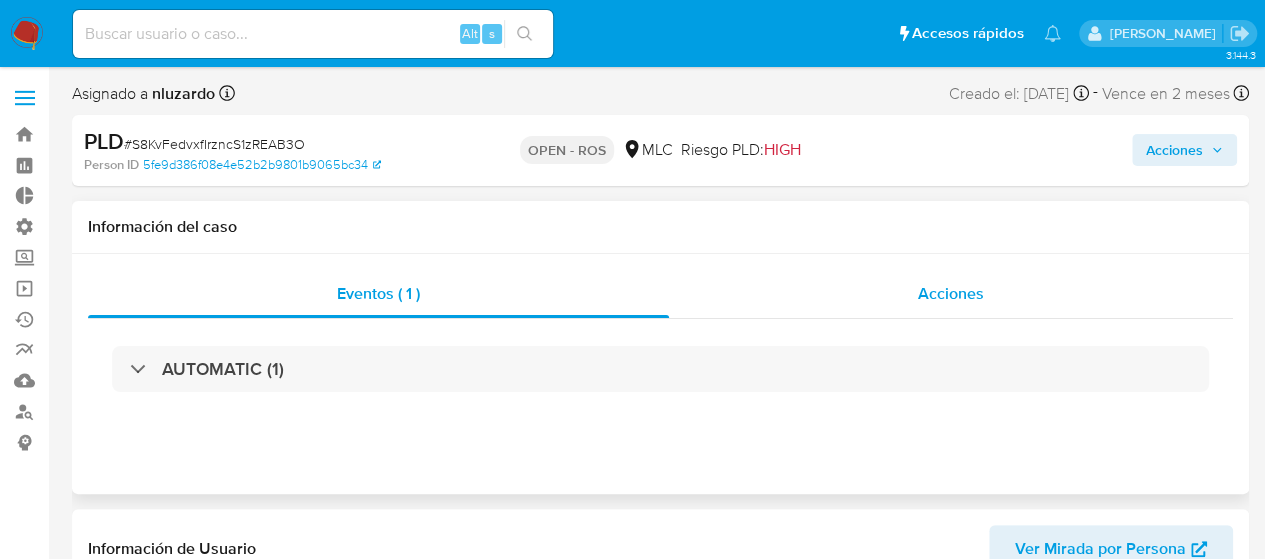 click on "Acciones" at bounding box center (951, 294) 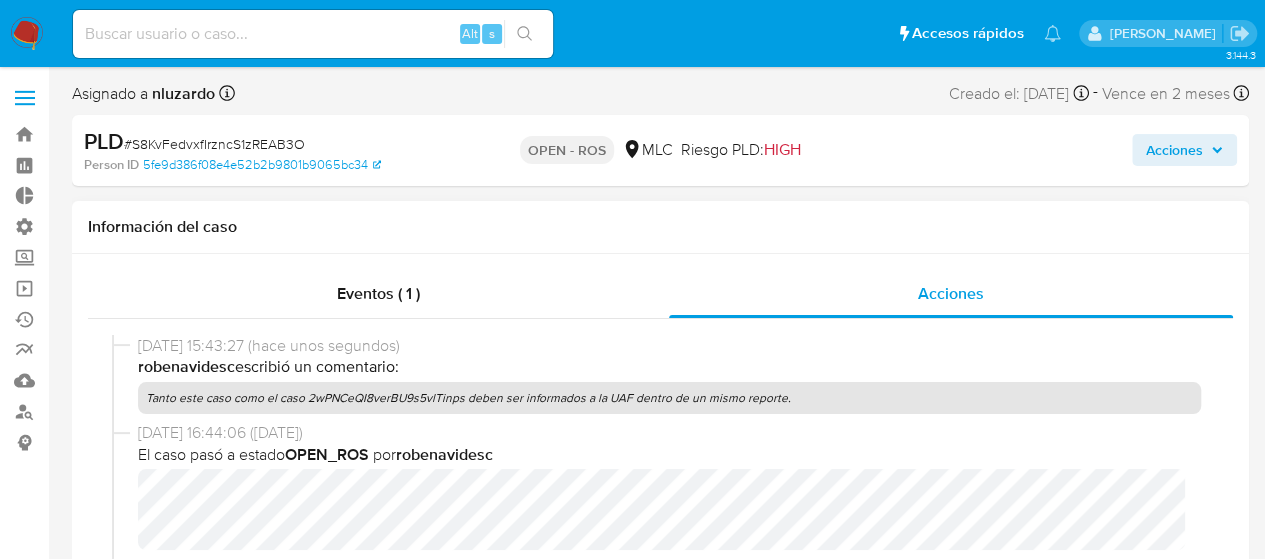 select on "10" 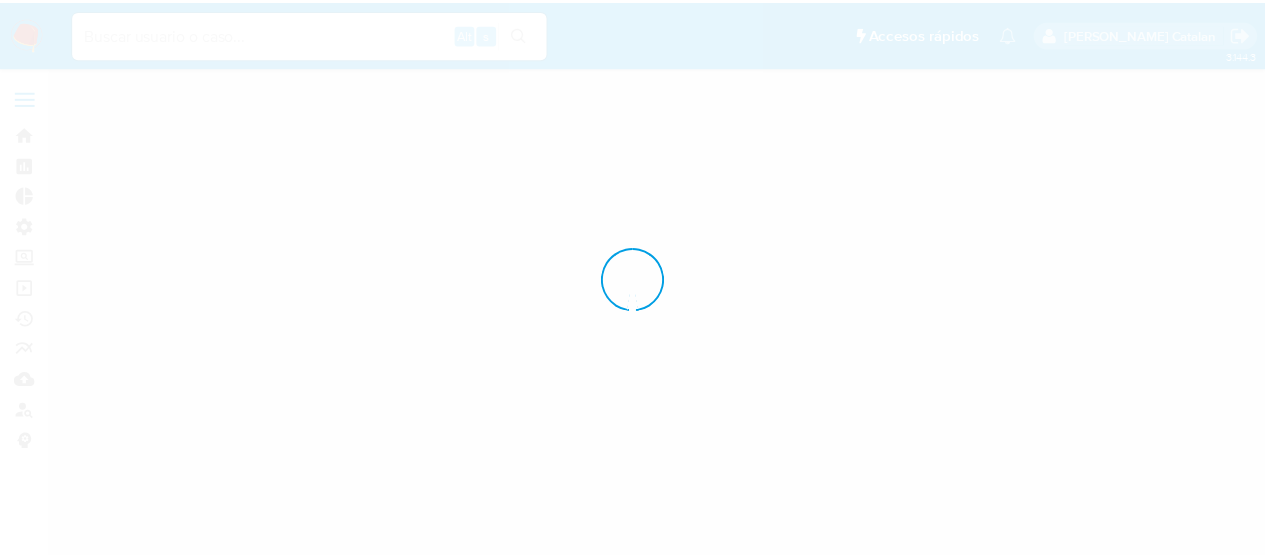 scroll, scrollTop: 0, scrollLeft: 0, axis: both 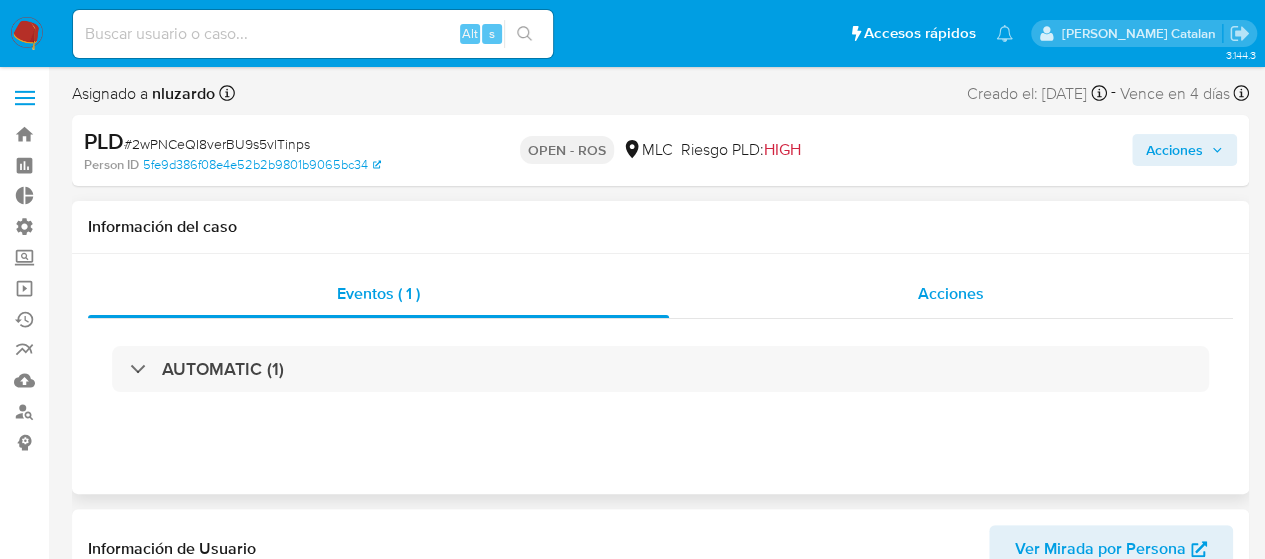 click on "Acciones" at bounding box center (951, 293) 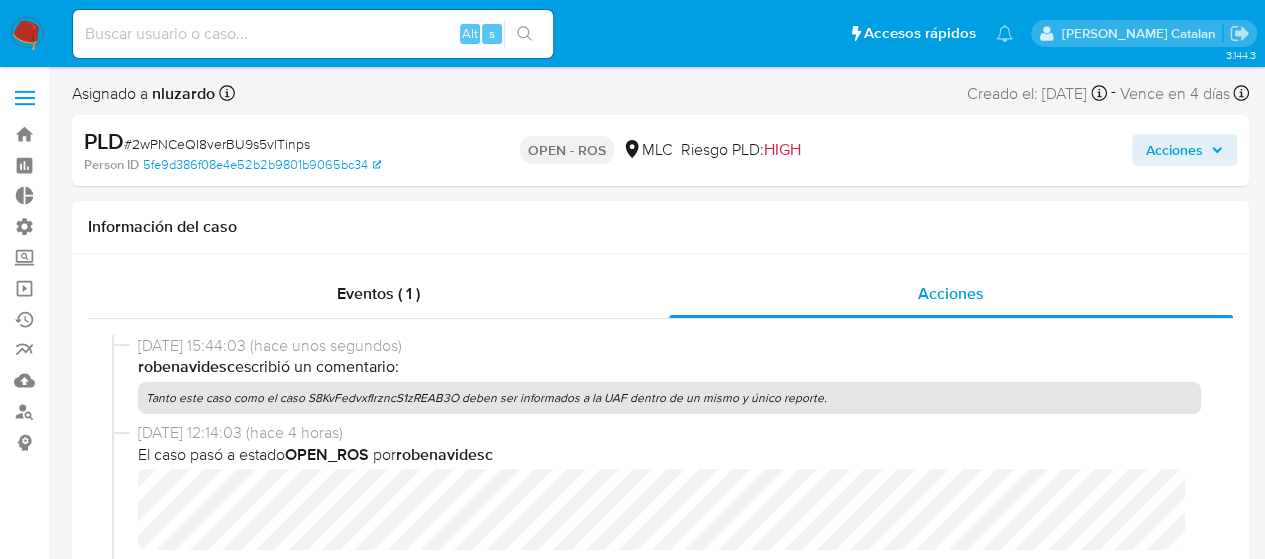 select on "10" 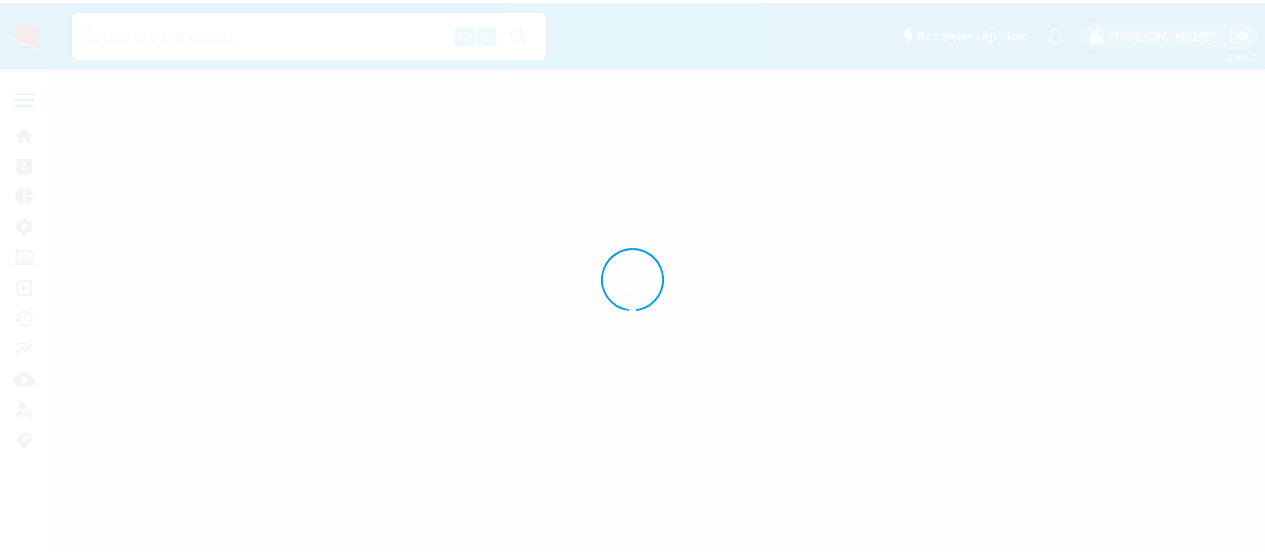 scroll, scrollTop: 0, scrollLeft: 0, axis: both 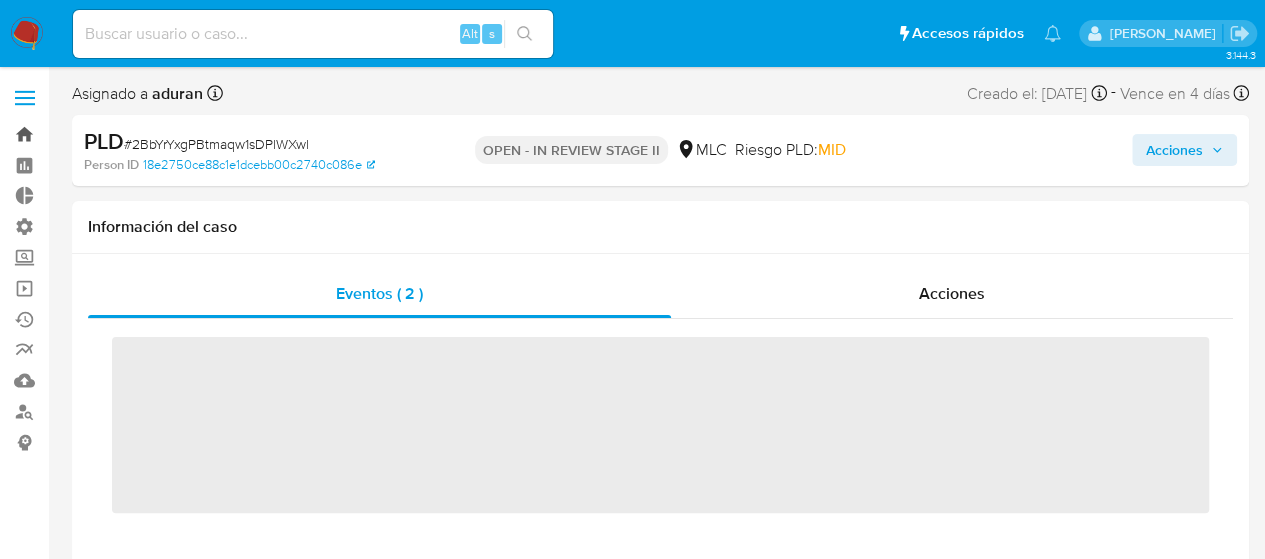 click on "Bandeja" at bounding box center (119, 134) 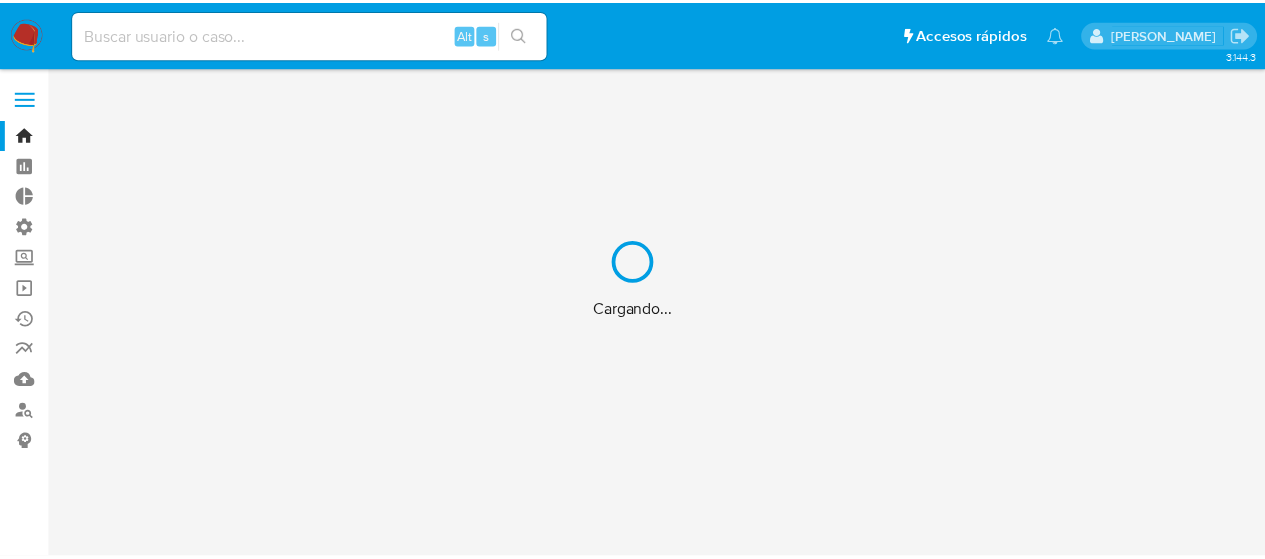scroll, scrollTop: 0, scrollLeft: 0, axis: both 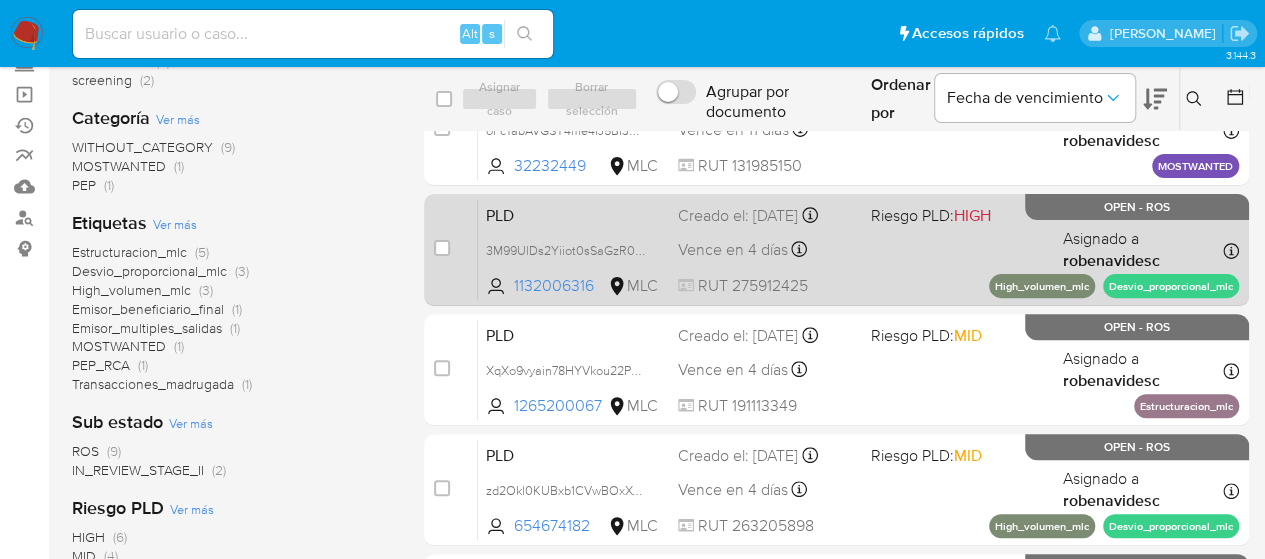 click on "PLD 3M99UlDs2Yiiot0sSaGzR0aM 1132006316 MLC Riesgo PLD:  HIGH Creado el: 12/04/2025   Creado el: 12/04/2025 05:09:26 Vence en 4 días   Vence el 11/07/2025 05:09:27 RUT   275912425 Asignado a   robenavidesc   Asignado el: 10/06/2025 10:05:55 High_volumen_mlc Desvio_proporcional_mlc OPEN - ROS" at bounding box center (858, 249) 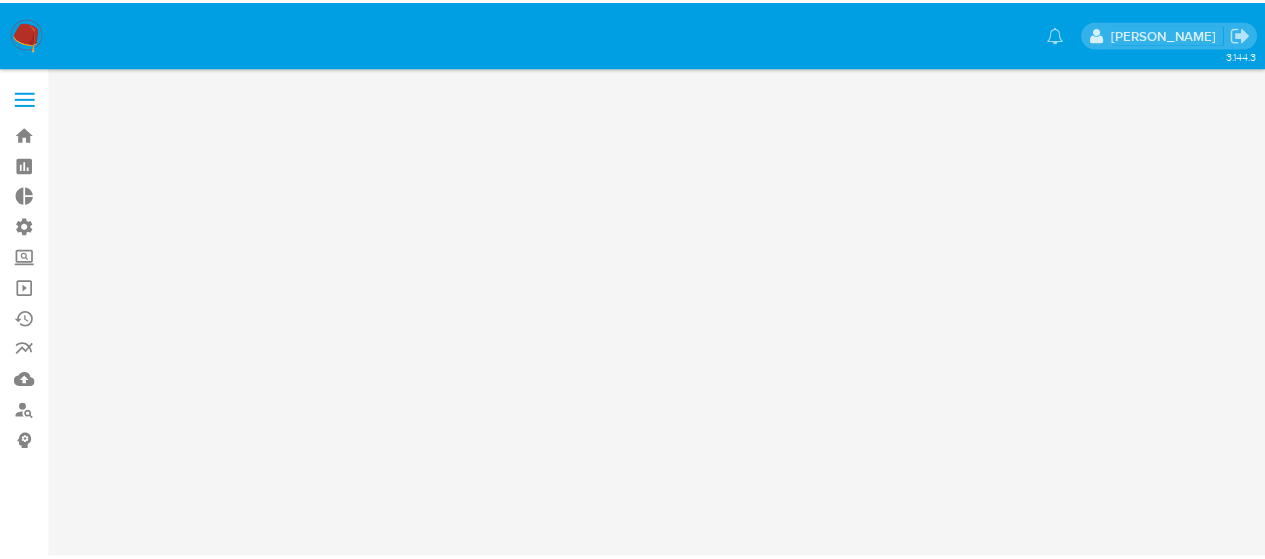 scroll, scrollTop: 0, scrollLeft: 0, axis: both 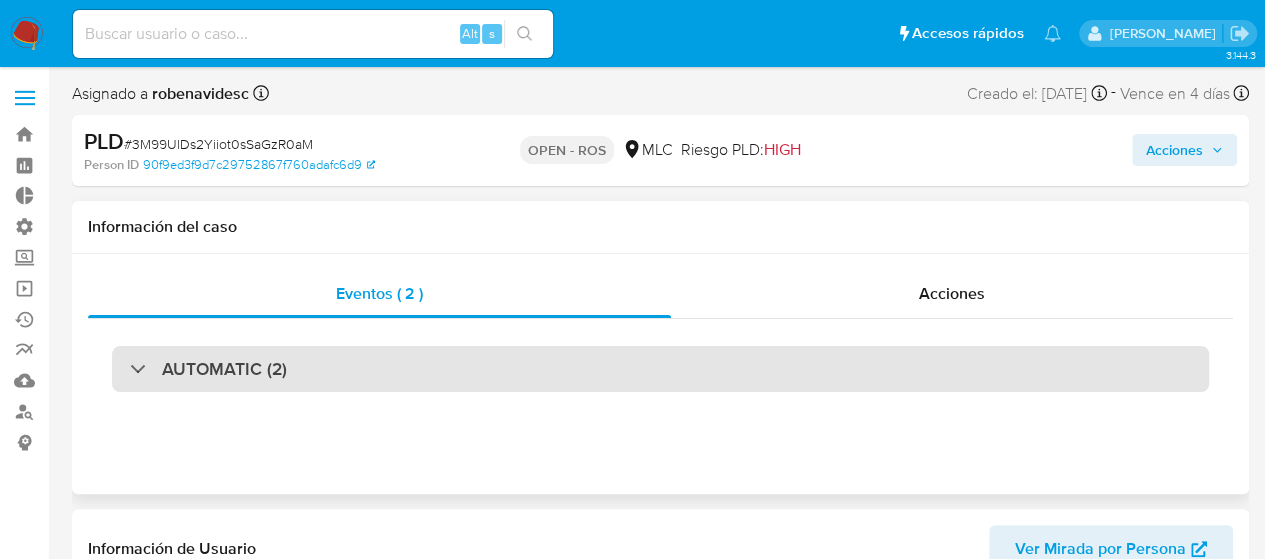 click on "AUTOMATIC (2)" at bounding box center [660, 369] 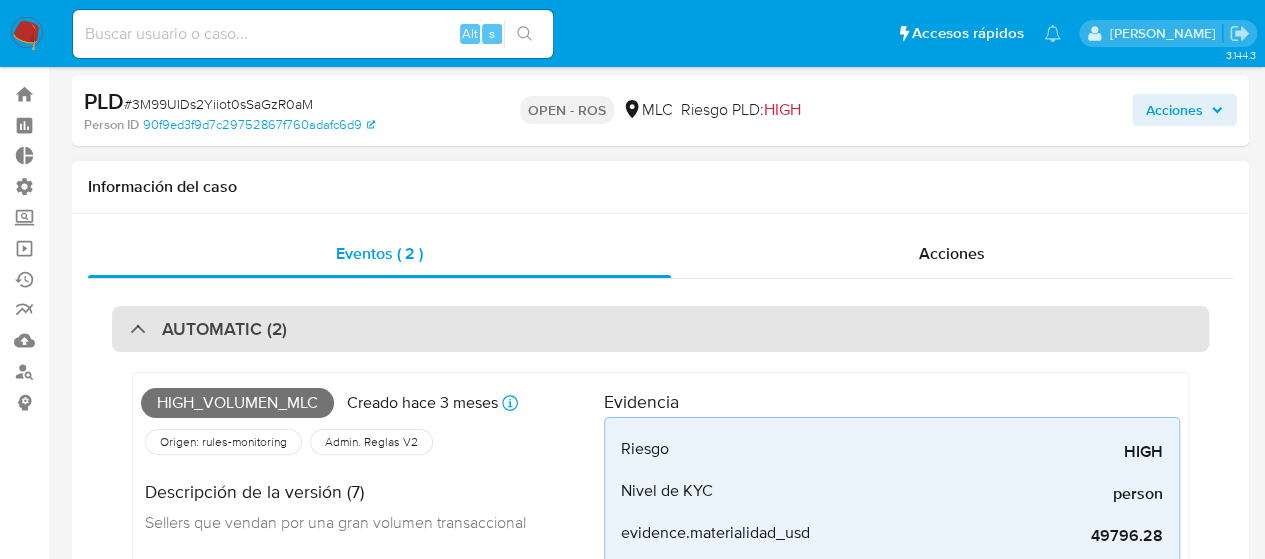 select on "10" 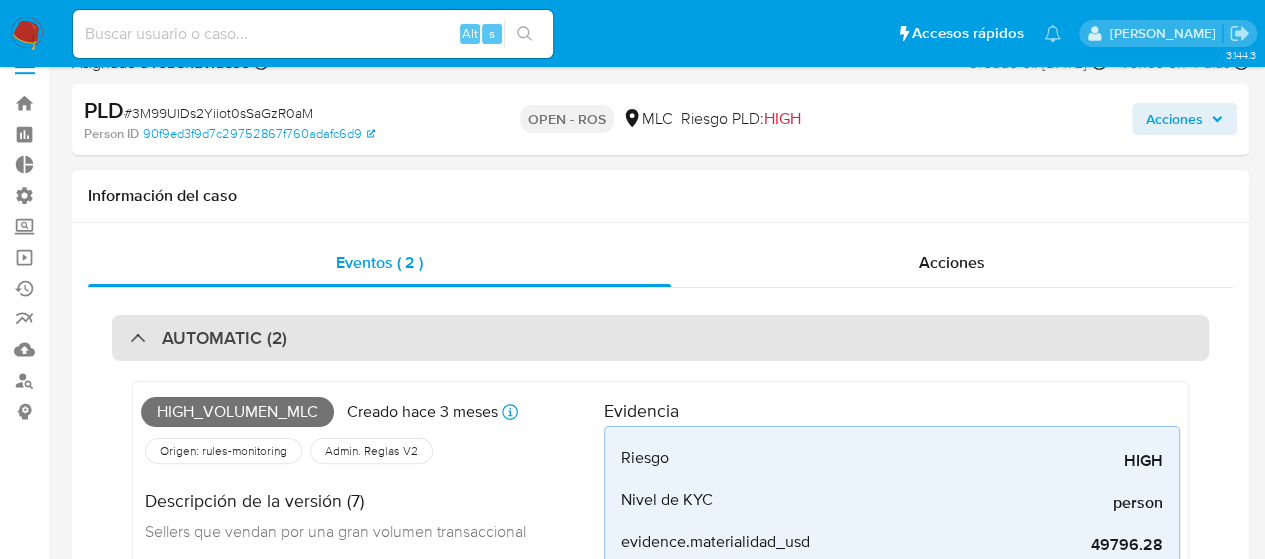 scroll, scrollTop: 0, scrollLeft: 0, axis: both 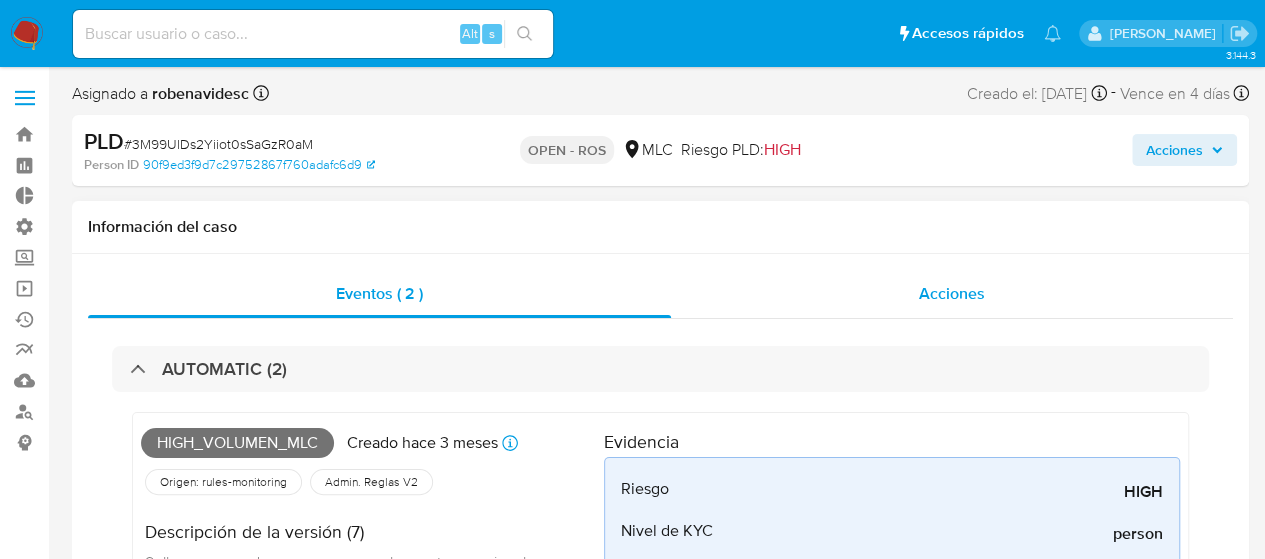click on "Acciones" at bounding box center (952, 293) 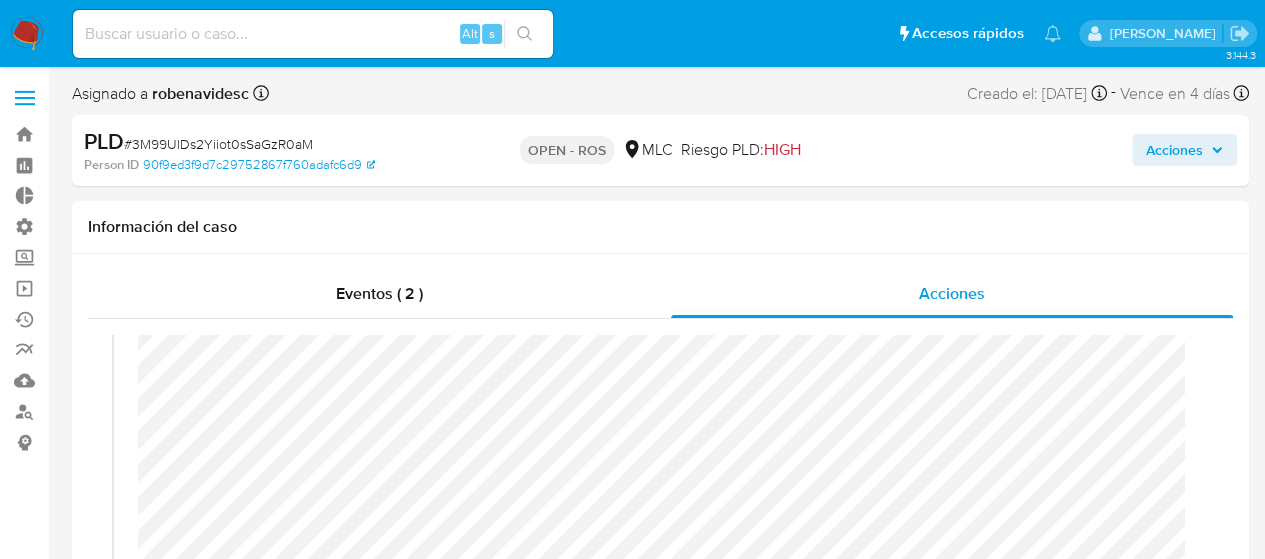 scroll, scrollTop: 60, scrollLeft: 0, axis: vertical 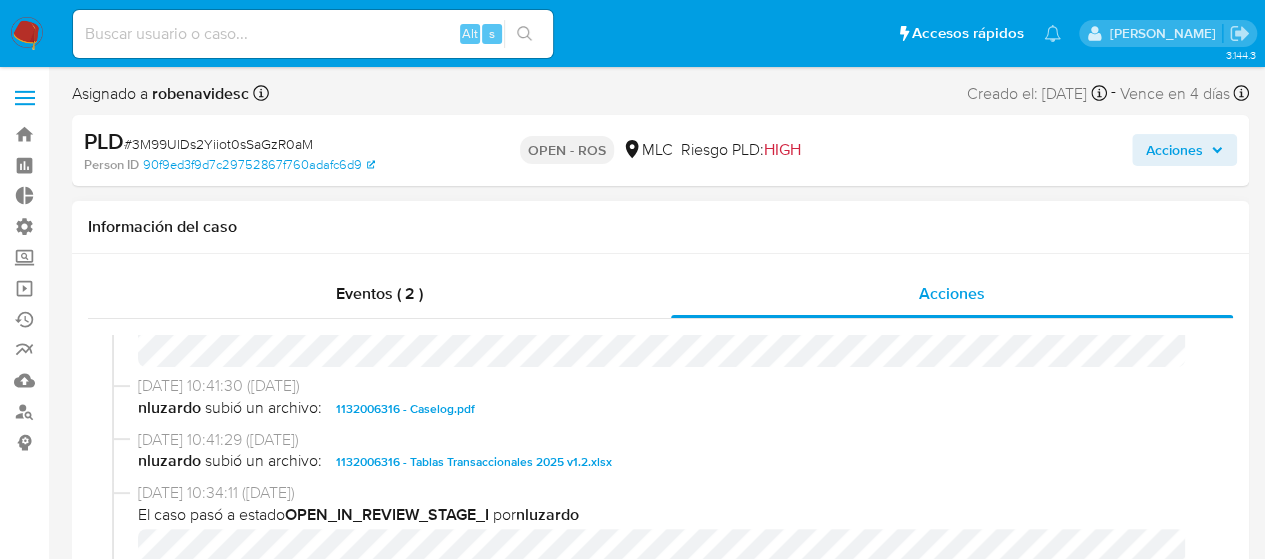 drag, startPoint x: 462, startPoint y: 414, endPoint x: 400, endPoint y: 401, distance: 63.348244 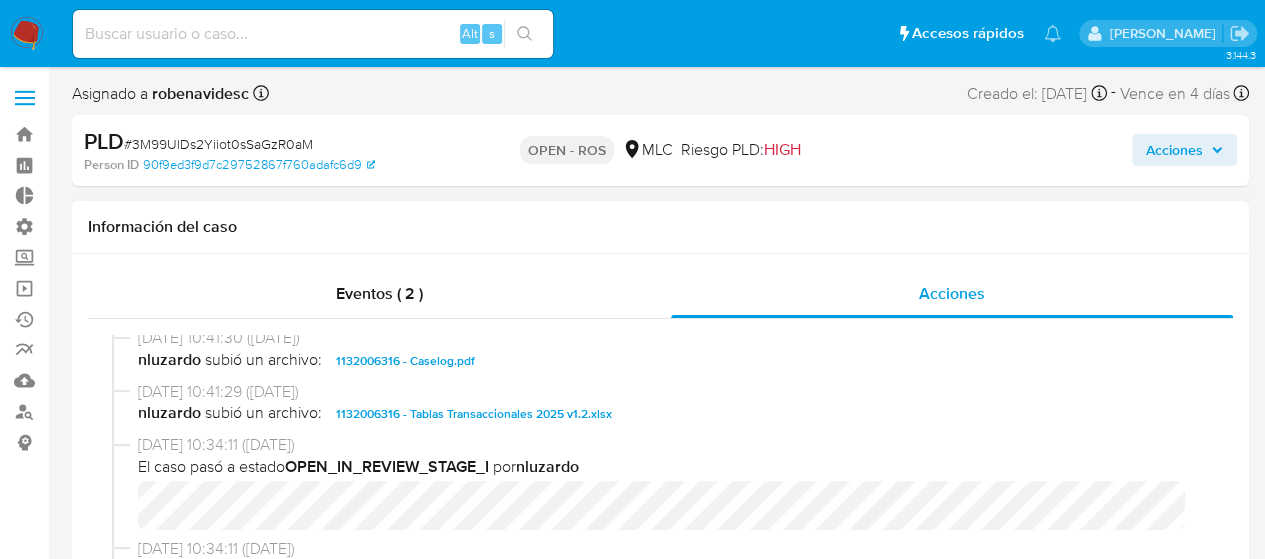 scroll, scrollTop: 549, scrollLeft: 0, axis: vertical 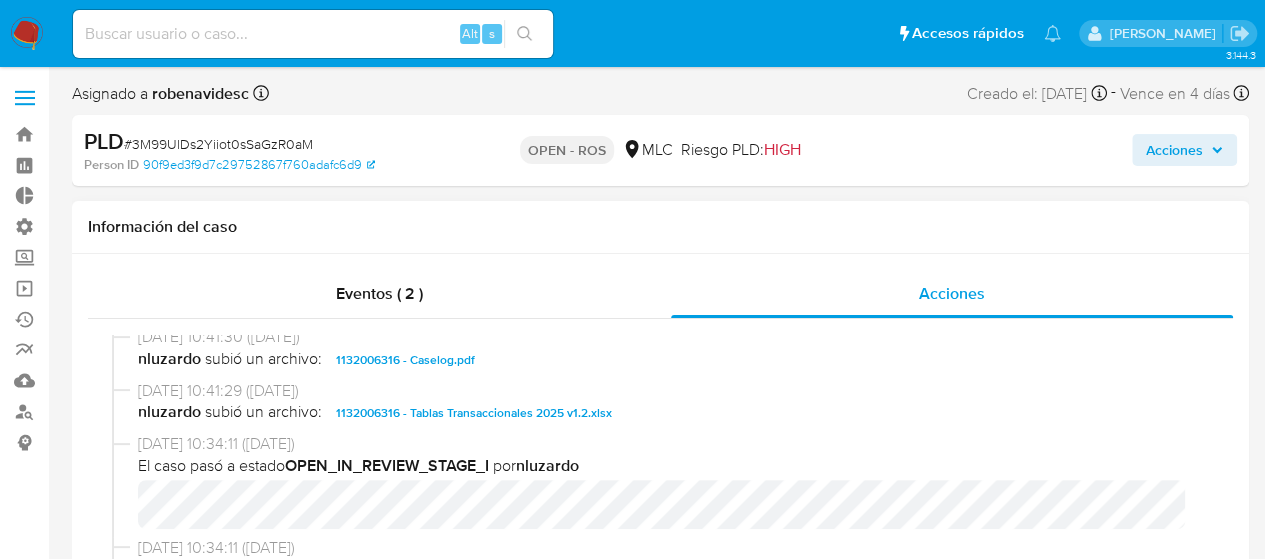 click on "1132006316 - Caselog.pdf" at bounding box center (405, 360) 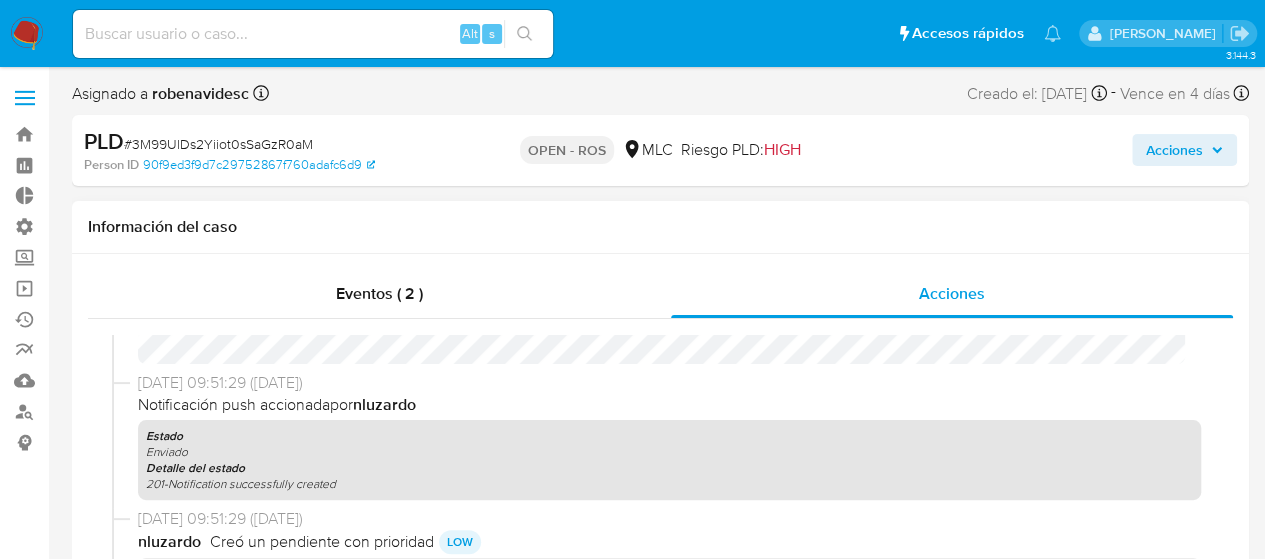scroll, scrollTop: 1342, scrollLeft: 0, axis: vertical 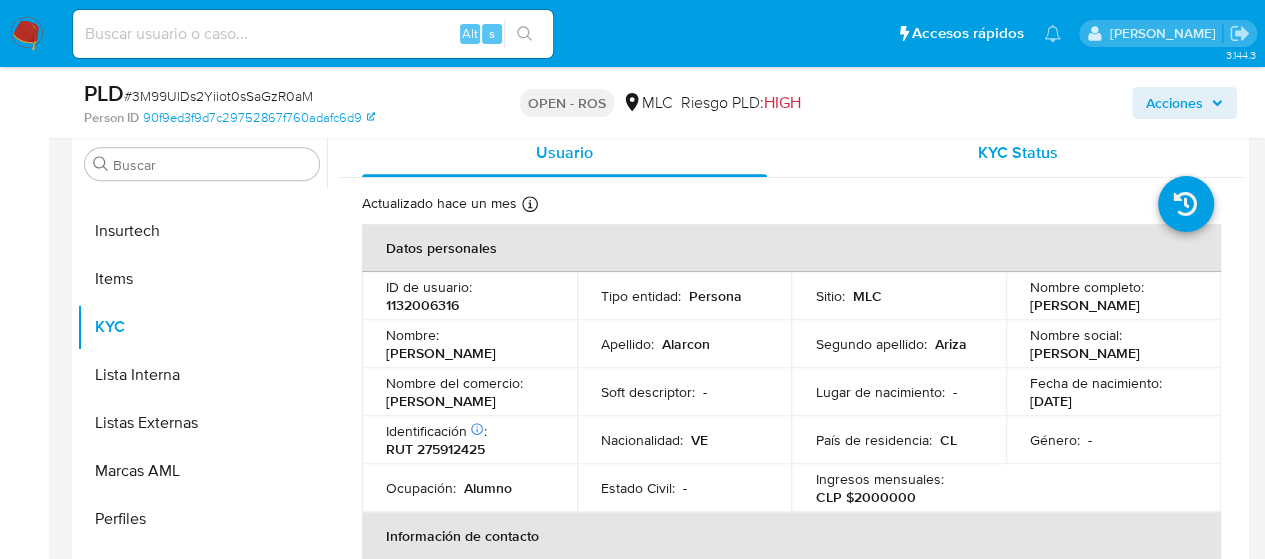 click on "KYC Status" at bounding box center [1018, 152] 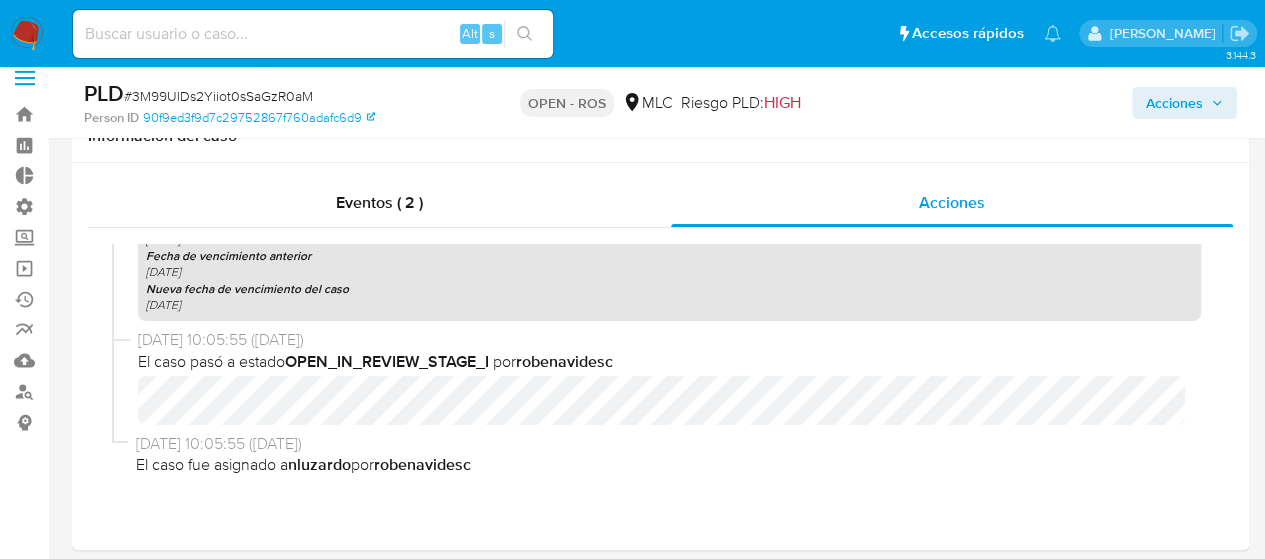 scroll, scrollTop: 0, scrollLeft: 0, axis: both 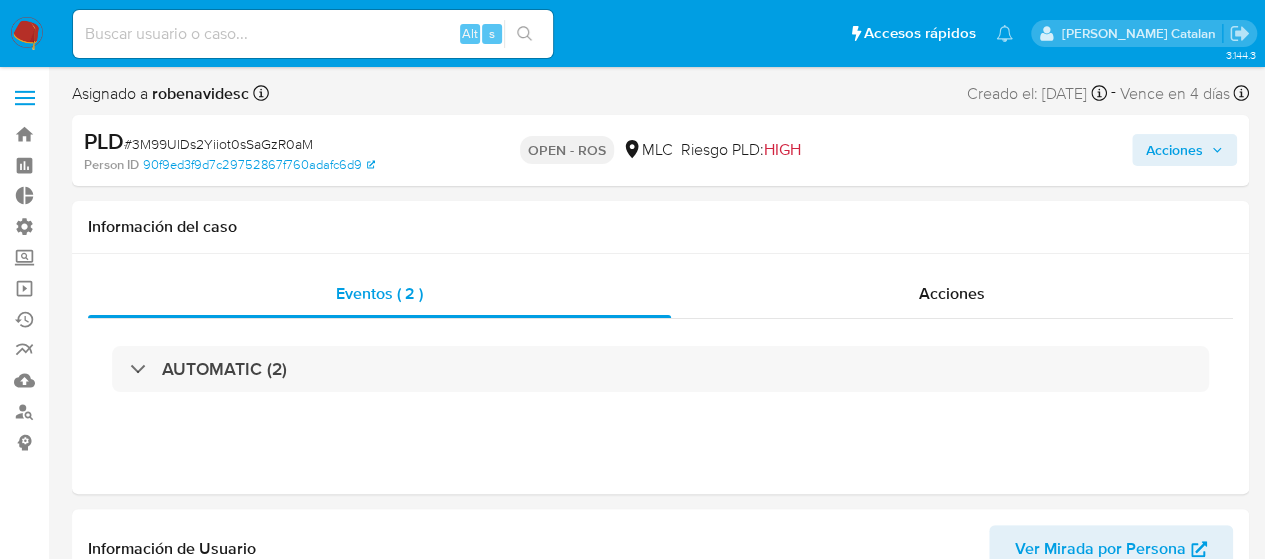 click on "Acciones" at bounding box center [1174, 150] 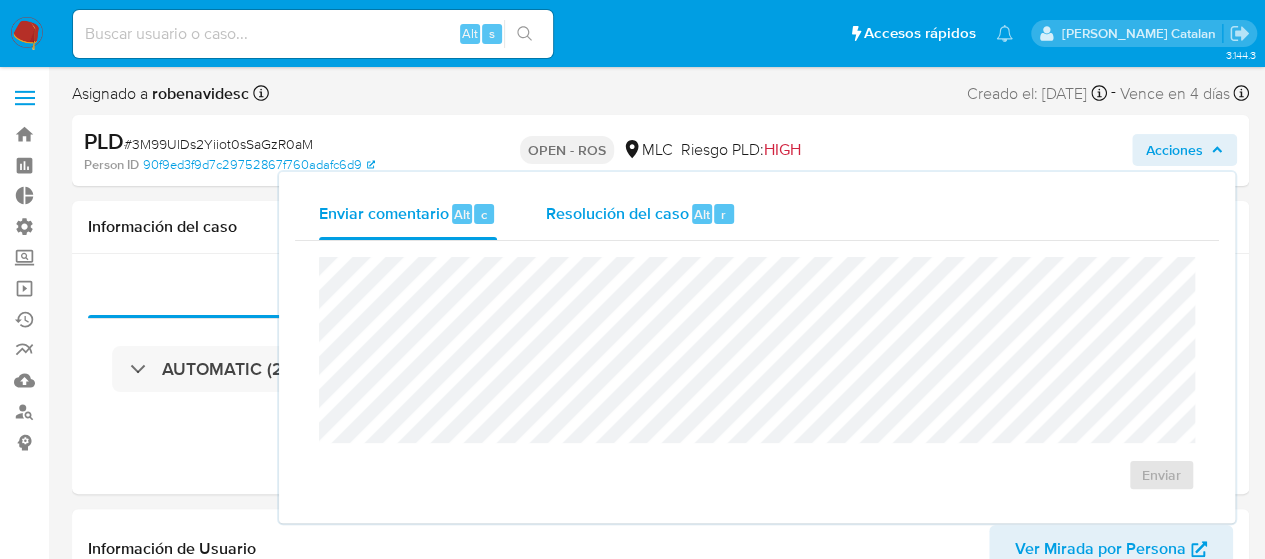 click on "Resolución del caso" at bounding box center (616, 213) 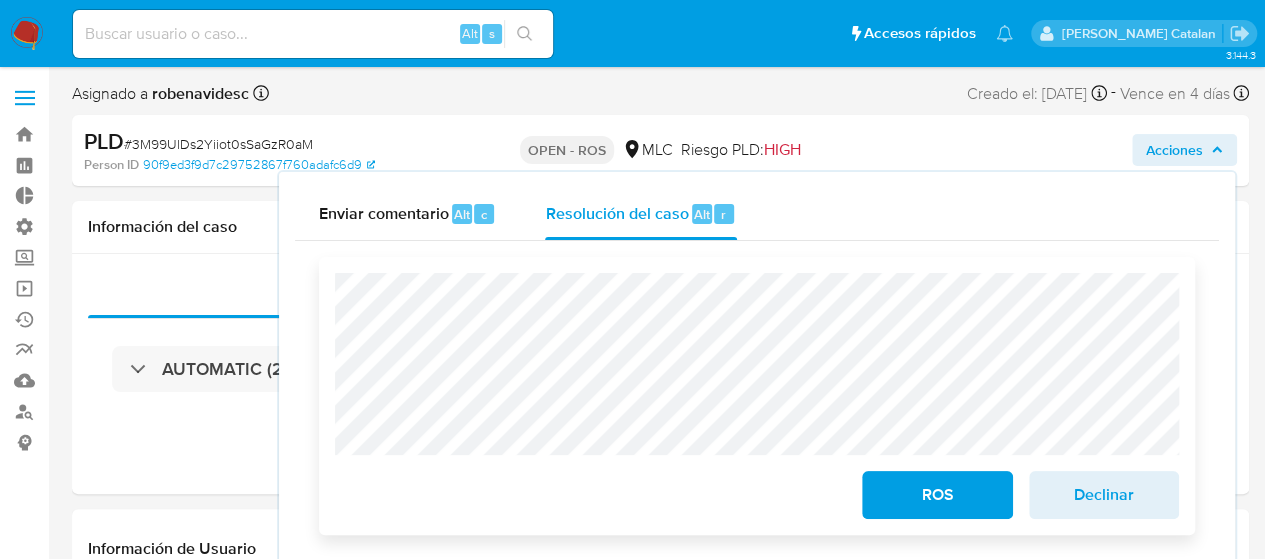 click on "ROS" at bounding box center [937, 495] 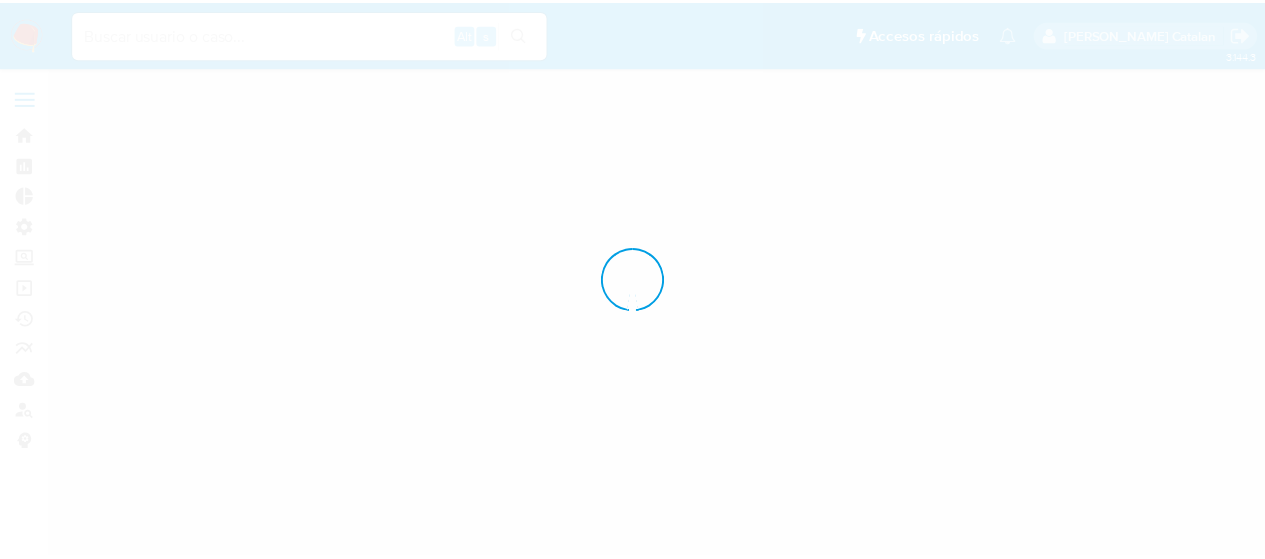 scroll, scrollTop: 0, scrollLeft: 0, axis: both 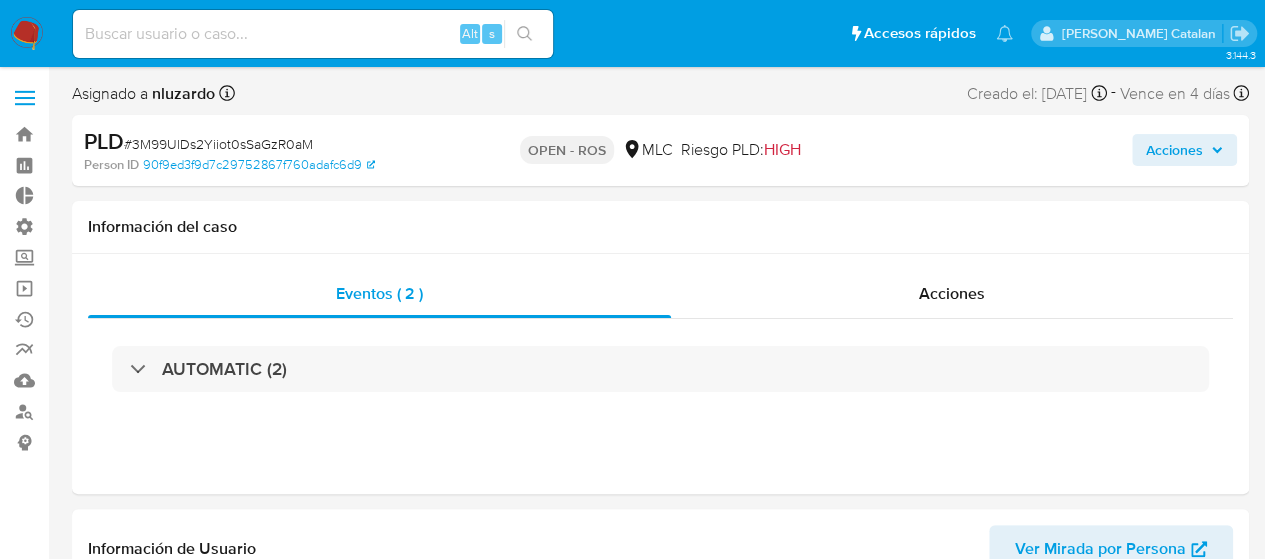 select on "10" 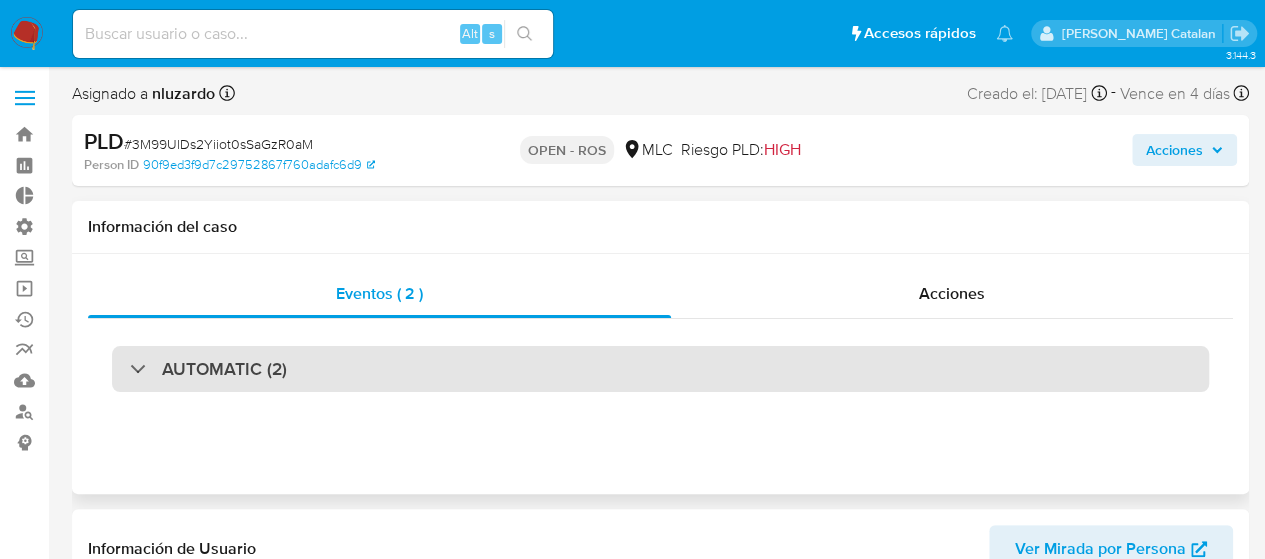 click on "AUTOMATIC (2)" at bounding box center [660, 369] 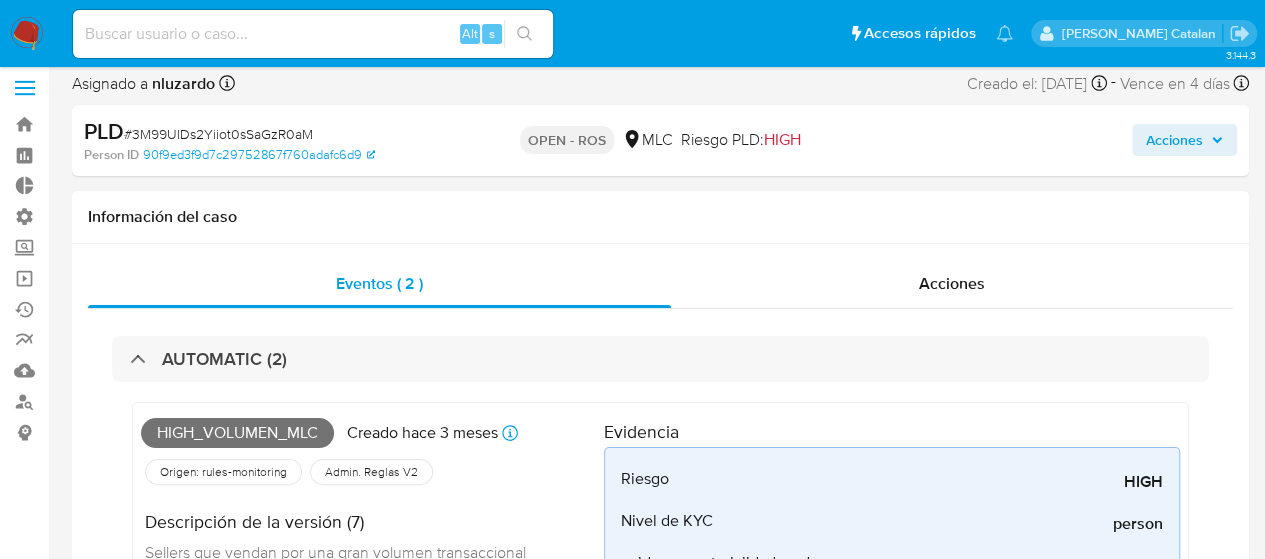 scroll, scrollTop: 0, scrollLeft: 0, axis: both 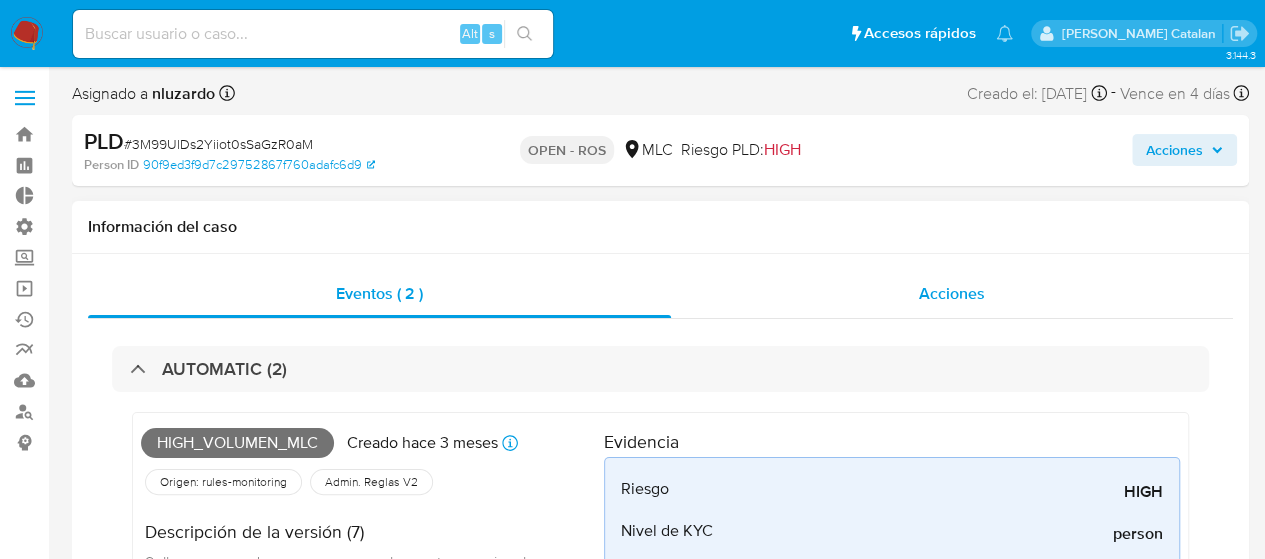click on "Acciones" at bounding box center [952, 294] 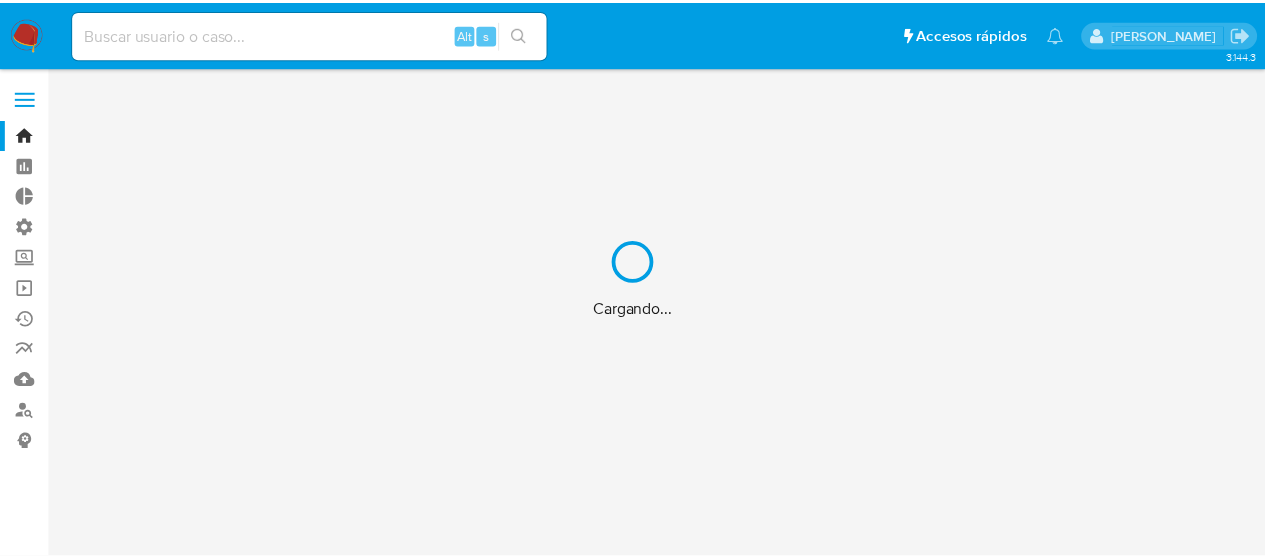 scroll, scrollTop: 0, scrollLeft: 0, axis: both 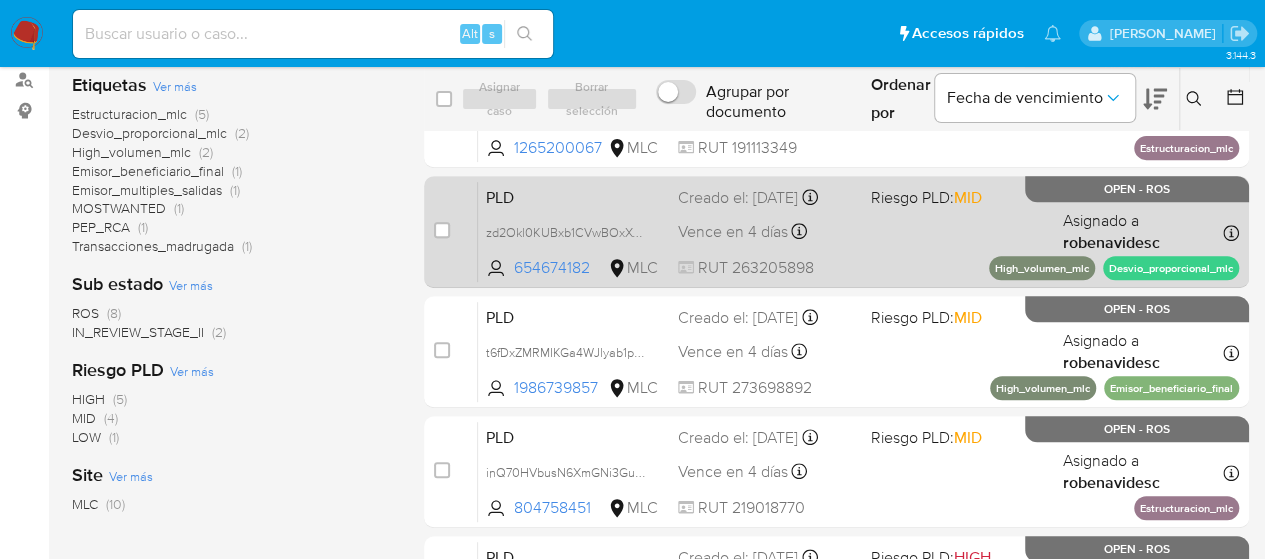 click on "RUT   263205898" at bounding box center [766, 268] 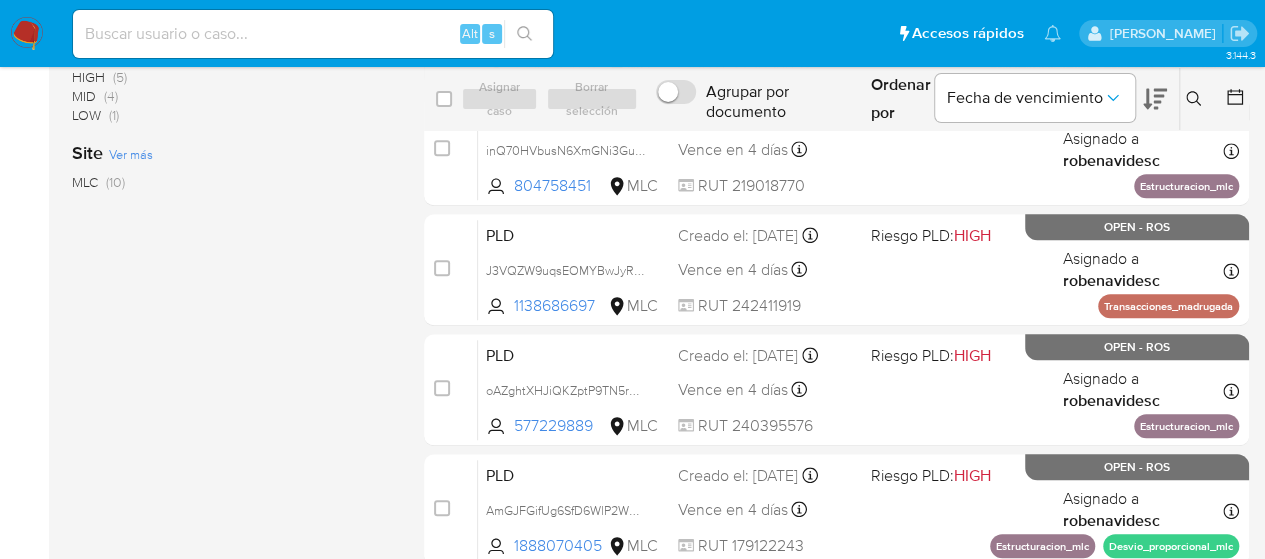 scroll, scrollTop: 657, scrollLeft: 0, axis: vertical 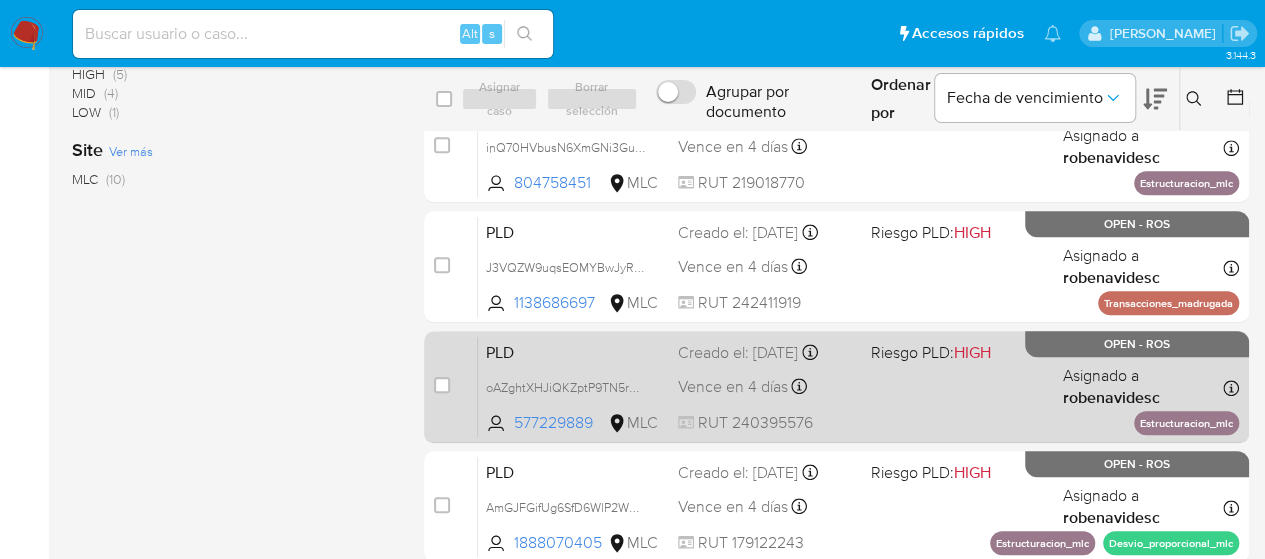 click on "PLD oAZghtXHJiQKZptP9TN5rRLa 577229889 MLC Riesgo PLD:  HIGH Creado el: 12/04/2025   Creado el: 12/04/2025 05:06:31 Vence en 4 días   Vence el 11/07/2025 05:06:31 RUT   240395576 Asignado a   robenavidesc   Asignado el: 10/06/2025 10:05:41 Estructuracion_mlc OPEN - ROS" at bounding box center [858, 386] 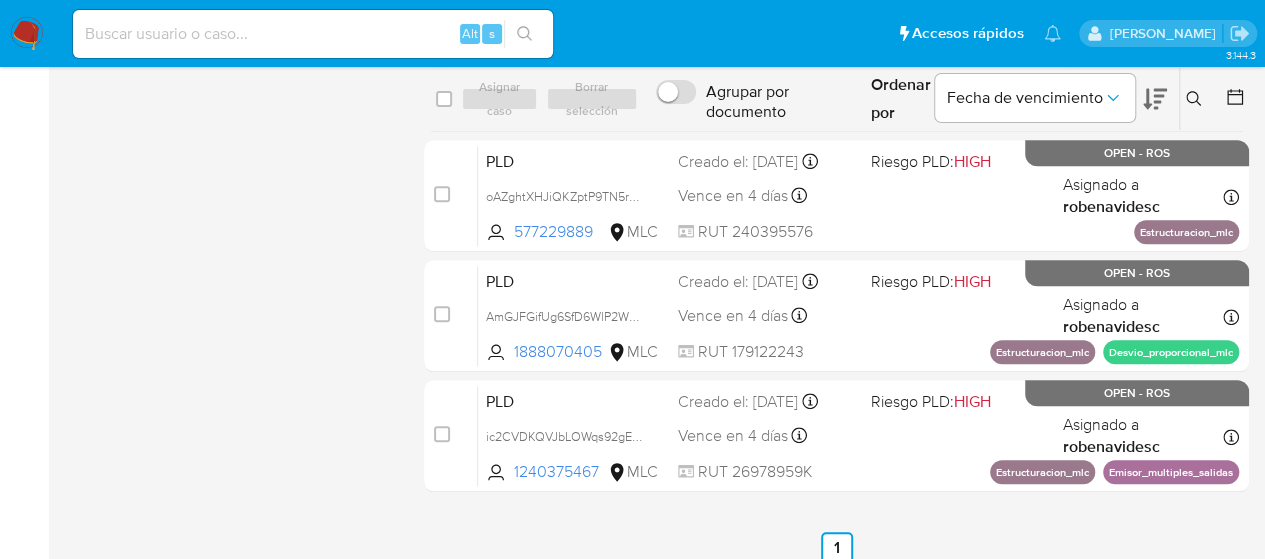 scroll, scrollTop: 850, scrollLeft: 0, axis: vertical 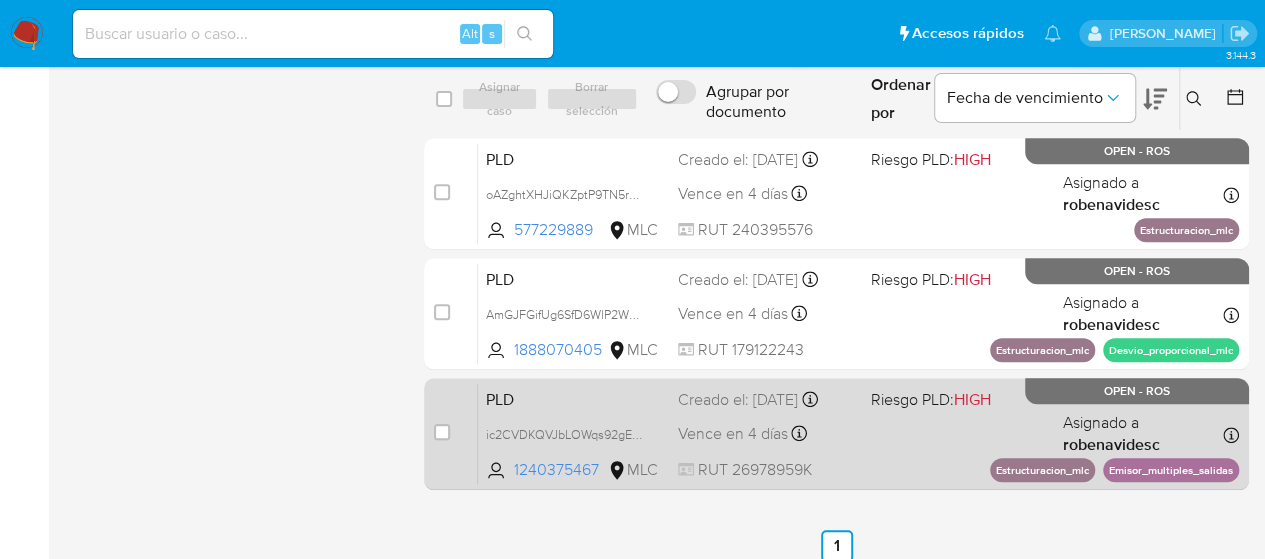 click on "PLD ic2CVDKQVJbLOWqs92gEgcZd 1240375467 MLC Riesgo PLD:  HIGH Creado el: 12/04/2025   Creado el: 12/04/2025 05:05:42 Vence en 4 días   Vence el 11/07/2025 05:05:42 RUT   26978959K Asignado a   robenavidesc   Asignado el: 10/06/2025 10:05:42 Estructuracion_mlc Emisor_multiples_salidas OPEN - ROS" at bounding box center (858, 433) 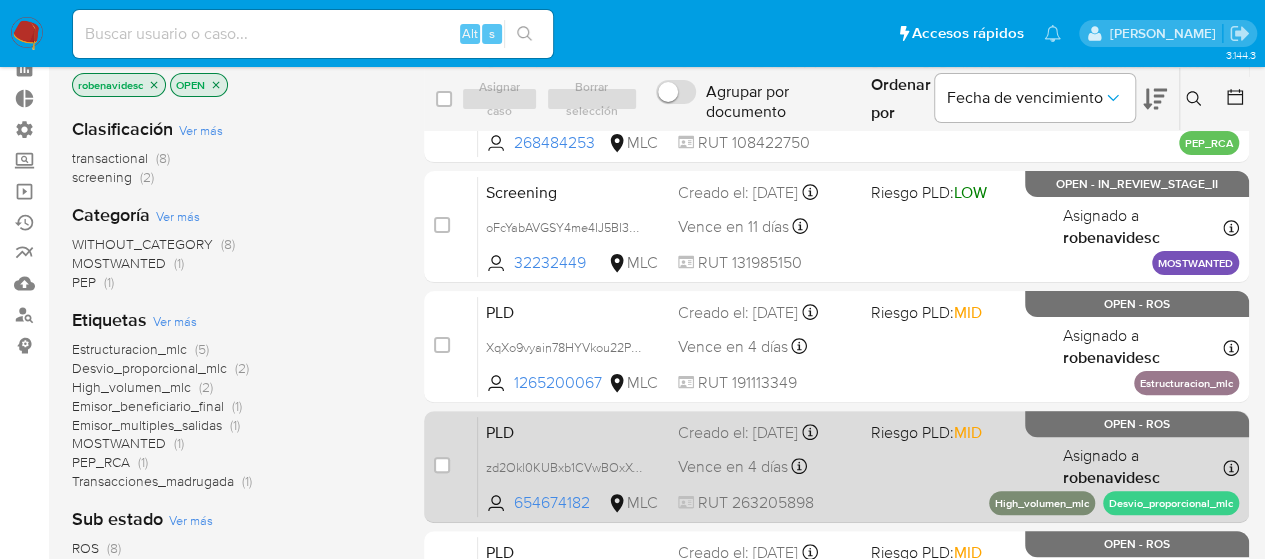 scroll, scrollTop: 0, scrollLeft: 0, axis: both 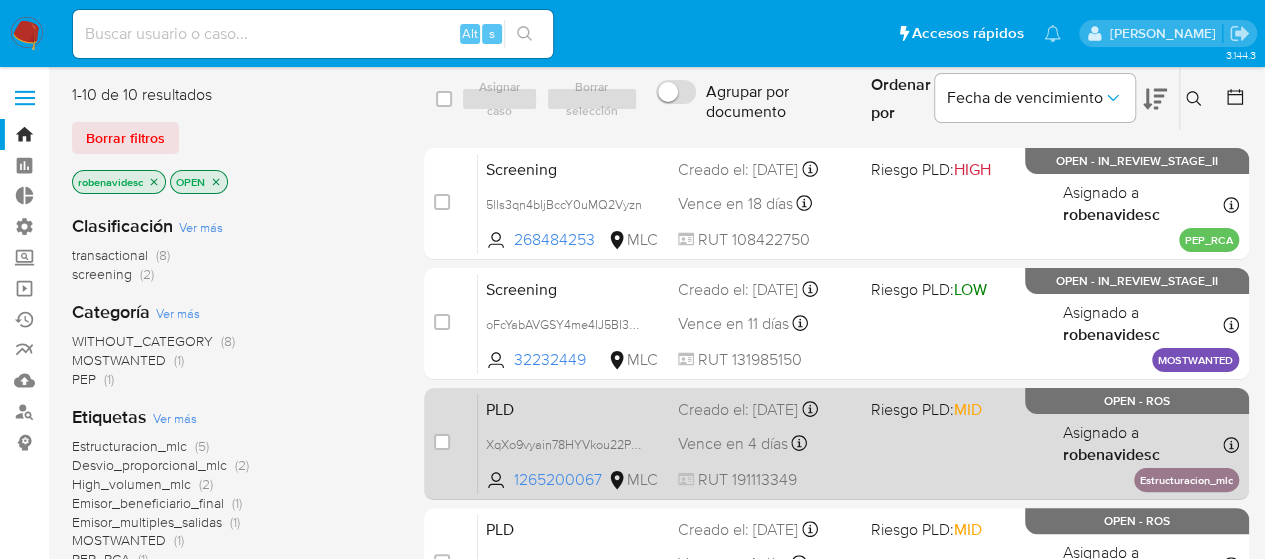 click on "PLD XqXo9vyain78HYVkou22PM5i 1265200067 MLC Riesgo PLD:  MID Creado el: 12/04/2025   Creado el: 12/04/2025 05:08:11 Vence en 4 días   Vence el 11/07/2025 05:08:11 RUT   191113349 Asignado a   robenavidesc   Asignado el: 10/06/2025 10:05:39 Estructuracion_mlc OPEN - ROS" at bounding box center [858, 443] 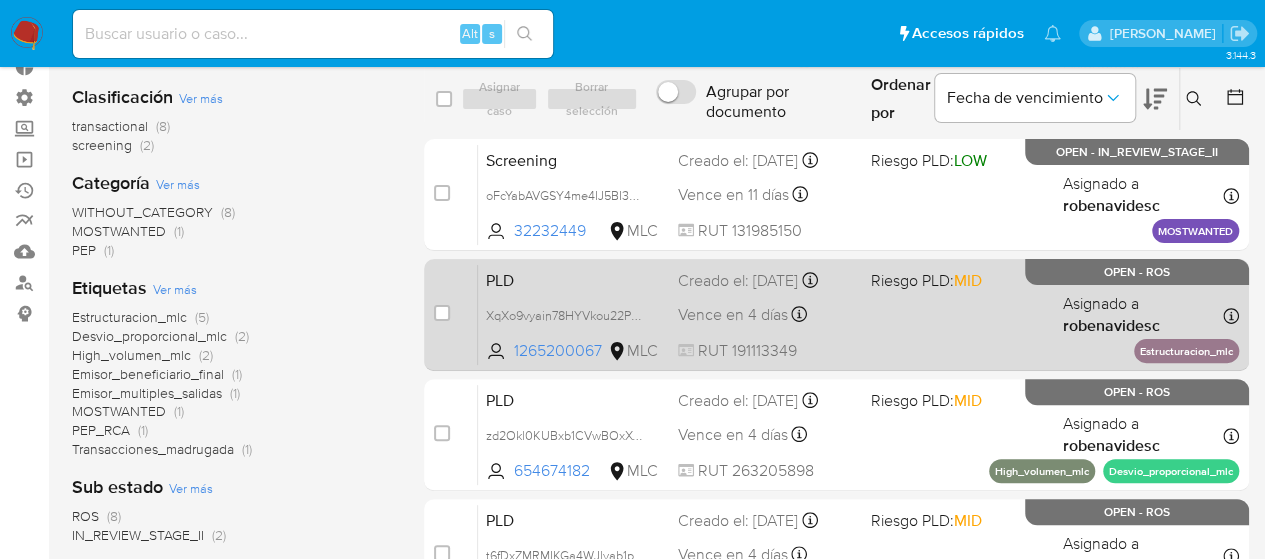scroll, scrollTop: 130, scrollLeft: 0, axis: vertical 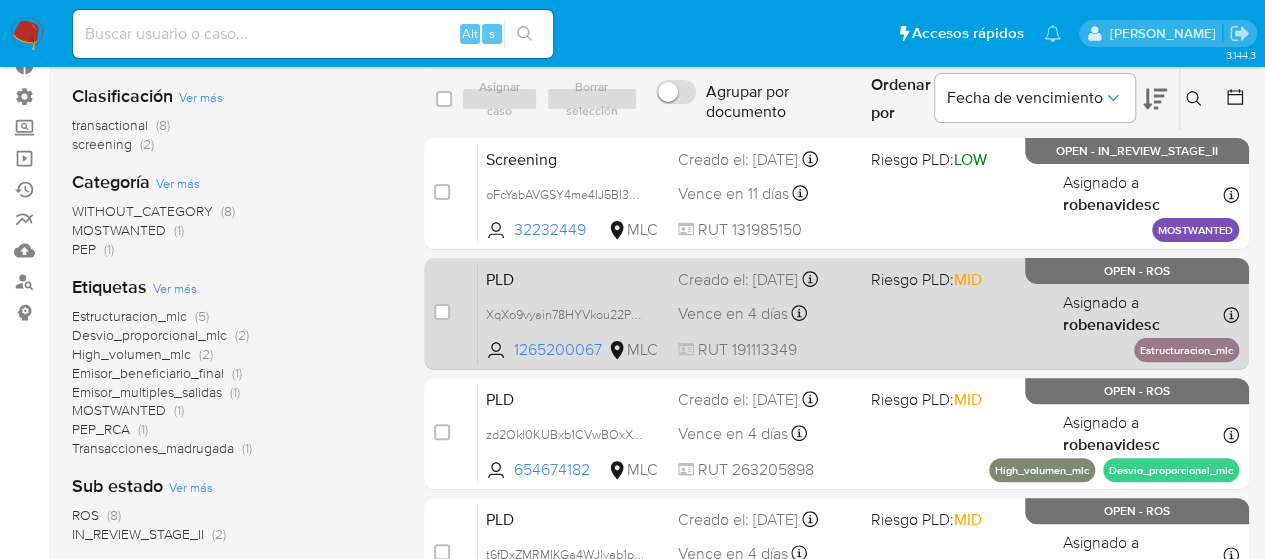 click on "PLD XqXo9vyain78HYVkou22PM5i 1265200067 MLC Riesgo PLD:  MID Creado el: 12/04/2025   Creado el: 12/04/2025 05:08:11 Vence en 4 días   Vence el 11/07/2025 05:08:11 RUT   191113349 Asignado a   robenavidesc   Asignado el: 10/06/2025 10:05:39 Estructuracion_mlc OPEN - ROS" at bounding box center [858, 313] 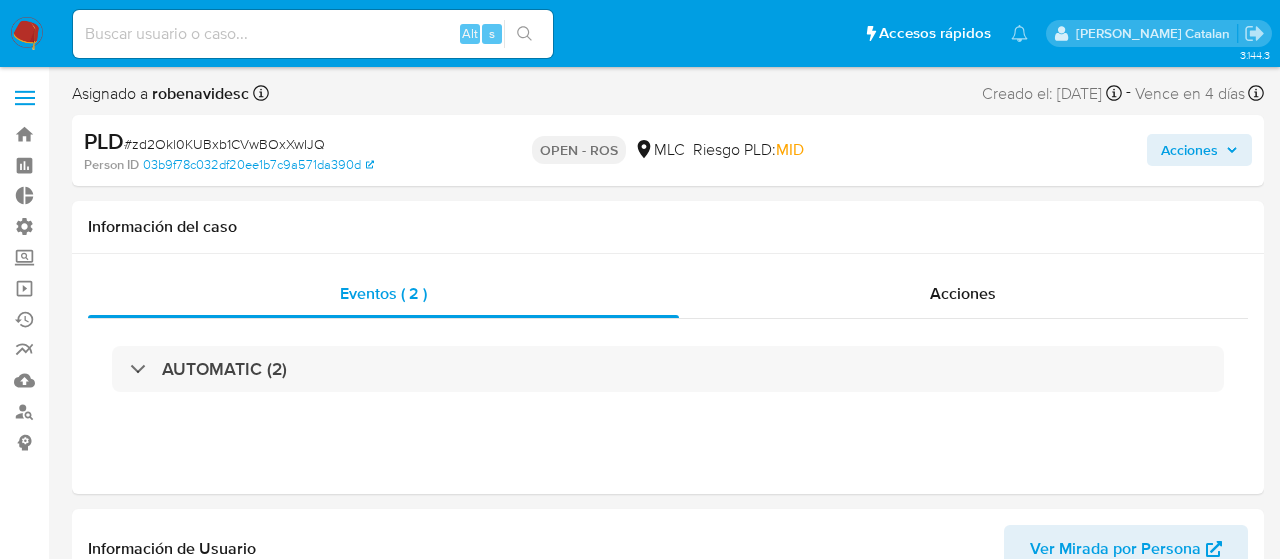 select on "10" 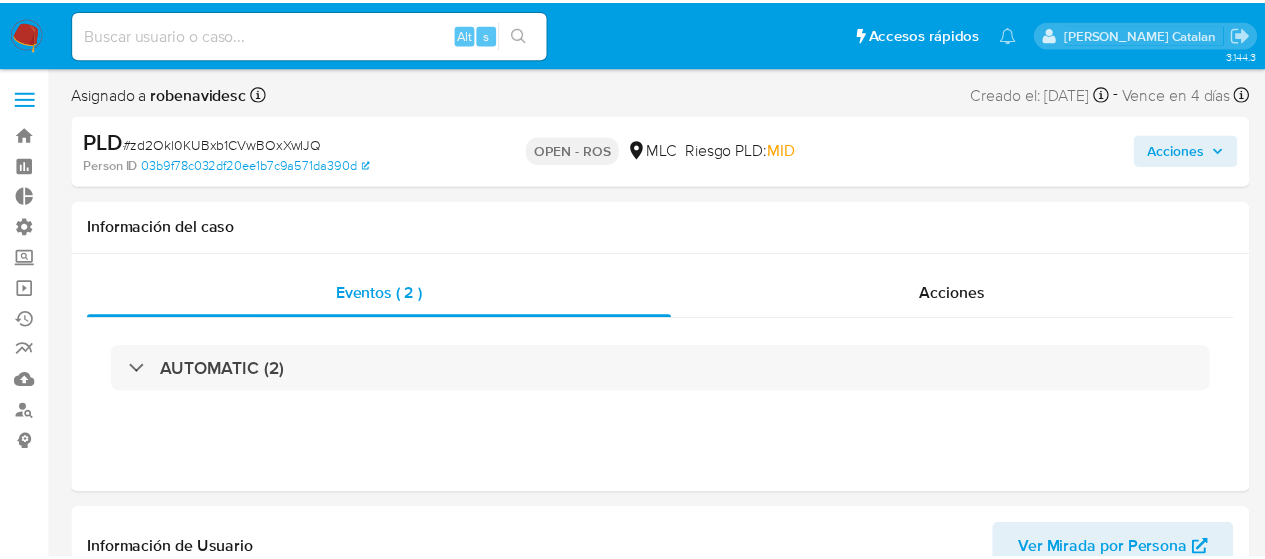 scroll, scrollTop: 0, scrollLeft: 0, axis: both 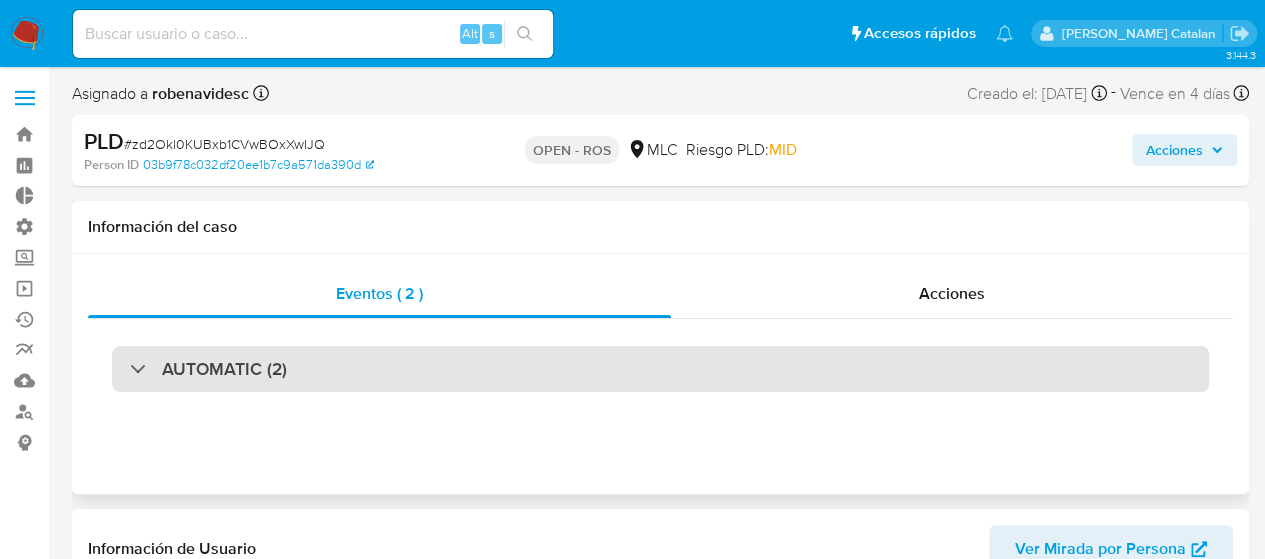 click on "AUTOMATIC (2)" at bounding box center [660, 369] 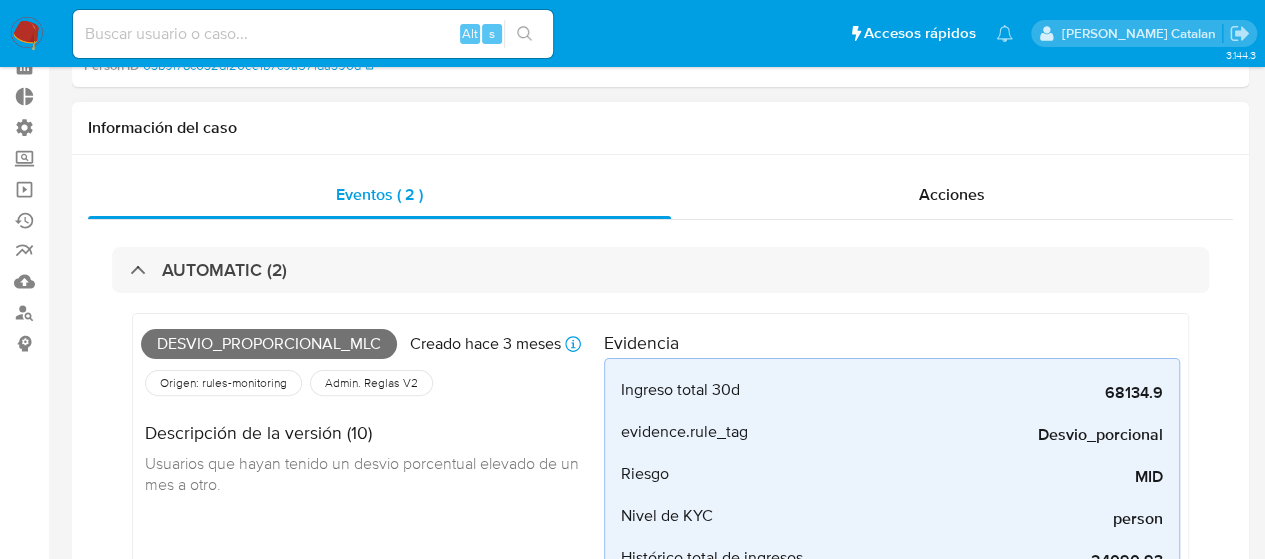 scroll, scrollTop: 0, scrollLeft: 0, axis: both 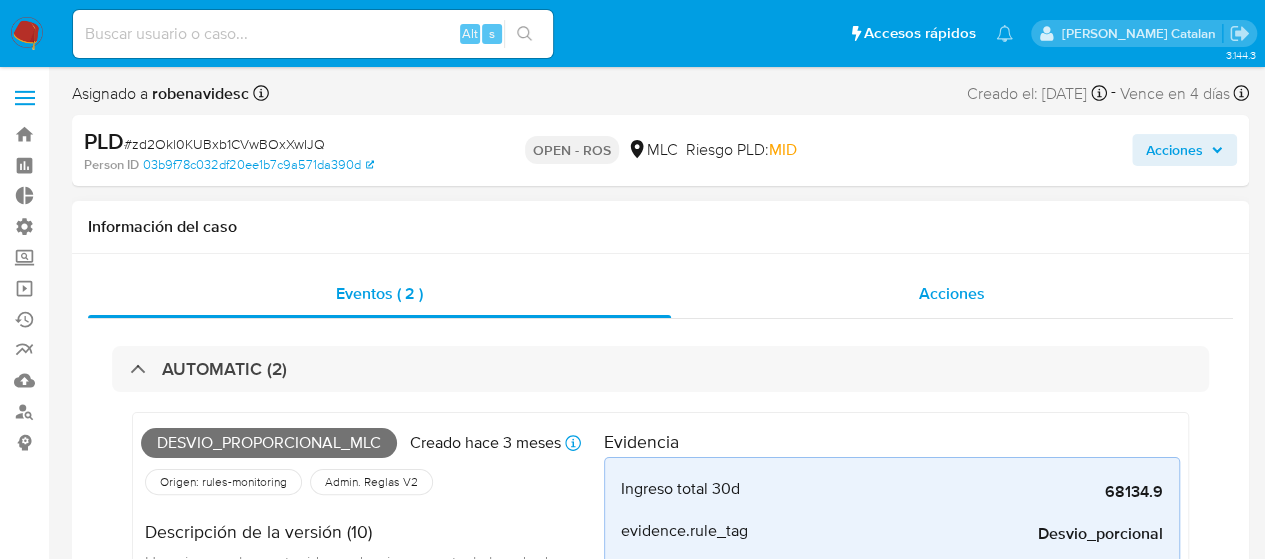 click on "Acciones" at bounding box center (952, 294) 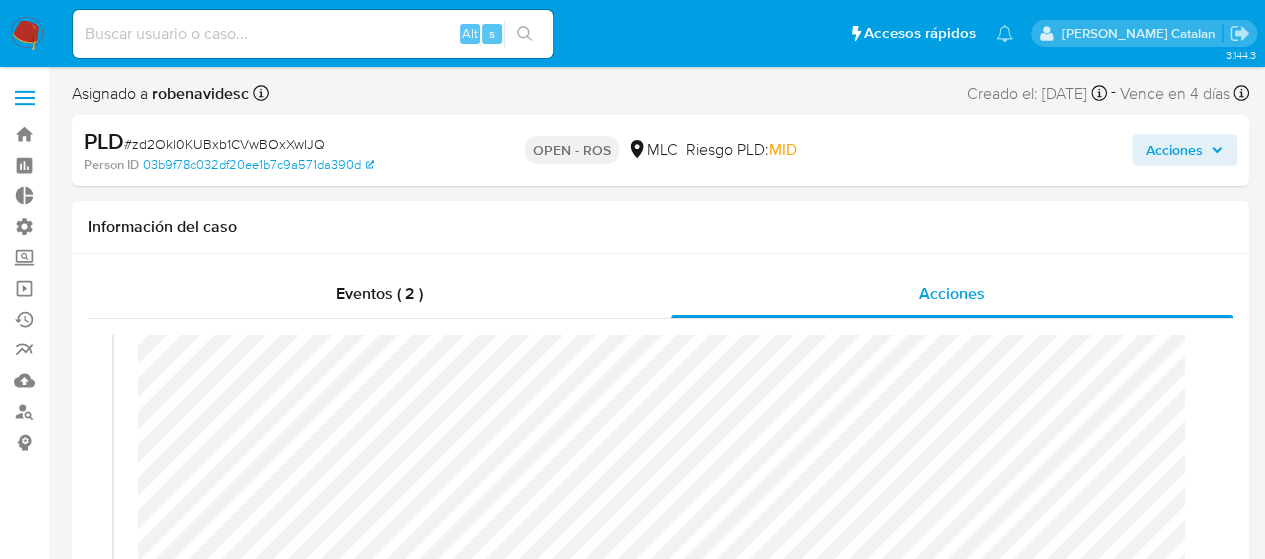 scroll, scrollTop: 71, scrollLeft: 0, axis: vertical 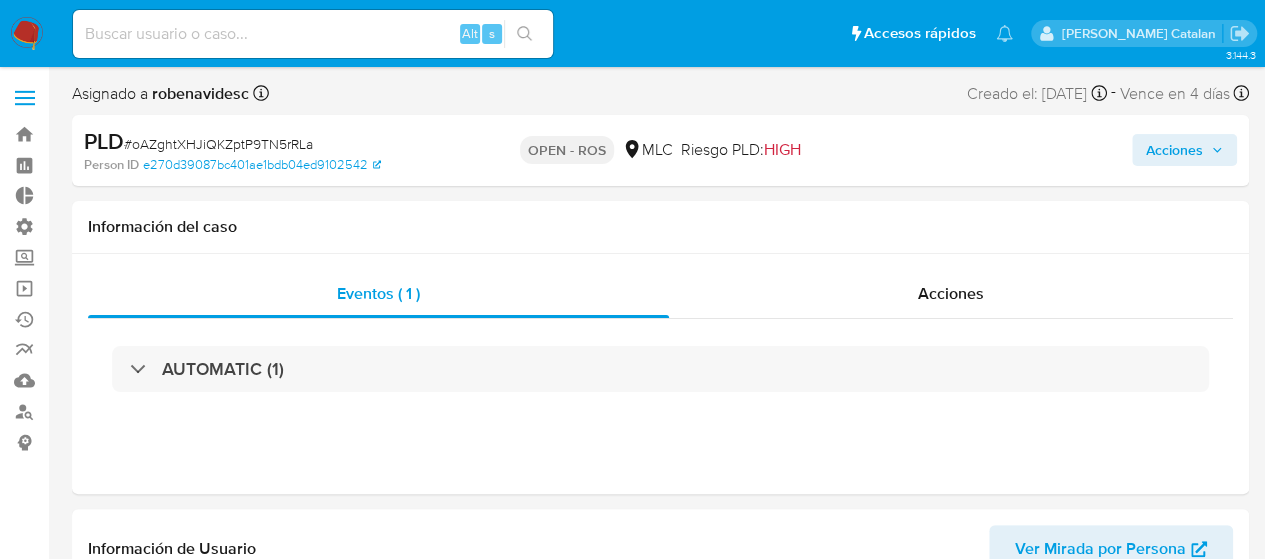 select on "10" 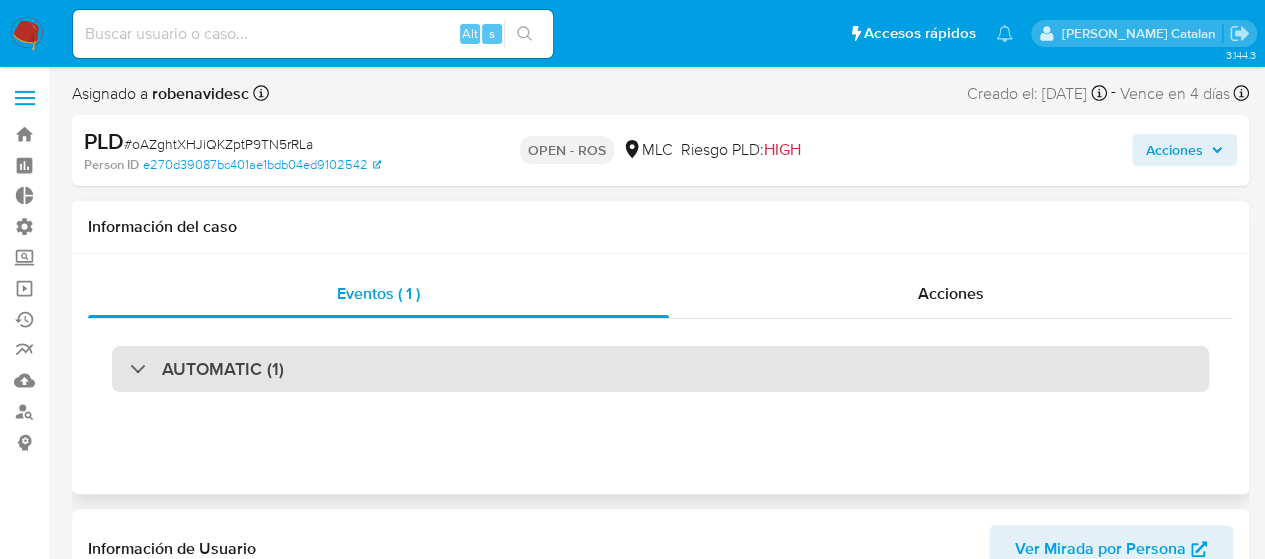 click on "AUTOMATIC (1)" at bounding box center [660, 369] 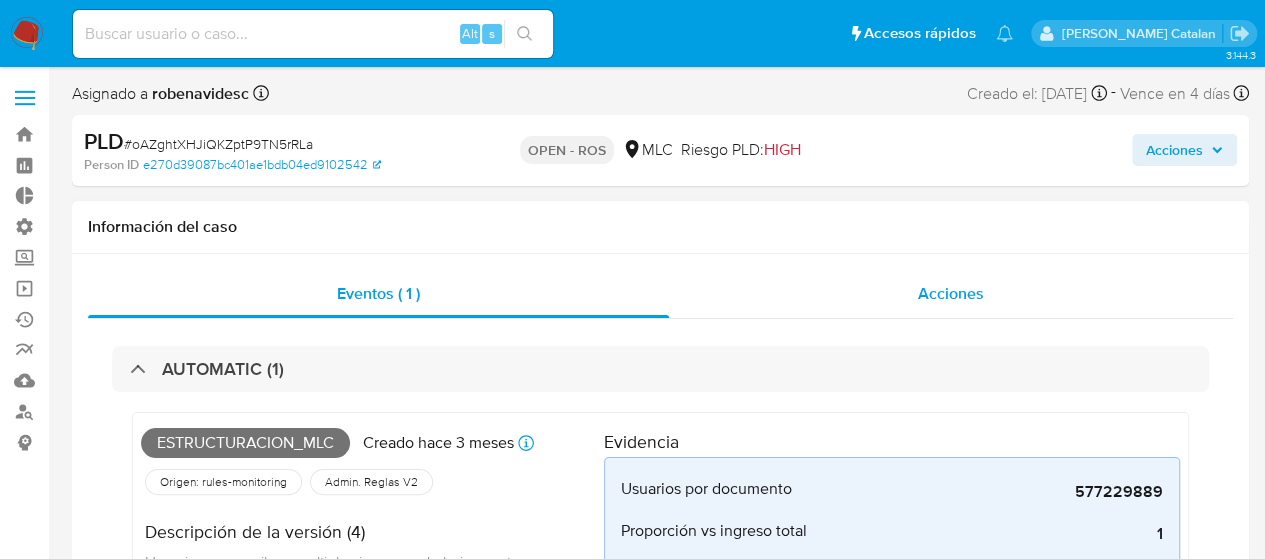 click on "Acciones" at bounding box center [951, 294] 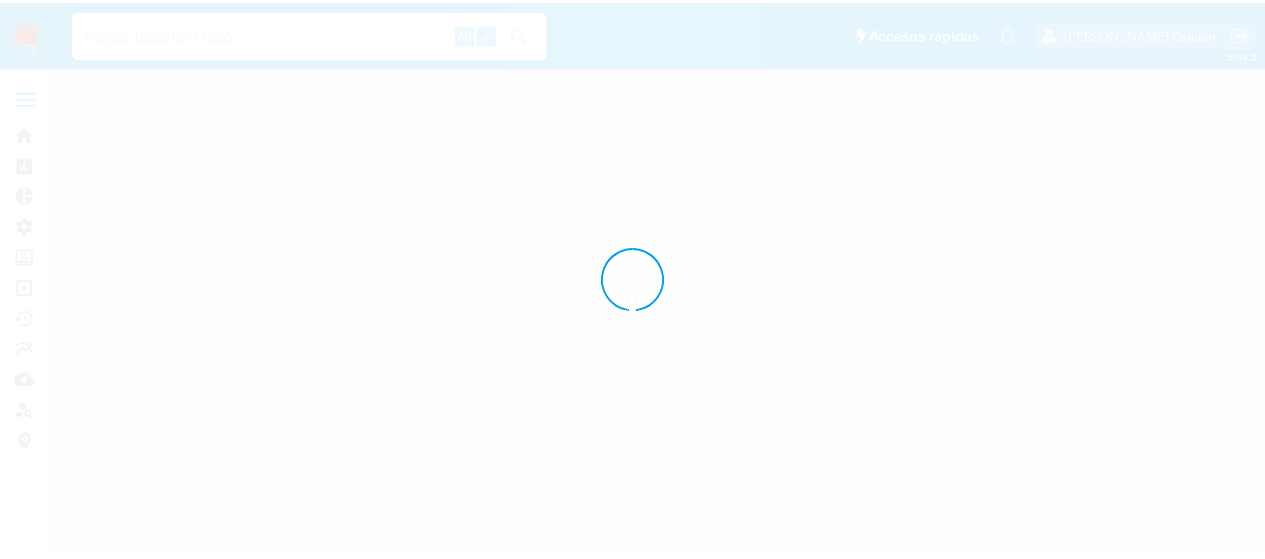 scroll, scrollTop: 0, scrollLeft: 0, axis: both 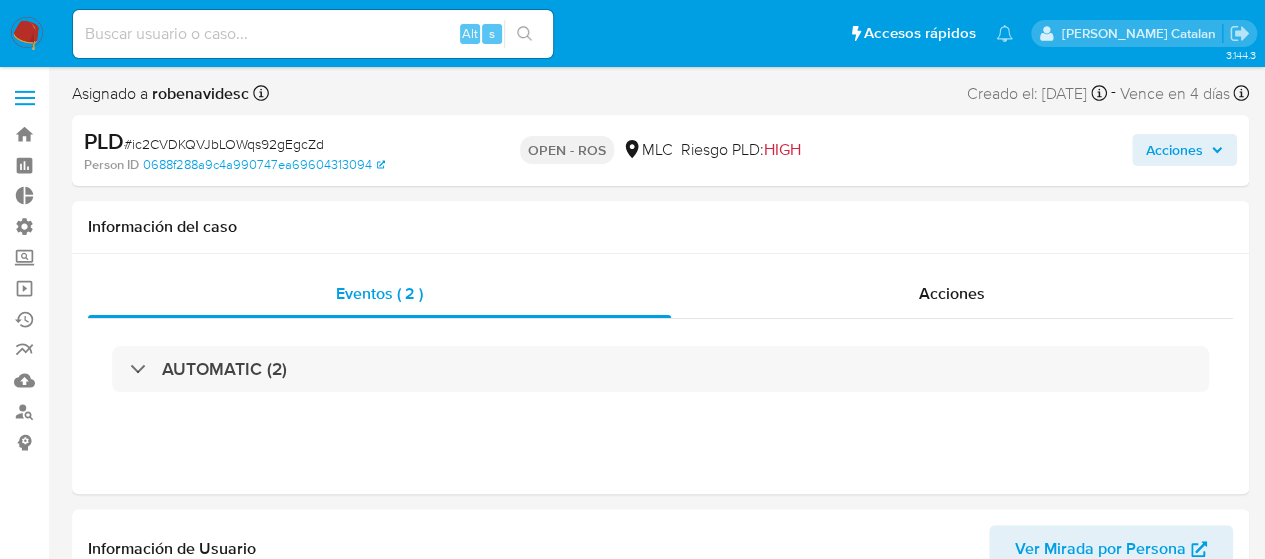 select on "10" 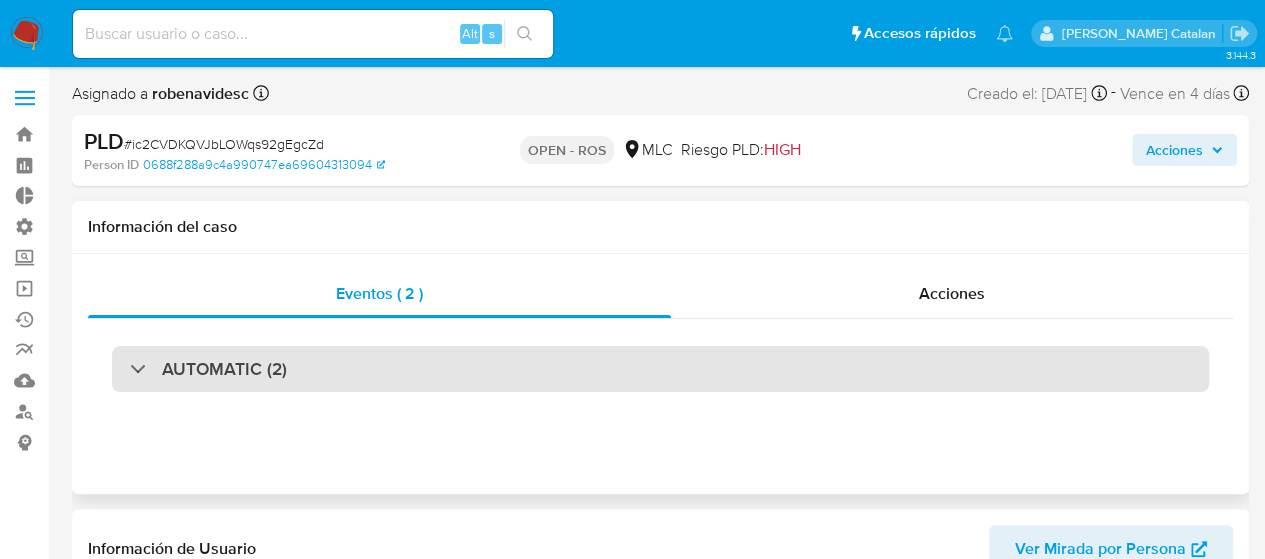 click on "AUTOMATIC (2)" at bounding box center (660, 369) 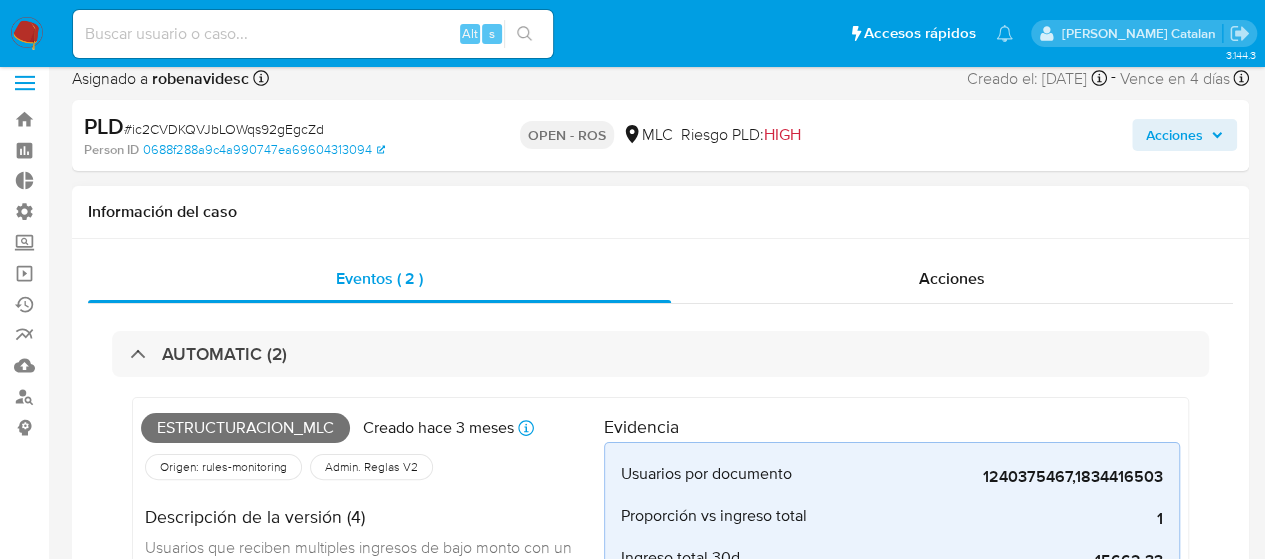 scroll, scrollTop: 0, scrollLeft: 0, axis: both 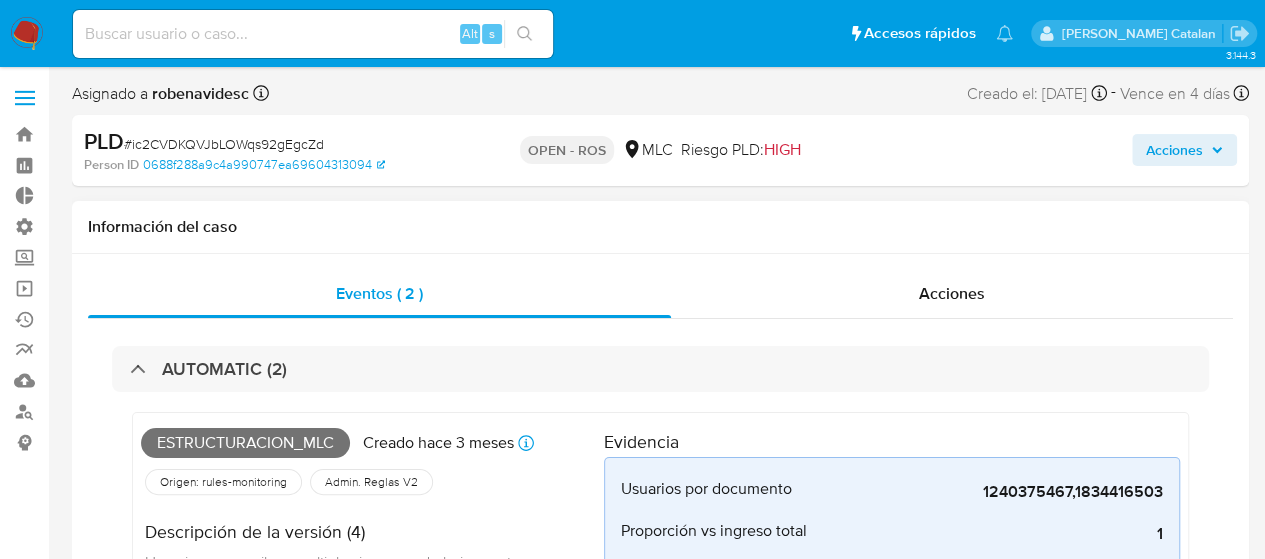 click on "Origen: rules-monitoring    Referencia al id de la tabla rule-result en rules-monitoring Admin. Reglas V2" at bounding box center (372, 482) 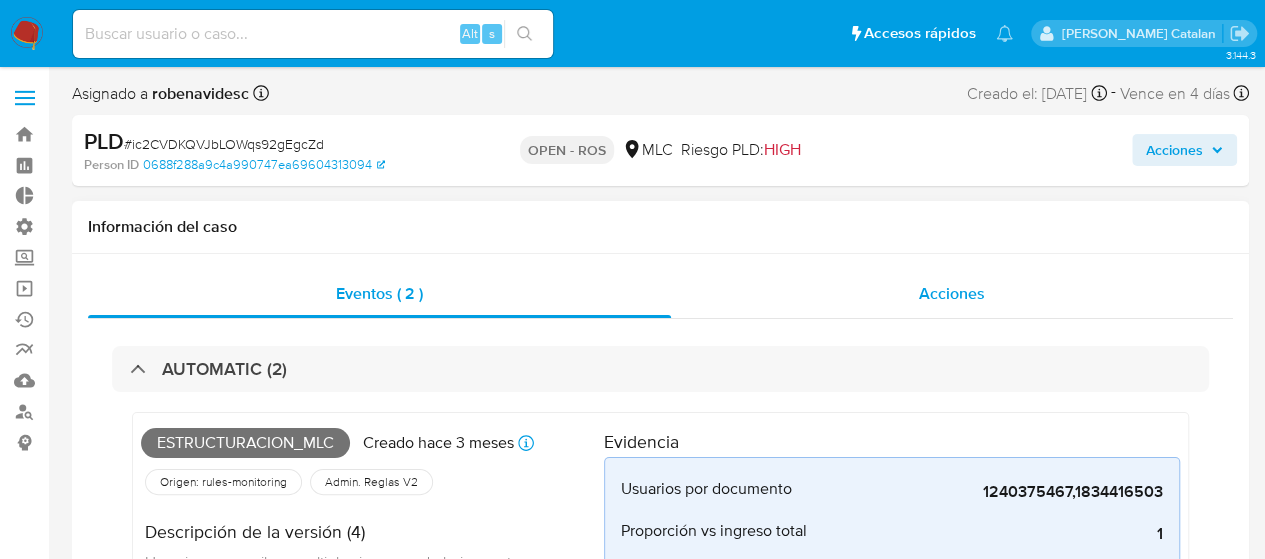 click on "Acciones" at bounding box center [952, 294] 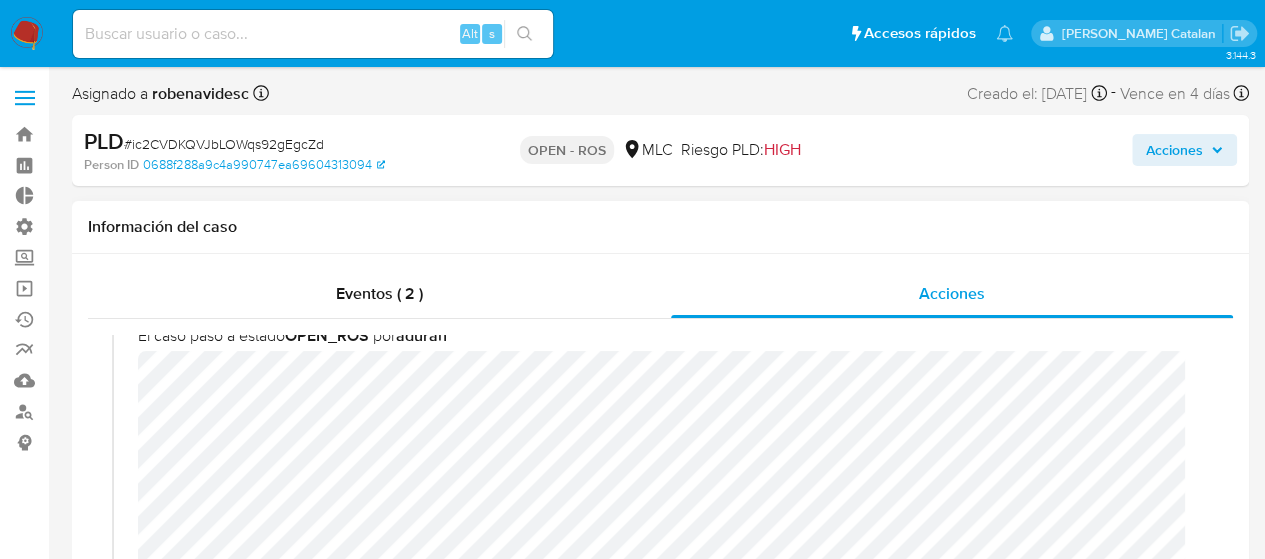 scroll, scrollTop: 0, scrollLeft: 0, axis: both 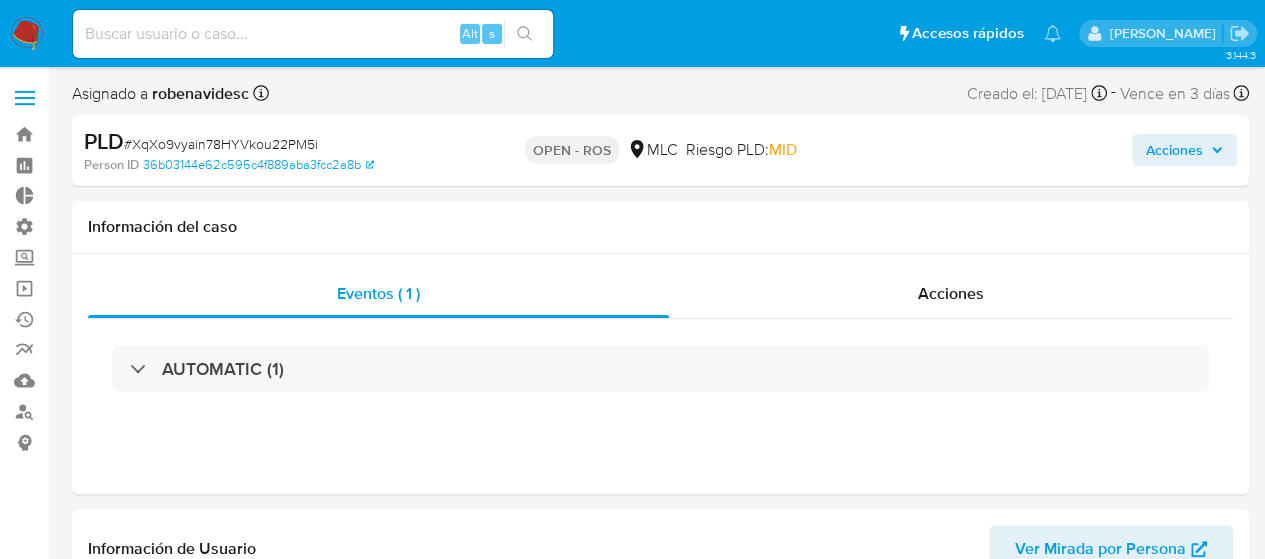 select on "10" 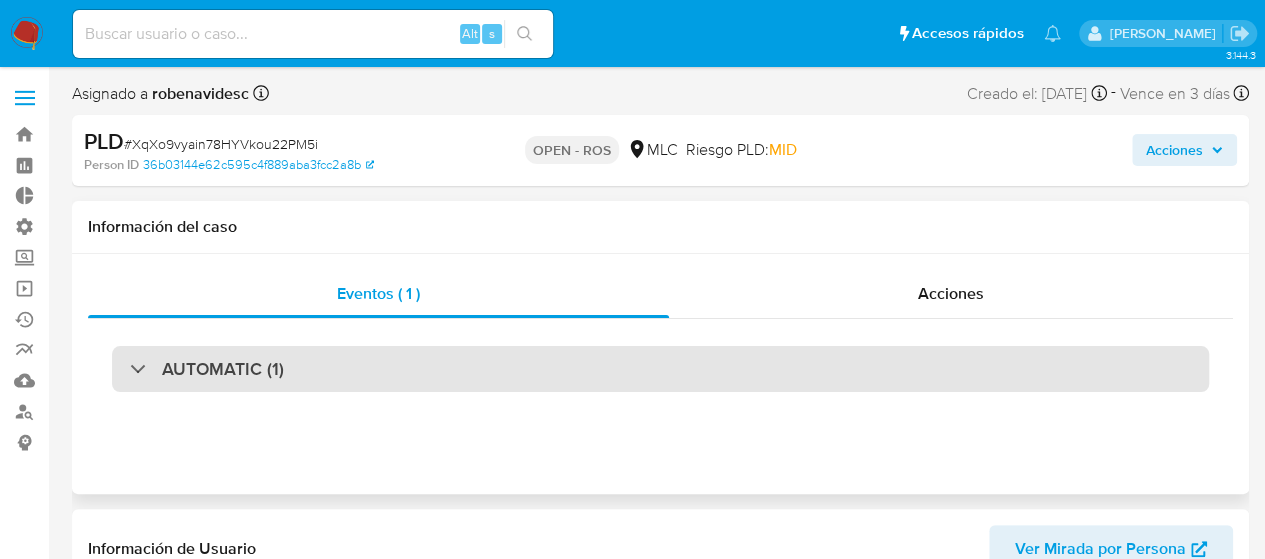 click on "AUTOMATIC (1)" at bounding box center (660, 369) 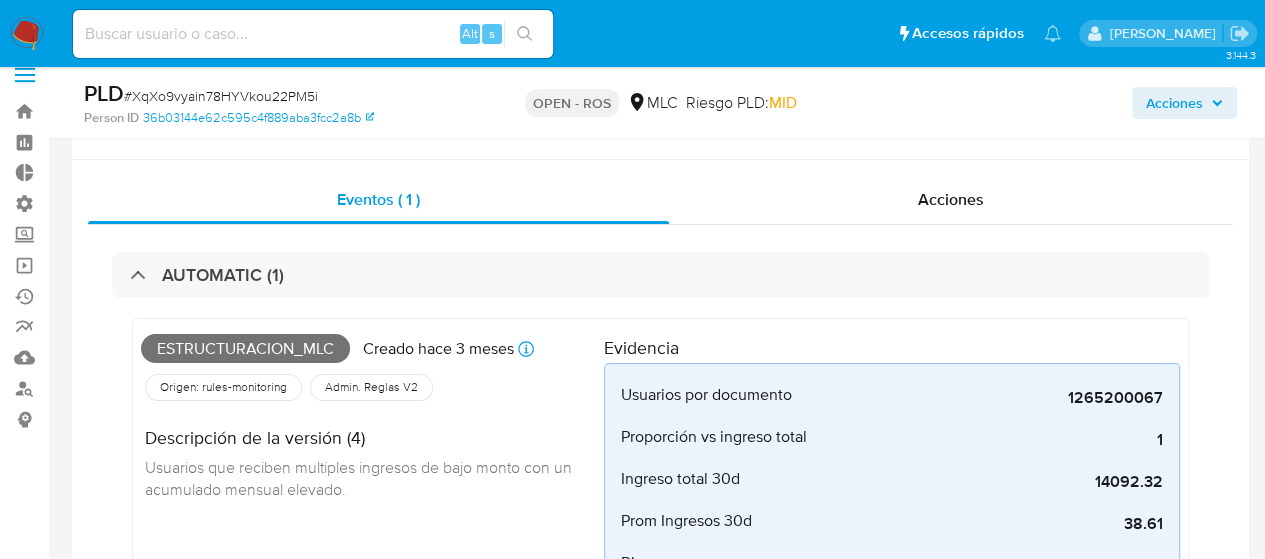 scroll, scrollTop: 0, scrollLeft: 0, axis: both 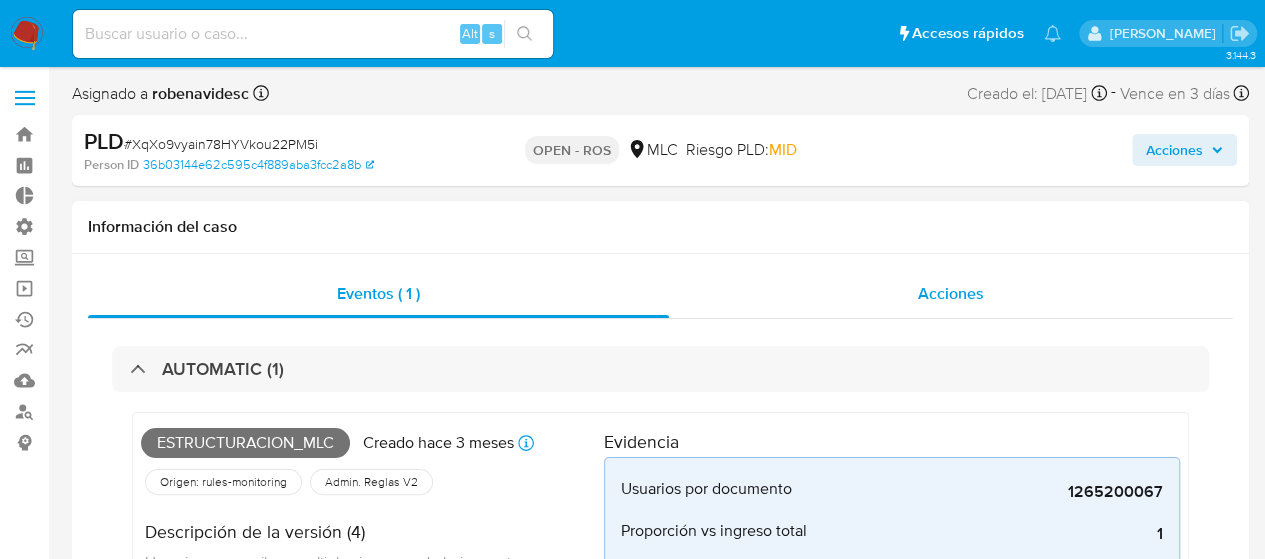 click on "Acciones" at bounding box center (951, 294) 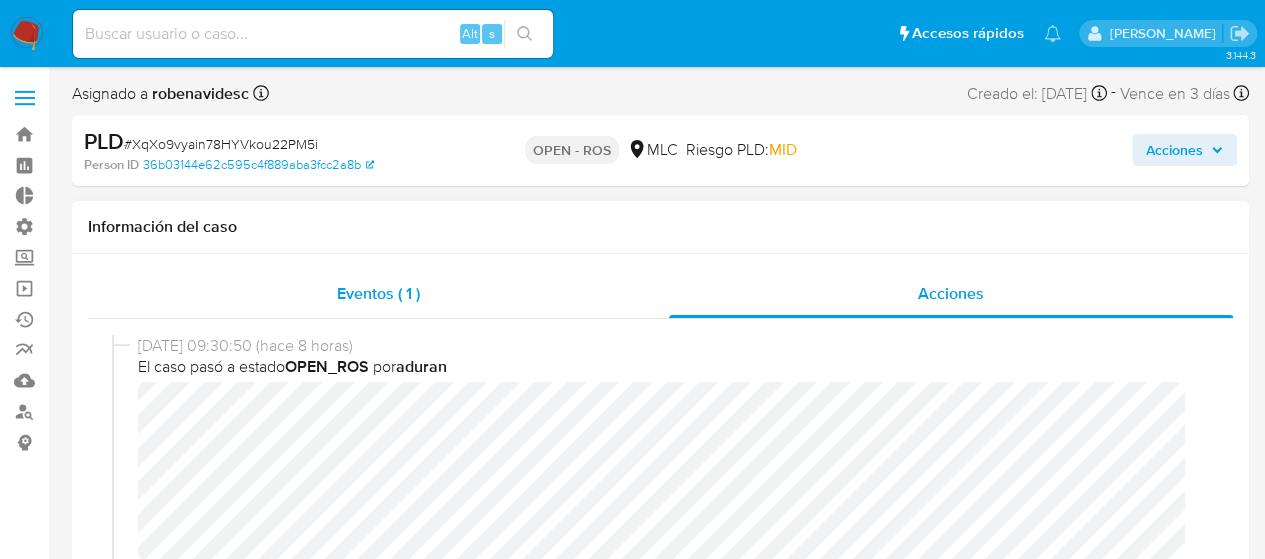 click on "Eventos ( 1 )" at bounding box center (378, 293) 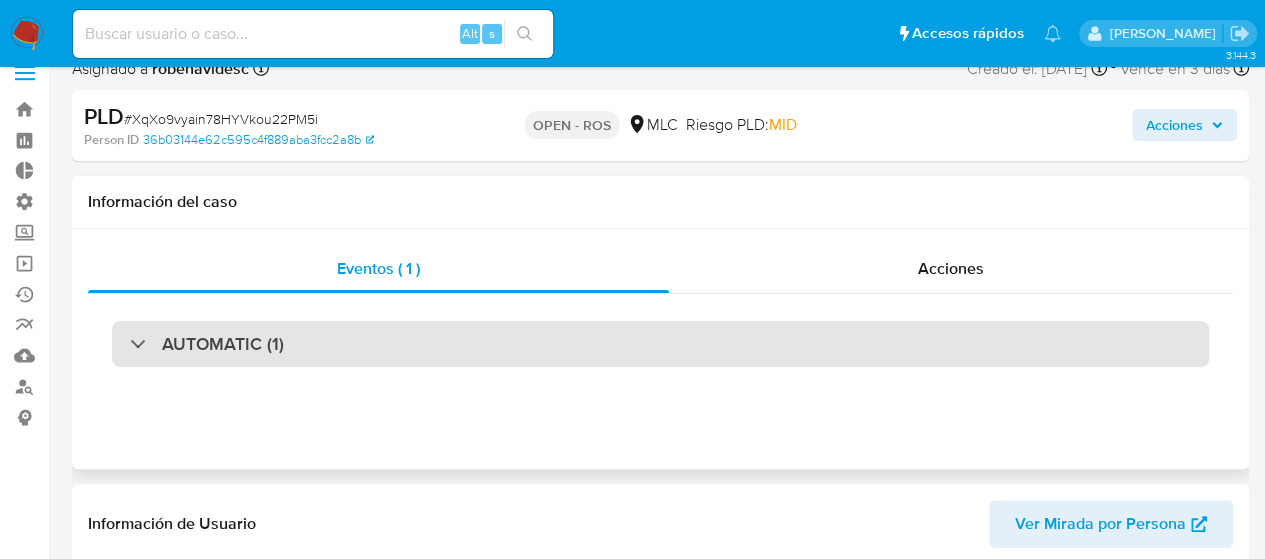 scroll, scrollTop: 26, scrollLeft: 0, axis: vertical 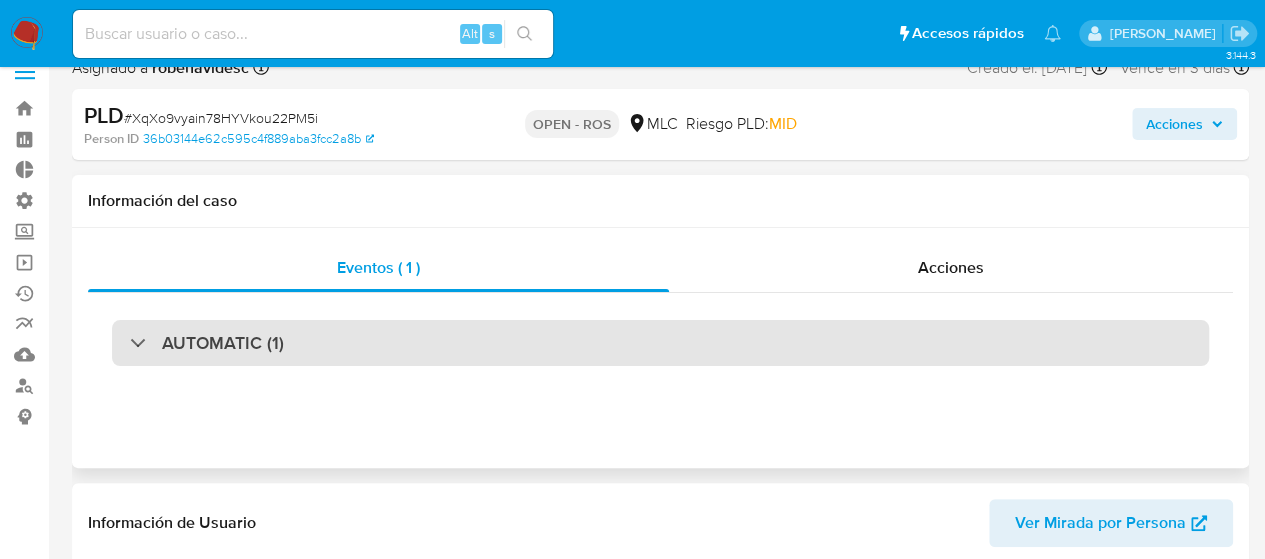 click on "AUTOMATIC (1)" at bounding box center (660, 343) 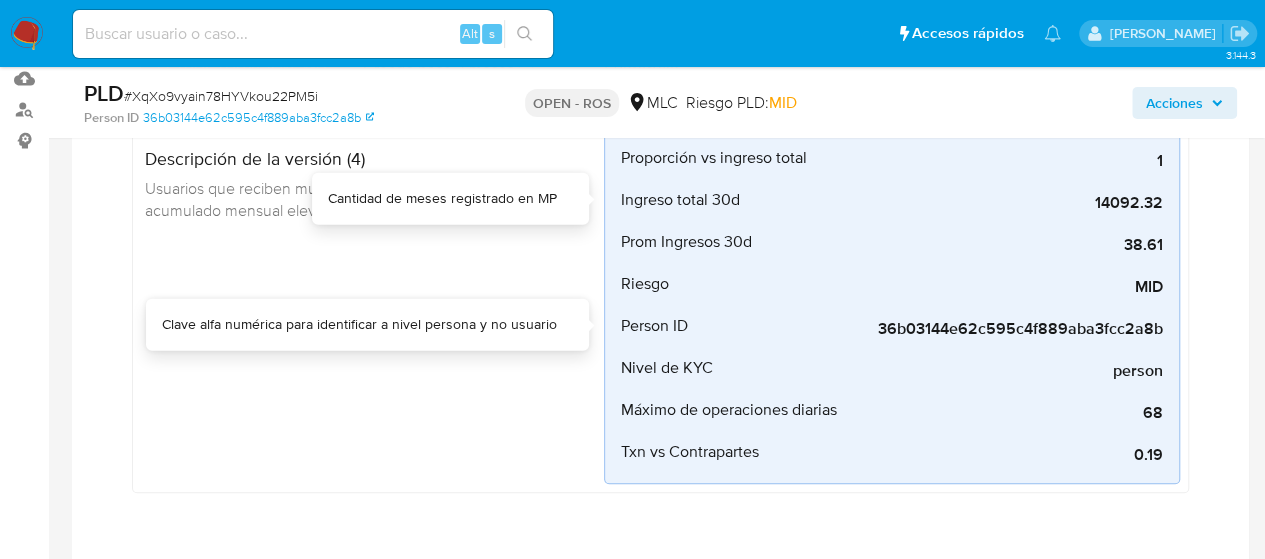 scroll, scrollTop: 303, scrollLeft: 0, axis: vertical 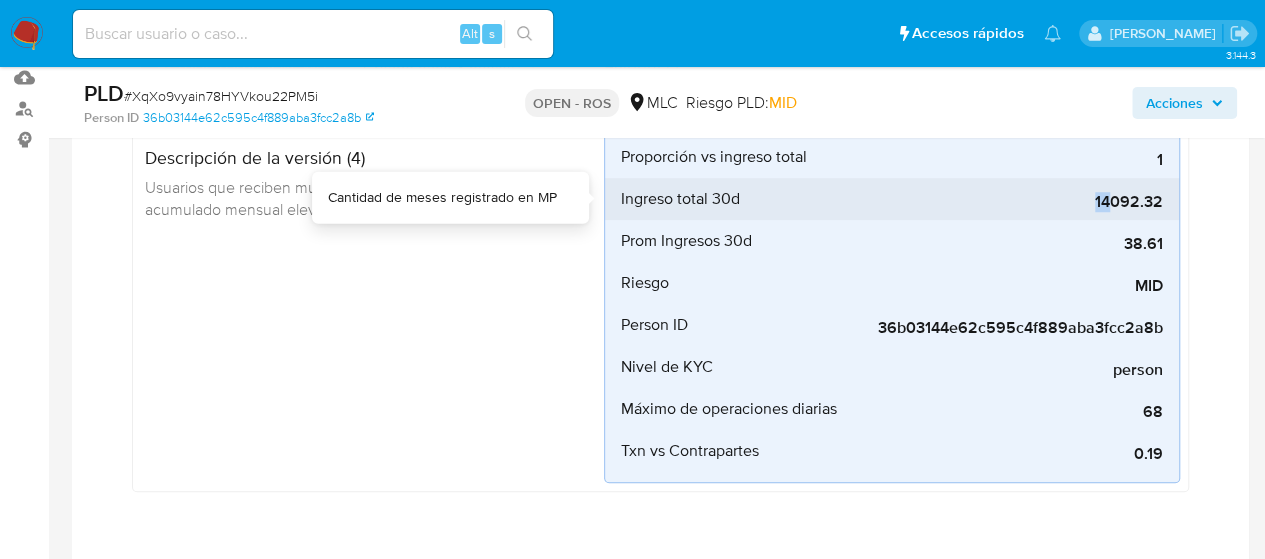 drag, startPoint x: 1094, startPoint y: 203, endPoint x: 1108, endPoint y: 203, distance: 14 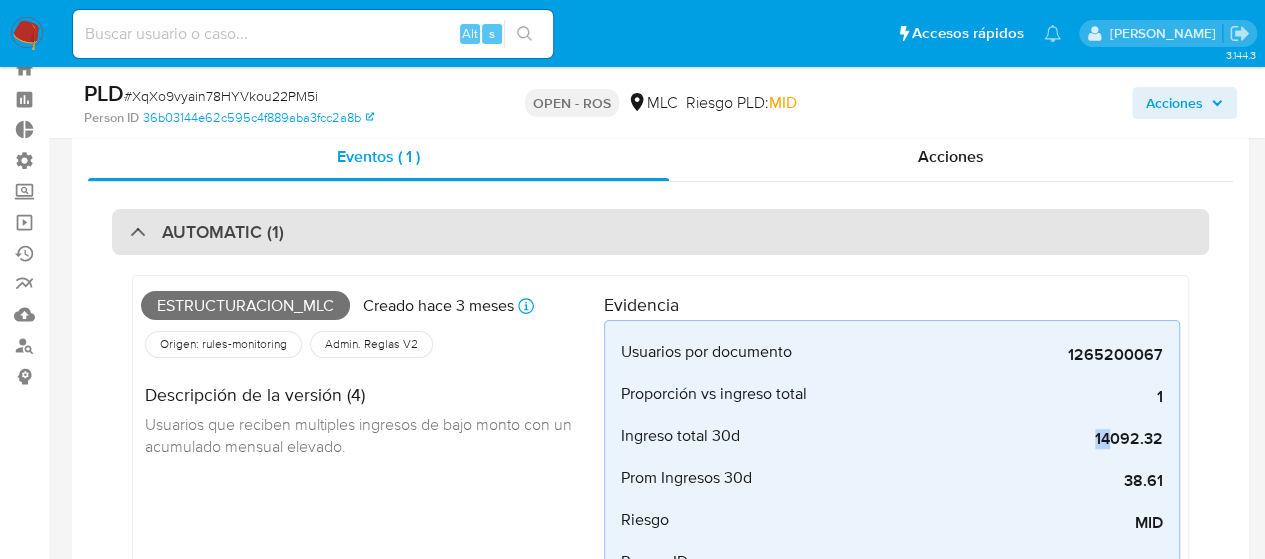 scroll, scrollTop: 58, scrollLeft: 0, axis: vertical 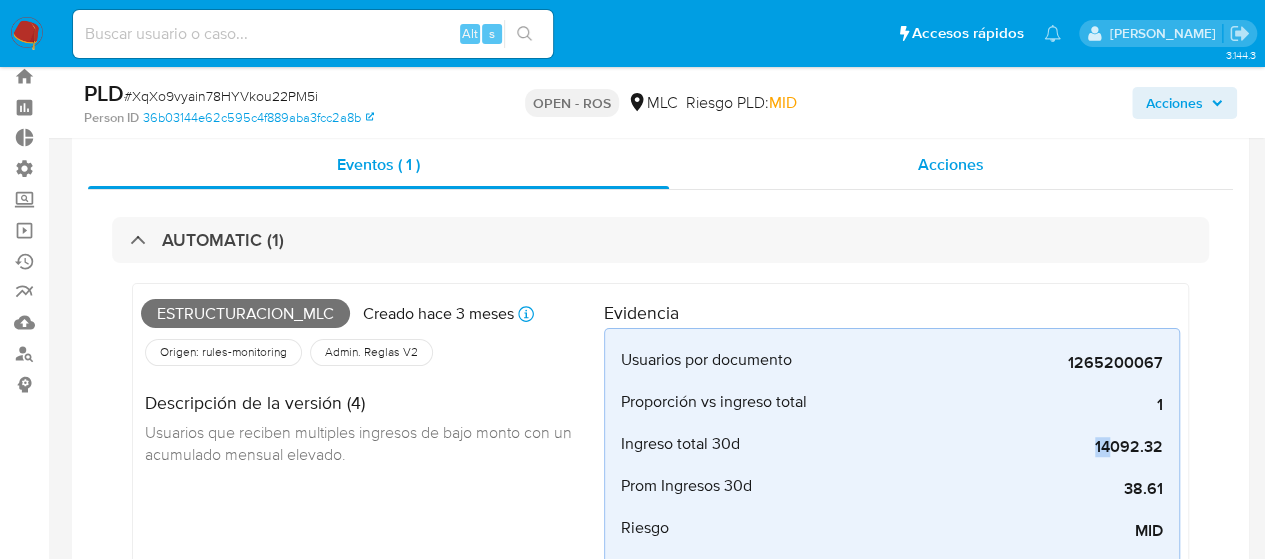 click on "Acciones" at bounding box center [951, 165] 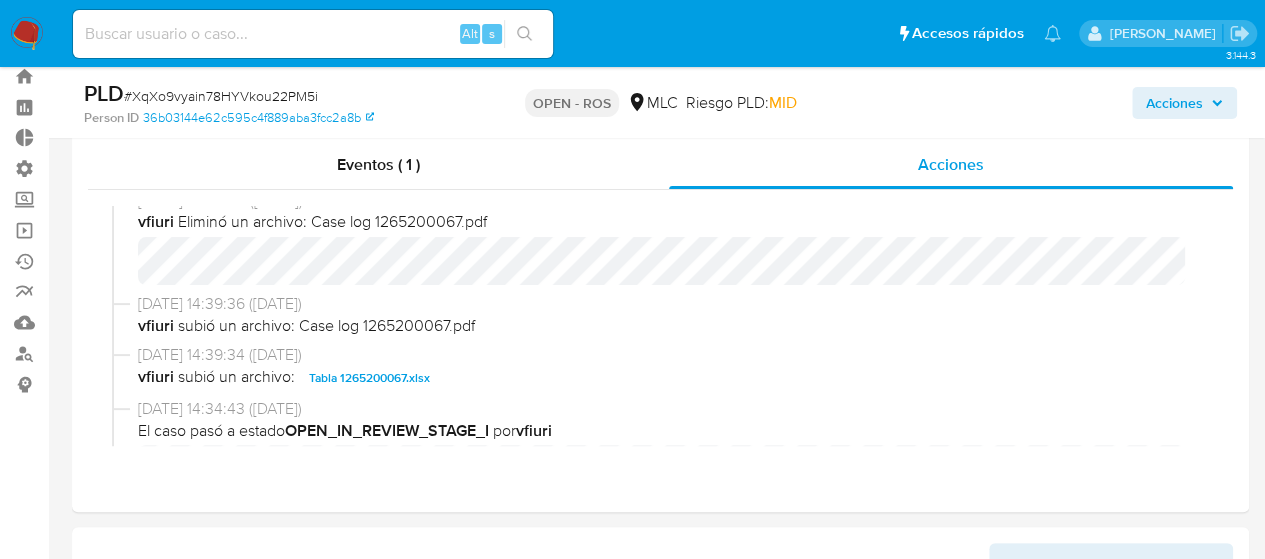 scroll, scrollTop: 500, scrollLeft: 0, axis: vertical 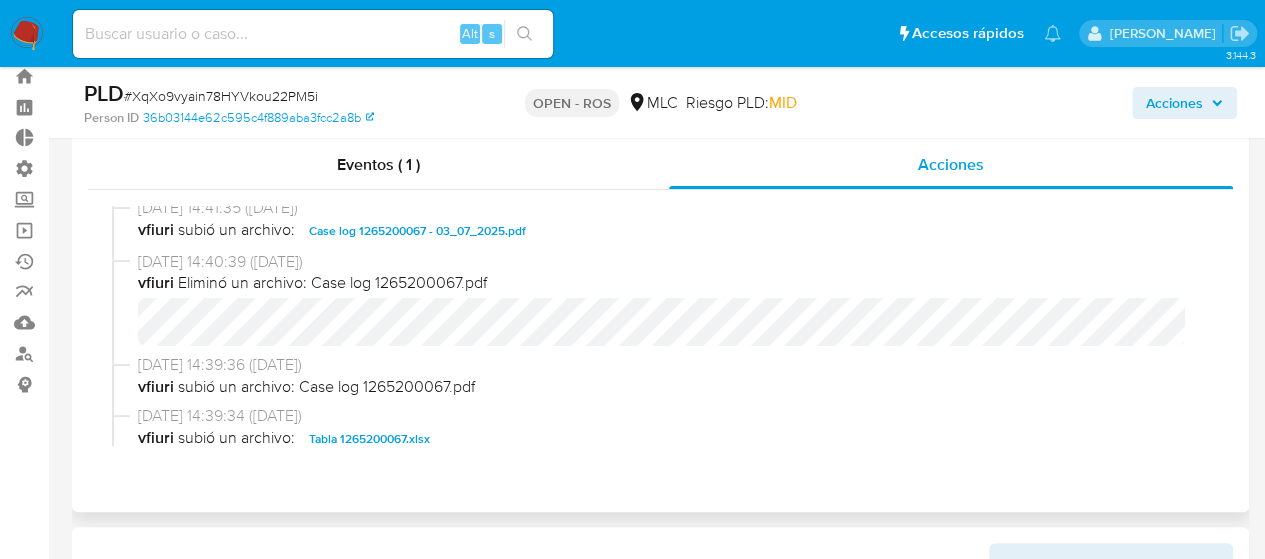 click on "Case log 1265200067 - 03_07_2025.pdf" at bounding box center (417, 231) 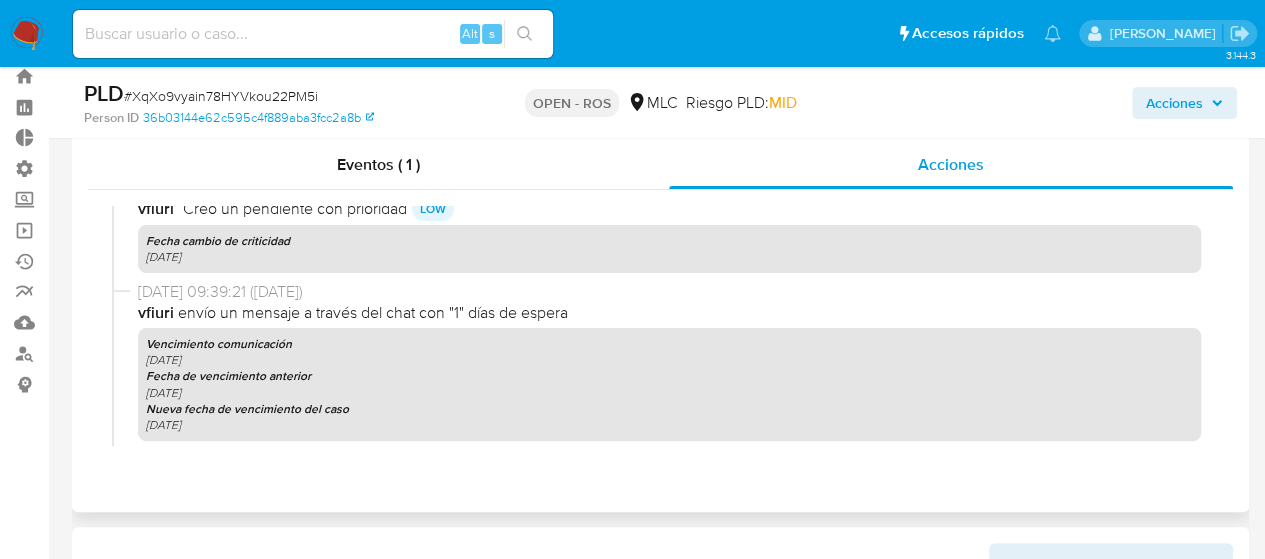 scroll, scrollTop: 1448, scrollLeft: 0, axis: vertical 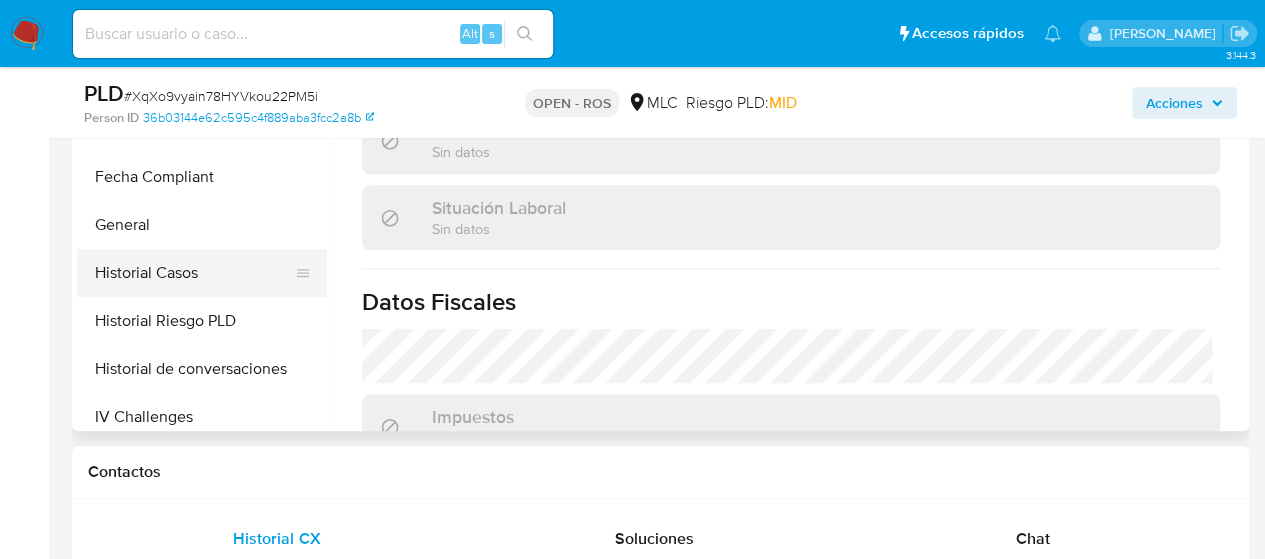 click on "Historial Casos" at bounding box center (194, 273) 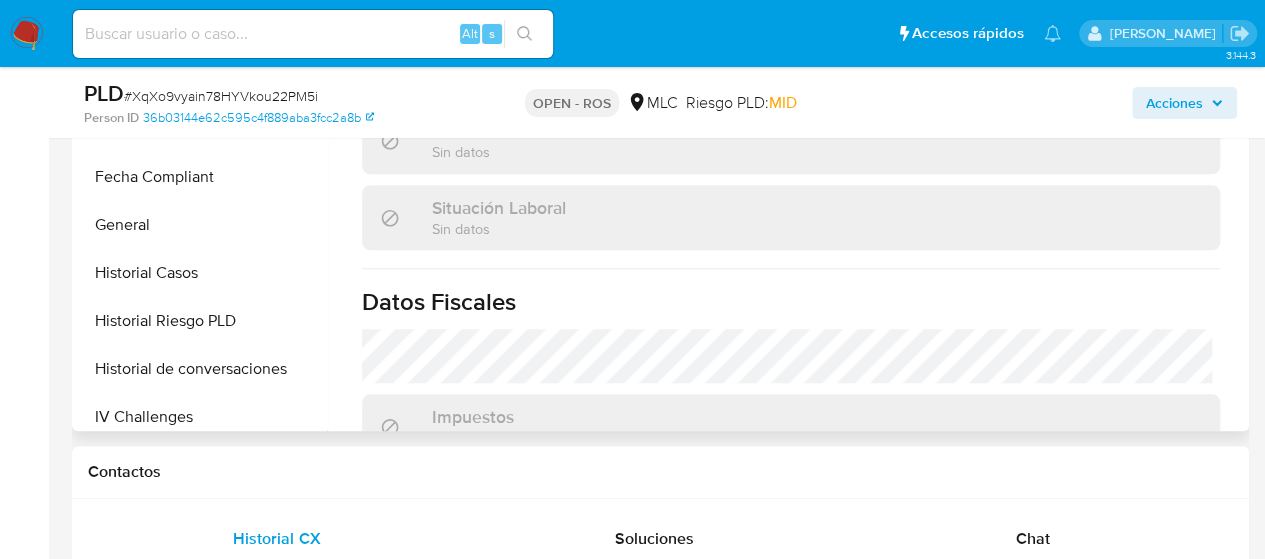 scroll, scrollTop: 0, scrollLeft: 0, axis: both 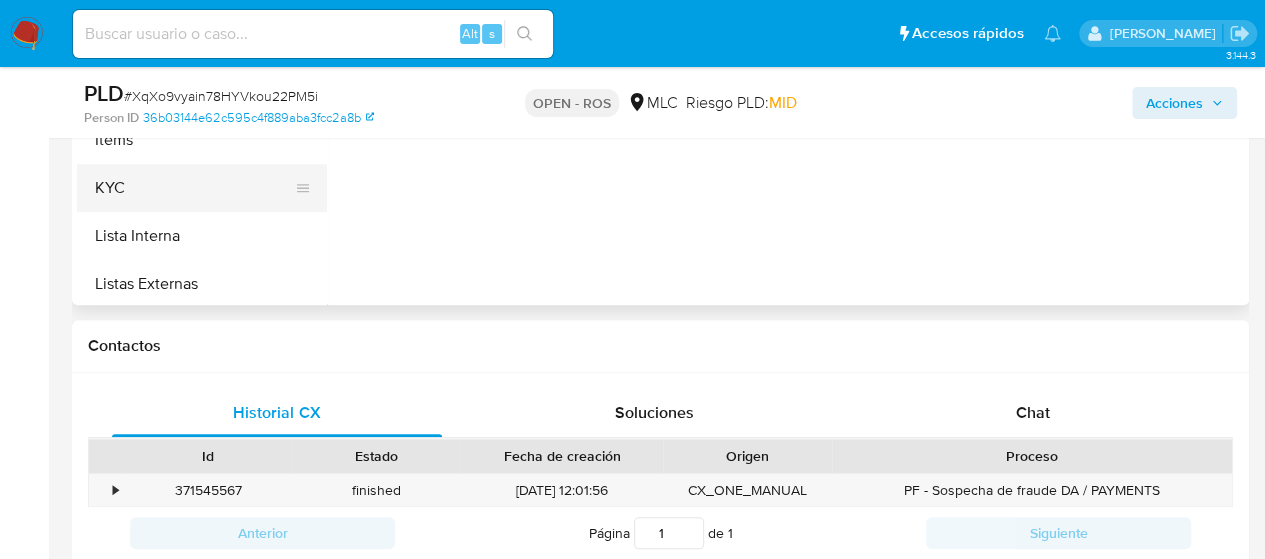 click on "KYC" at bounding box center [194, 188] 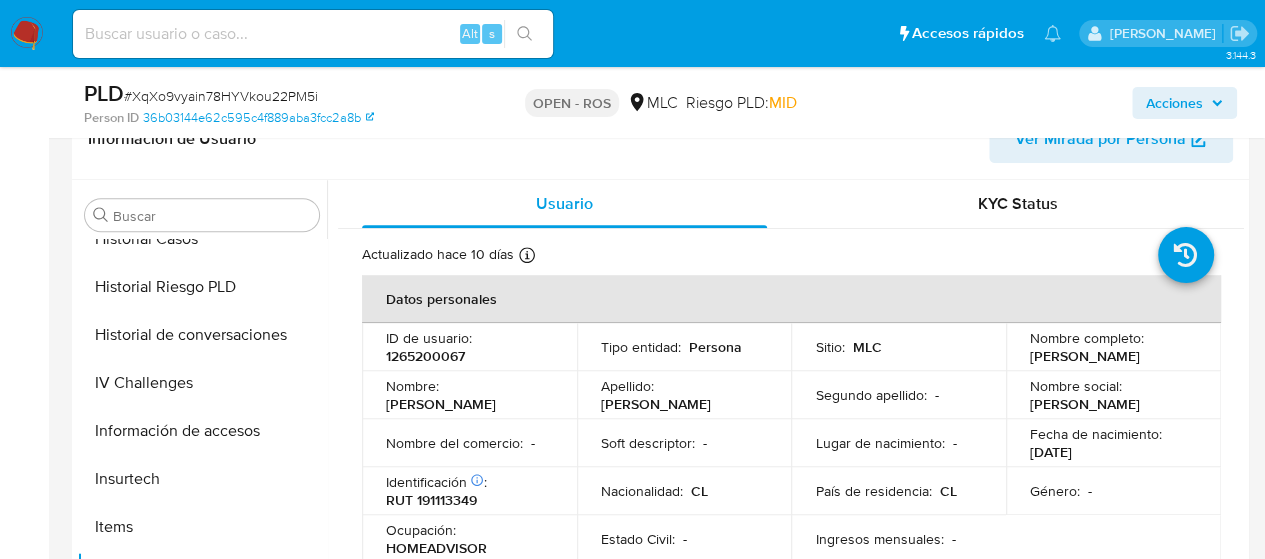 scroll, scrollTop: 485, scrollLeft: 0, axis: vertical 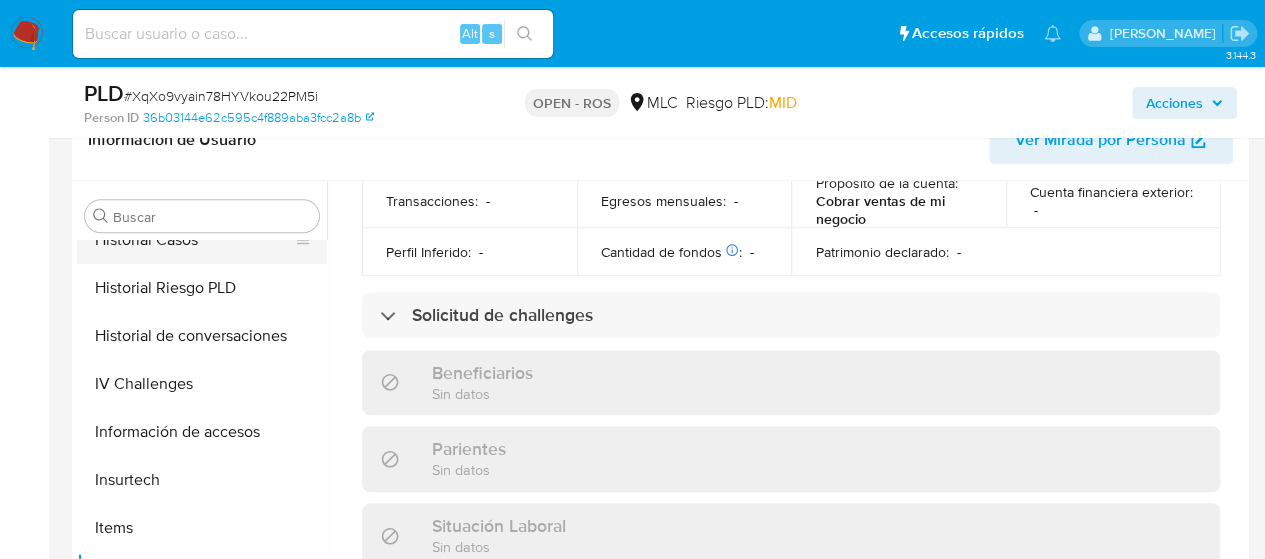 click on "Historial Casos" at bounding box center [194, 240] 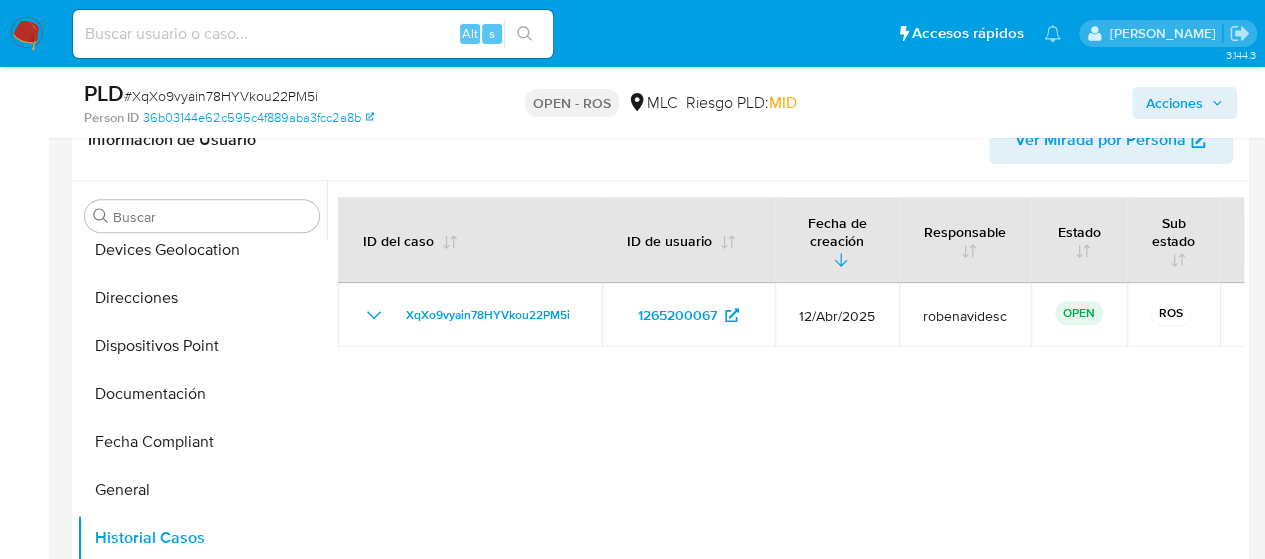 scroll, scrollTop: 301, scrollLeft: 0, axis: vertical 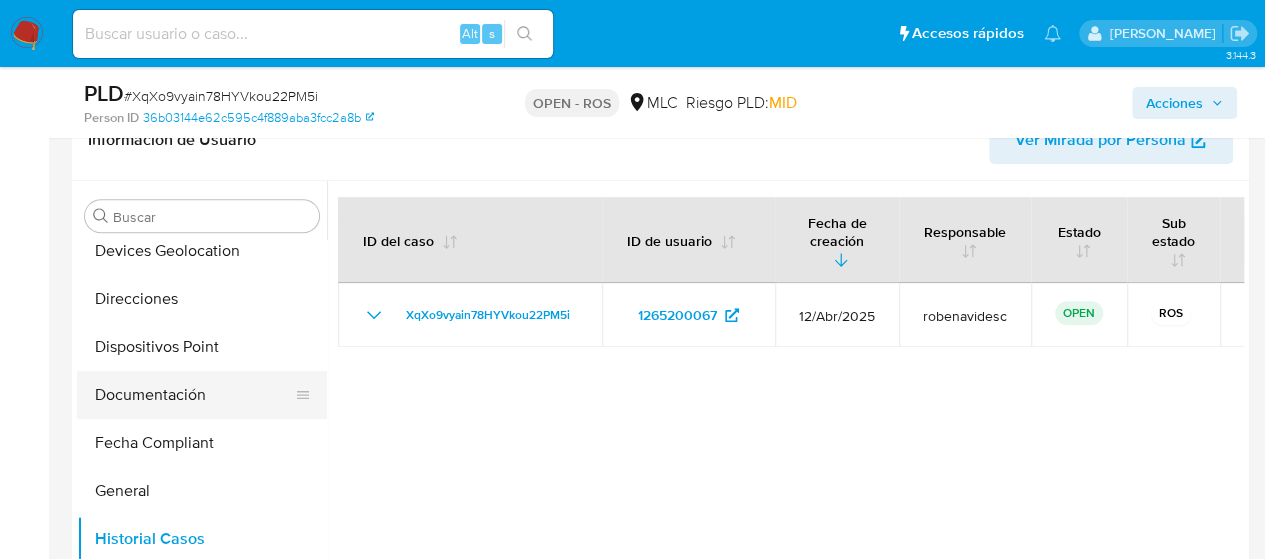 click on "Documentación" at bounding box center [194, 395] 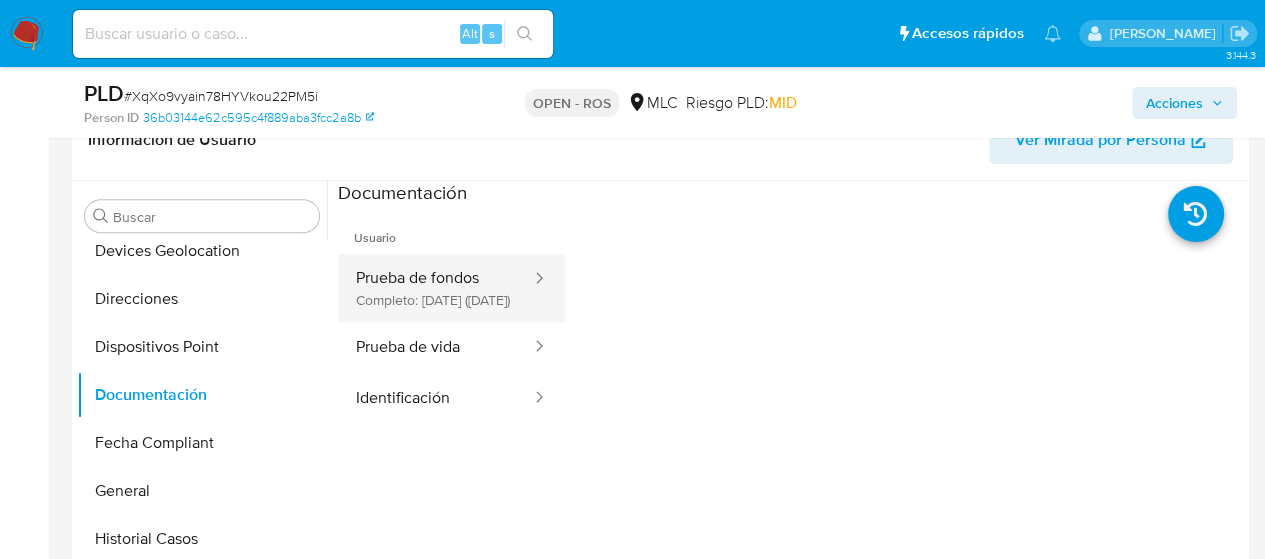 click on "Prueba de fondos Completo: 16/01/2025 (hace 6 meses)" at bounding box center [435, 288] 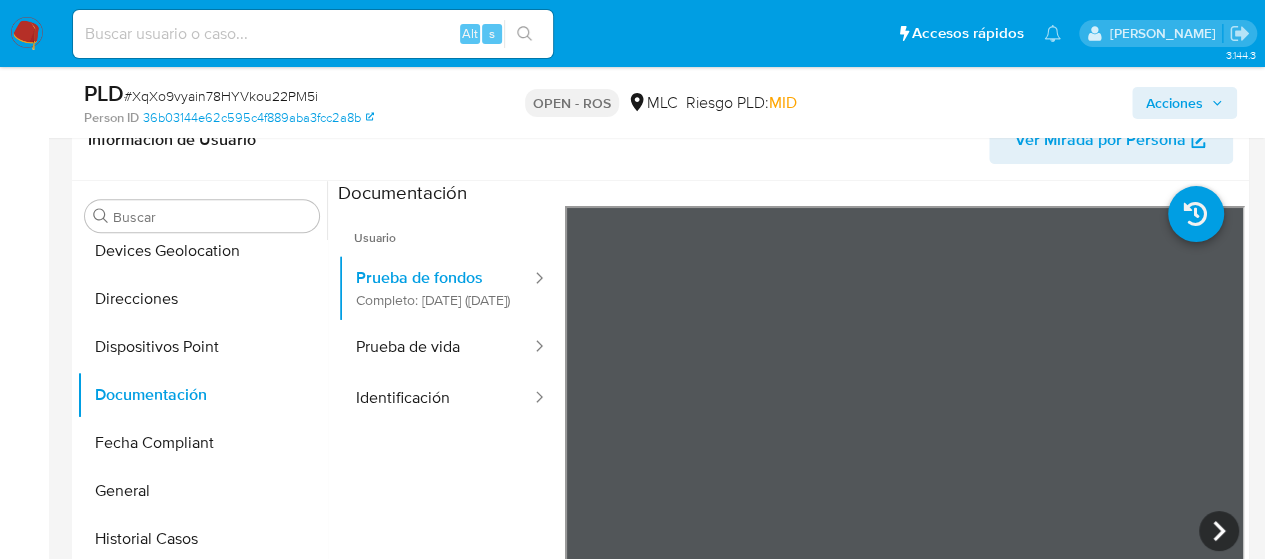 scroll, scrollTop: 443, scrollLeft: 0, axis: vertical 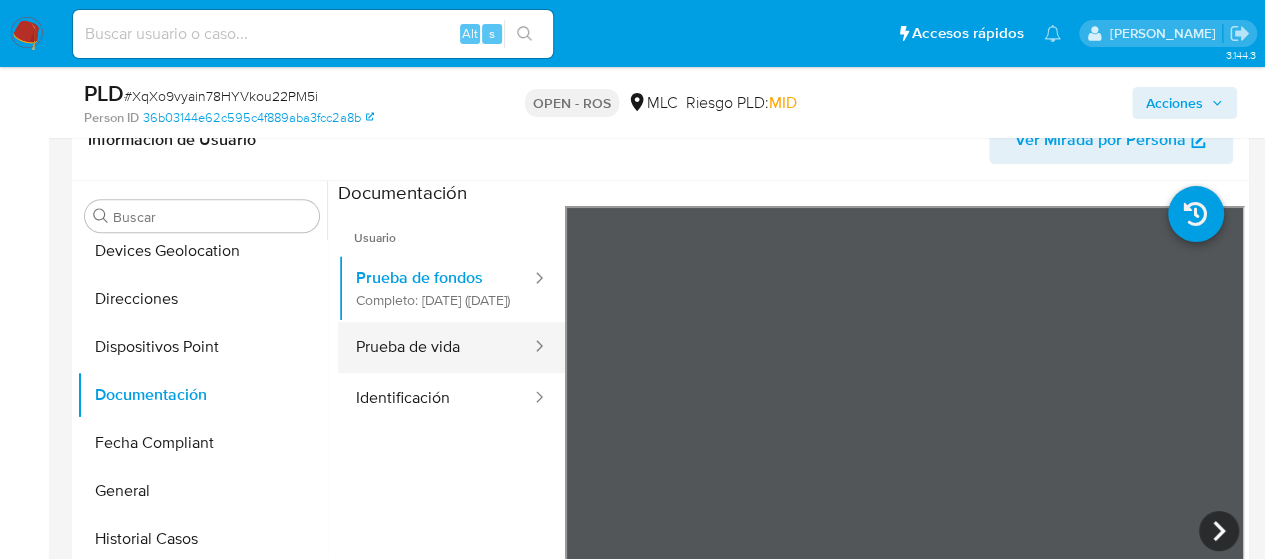 click on "Prueba de vida" at bounding box center (435, 347) 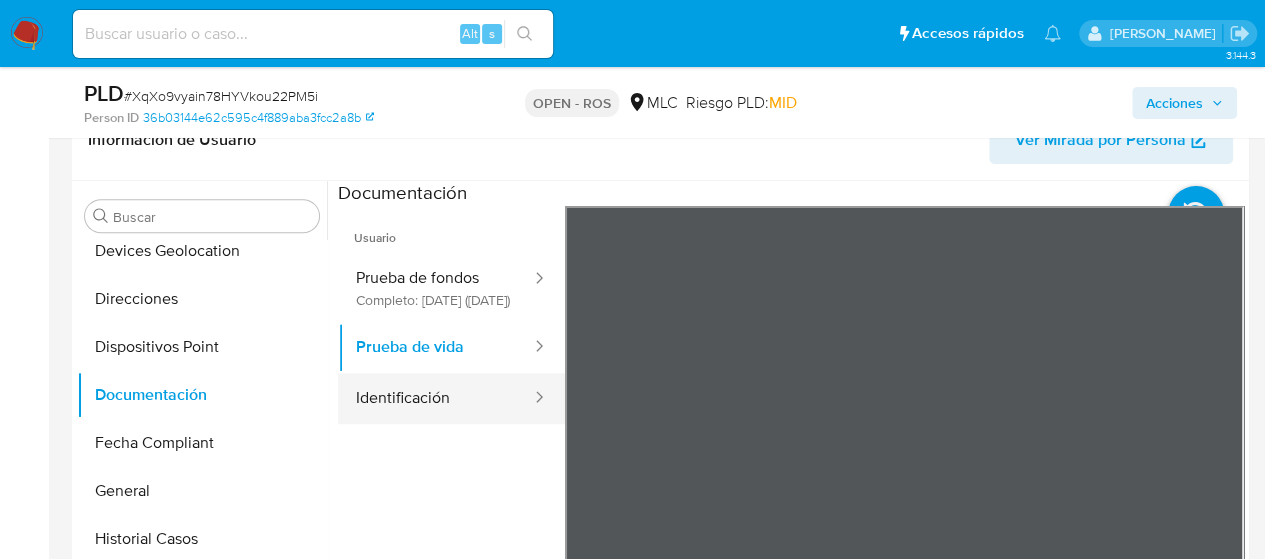 click on "Identificación" at bounding box center (435, 398) 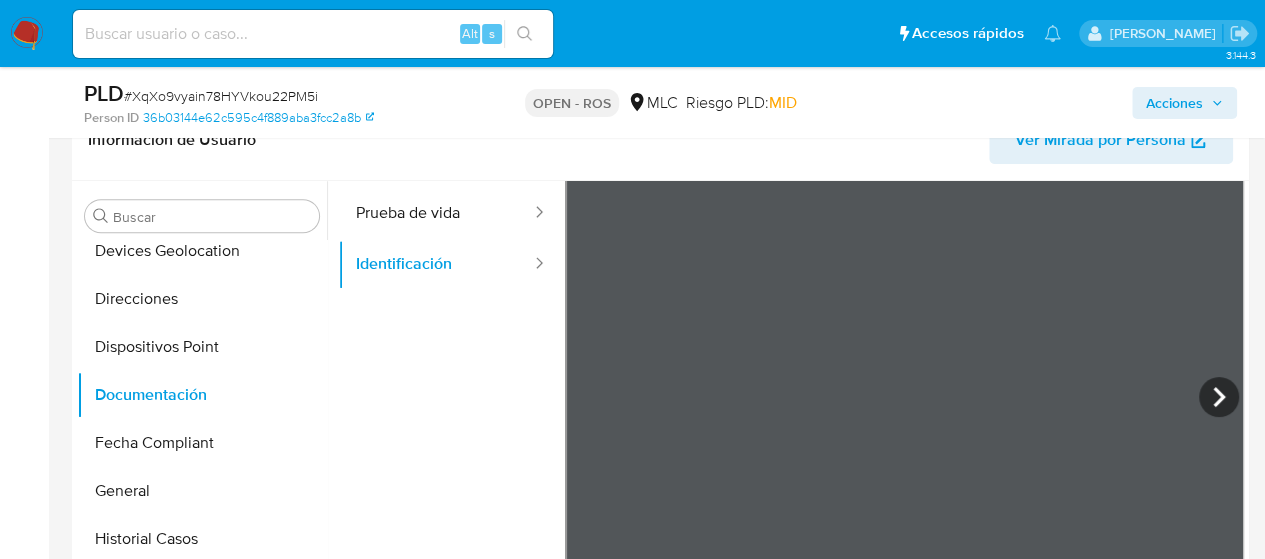 scroll, scrollTop: 169, scrollLeft: 0, axis: vertical 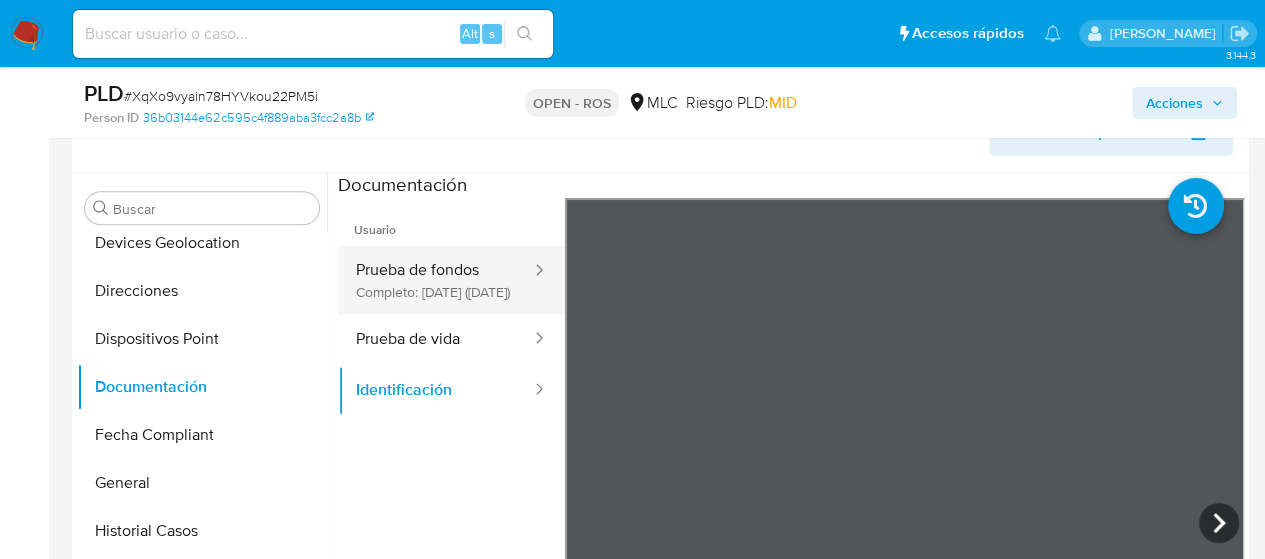 click on "Prueba de fondos Completo: 16/01/2025 (hace 6 meses)" at bounding box center [435, 280] 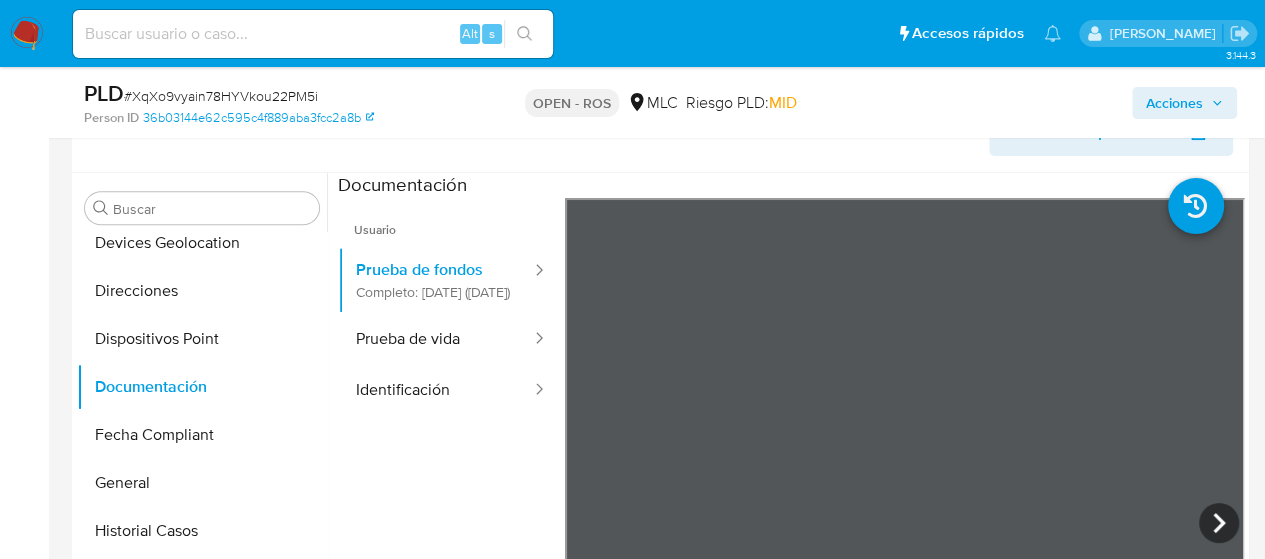 scroll, scrollTop: 169, scrollLeft: 0, axis: vertical 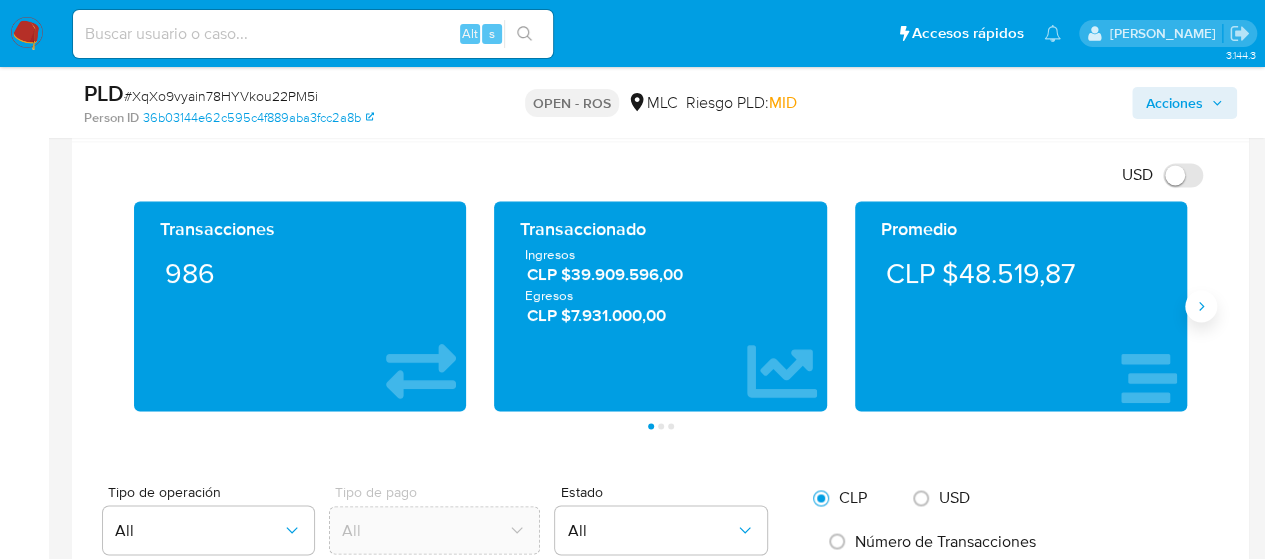 click 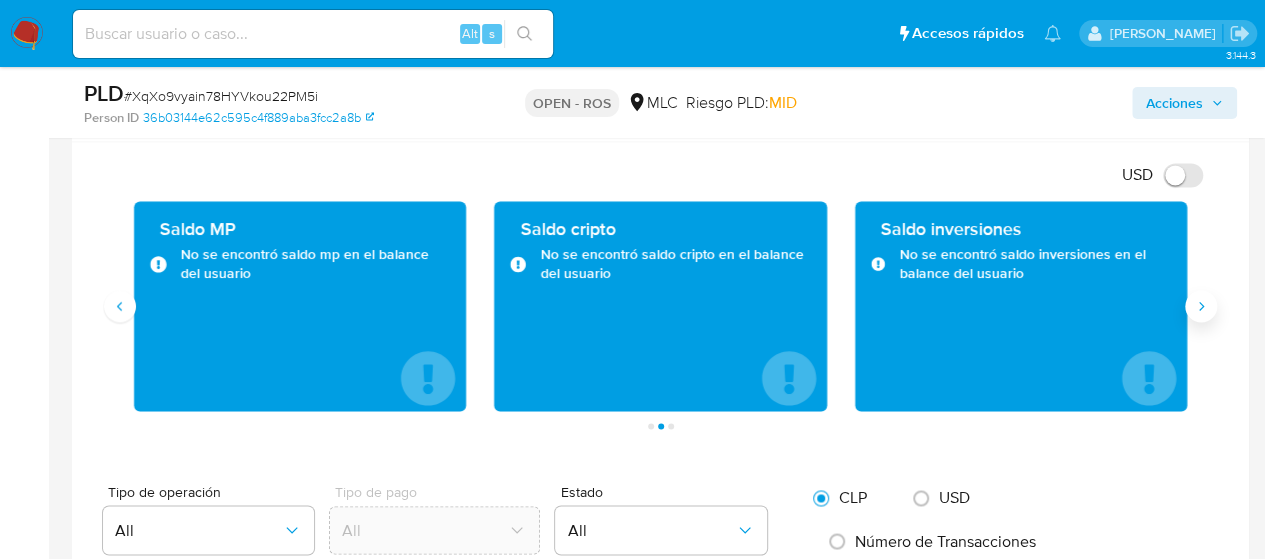 click 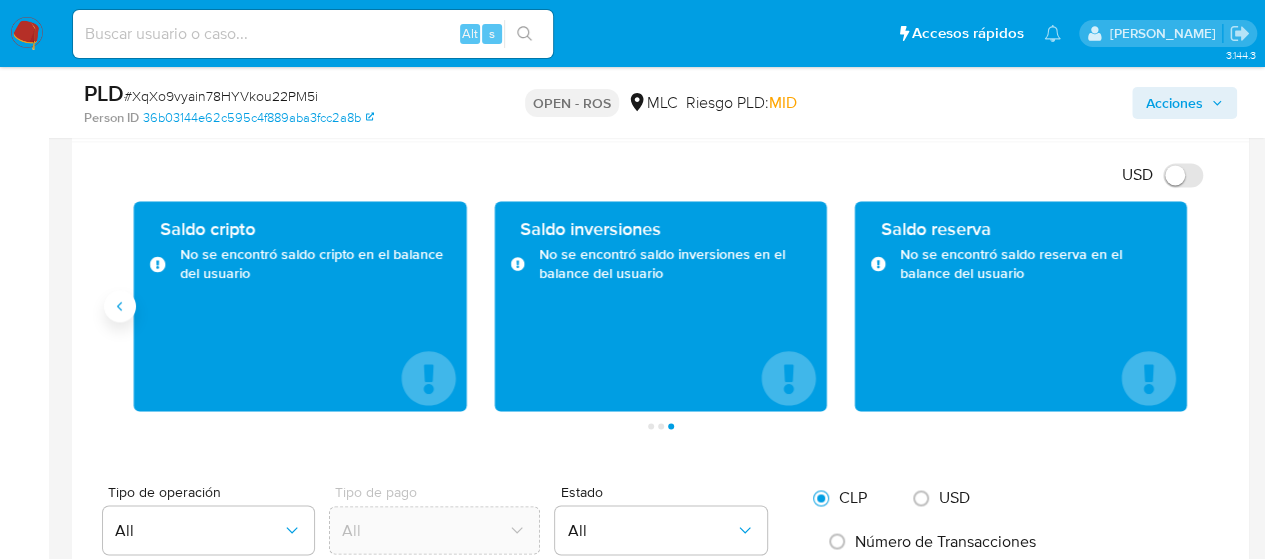 click 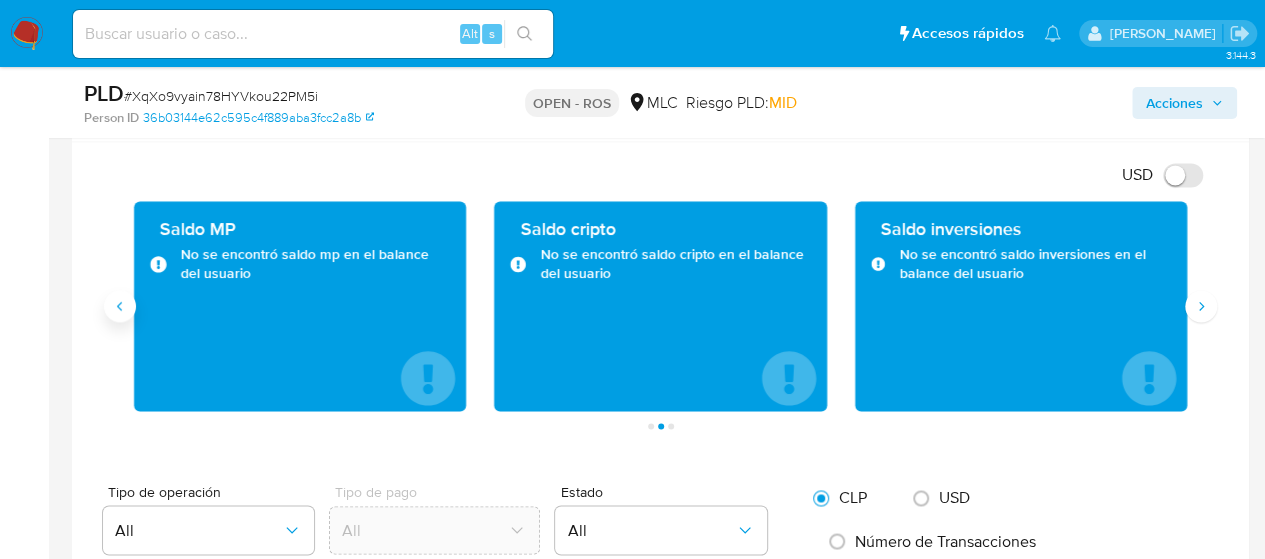 click 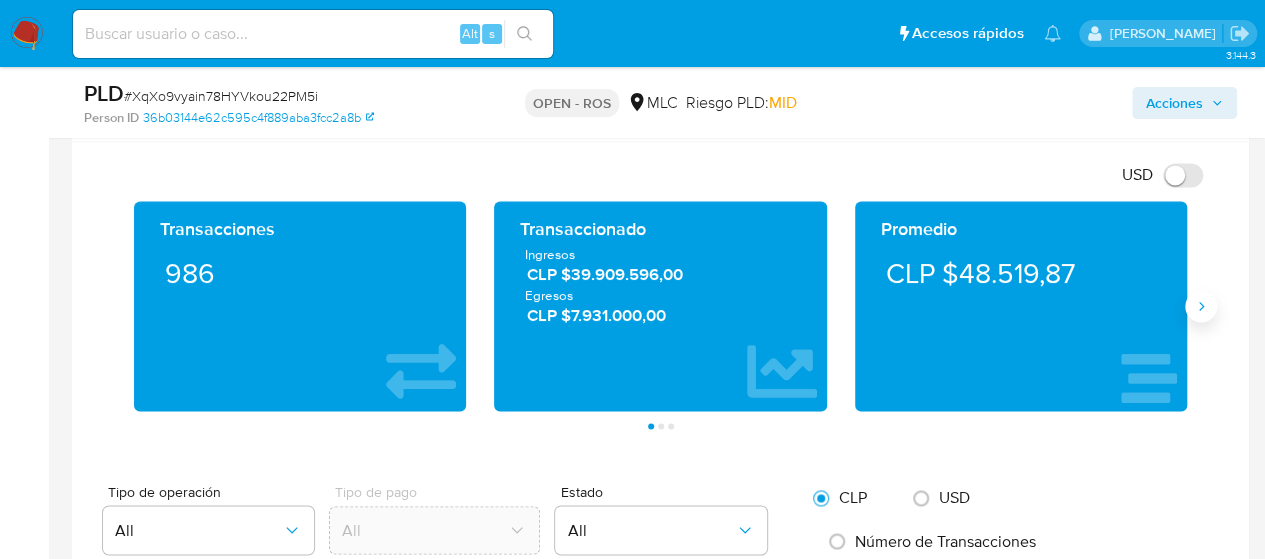 click 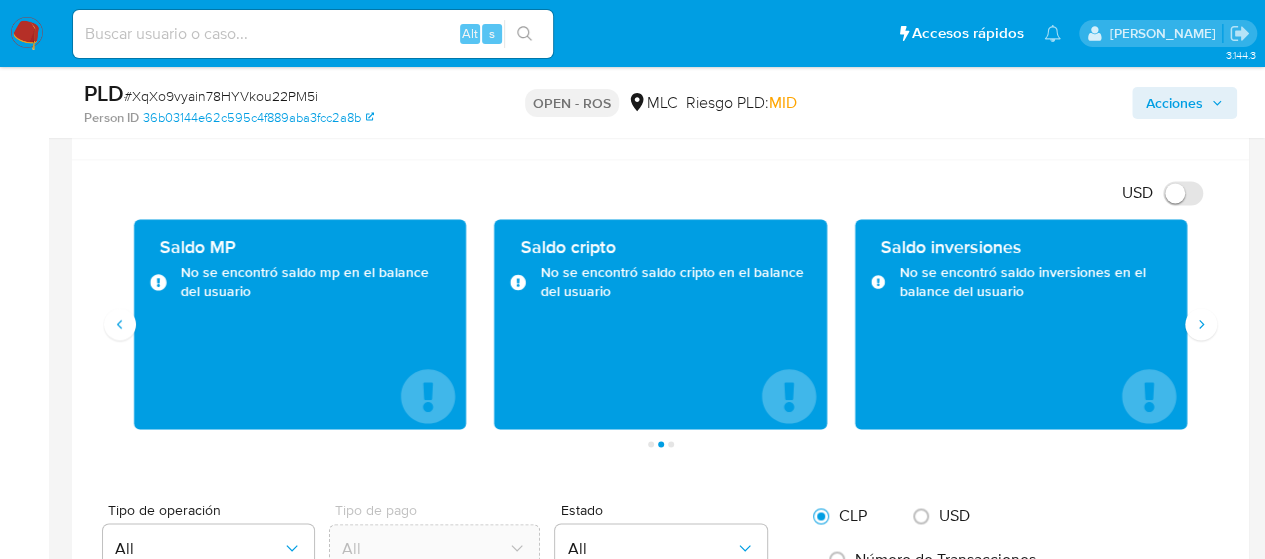 scroll, scrollTop: 1248, scrollLeft: 0, axis: vertical 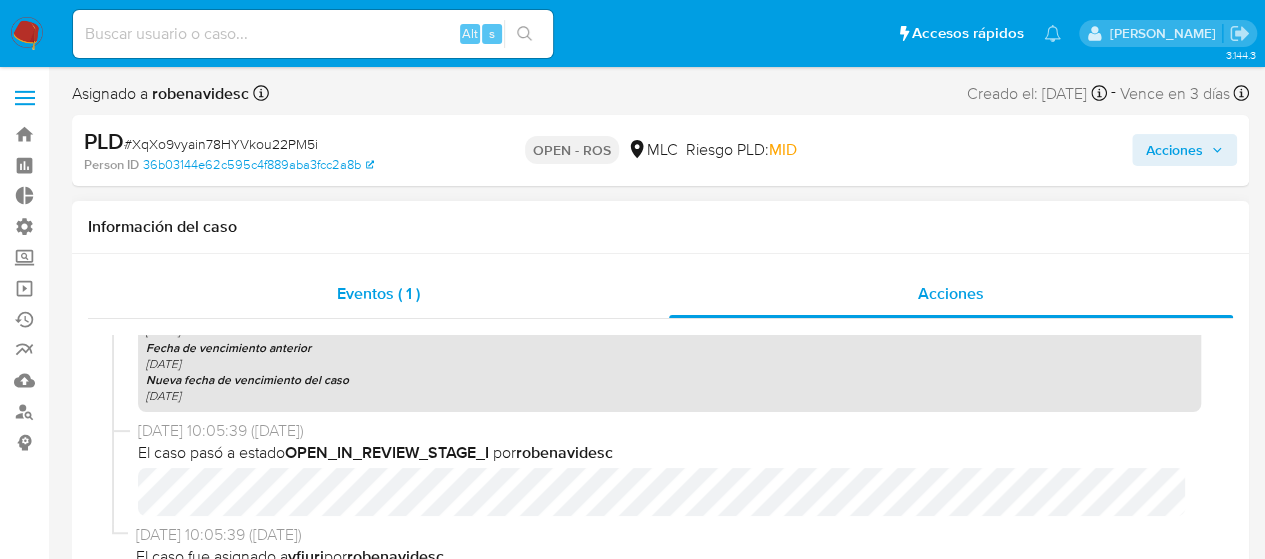 click on "Eventos ( 1 )" at bounding box center [378, 293] 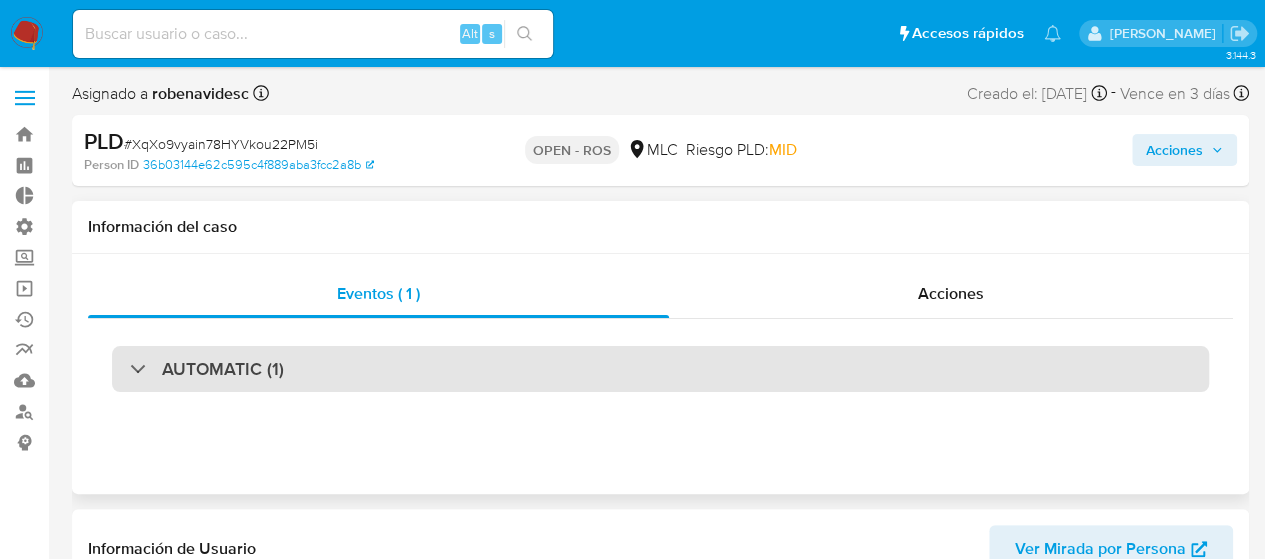 click on "AUTOMATIC (1)" at bounding box center [660, 369] 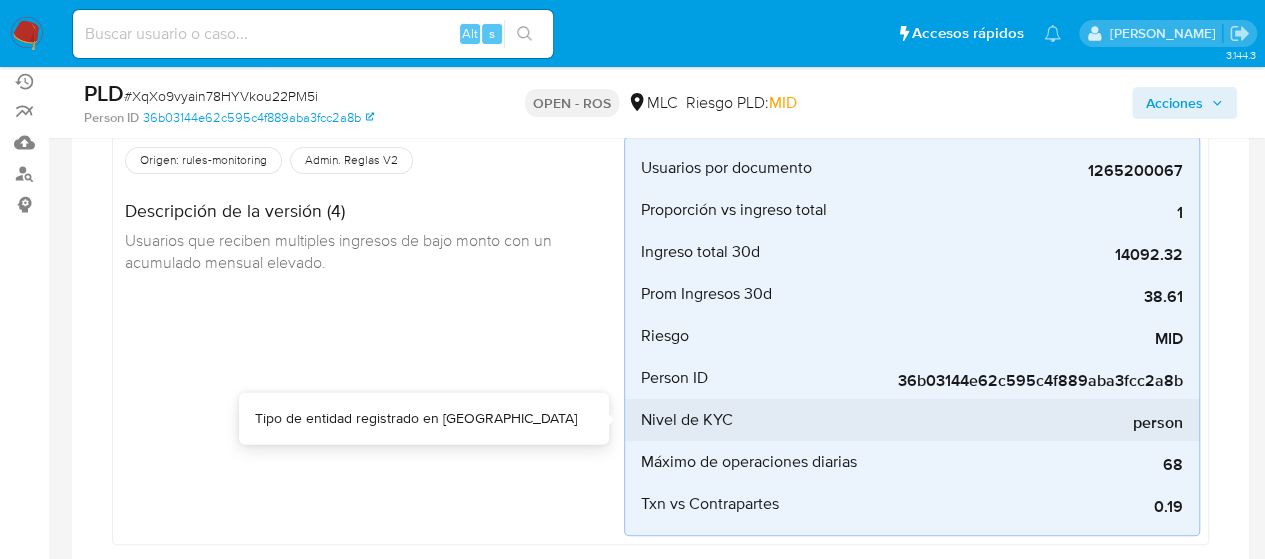 scroll, scrollTop: 244, scrollLeft: 0, axis: vertical 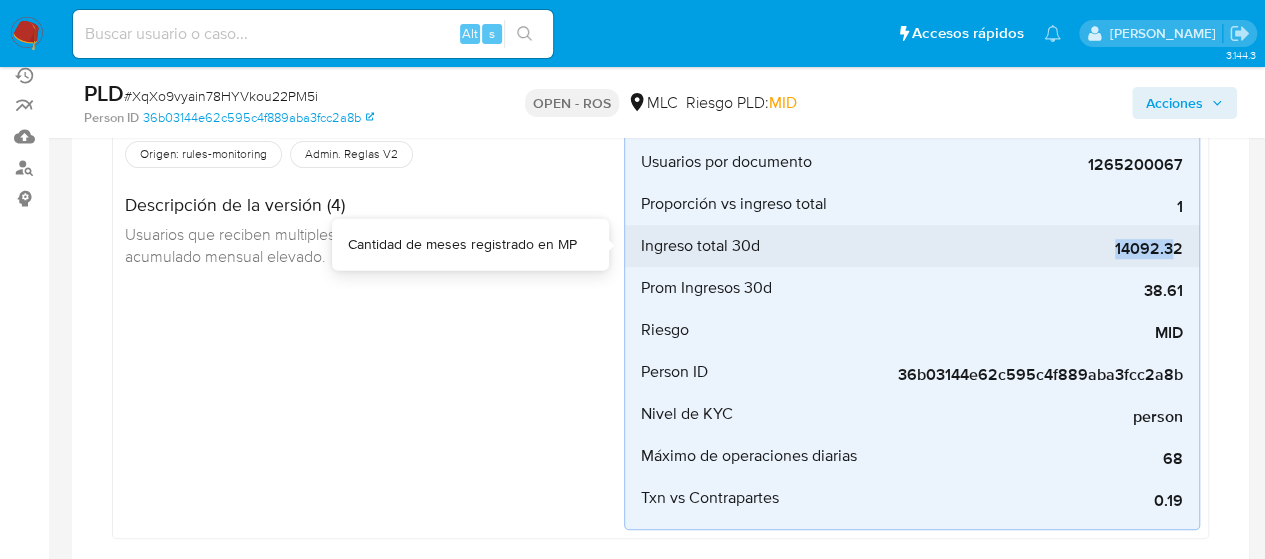 drag, startPoint x: 1116, startPoint y: 249, endPoint x: 1170, endPoint y: 251, distance: 54.037025 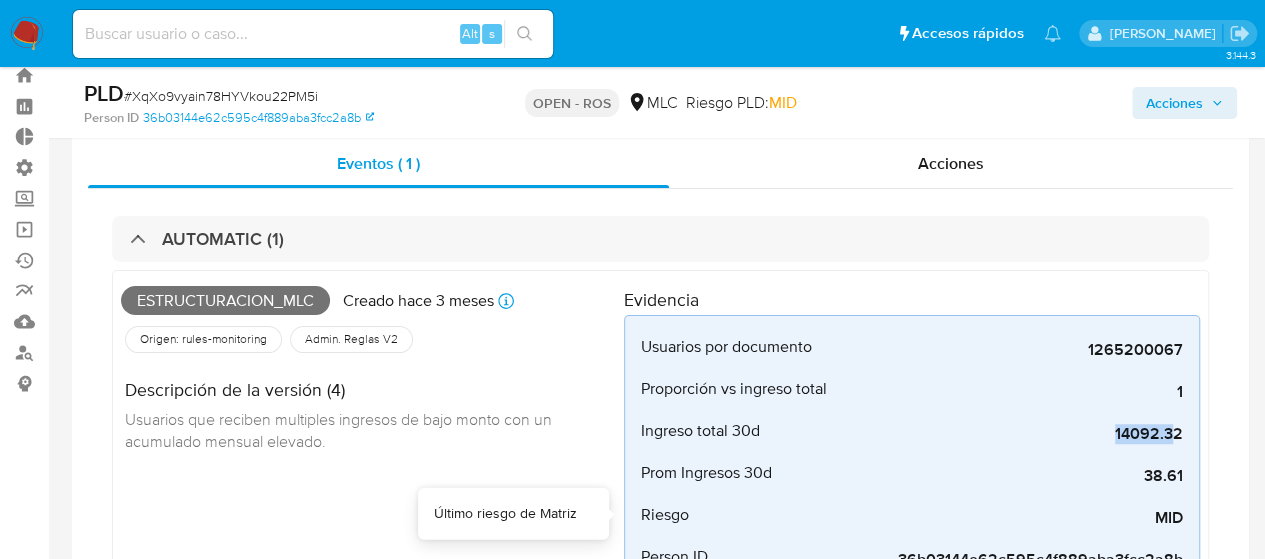 scroll, scrollTop: 50, scrollLeft: 0, axis: vertical 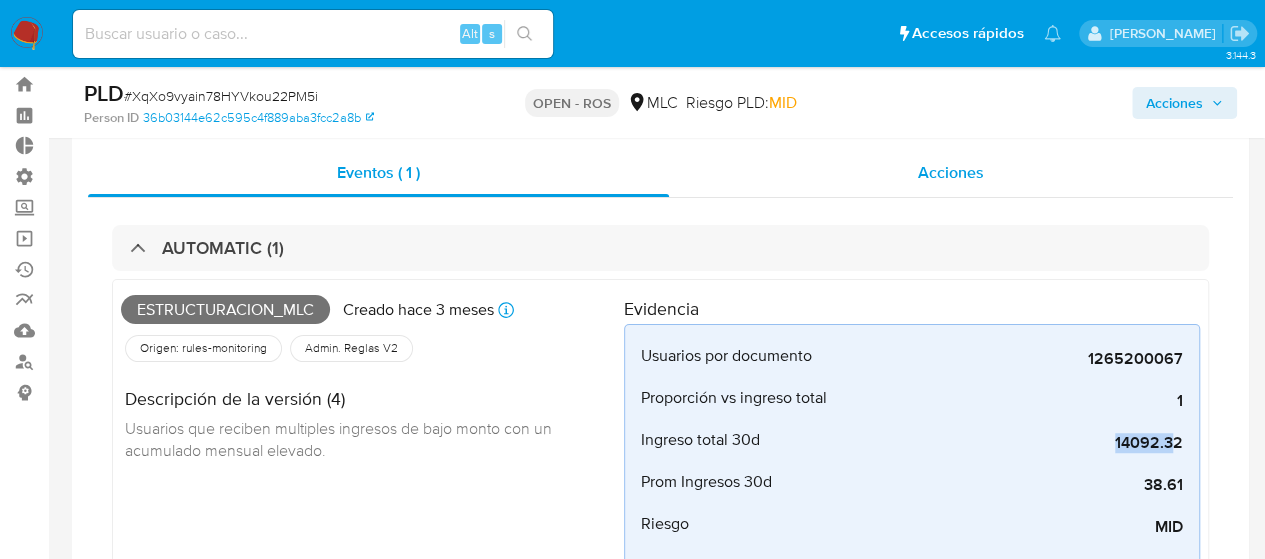 click on "Acciones" at bounding box center [951, 173] 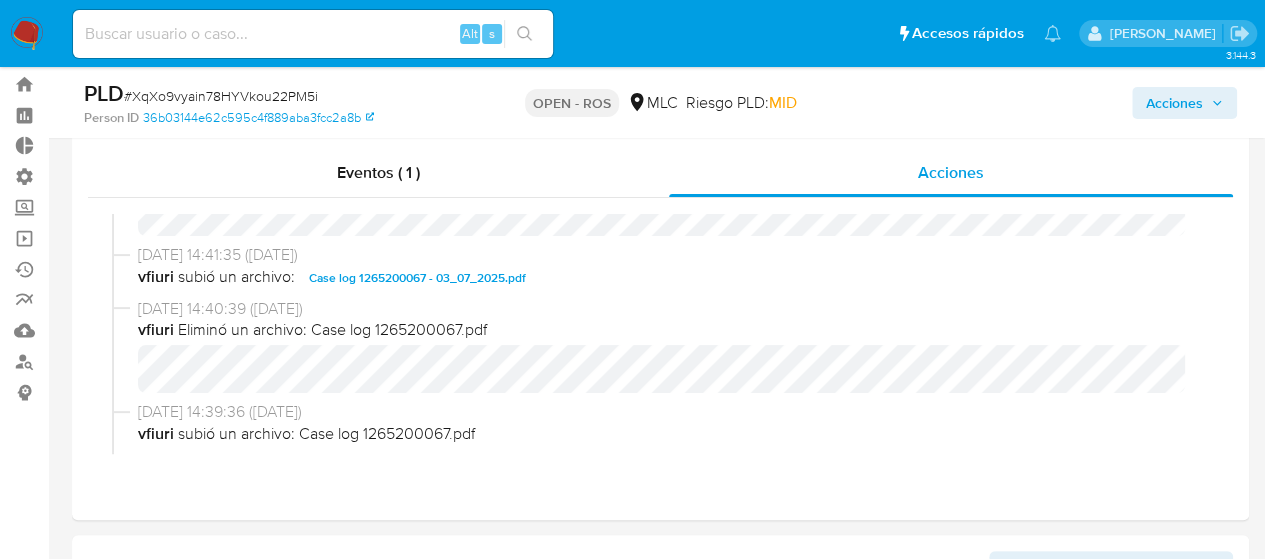 scroll, scrollTop: 462, scrollLeft: 0, axis: vertical 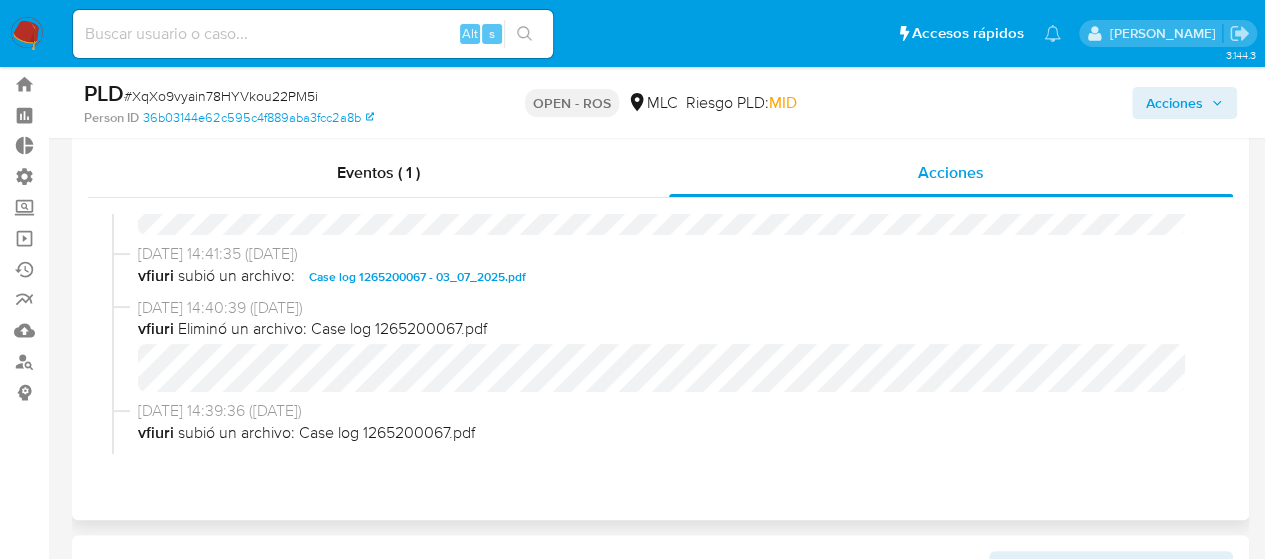 click on "Case log 1265200067 - 03_07_2025.pdf" at bounding box center [417, 277] 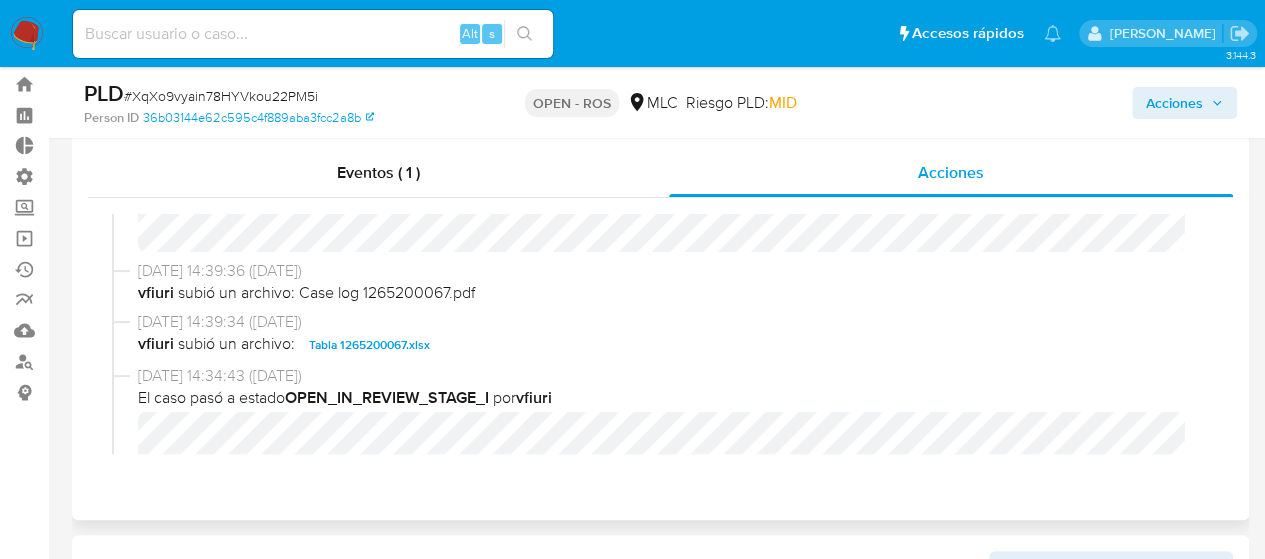 scroll, scrollTop: 596, scrollLeft: 0, axis: vertical 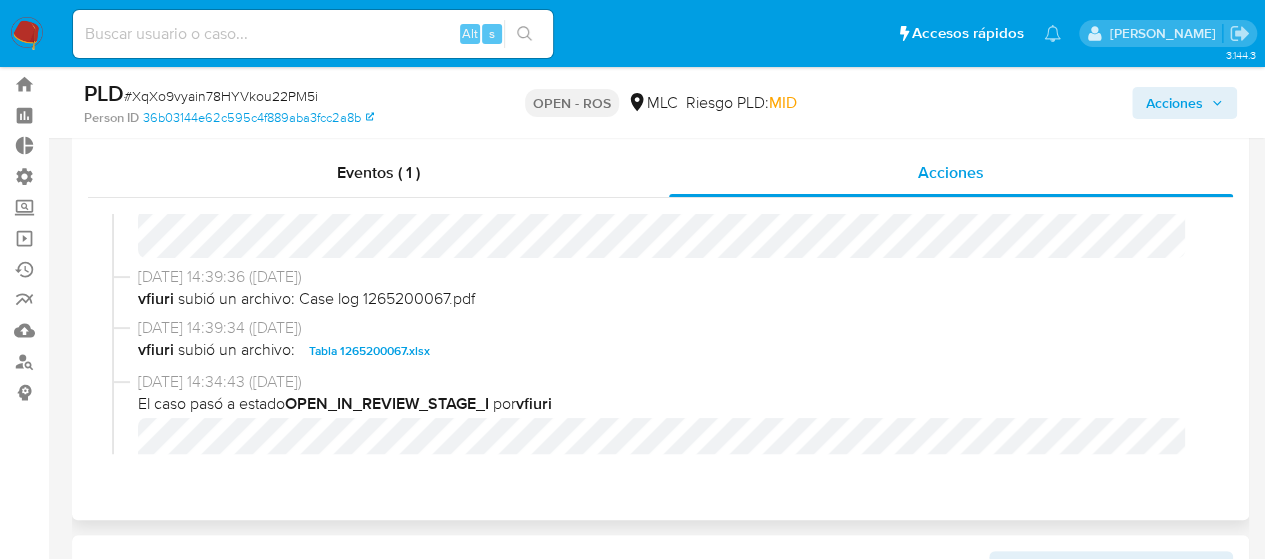 click on "Tabla 1265200067.xlsx" at bounding box center (369, 351) 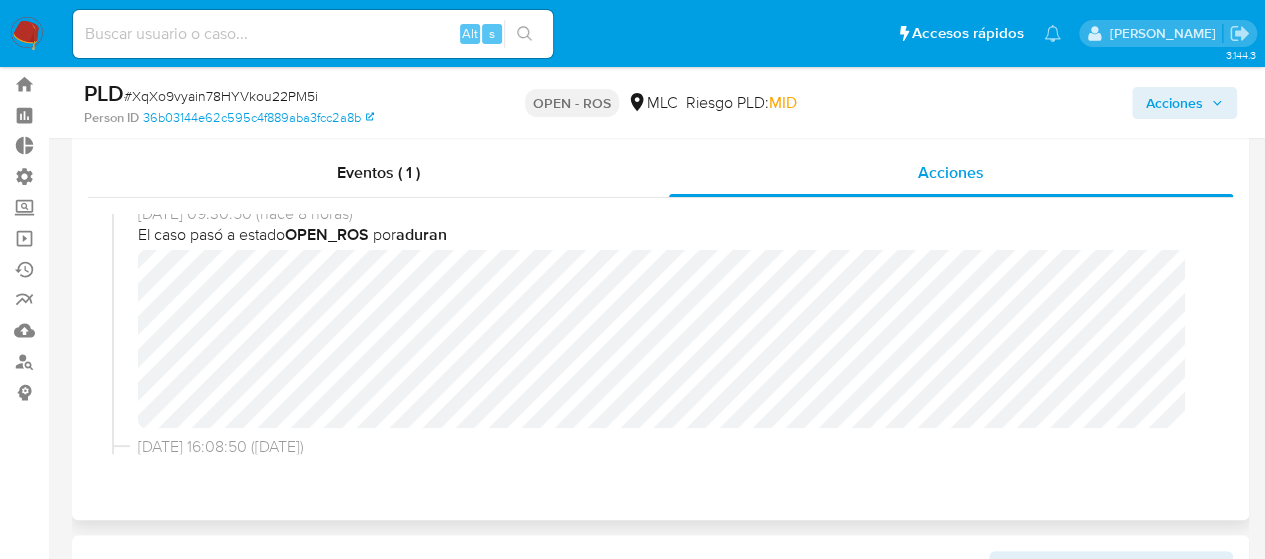 scroll, scrollTop: 0, scrollLeft: 0, axis: both 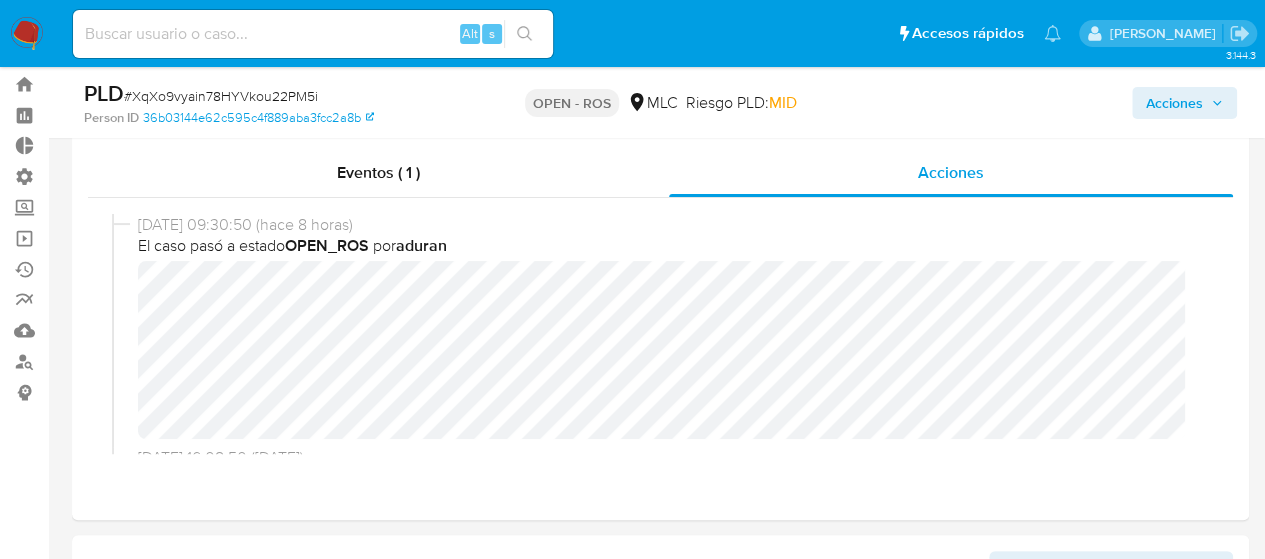 click on "Acciones" at bounding box center [1174, 103] 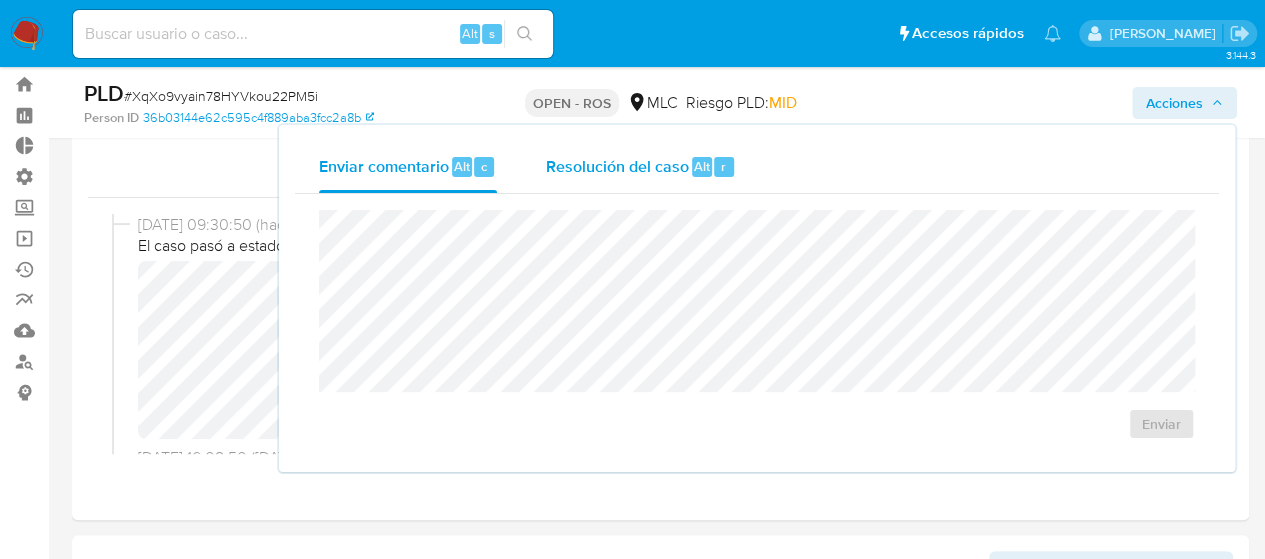 click on "Resolución del caso" at bounding box center [616, 165] 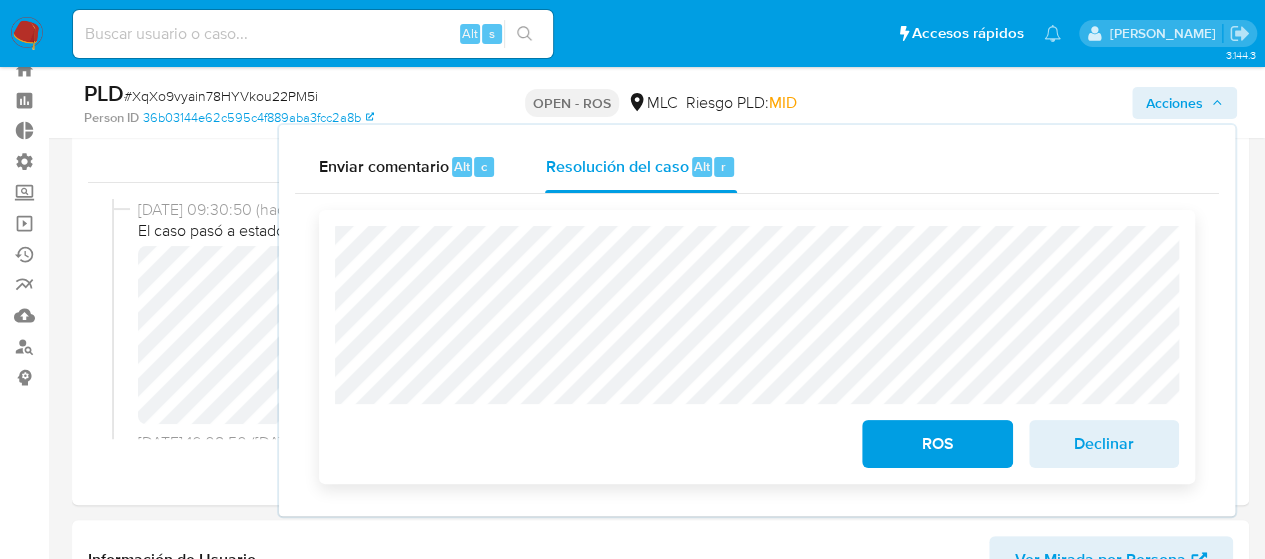 scroll, scrollTop: 69, scrollLeft: 0, axis: vertical 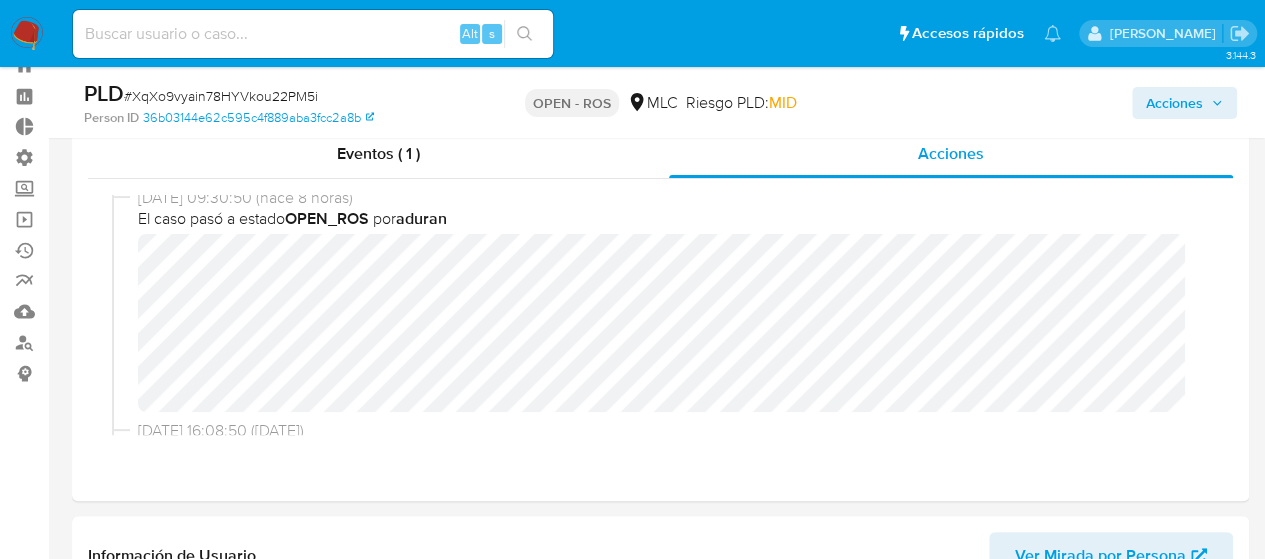 click on "PLD # XqXo9vyain78HYVkou22PM5i Person ID 36b03144e62c595c4f889aba3fcc2a8b OPEN - ROS  MLC Riesgo PLD:  MID Acciones" at bounding box center [660, 102] 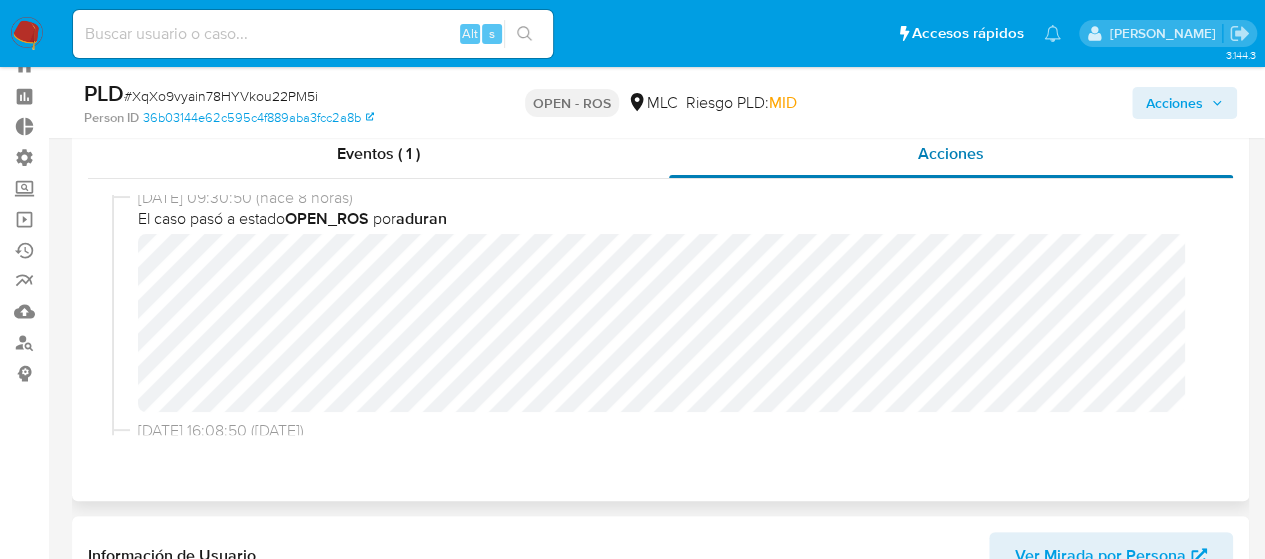 click on "Acciones" at bounding box center (951, 153) 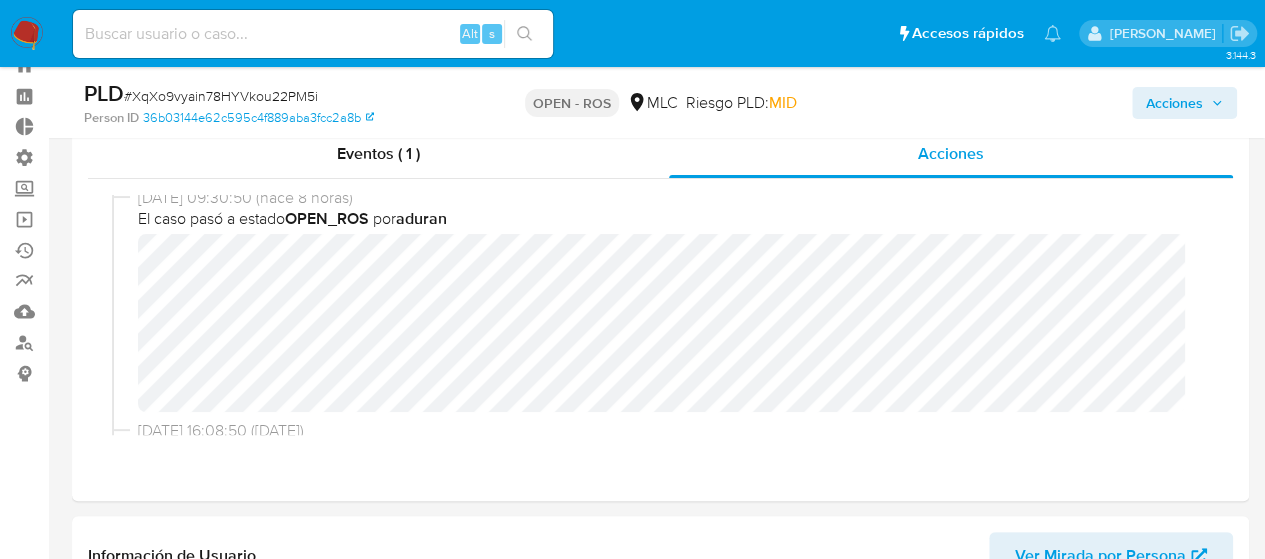 click on "Acciones" at bounding box center (1184, 103) 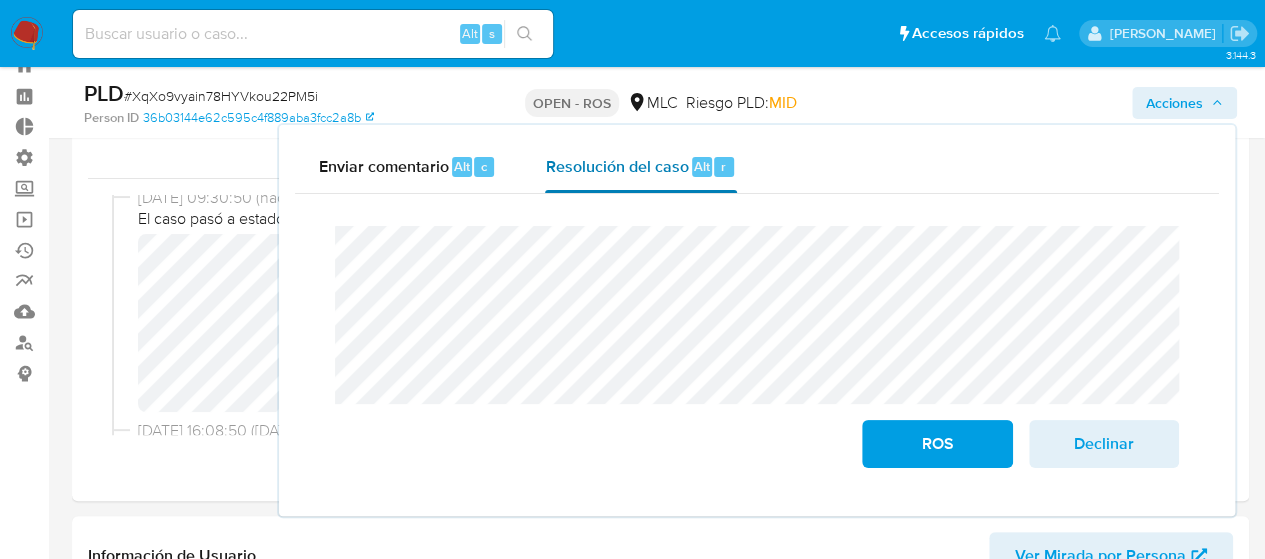 click on "Alt" at bounding box center (702, 166) 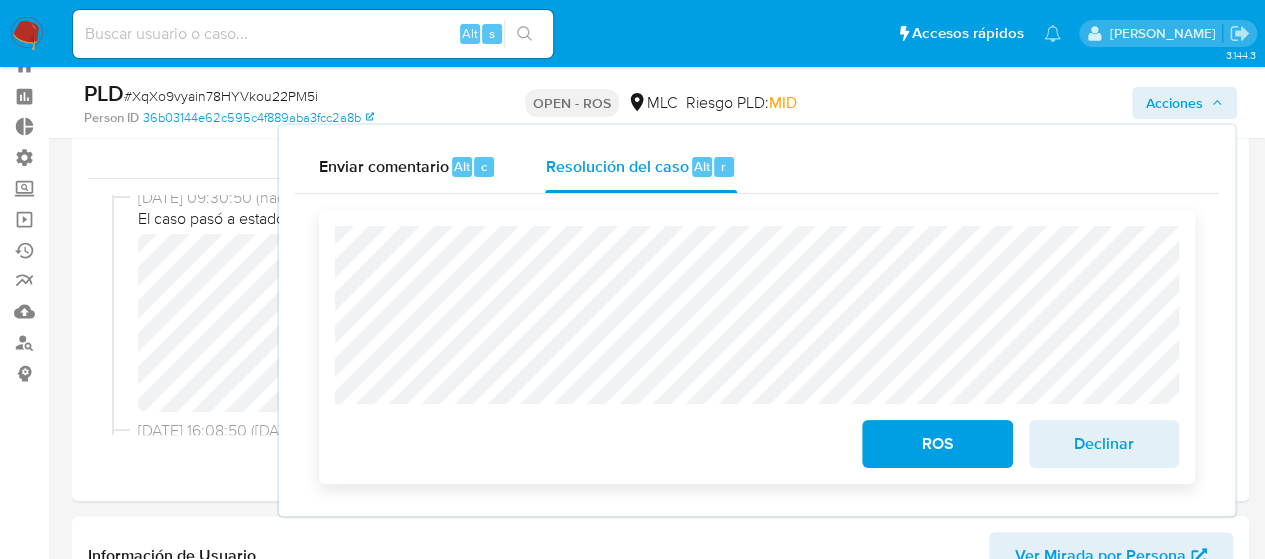scroll, scrollTop: 86, scrollLeft: 0, axis: vertical 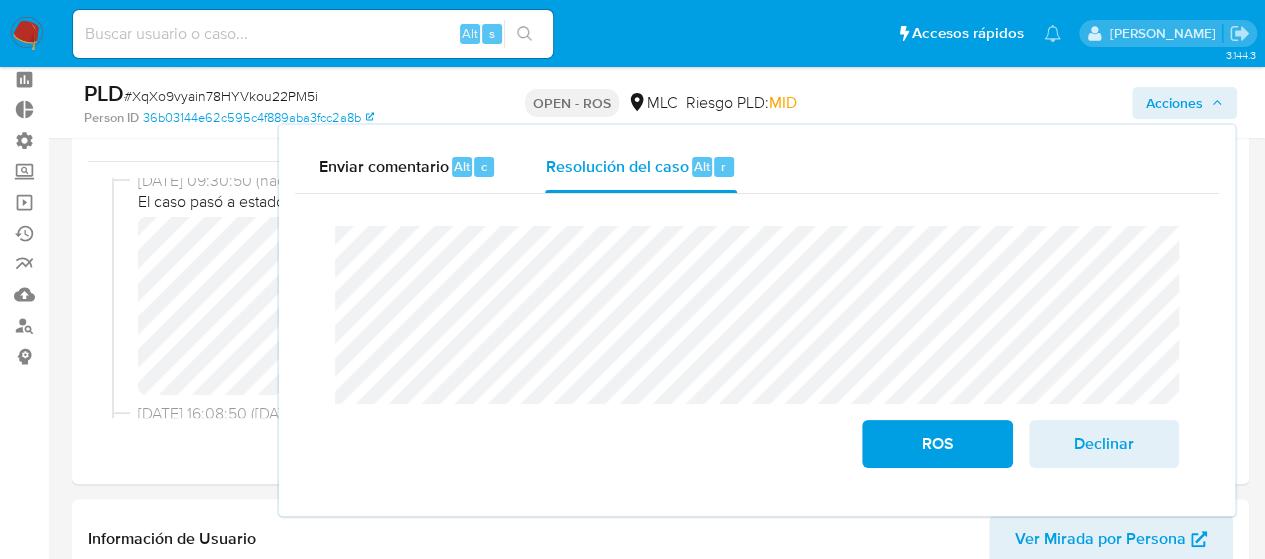 click on "Enviar comentario Alt c Resolución del caso Alt r Cierre de caso ROS Declinar" at bounding box center (757, 320) 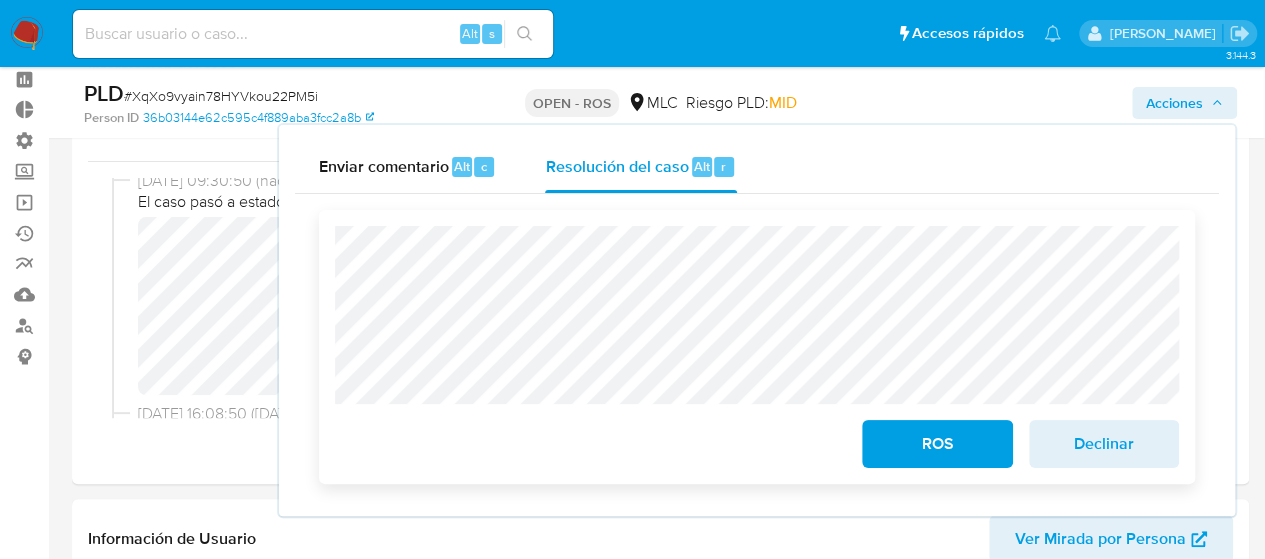 click on "ROS Declinar" at bounding box center (757, 347) 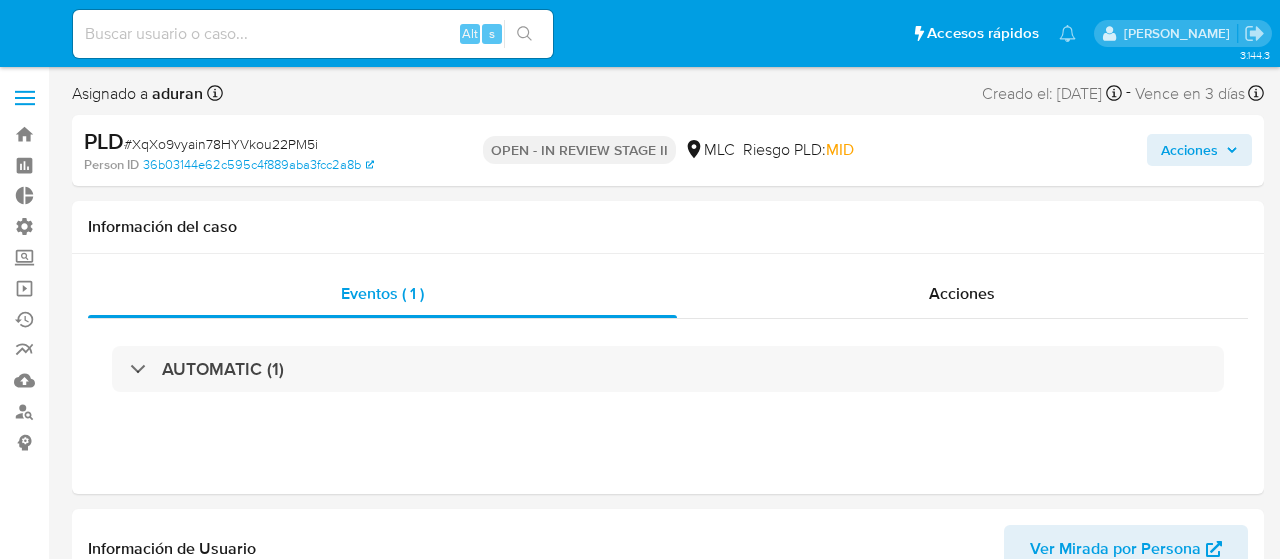 select on "10" 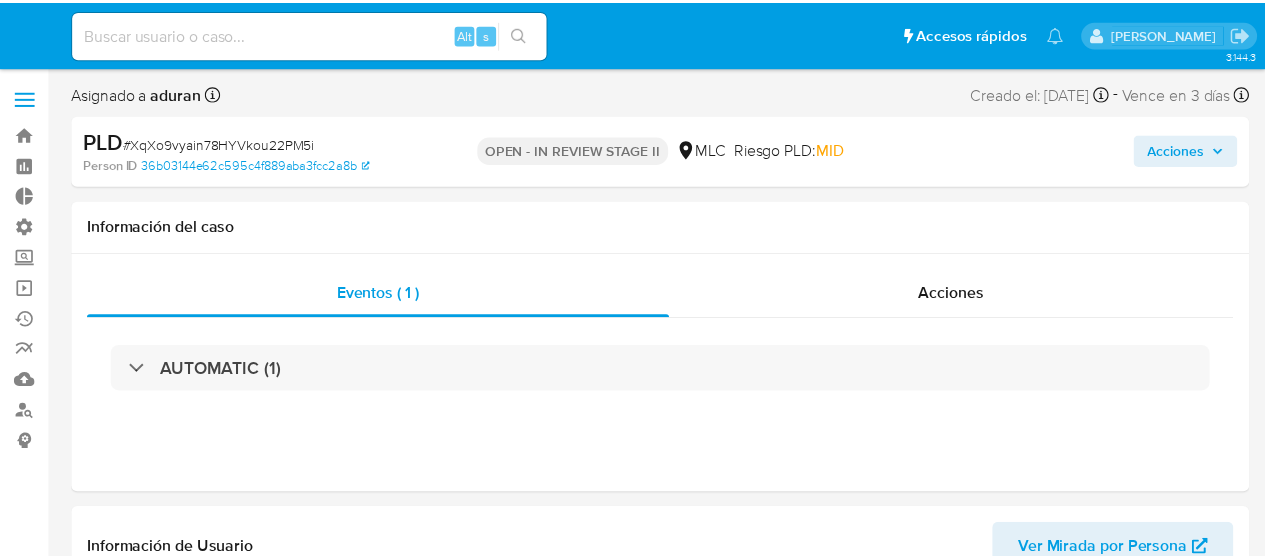 scroll, scrollTop: 0, scrollLeft: 0, axis: both 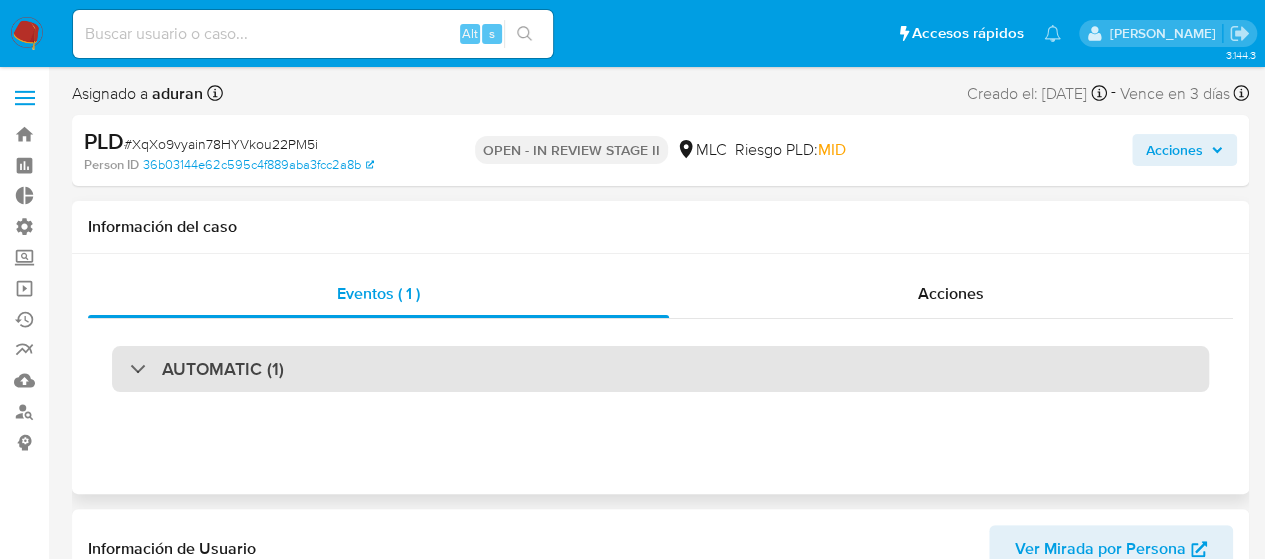 click on "AUTOMATIC (1)" at bounding box center [660, 369] 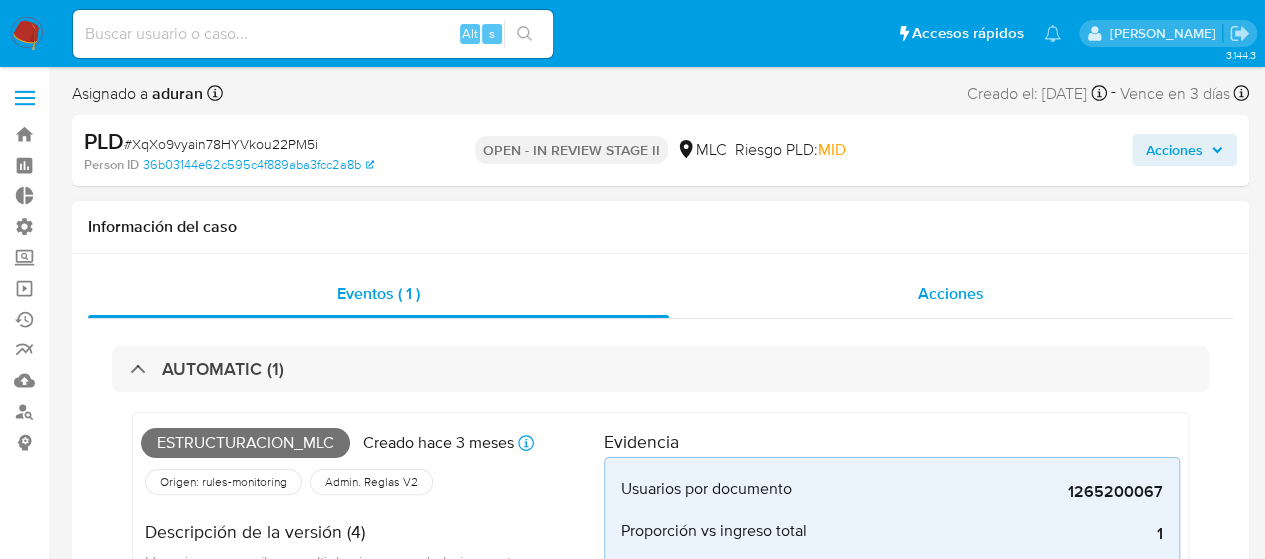 click on "Acciones" at bounding box center [951, 294] 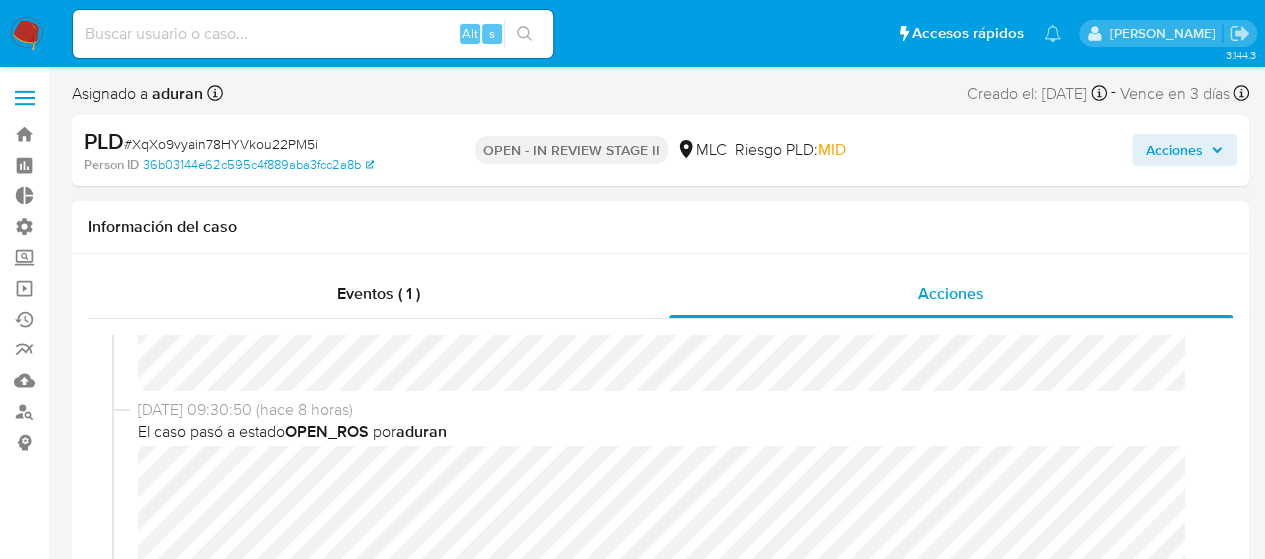 scroll, scrollTop: 0, scrollLeft: 0, axis: both 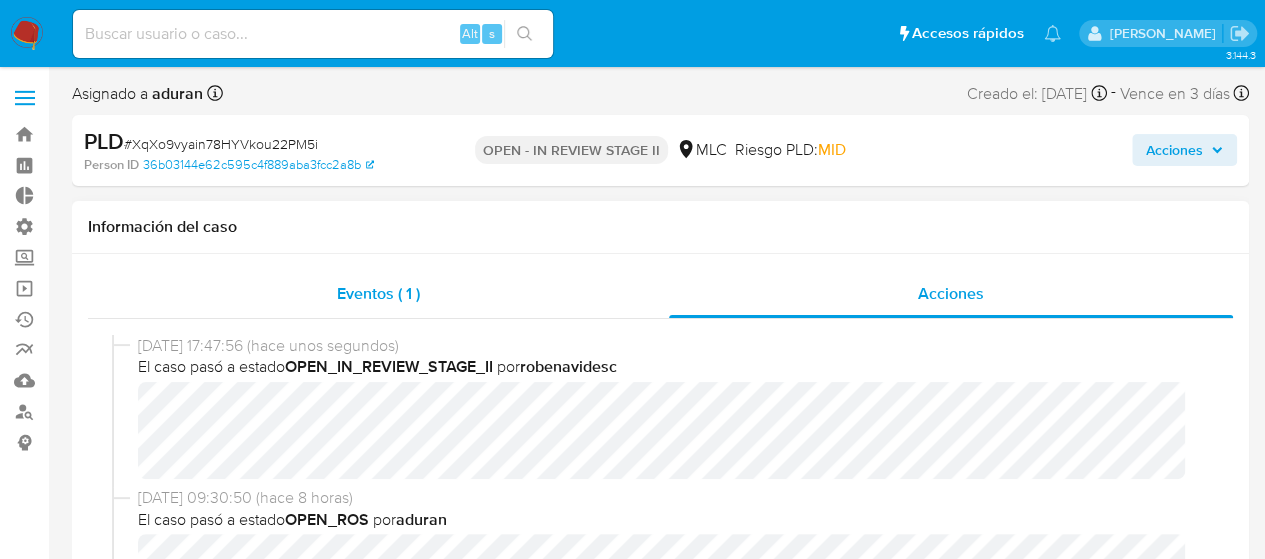 click on "Eventos ( 1 )" at bounding box center (378, 294) 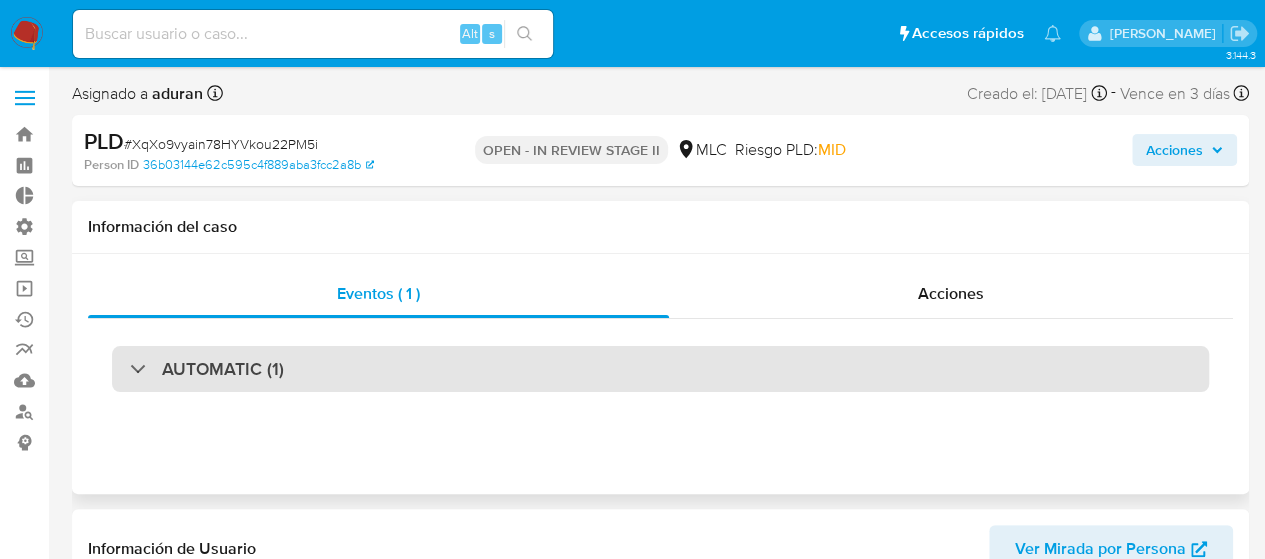 click on "AUTOMATIC (1)" at bounding box center [660, 369] 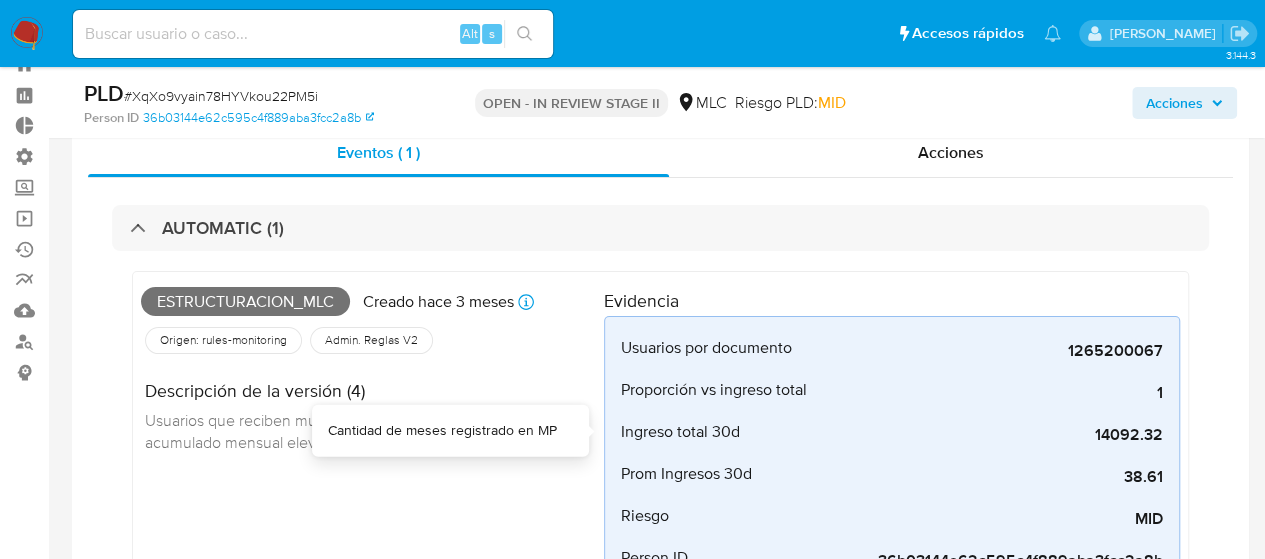 scroll, scrollTop: 0, scrollLeft: 0, axis: both 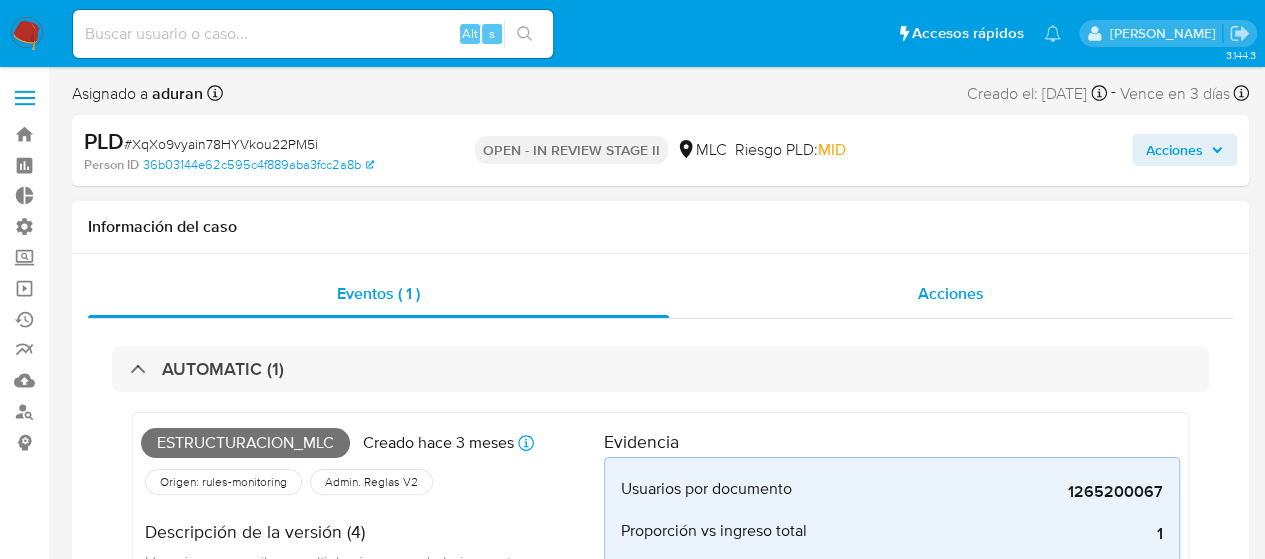 click on "Acciones" at bounding box center (951, 294) 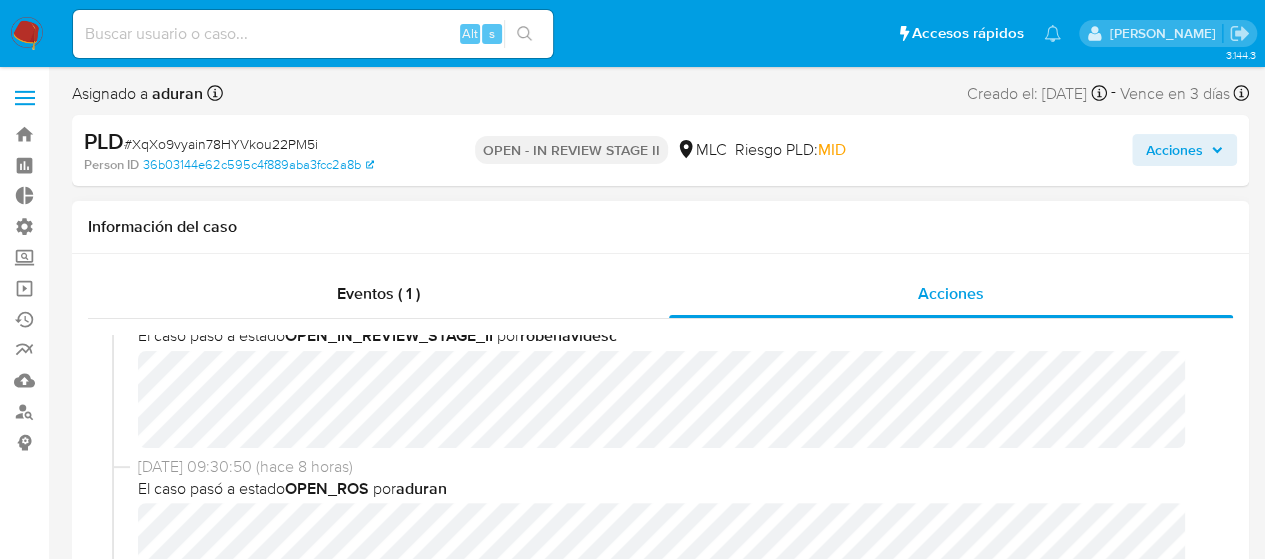 scroll, scrollTop: 32, scrollLeft: 0, axis: vertical 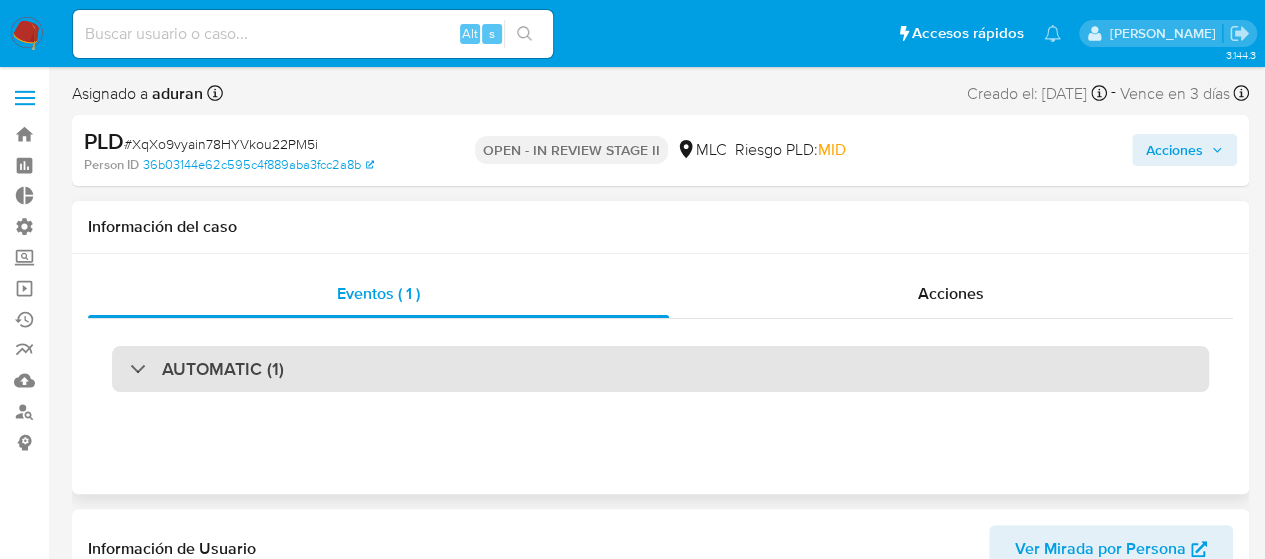 click on "AUTOMATIC (1)" at bounding box center (660, 369) 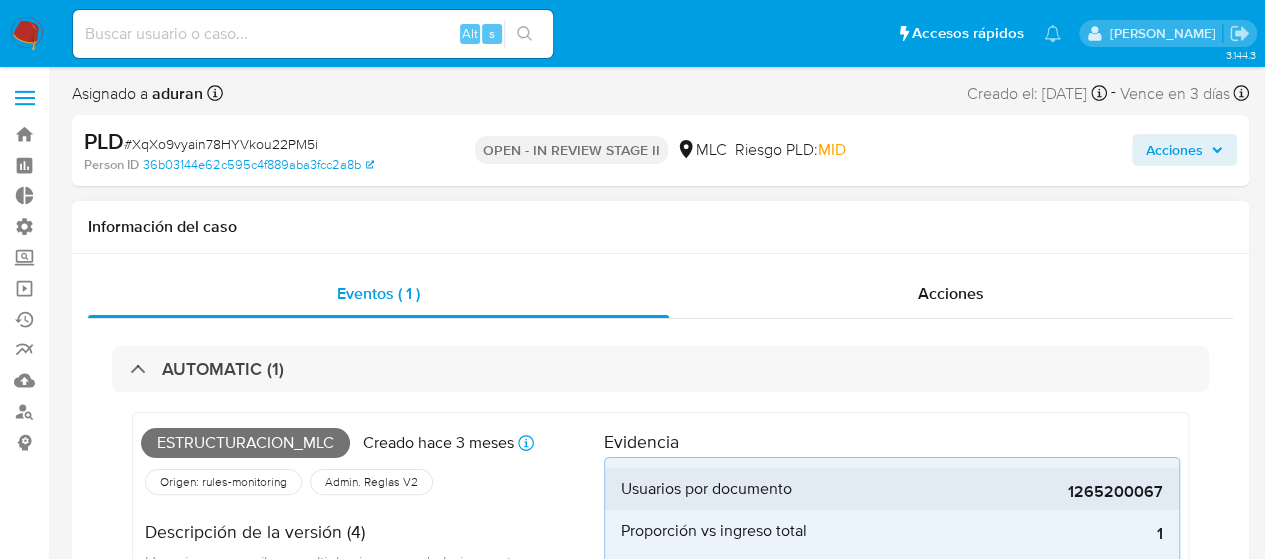 select on "10" 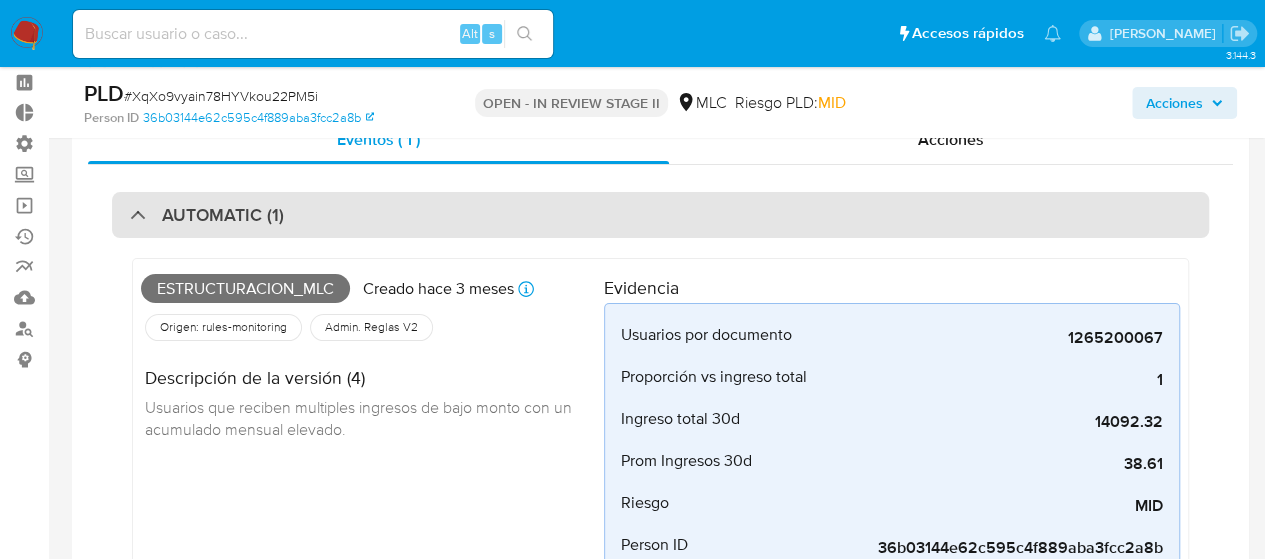 scroll, scrollTop: 82, scrollLeft: 0, axis: vertical 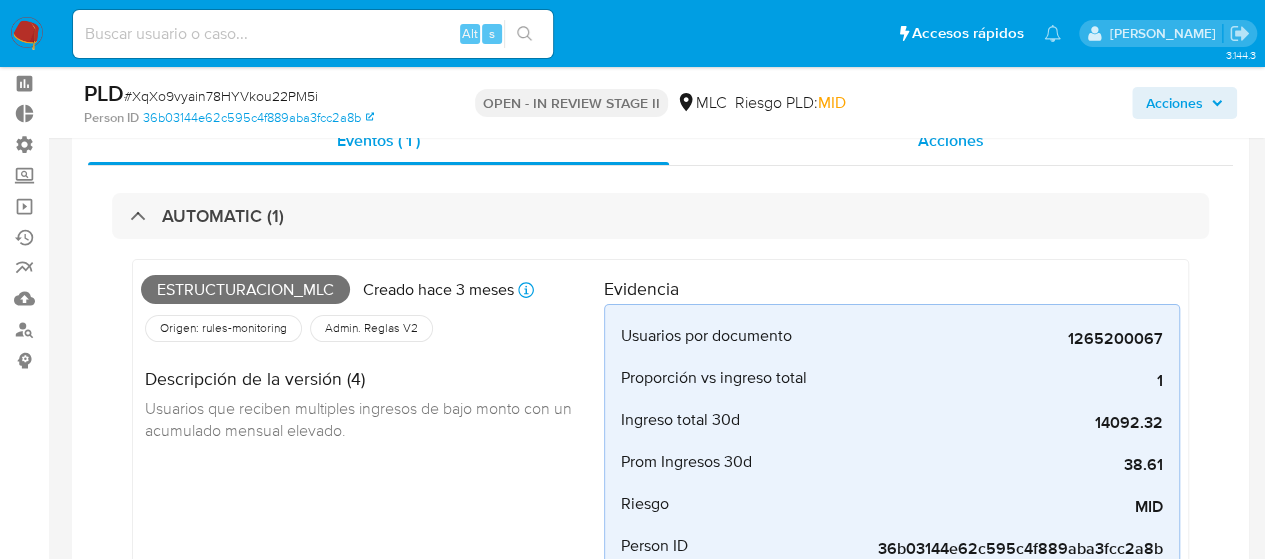 click on "Acciones" at bounding box center [951, 141] 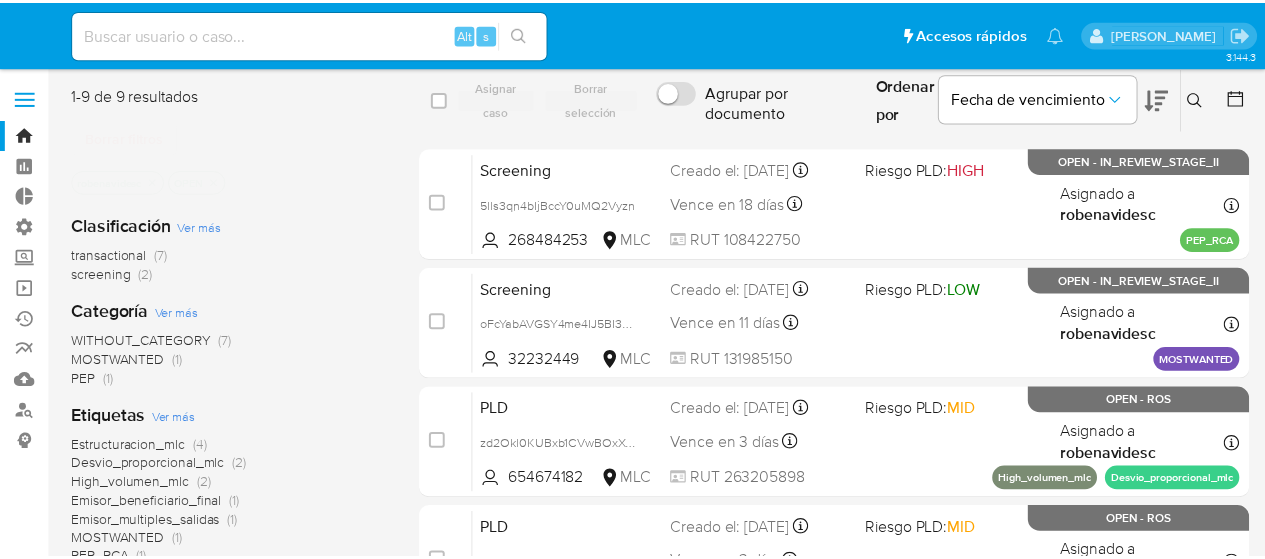 scroll, scrollTop: 0, scrollLeft: 0, axis: both 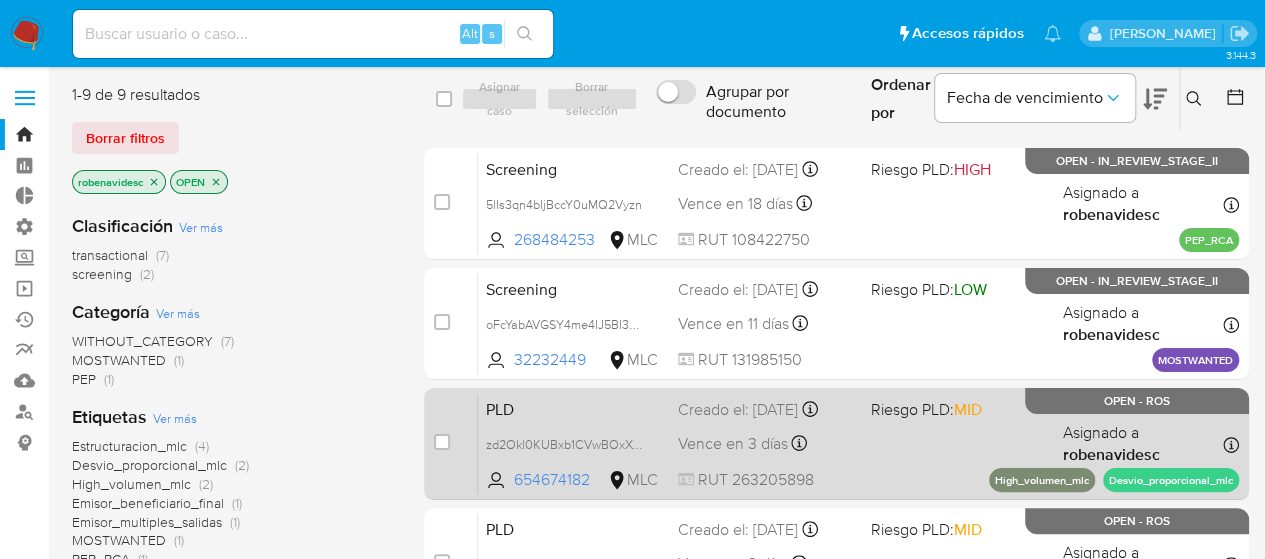 click on "Vence en 3 días" at bounding box center (733, 444) 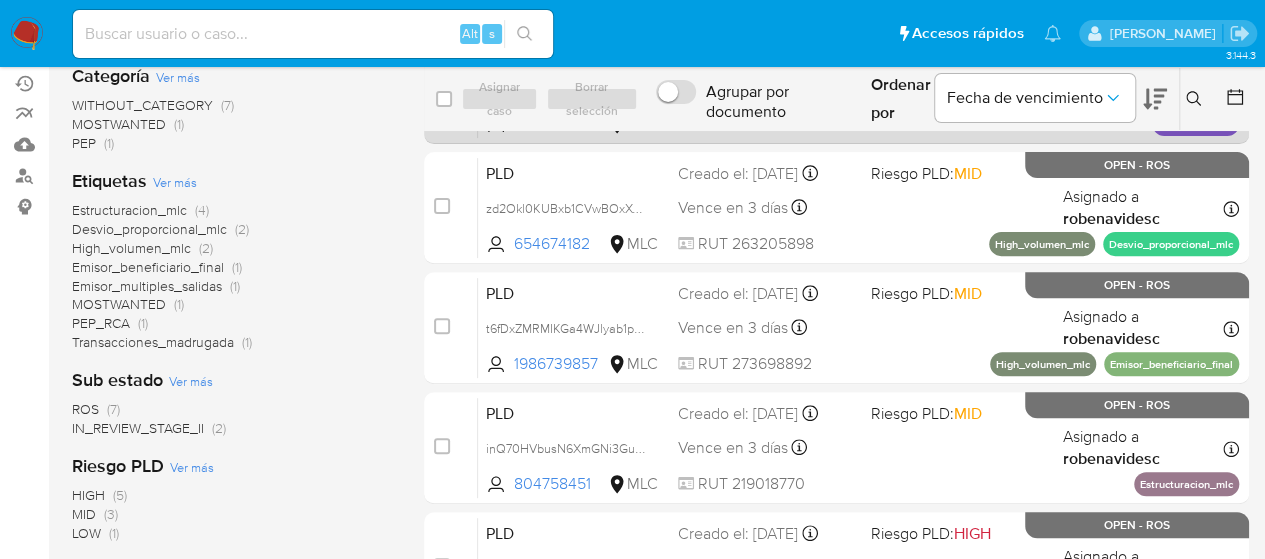 scroll, scrollTop: 256, scrollLeft: 0, axis: vertical 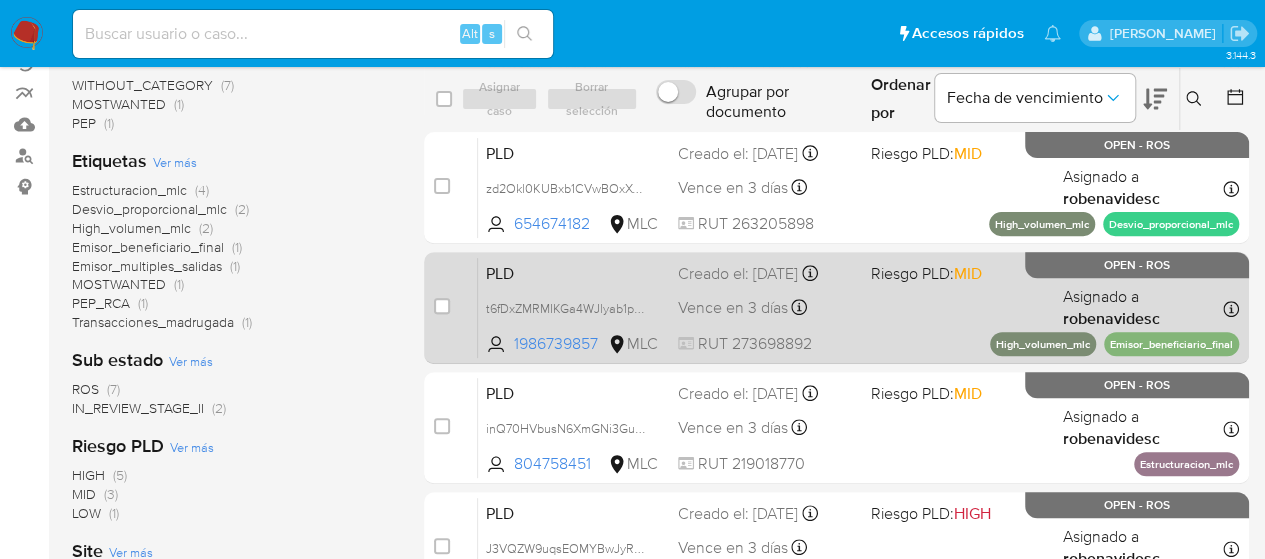 click on "PLD t6fDxZMRMIKGa4WJlyab1pX3 1986739857 MLC Riesgo PLD:  MID Creado el: 12/04/2025   Creado el: 12/04/2025 05:07:06 Vence en 3 días   Vence el 11/07/2025 05:07:06 RUT   273698892 Asignado a   robenavidesc   Asignado el: 10/06/2025 10:05:48 High_volumen_mlc Emisor_beneficiario_final OPEN - ROS" at bounding box center [858, 307] 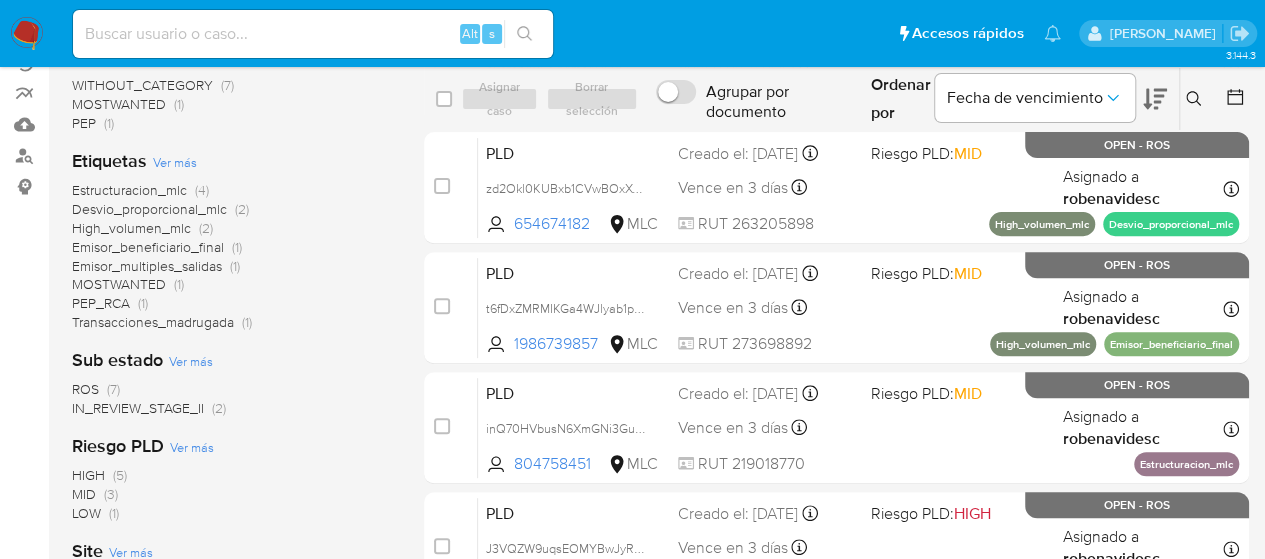 scroll, scrollTop: 0, scrollLeft: 0, axis: both 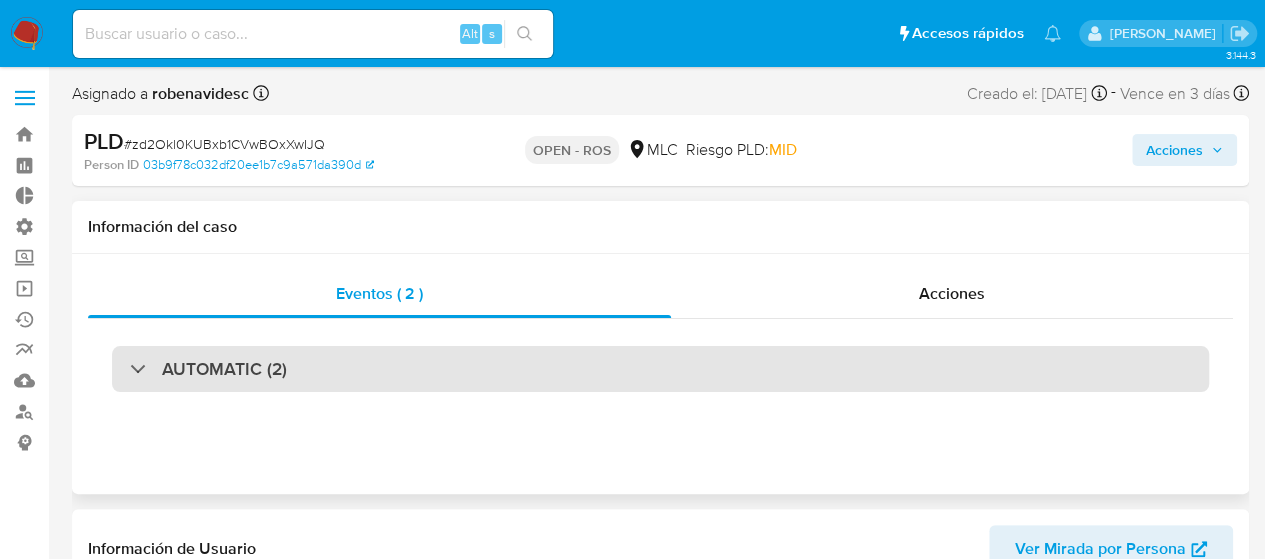 click on "AUTOMATIC (2)" at bounding box center [660, 369] 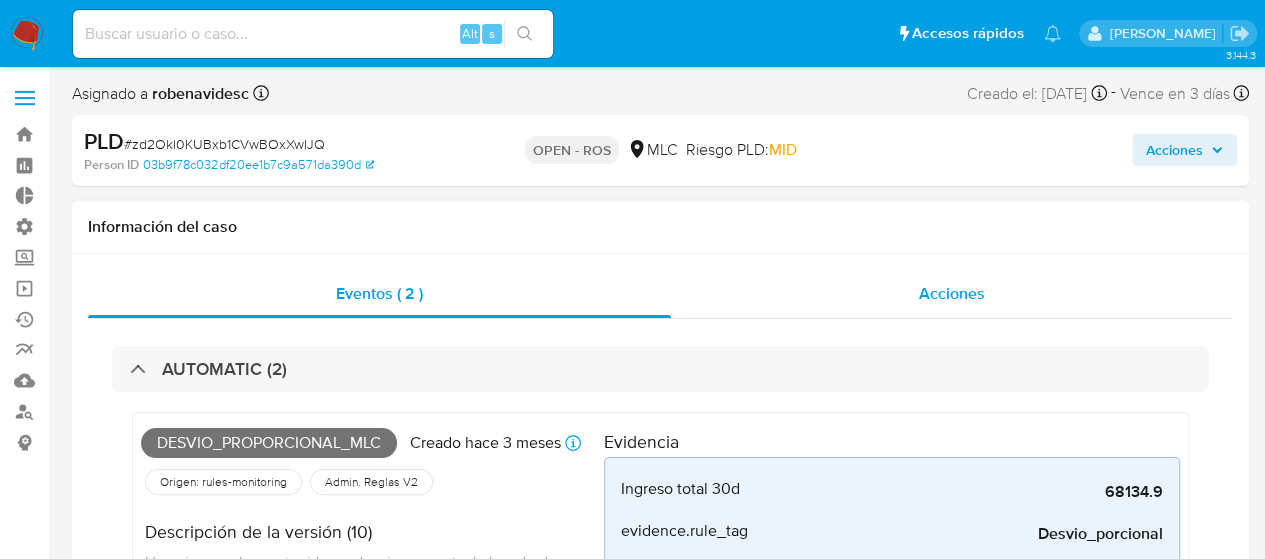 select on "10" 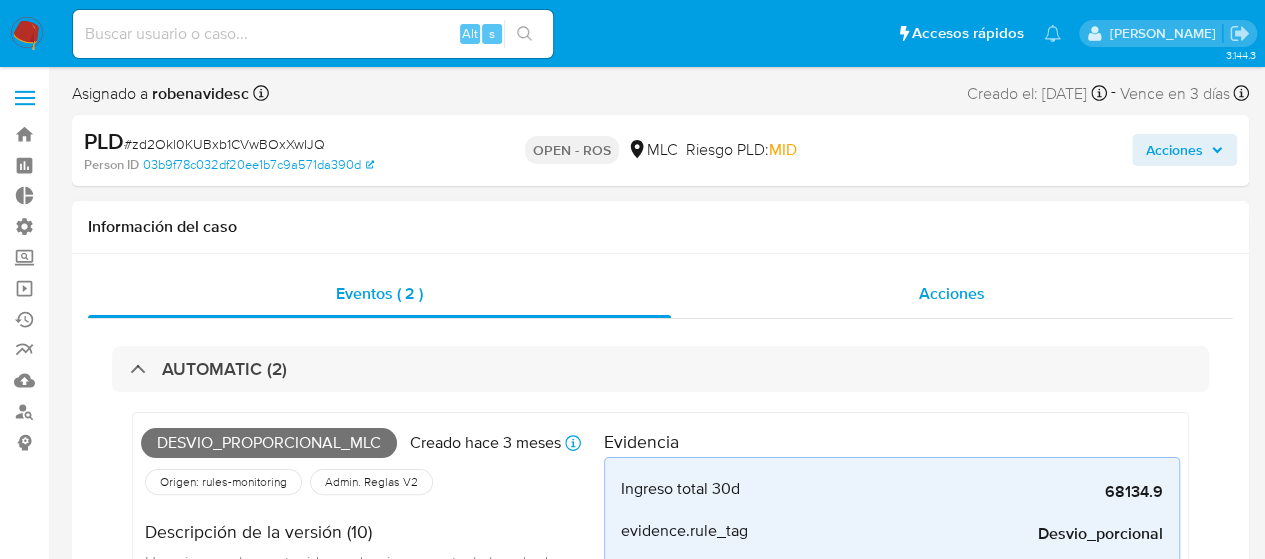 click on "Acciones" at bounding box center [952, 294] 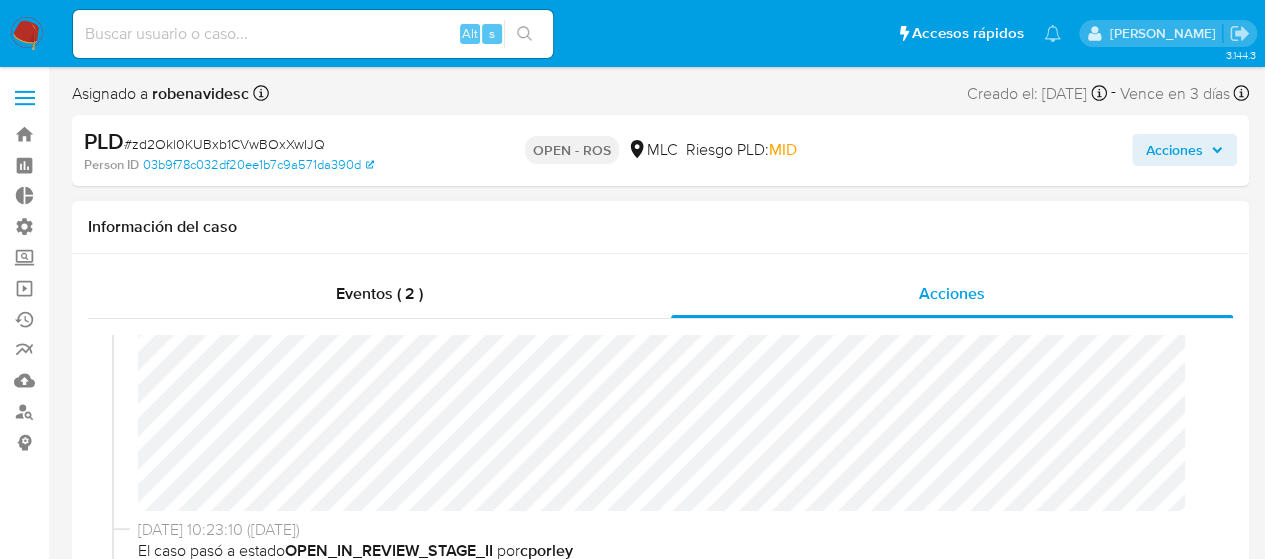 scroll, scrollTop: 196, scrollLeft: 0, axis: vertical 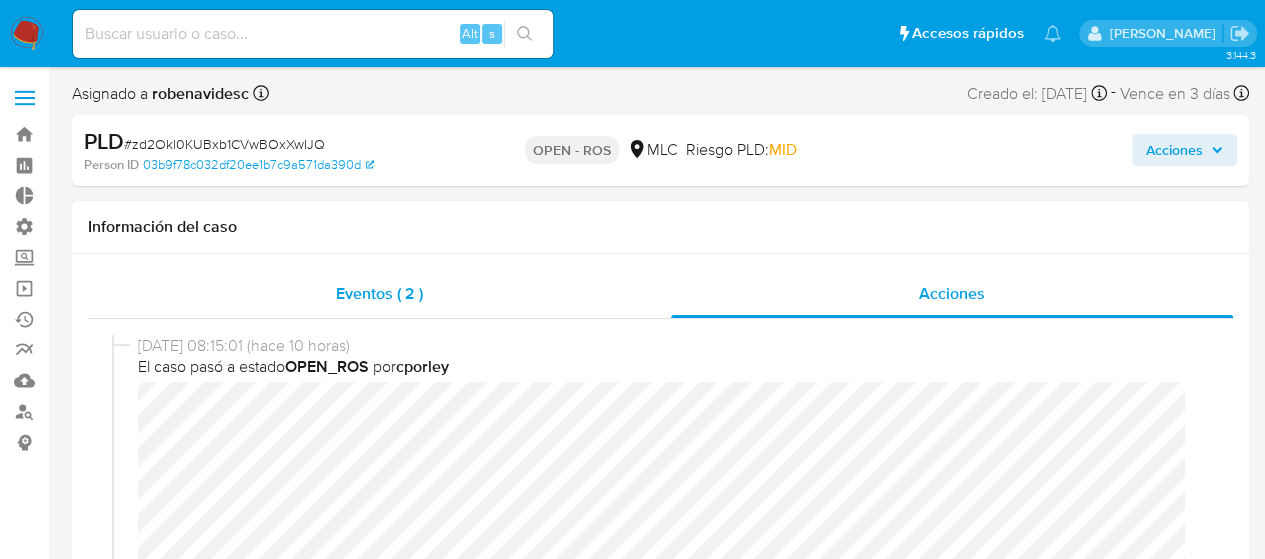 click on "Eventos ( 2 )" at bounding box center [379, 294] 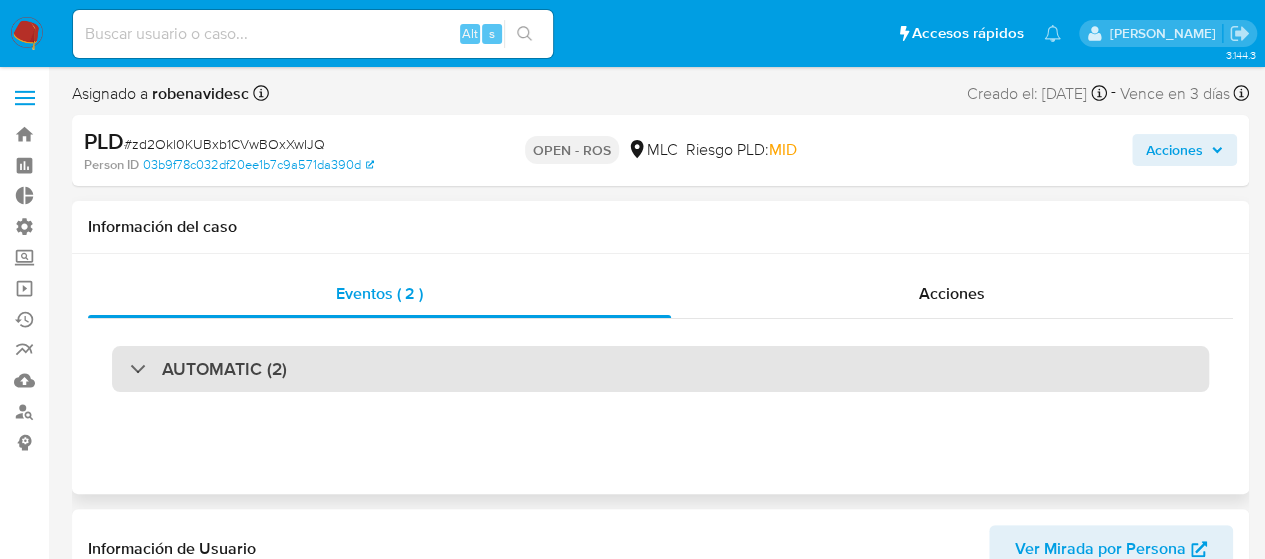drag, startPoint x: 512, startPoint y: 402, endPoint x: 525, endPoint y: 387, distance: 19.849434 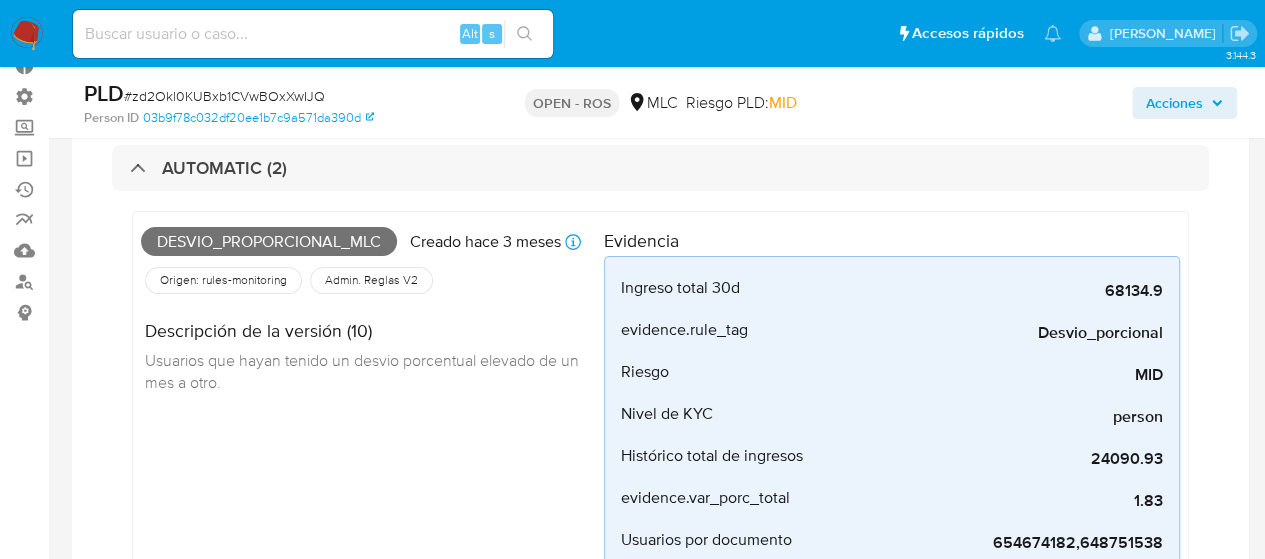 scroll, scrollTop: 132, scrollLeft: 0, axis: vertical 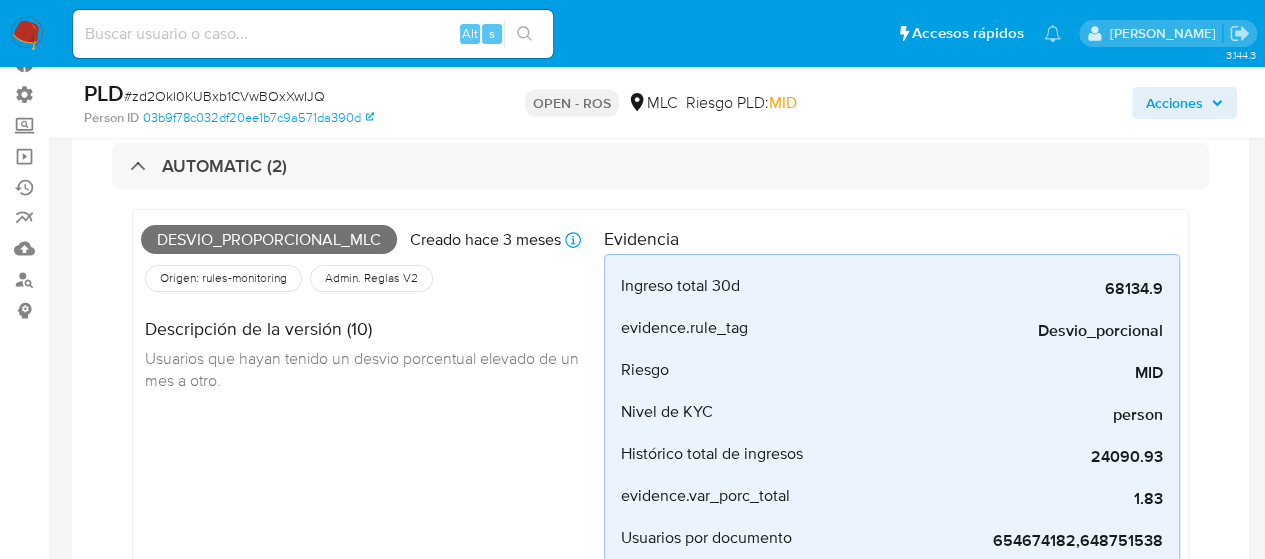 click on "Desvio_proporcional_mlc Creado hace 3 meses   Creado: 12/04/2025 05:10:49 Origen: rules-monitoring    Referencia al id de la tabla rule-result en rules-monitoring Admin. Reglas V2 Descripción de la versión (10) Usuarios que hayan tenido un desvio porcentual elevado de un mes a otro." at bounding box center [372, 415] 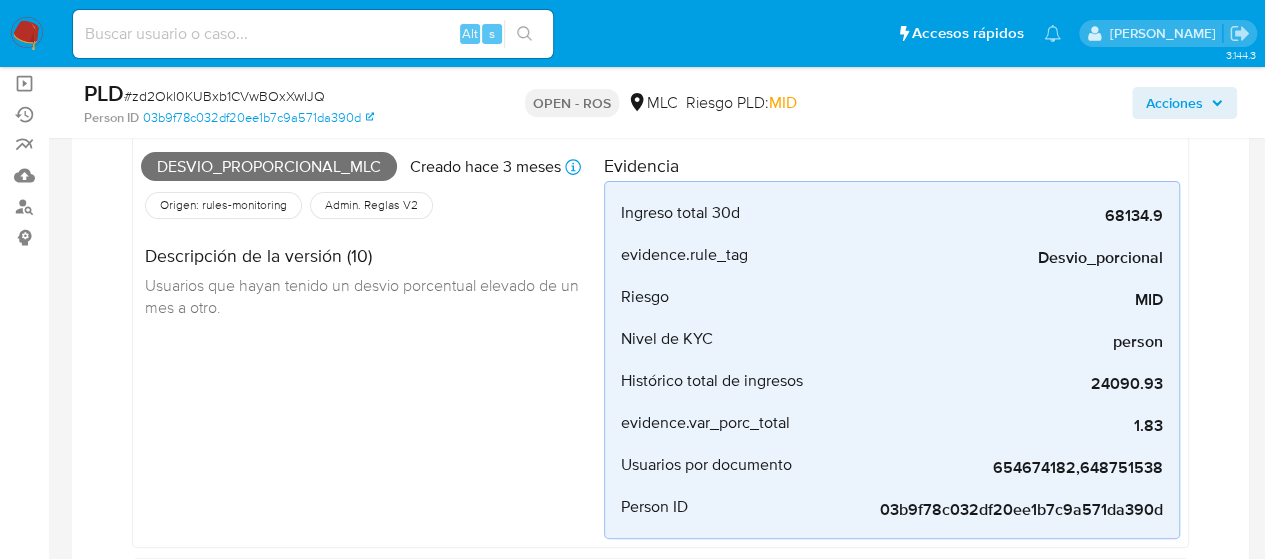 scroll, scrollTop: 204, scrollLeft: 0, axis: vertical 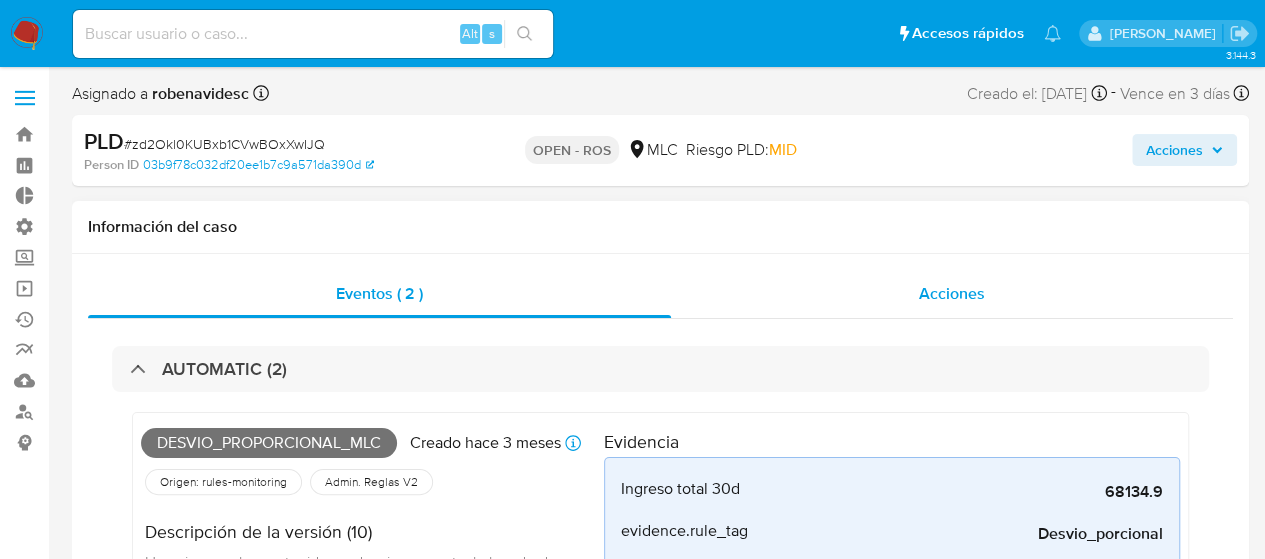 click on "Acciones" at bounding box center [952, 294] 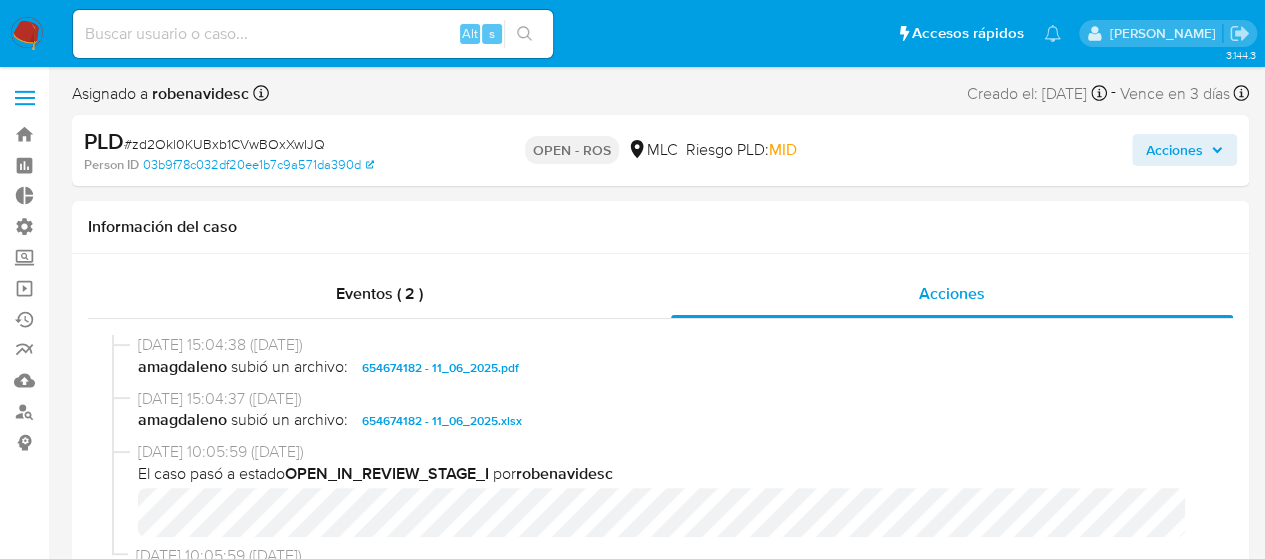 scroll, scrollTop: 639, scrollLeft: 0, axis: vertical 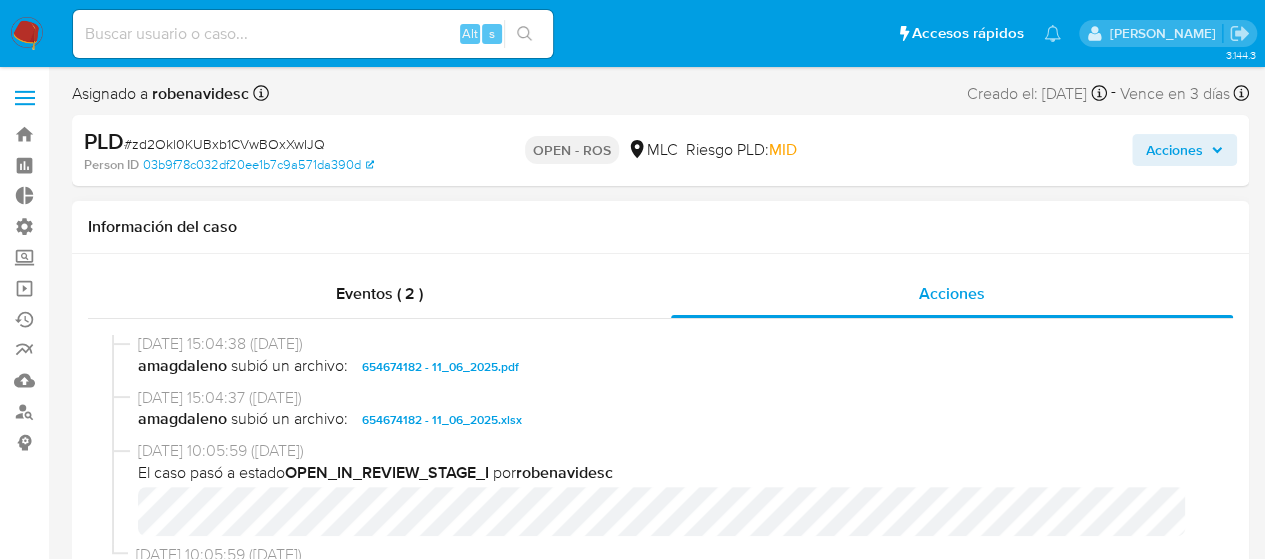 click on "654674182 - 11_06_2025.pdf" at bounding box center [440, 367] 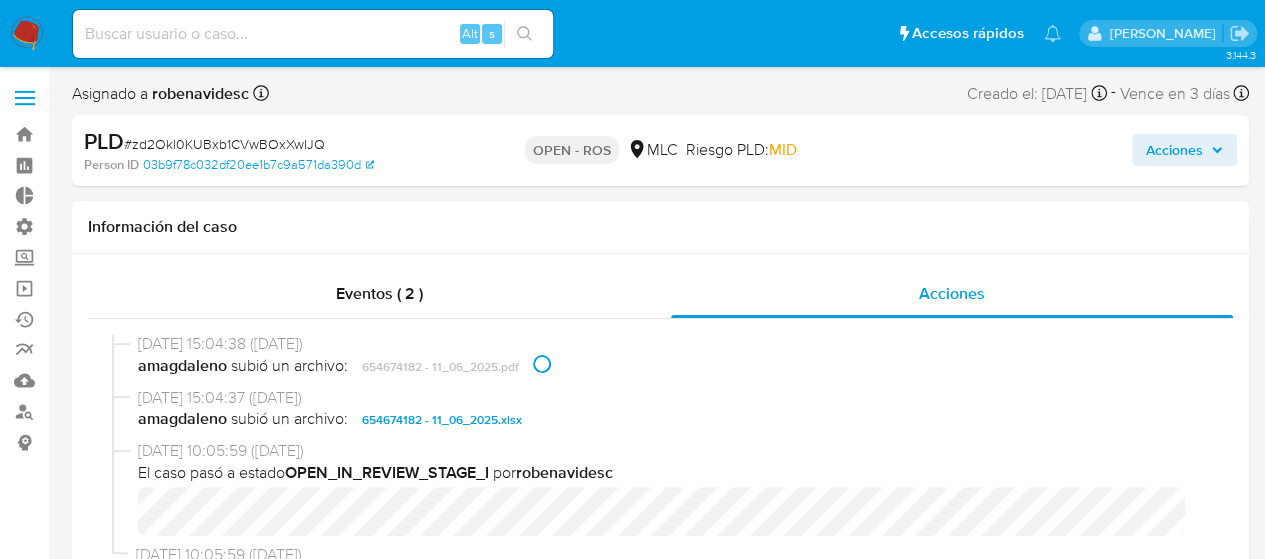 scroll, scrollTop: 663, scrollLeft: 0, axis: vertical 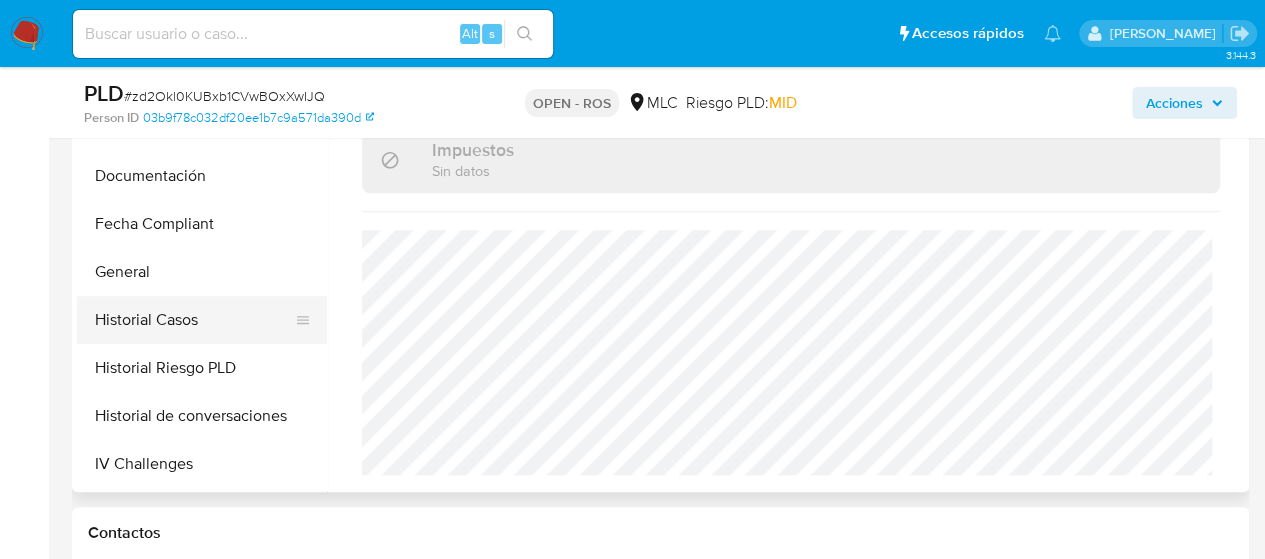 click on "Historial Casos" at bounding box center (194, 320) 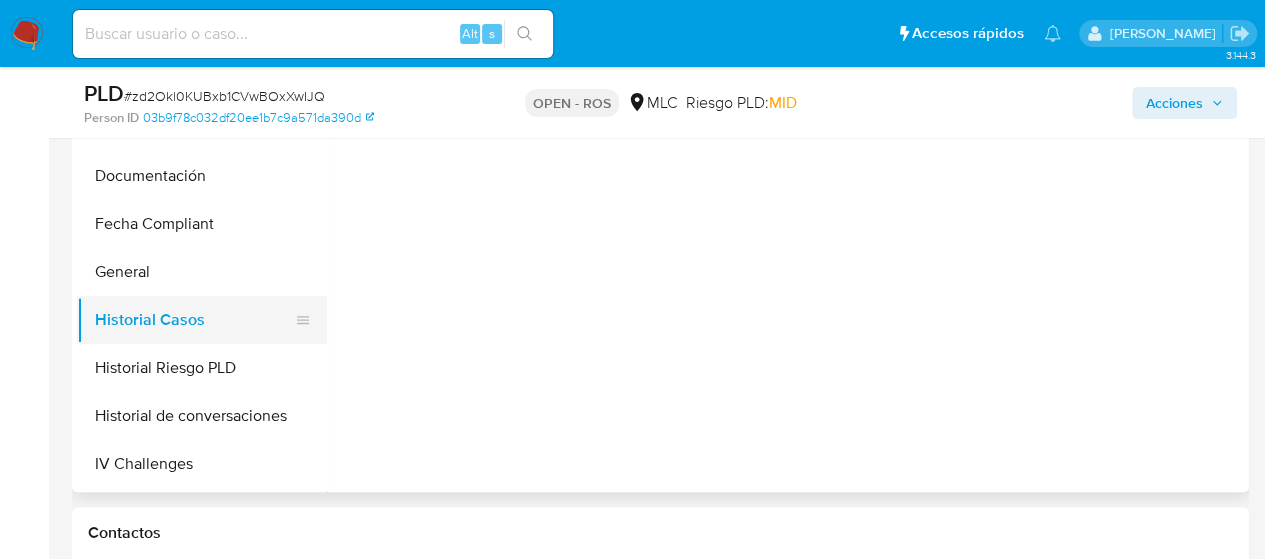 scroll, scrollTop: 0, scrollLeft: 0, axis: both 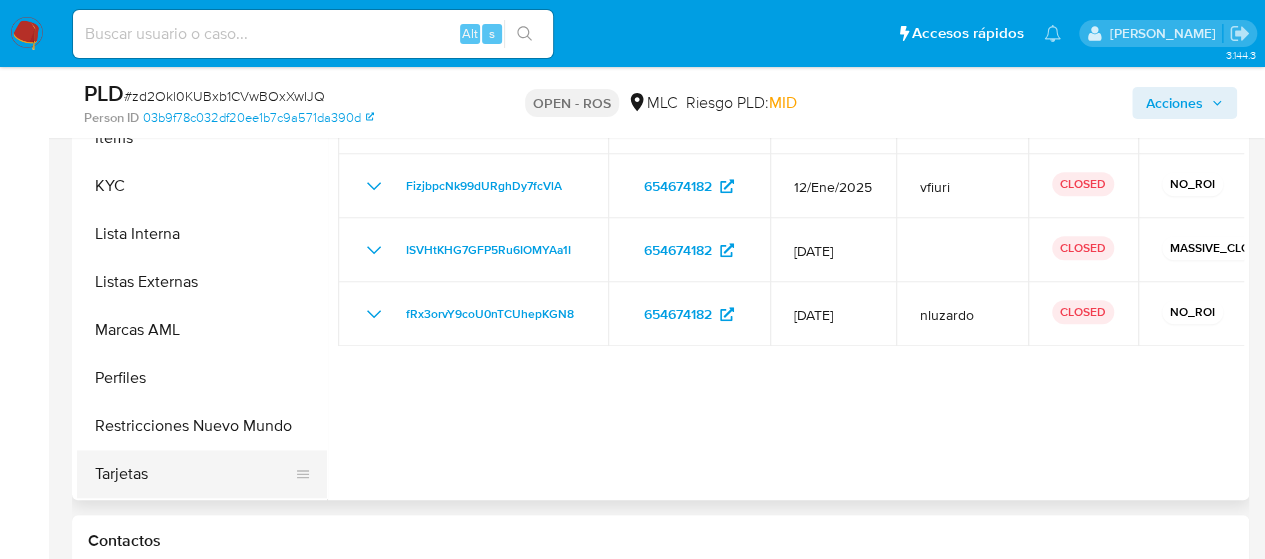 click on "Tarjetas" at bounding box center (194, 474) 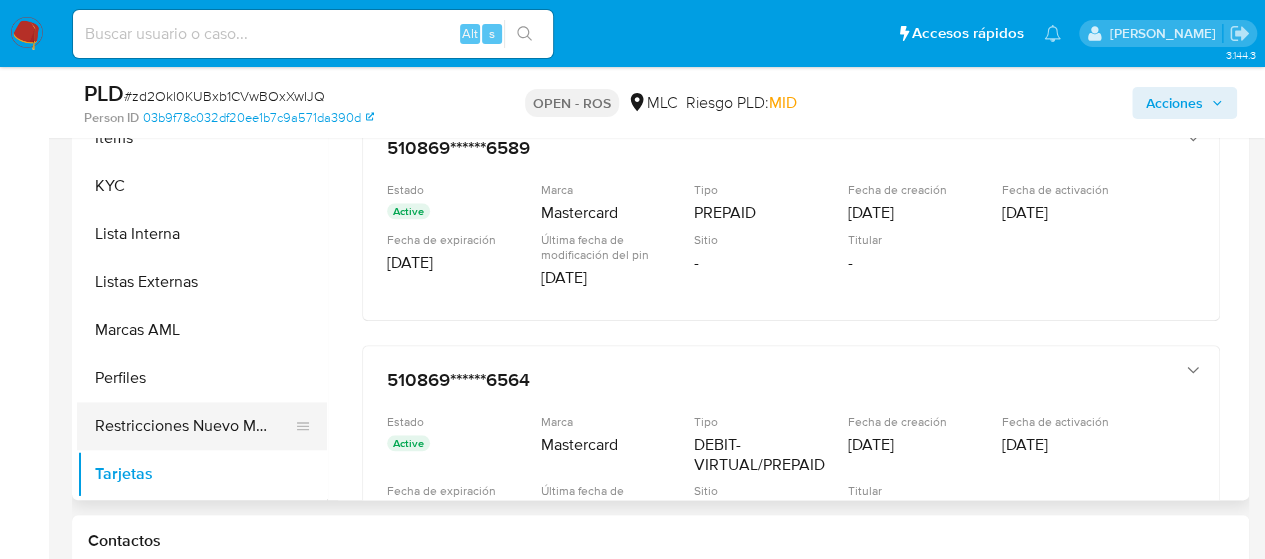click on "Restricciones Nuevo Mundo" at bounding box center (194, 426) 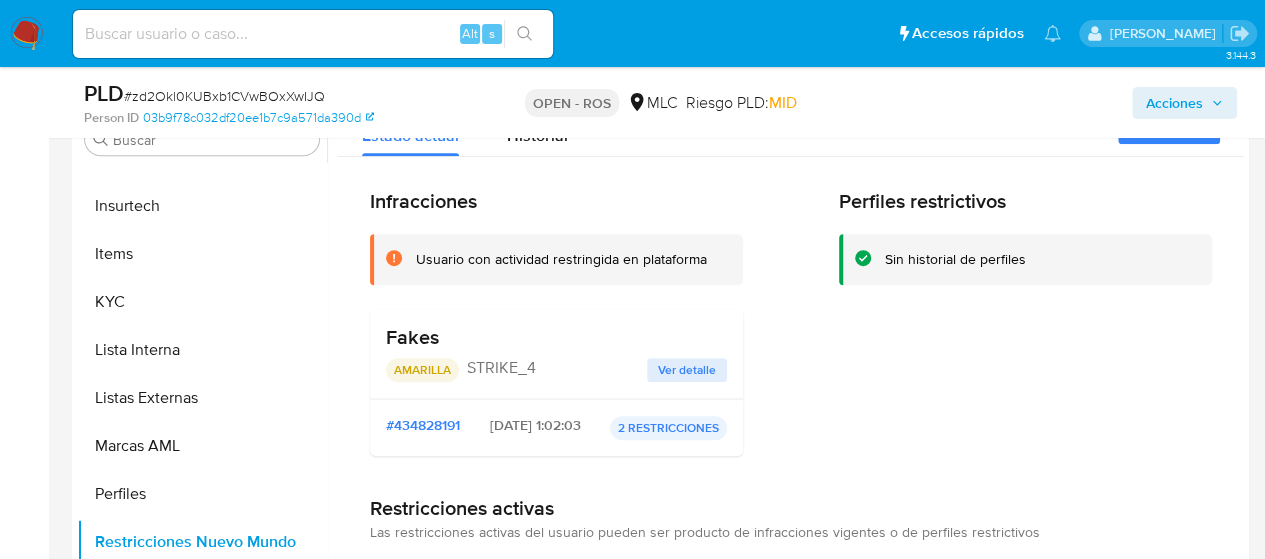 scroll, scrollTop: 565, scrollLeft: 0, axis: vertical 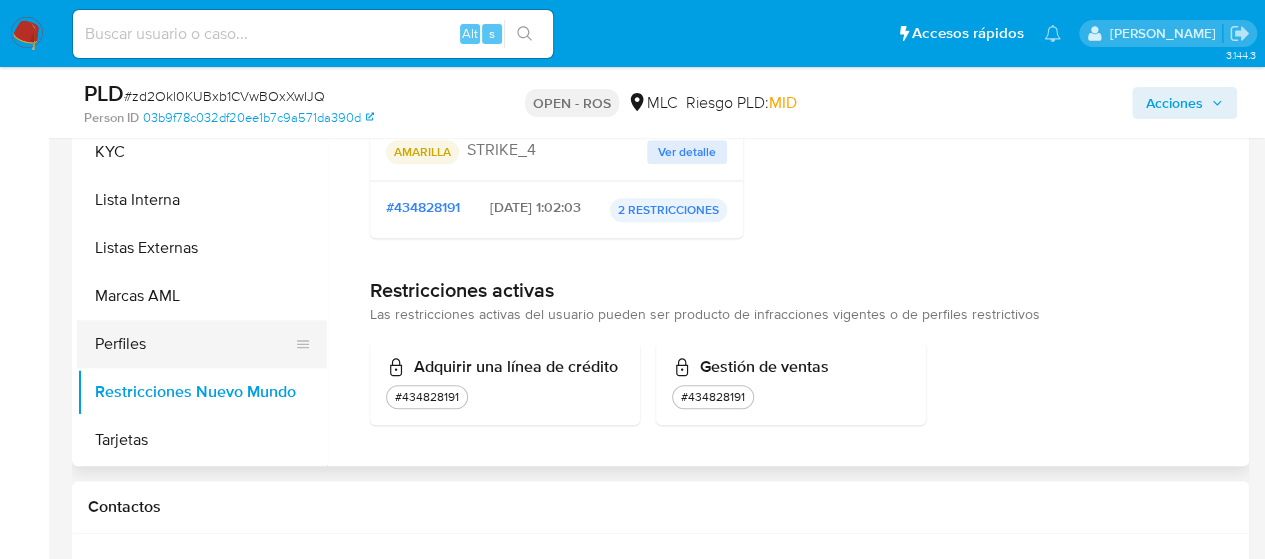 click on "Perfiles" at bounding box center [194, 344] 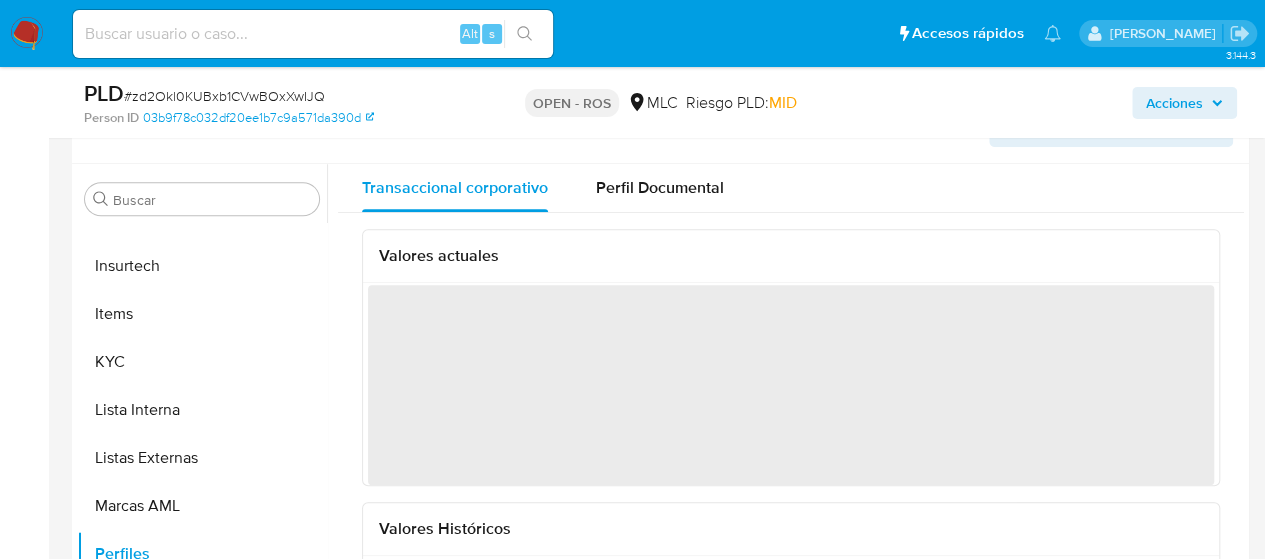 scroll, scrollTop: 486, scrollLeft: 0, axis: vertical 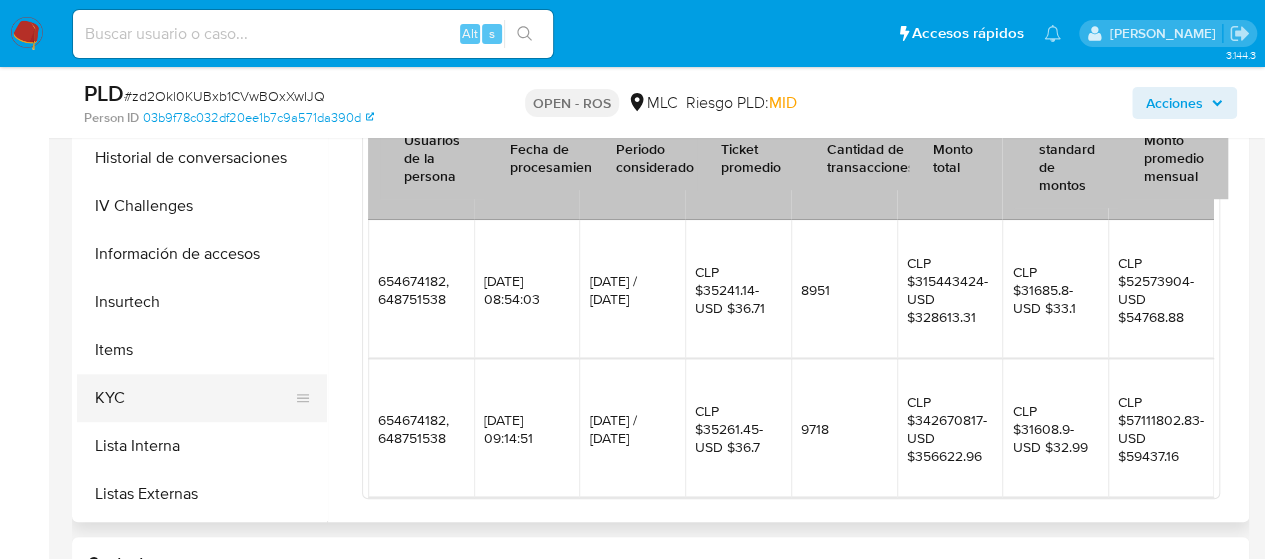 click on "KYC" at bounding box center [194, 398] 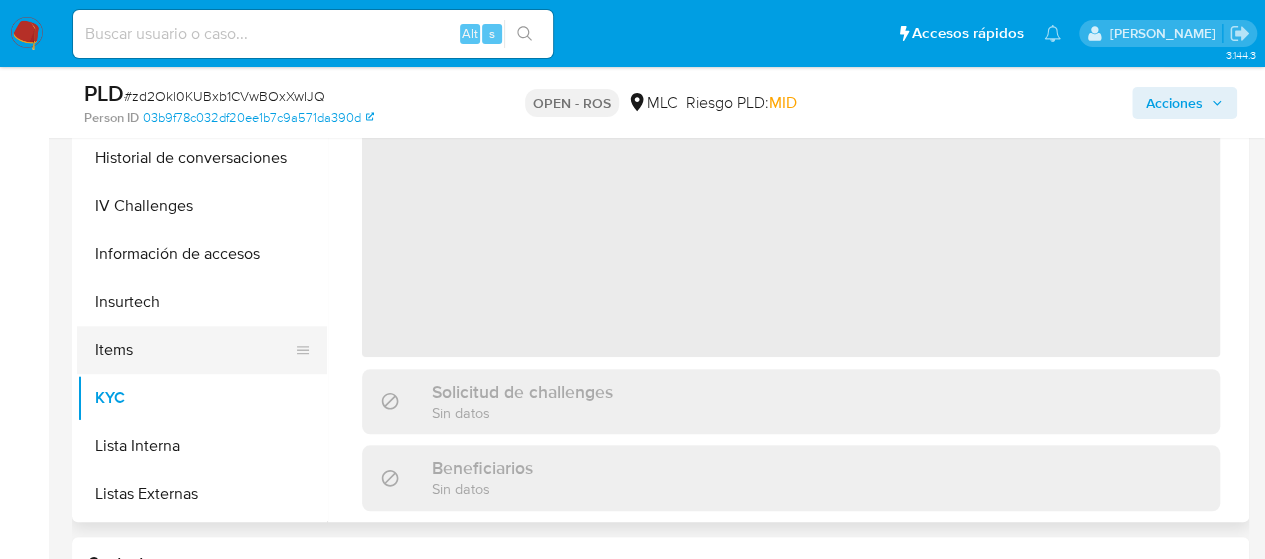 click on "Items" at bounding box center (194, 350) 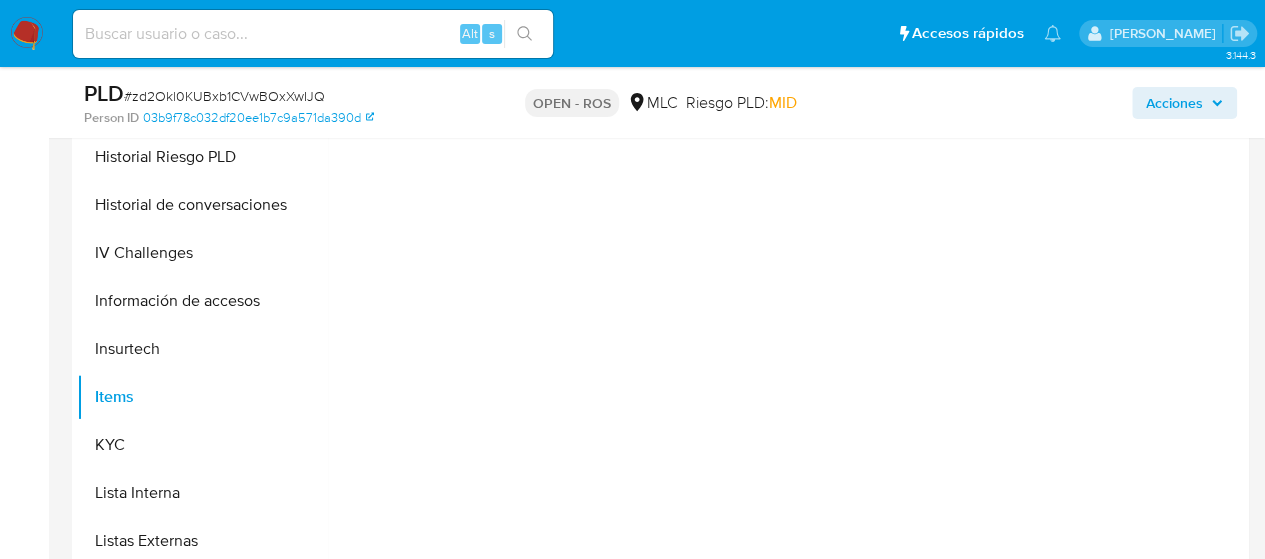 scroll, scrollTop: 584, scrollLeft: 0, axis: vertical 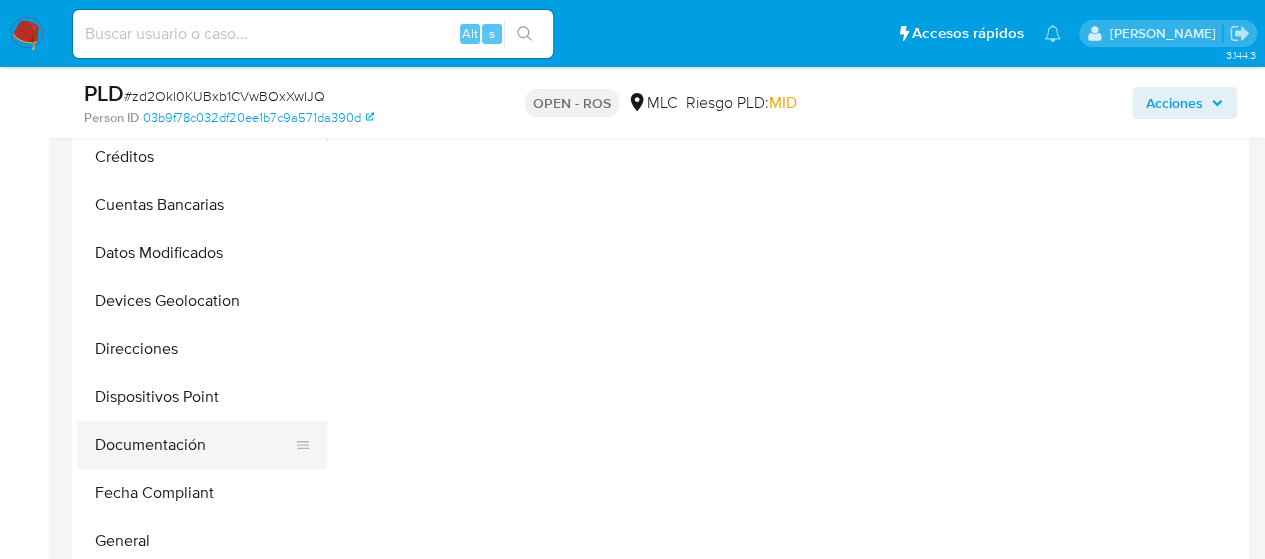 click on "Documentación" at bounding box center (194, 445) 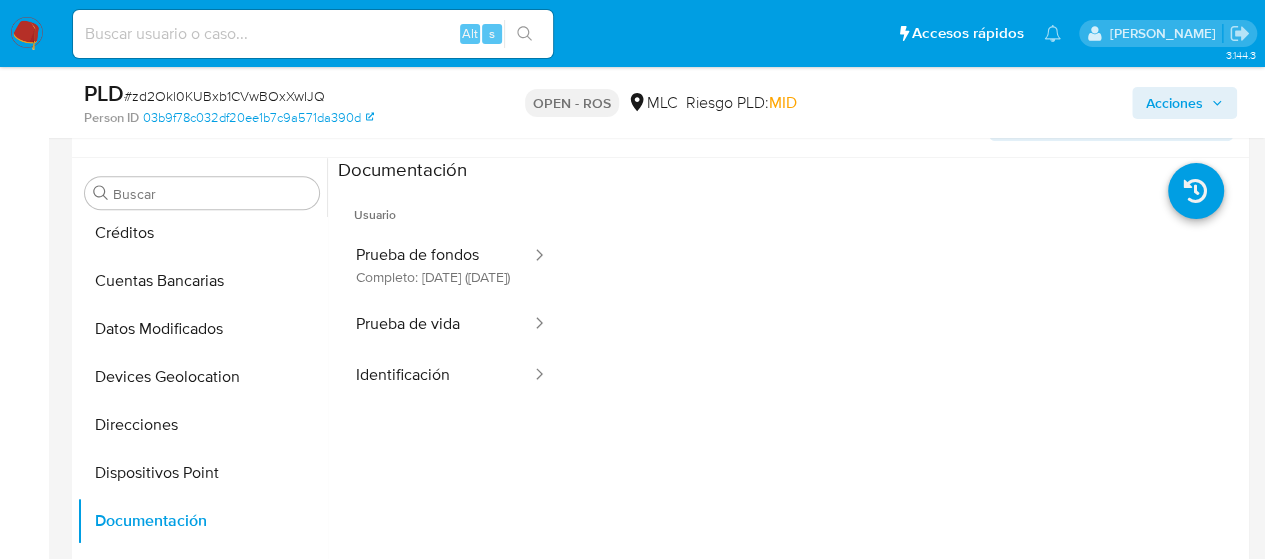 scroll, scrollTop: 505, scrollLeft: 0, axis: vertical 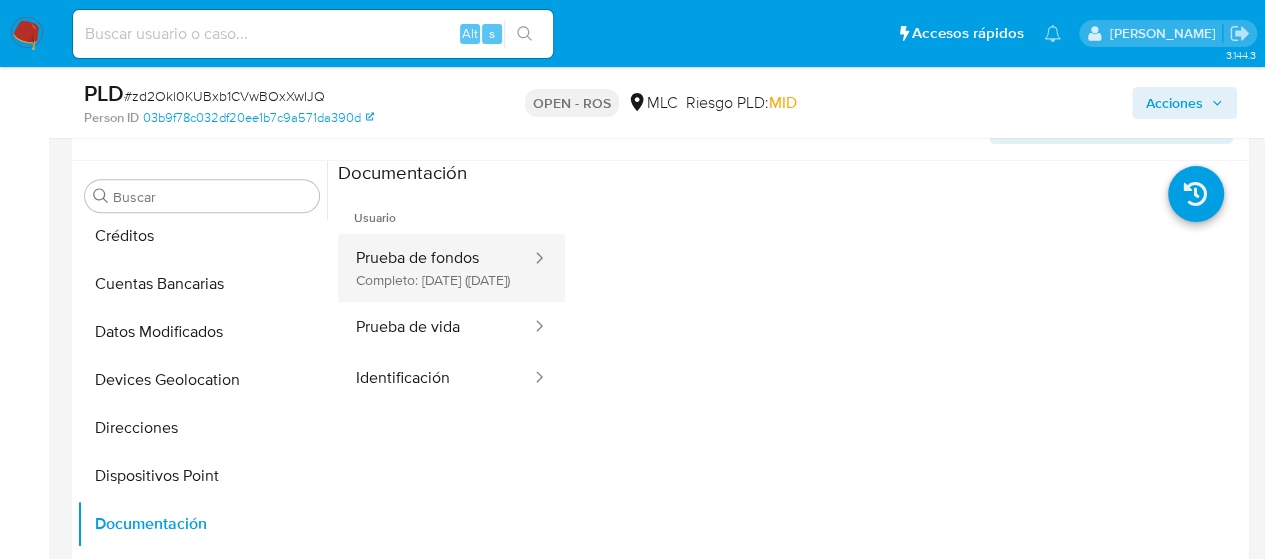 click on "Prueba de fondos Completo: 01/04/2023 (hace 2 años)" at bounding box center [435, 268] 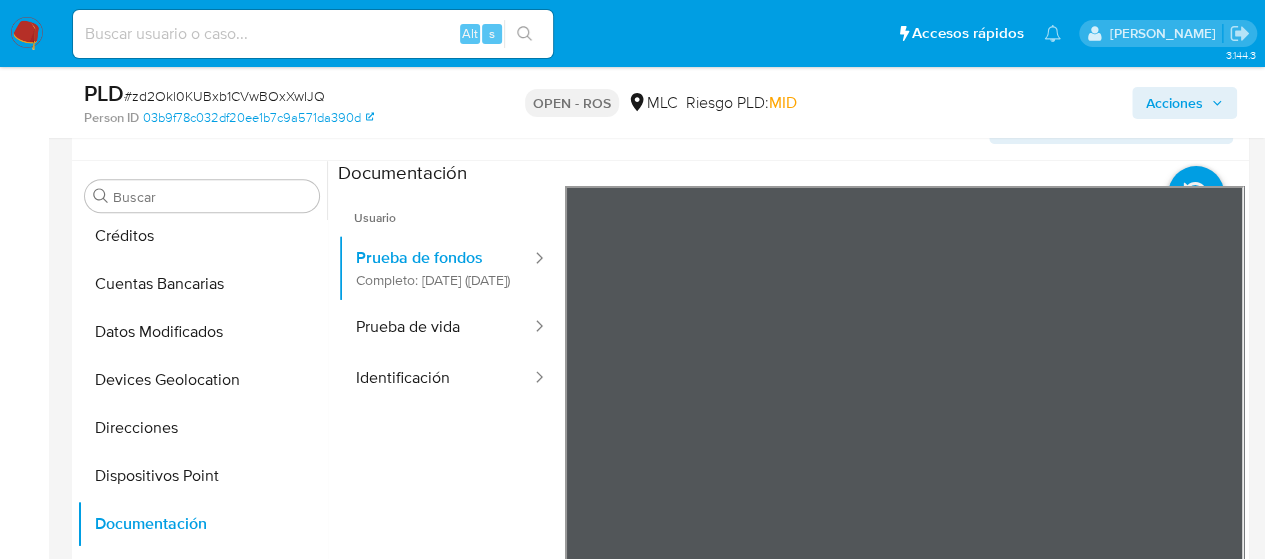 scroll, scrollTop: 0, scrollLeft: 0, axis: both 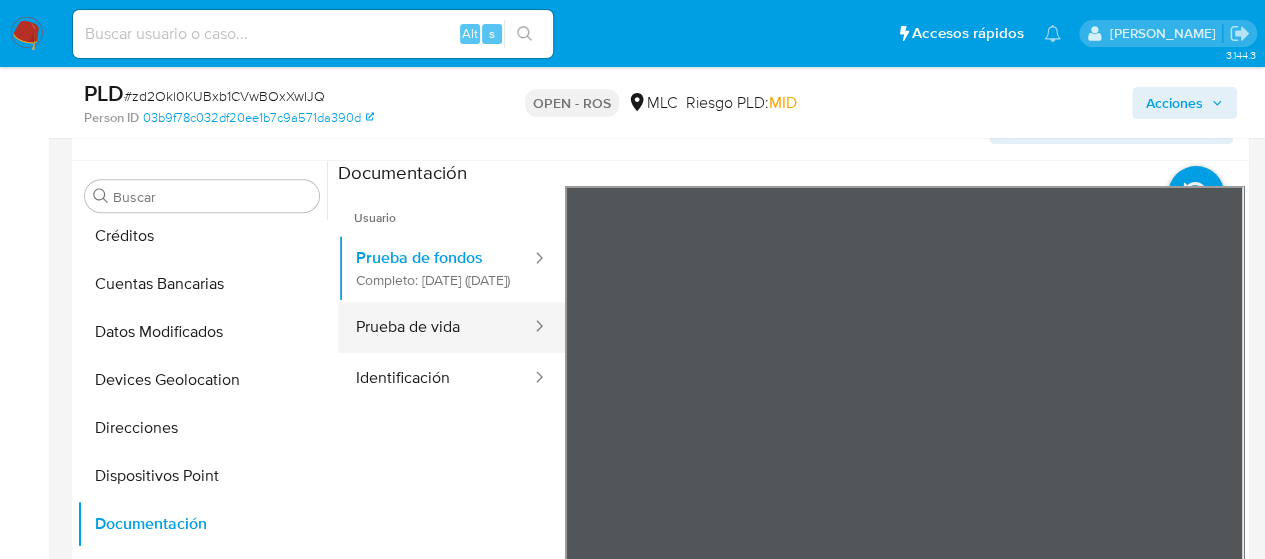 click on "Prueba de vida" at bounding box center (435, 327) 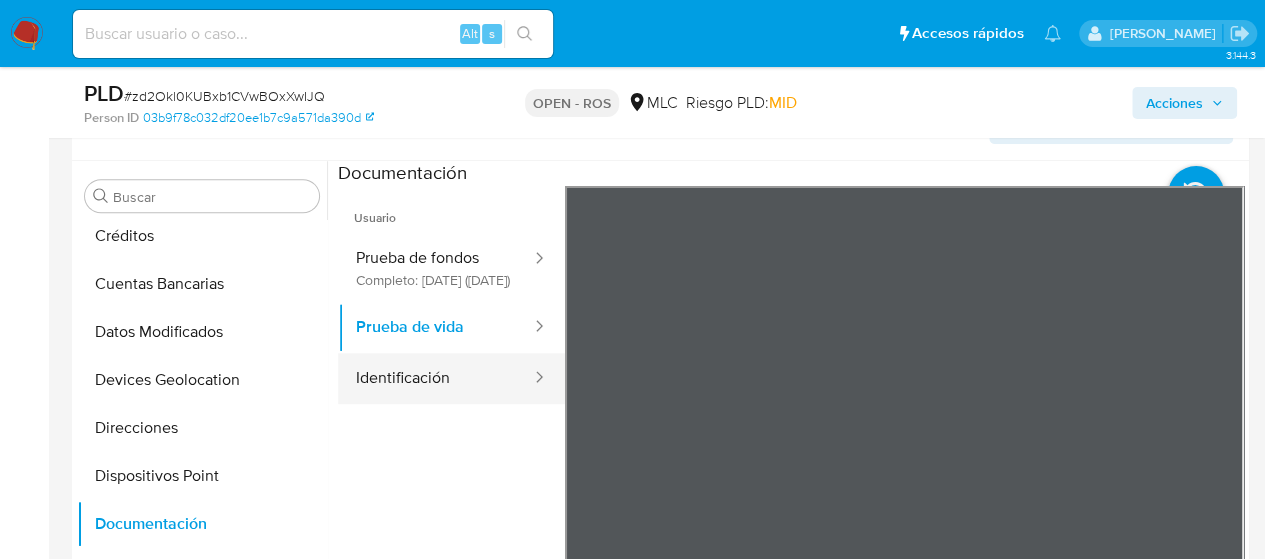 click on "Identificación" at bounding box center (435, 378) 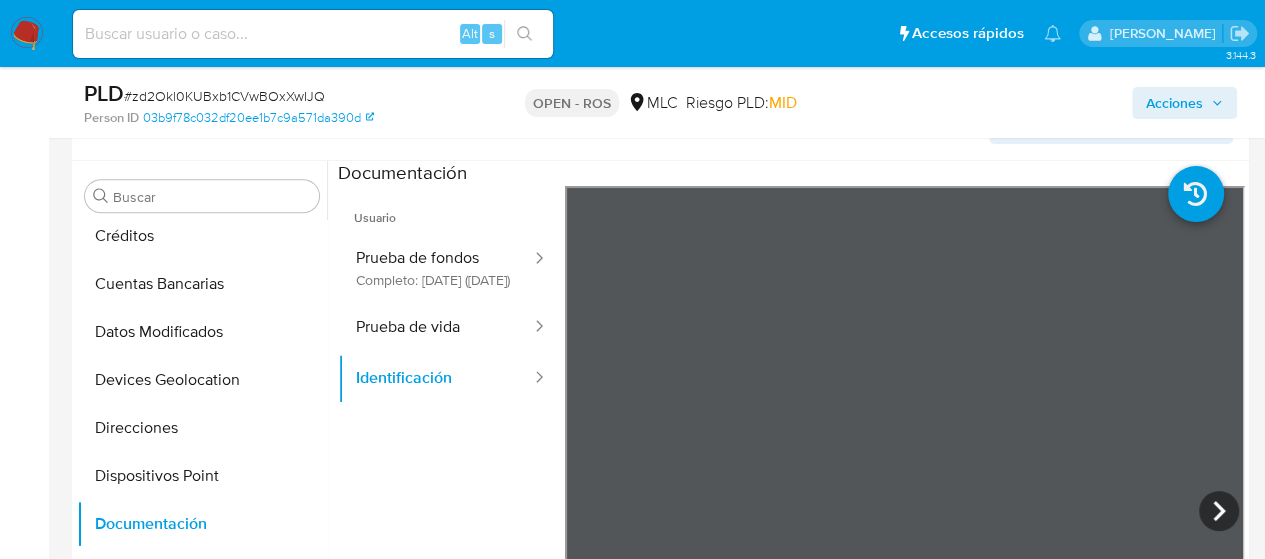scroll, scrollTop: 632, scrollLeft: 0, axis: vertical 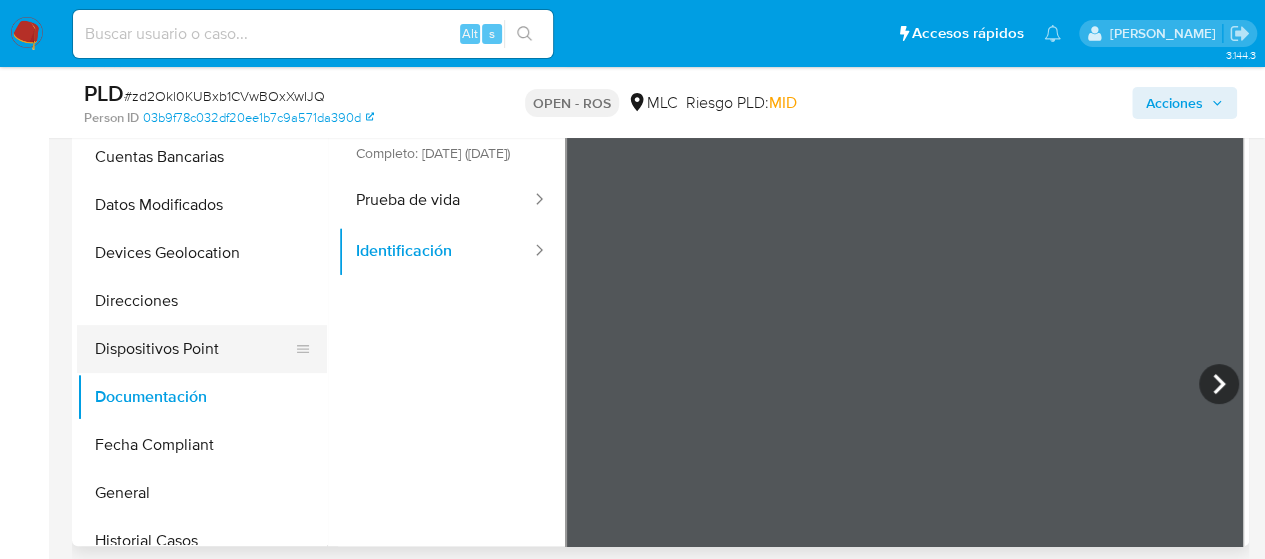 click on "Dispositivos Point" at bounding box center (194, 349) 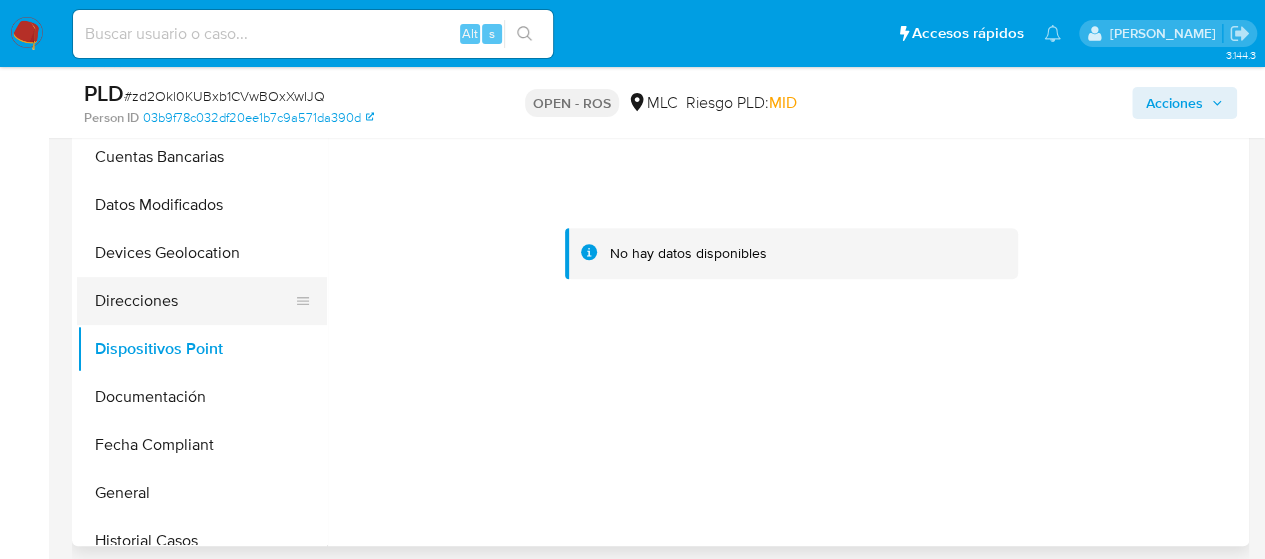 click on "Direcciones" at bounding box center (194, 301) 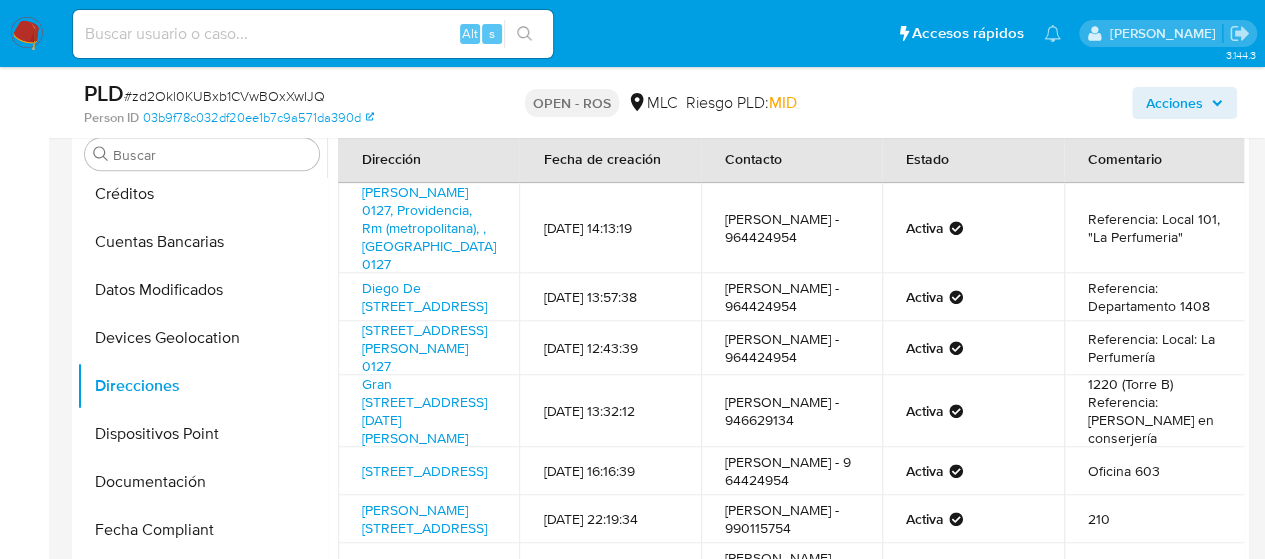 scroll, scrollTop: 546, scrollLeft: 0, axis: vertical 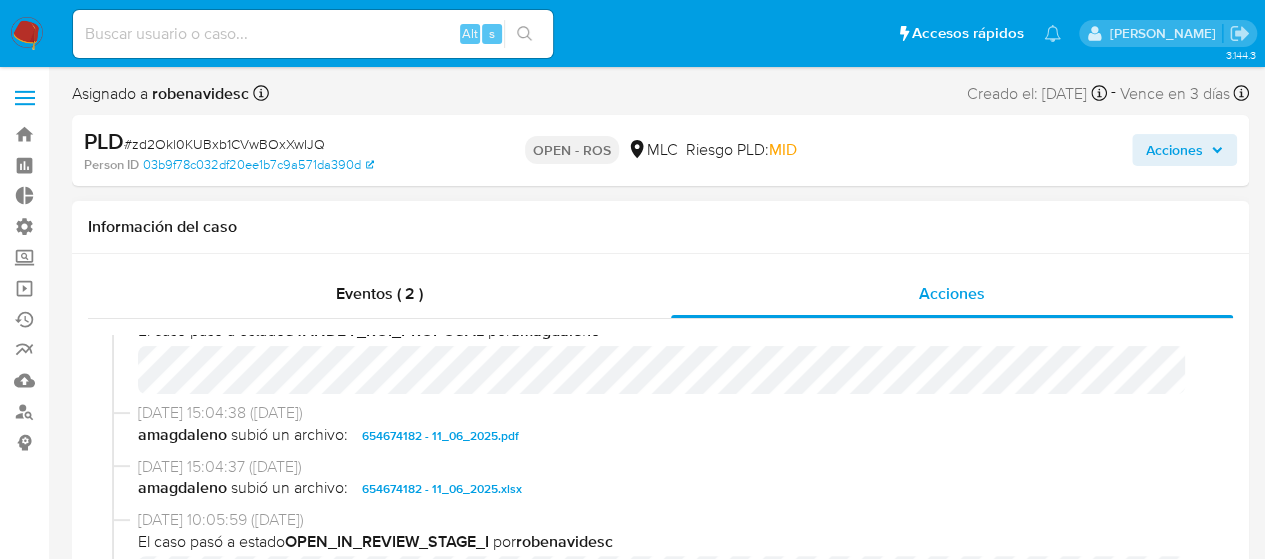click on "654674182 - 11_06_2025.pdf" at bounding box center [440, 436] 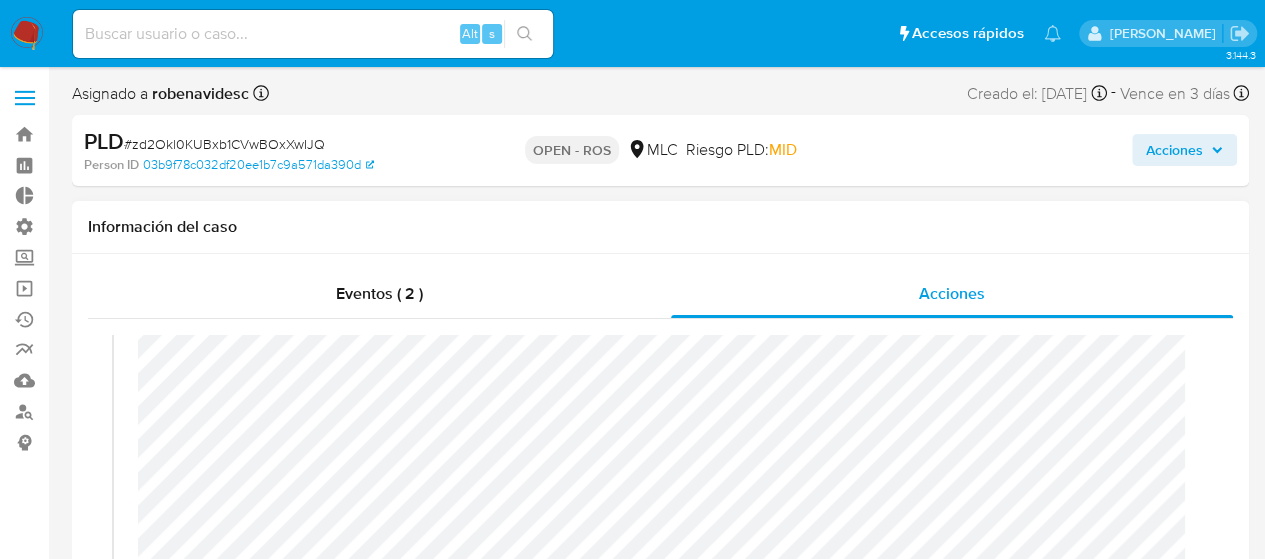 scroll, scrollTop: 0, scrollLeft: 0, axis: both 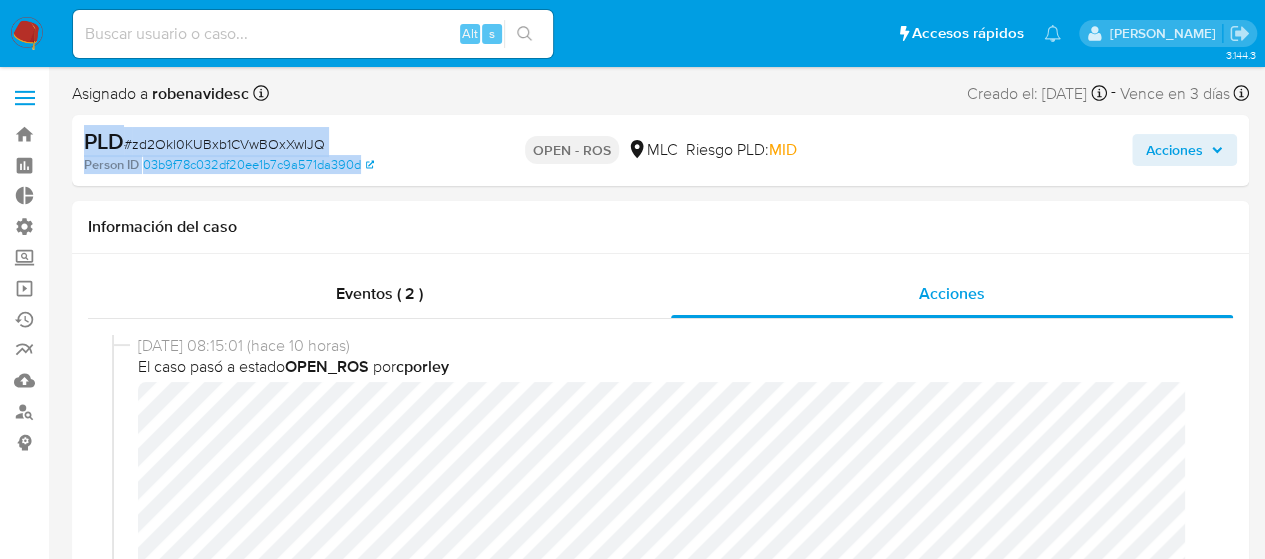 drag, startPoint x: 386, startPoint y: 159, endPoint x: 86, endPoint y: 134, distance: 301.03986 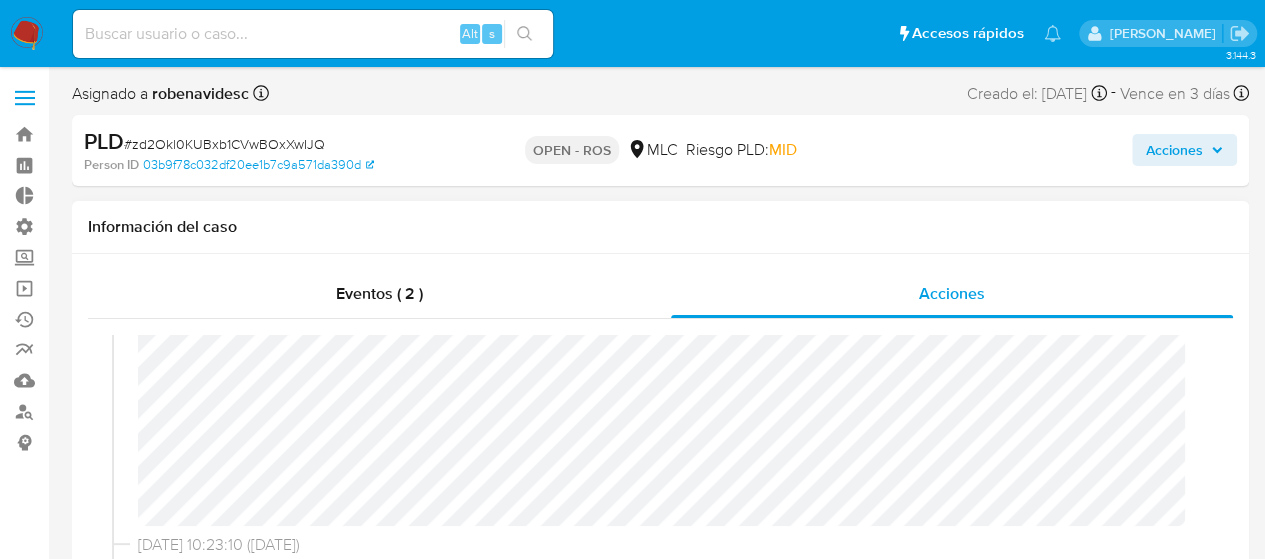 scroll, scrollTop: 206, scrollLeft: 0, axis: vertical 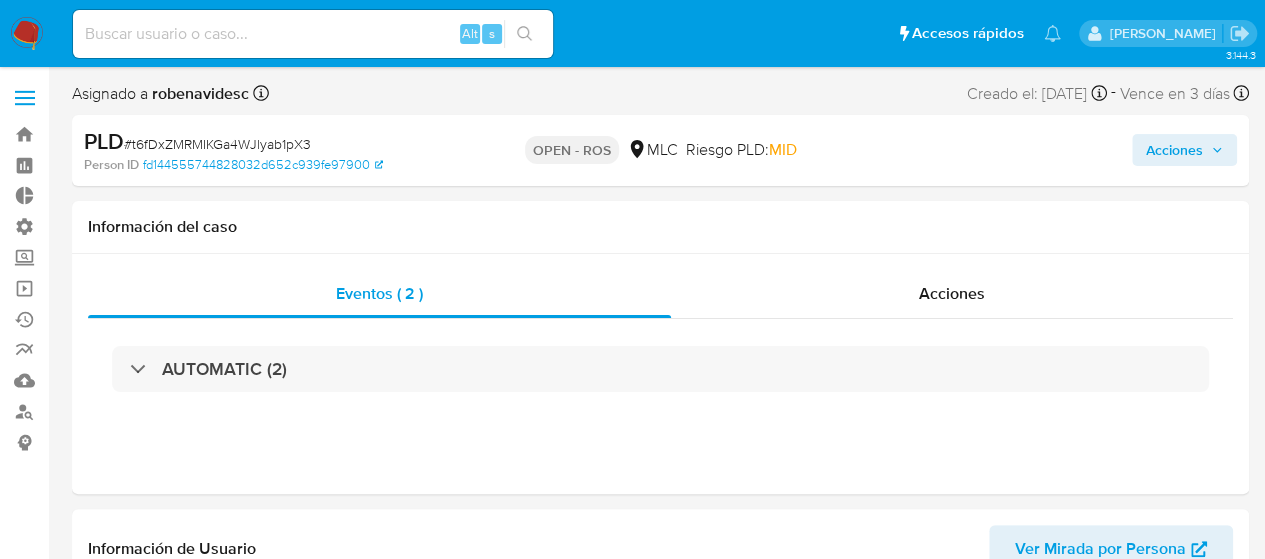 select on "10" 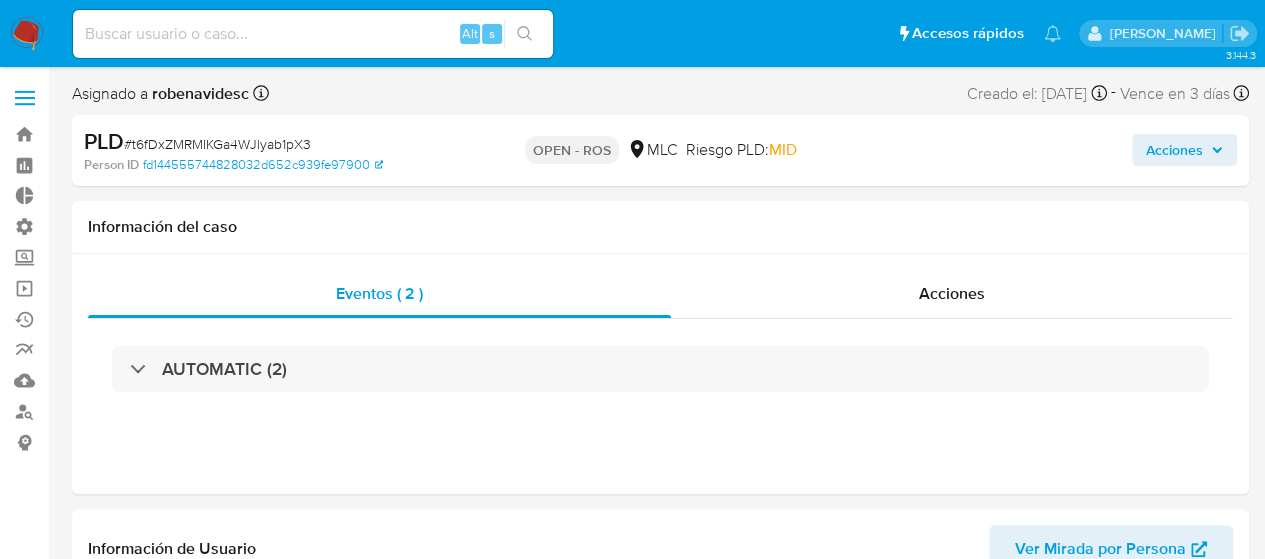 scroll, scrollTop: 797, scrollLeft: 0, axis: vertical 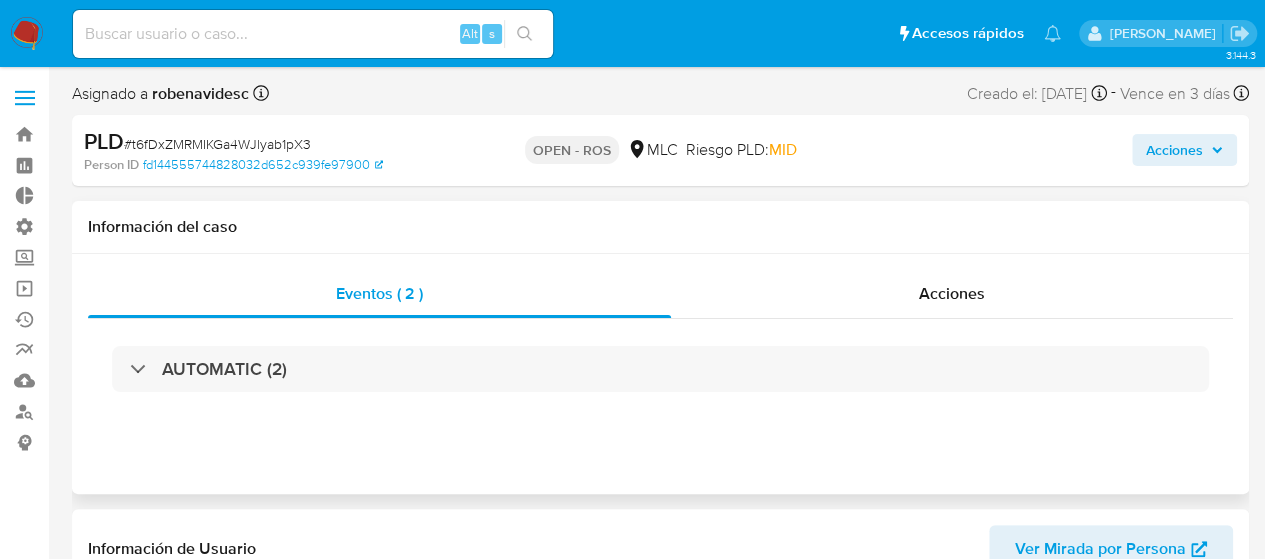 click on "AUTOMATIC (2)" at bounding box center [660, 369] 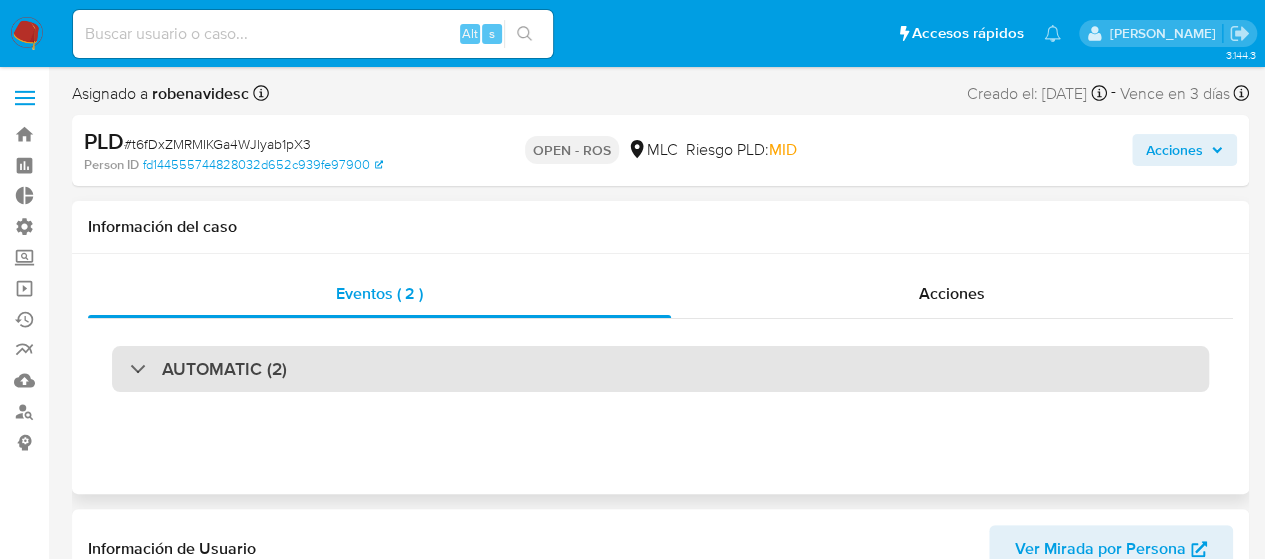 click on "AUTOMATIC (2)" at bounding box center (660, 369) 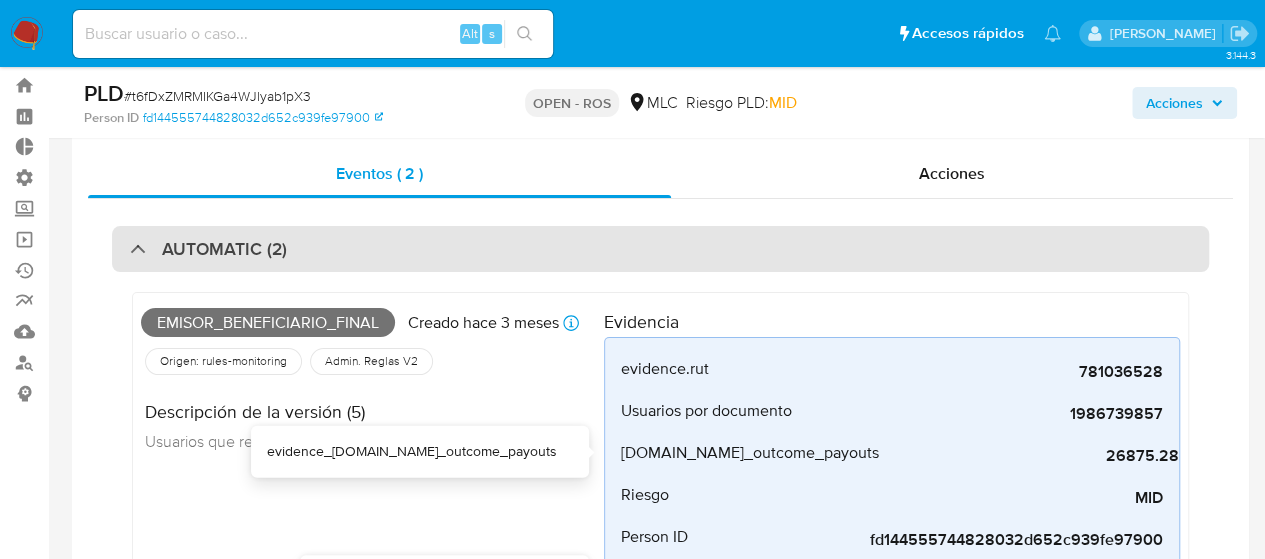 scroll, scrollTop: 0, scrollLeft: 0, axis: both 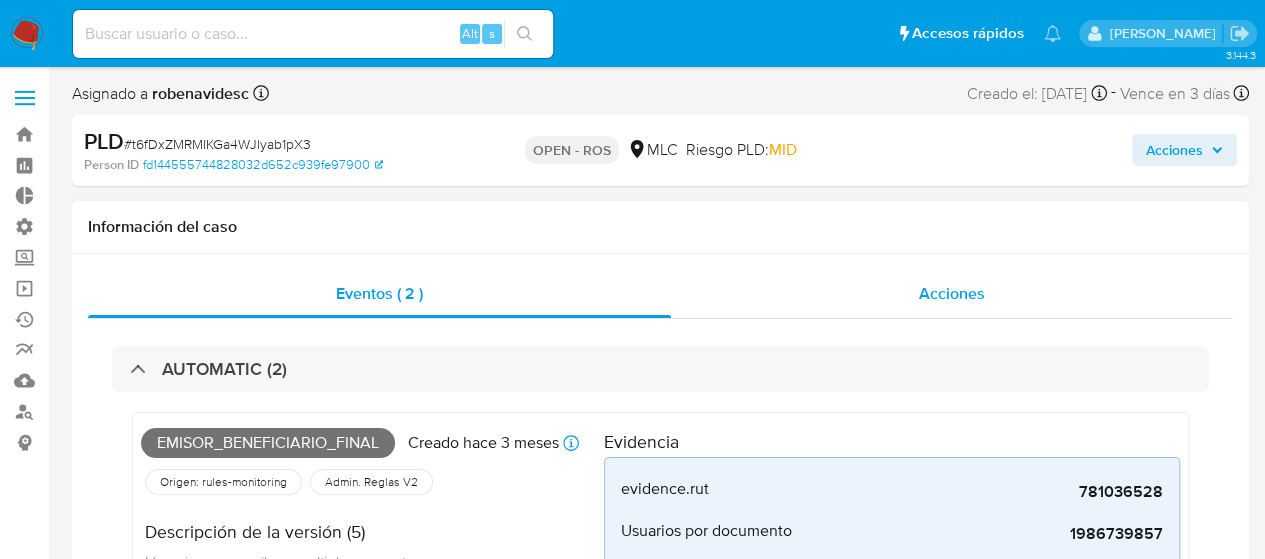 click on "Acciones" at bounding box center [952, 294] 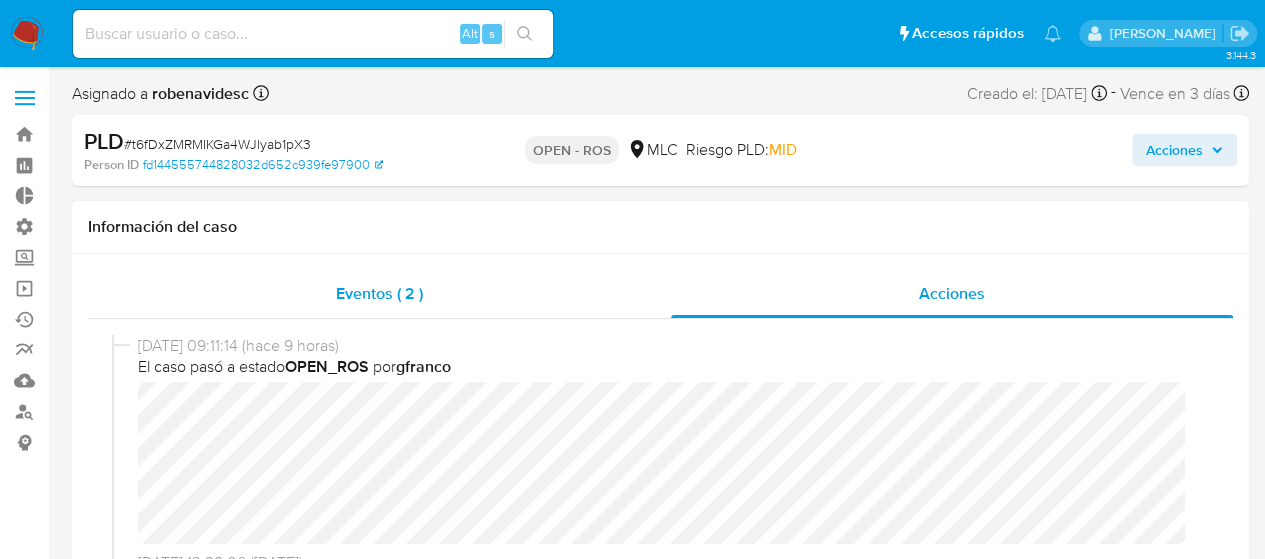 click on "Eventos ( 2 )" at bounding box center [379, 294] 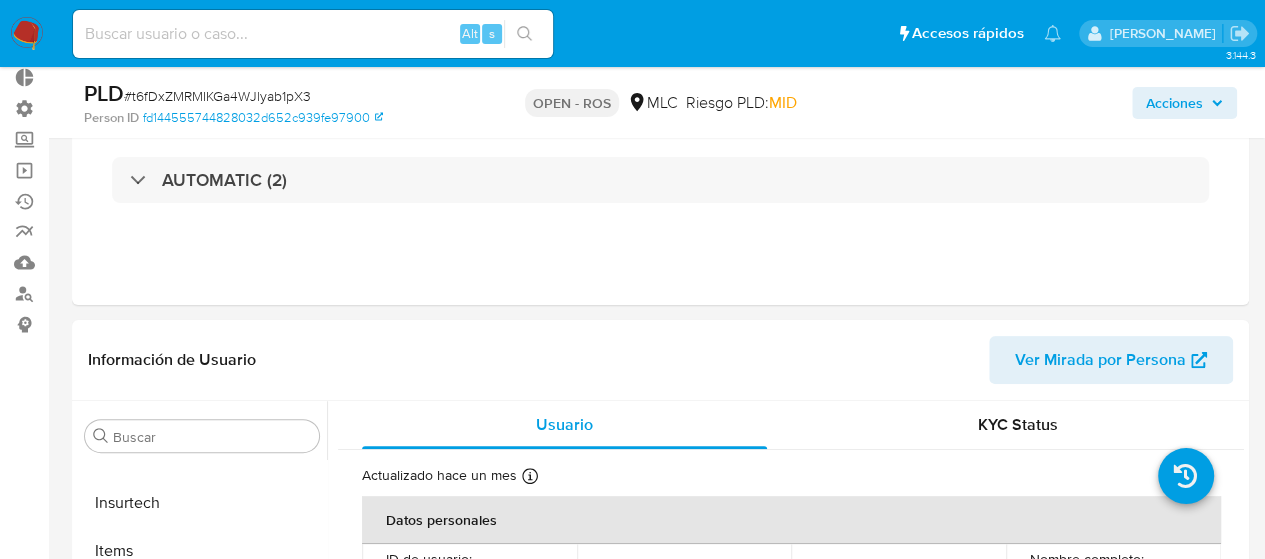scroll, scrollTop: 133, scrollLeft: 0, axis: vertical 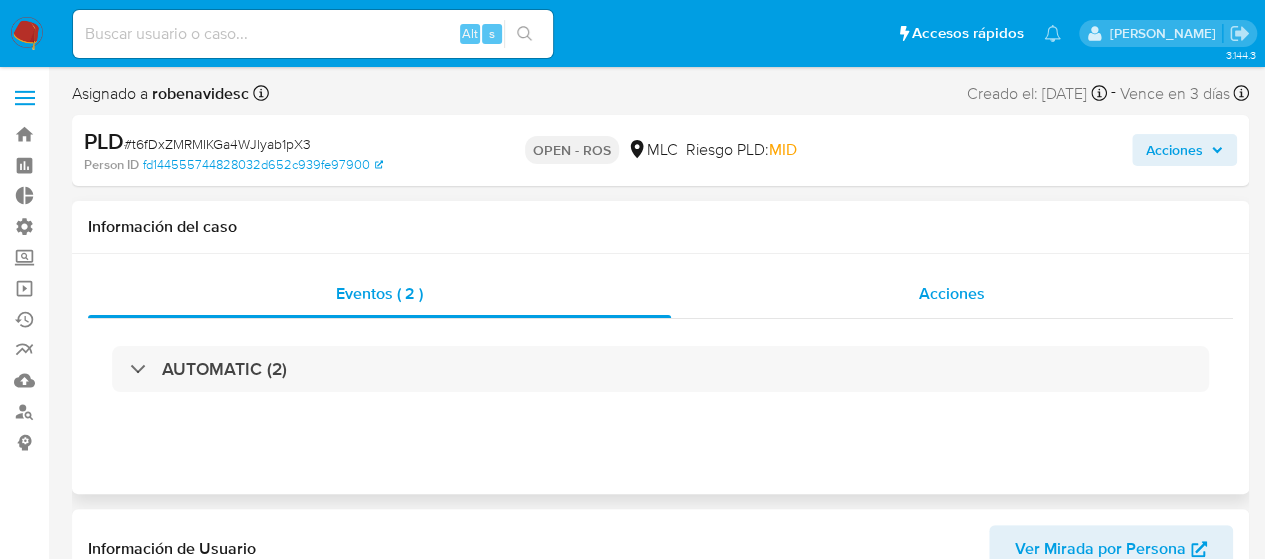 click on "Acciones" at bounding box center (952, 293) 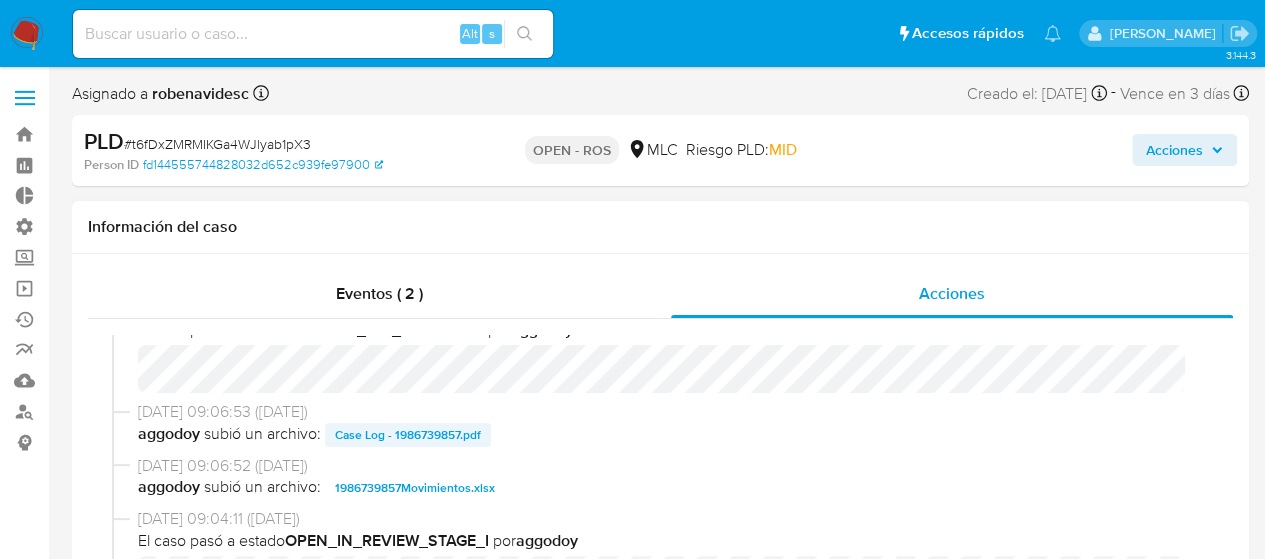 scroll, scrollTop: 410, scrollLeft: 0, axis: vertical 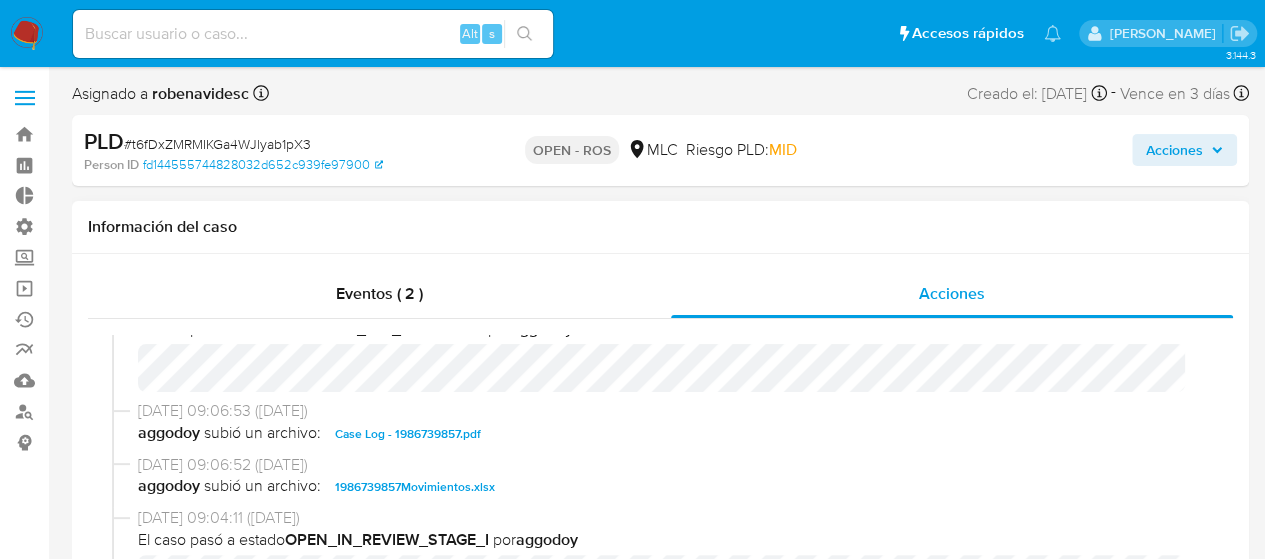 click on "Case Log - 1986739857.pdf" at bounding box center (408, 434) 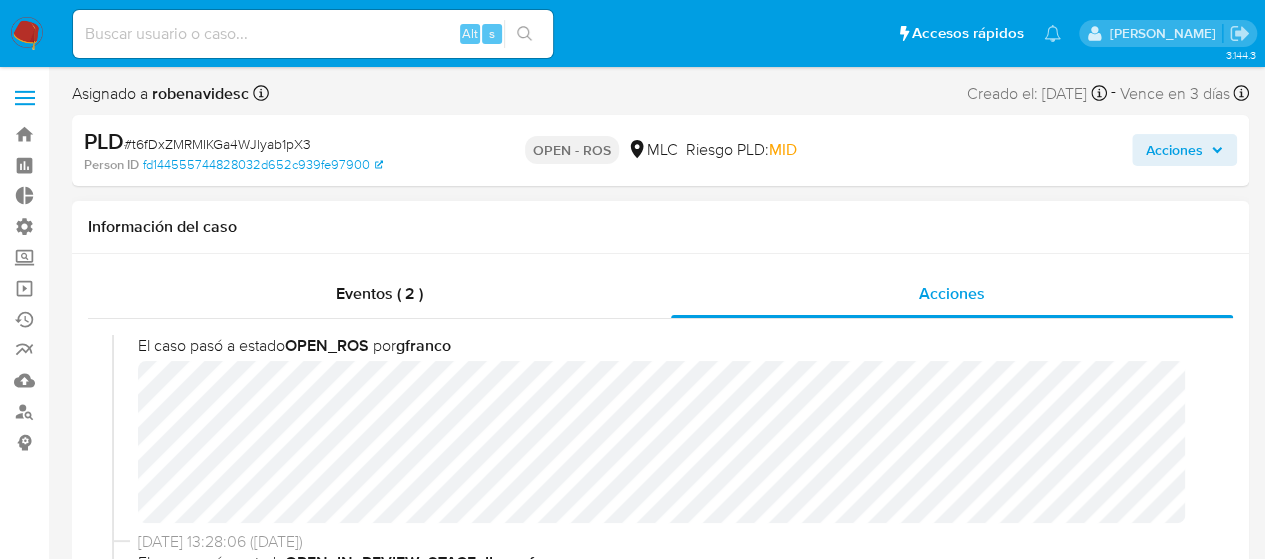 scroll, scrollTop: 20, scrollLeft: 0, axis: vertical 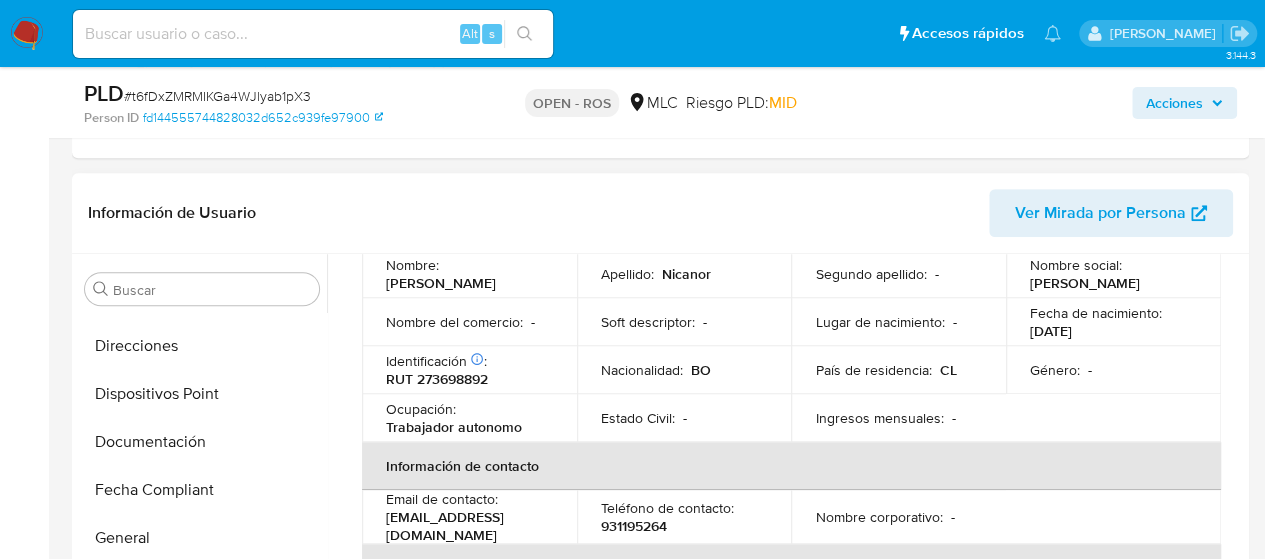 click on "Documentación" at bounding box center (202, 442) 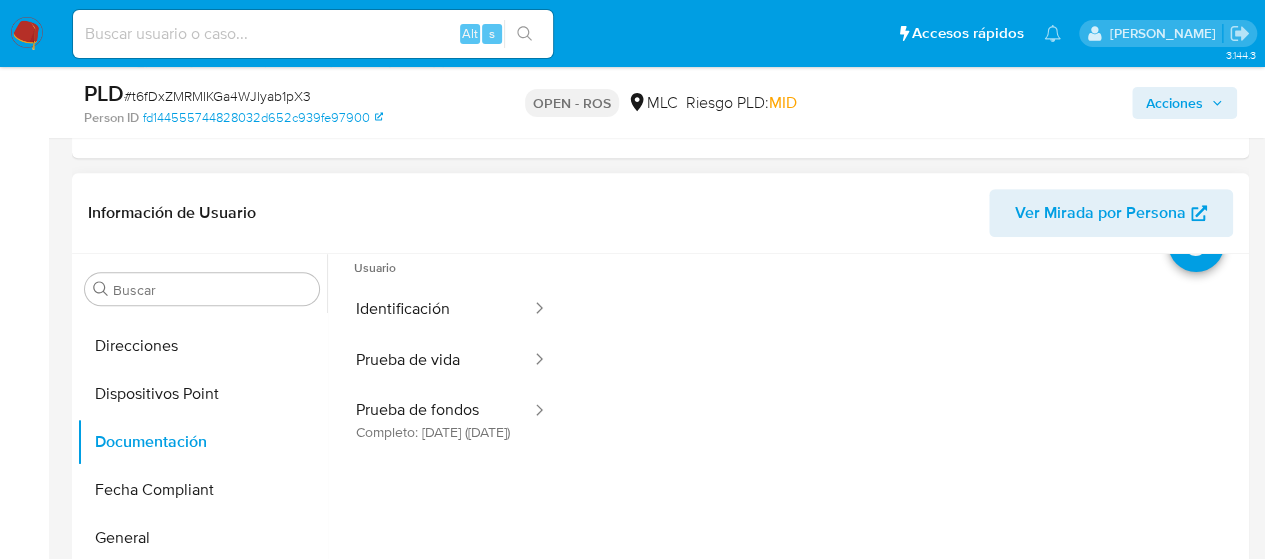 scroll, scrollTop: 44, scrollLeft: 0, axis: vertical 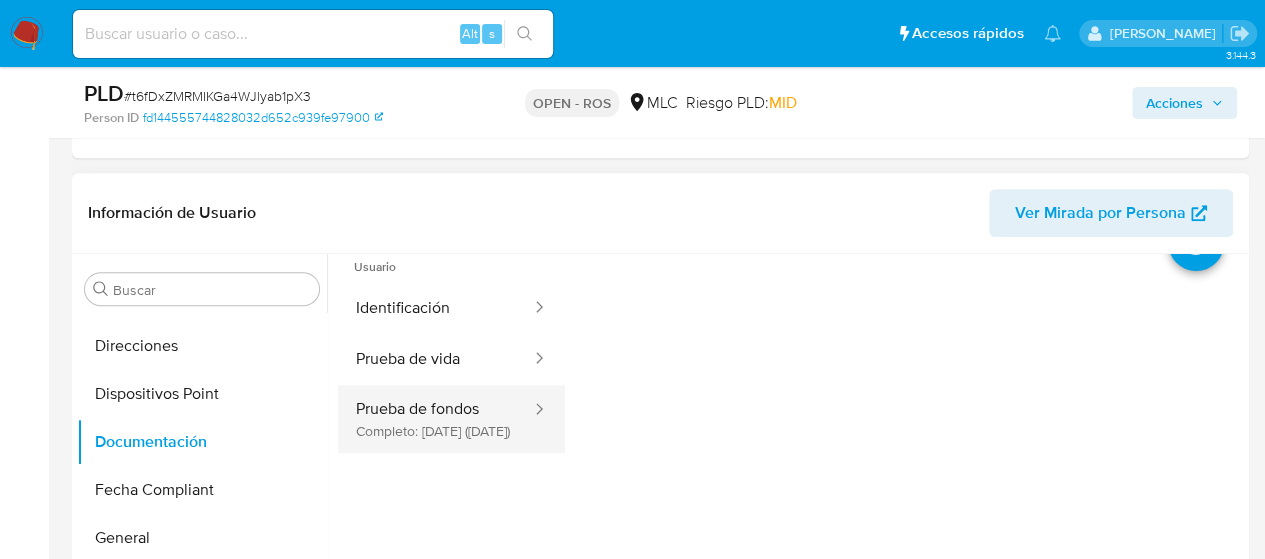 click on "Prueba de fondos Completo: 22/04/2025 (hace 2 meses)" at bounding box center [435, 419] 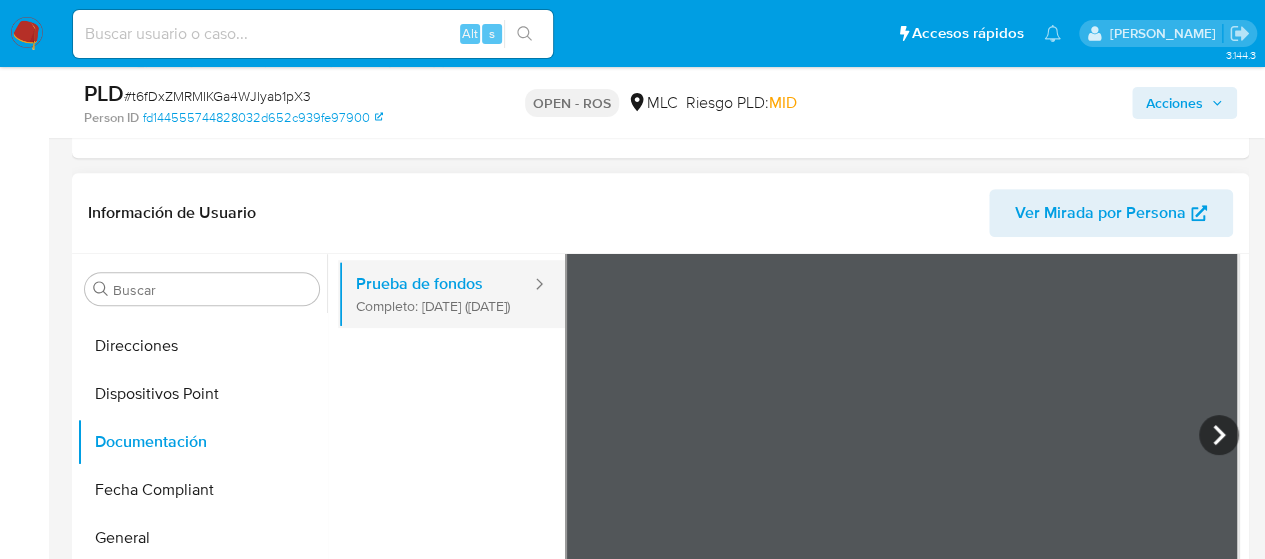 scroll, scrollTop: 174, scrollLeft: 0, axis: vertical 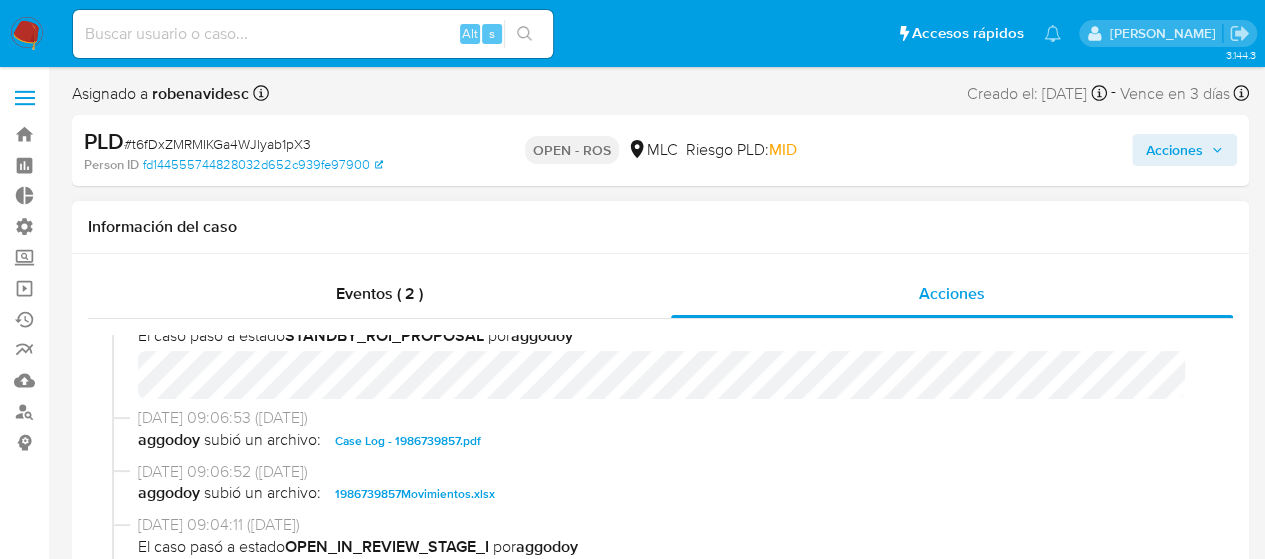 click on "Case Log - 1986739857.pdf" at bounding box center (408, 441) 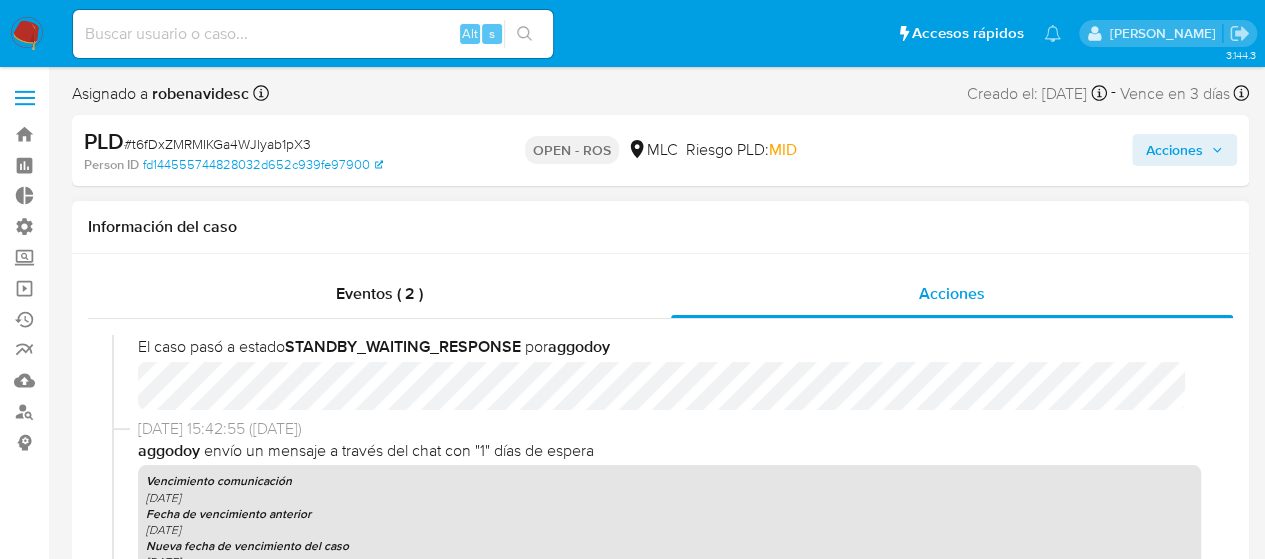 scroll, scrollTop: 1277, scrollLeft: 0, axis: vertical 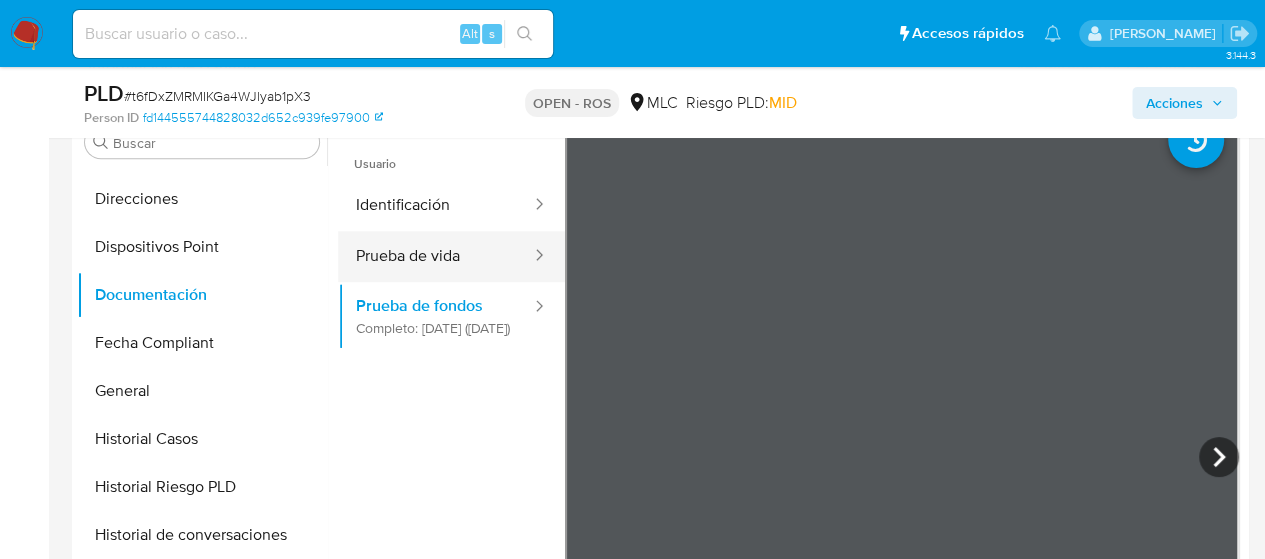 click on "Prueba de vida" at bounding box center (435, 256) 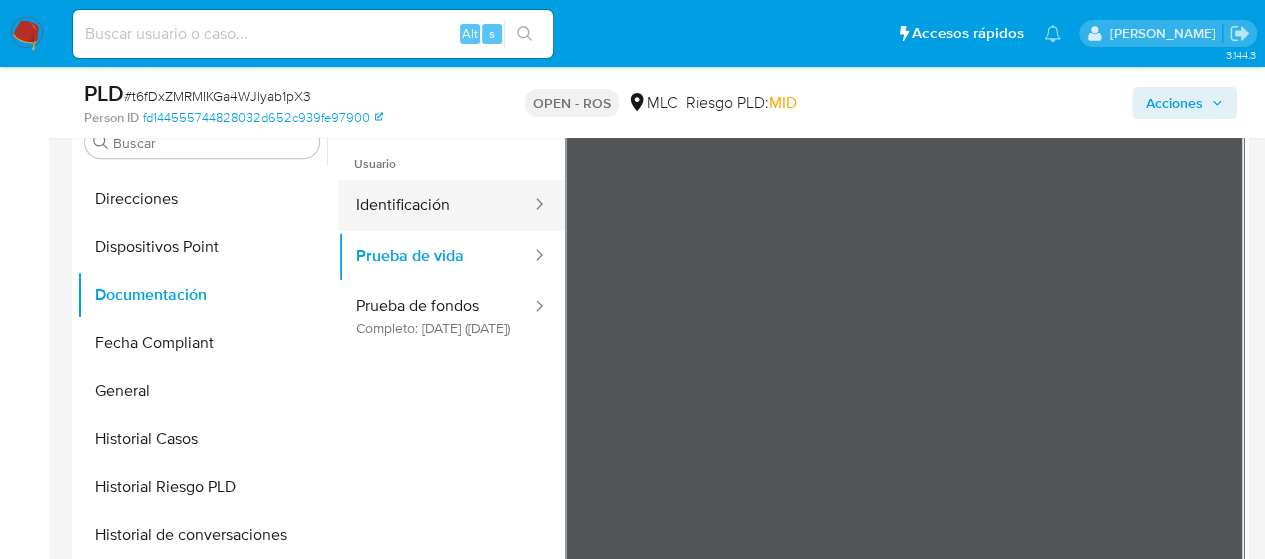 click on "Identificación" at bounding box center (435, 205) 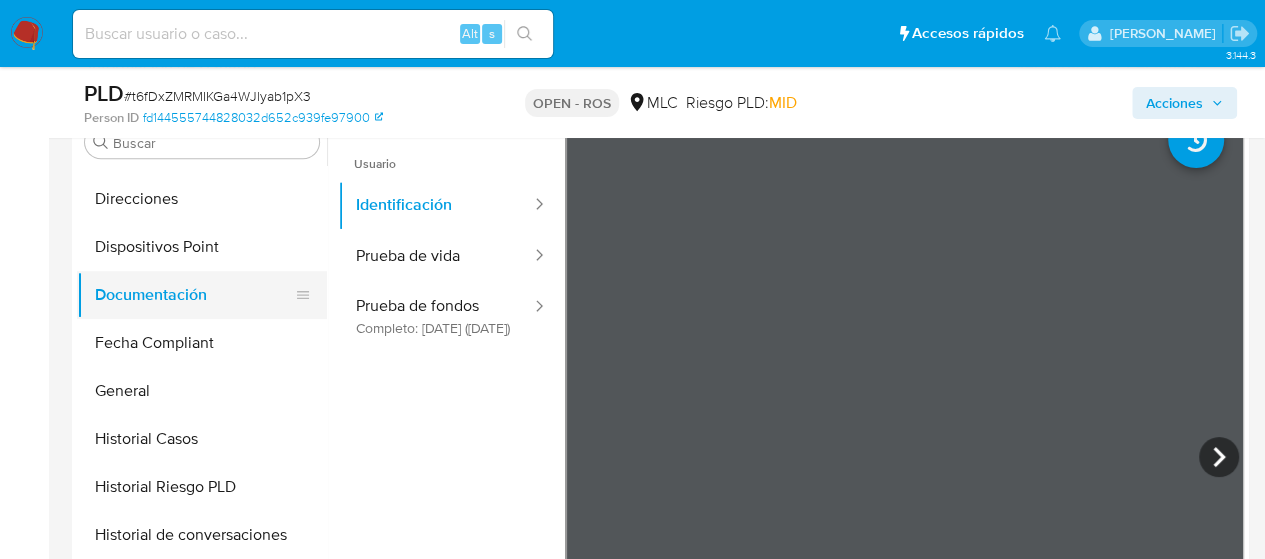 scroll, scrollTop: 0, scrollLeft: 0, axis: both 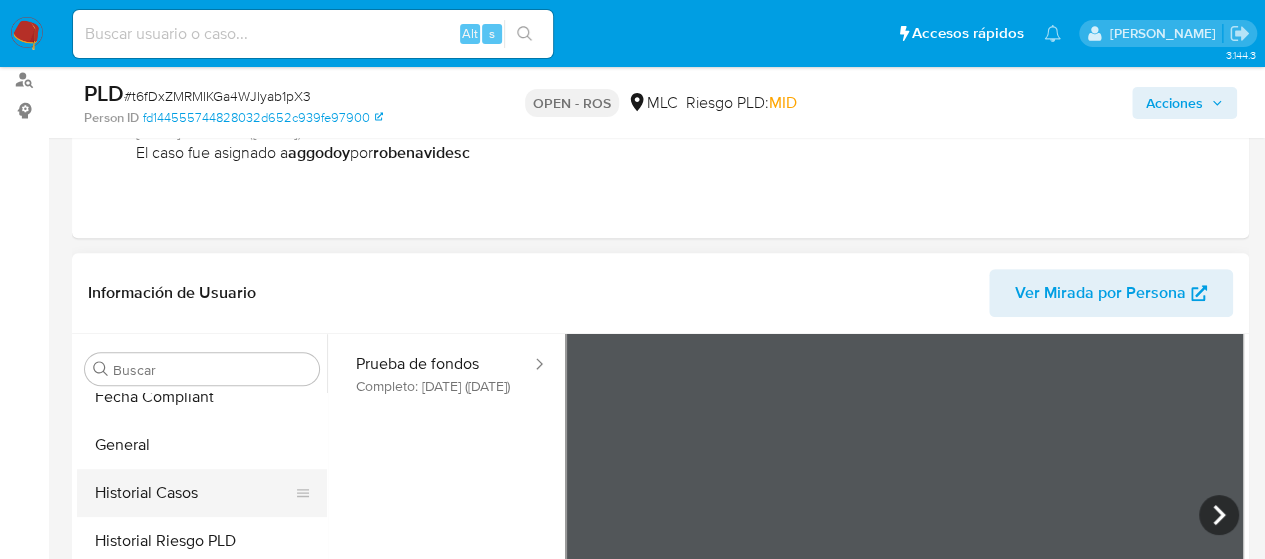 click on "Historial Casos" at bounding box center (194, 493) 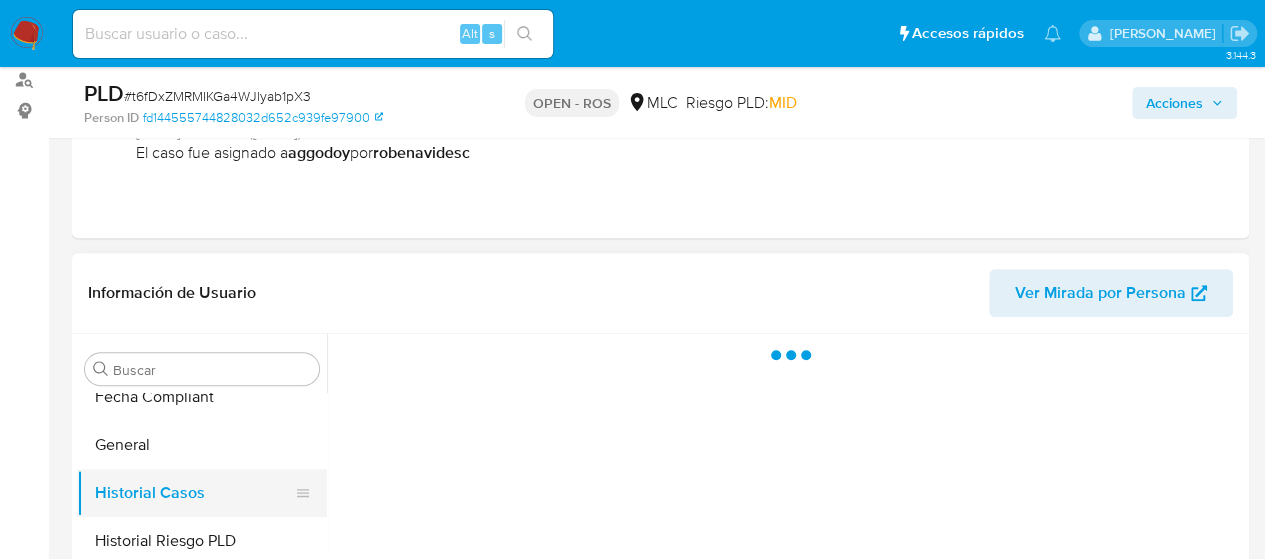 scroll, scrollTop: 0, scrollLeft: 0, axis: both 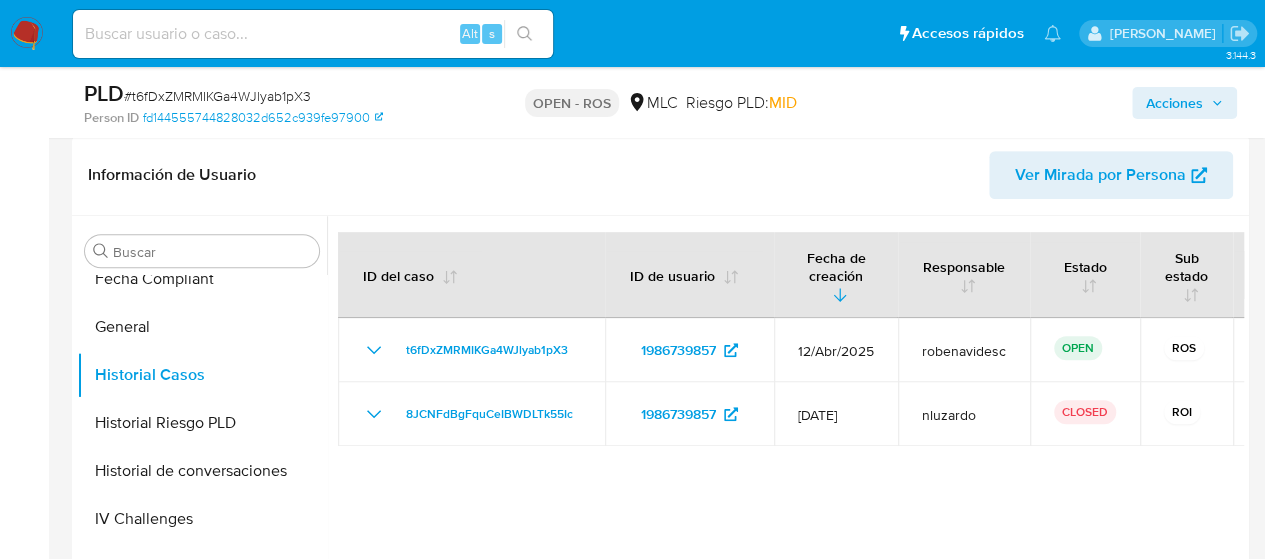 click at bounding box center [785, 472] 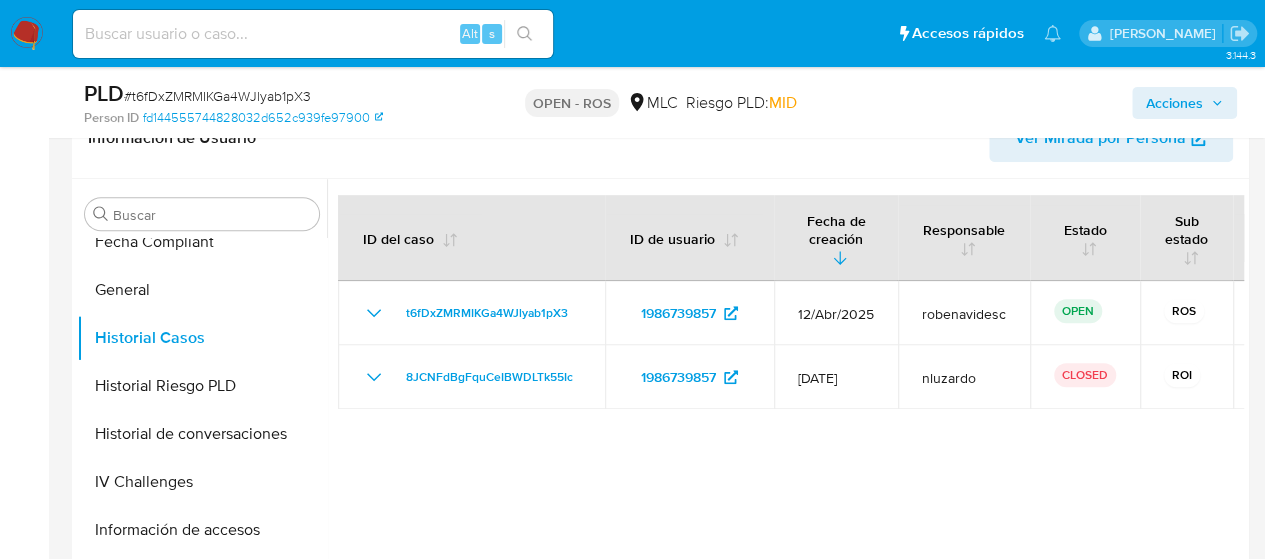 scroll, scrollTop: 492, scrollLeft: 0, axis: vertical 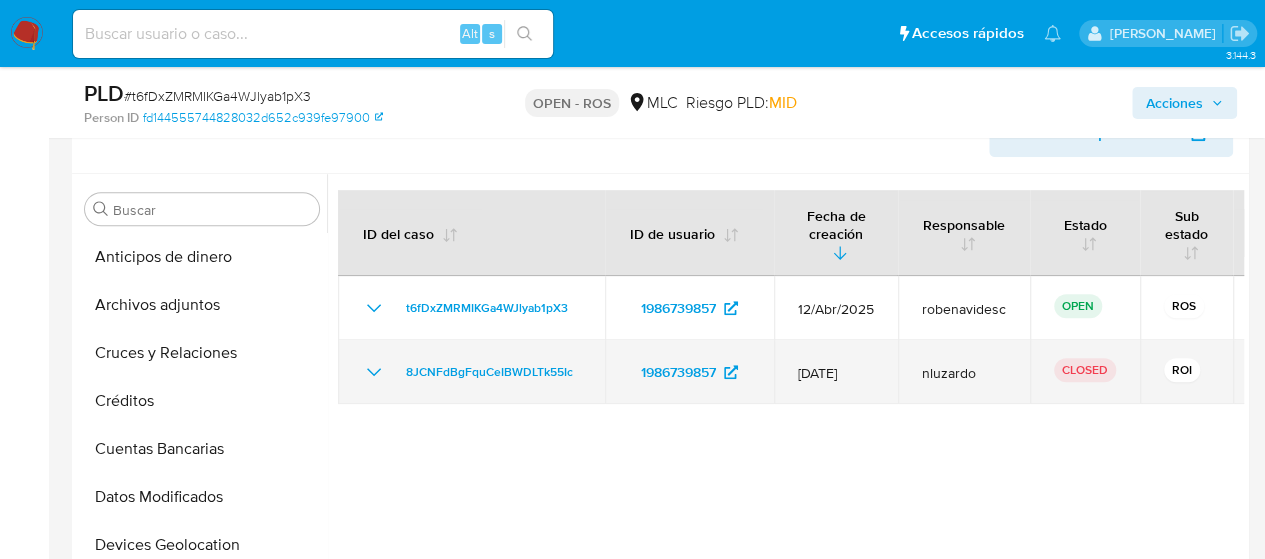 click on "8JCNFdBgFquCeIBWDLTk55Ic" at bounding box center [471, 372] 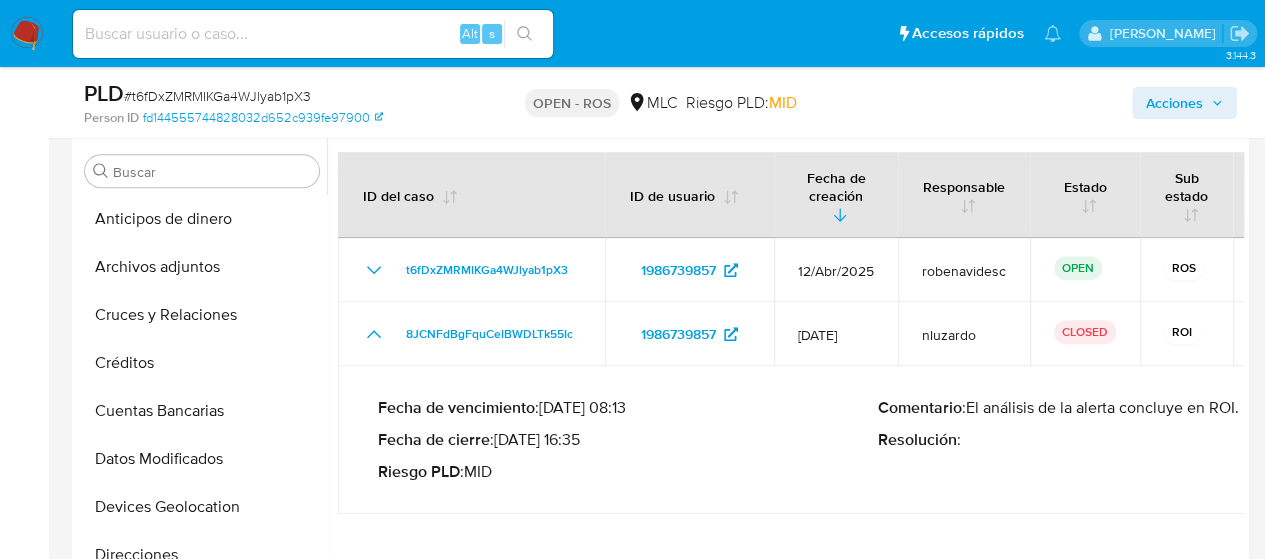 scroll, scrollTop: 529, scrollLeft: 0, axis: vertical 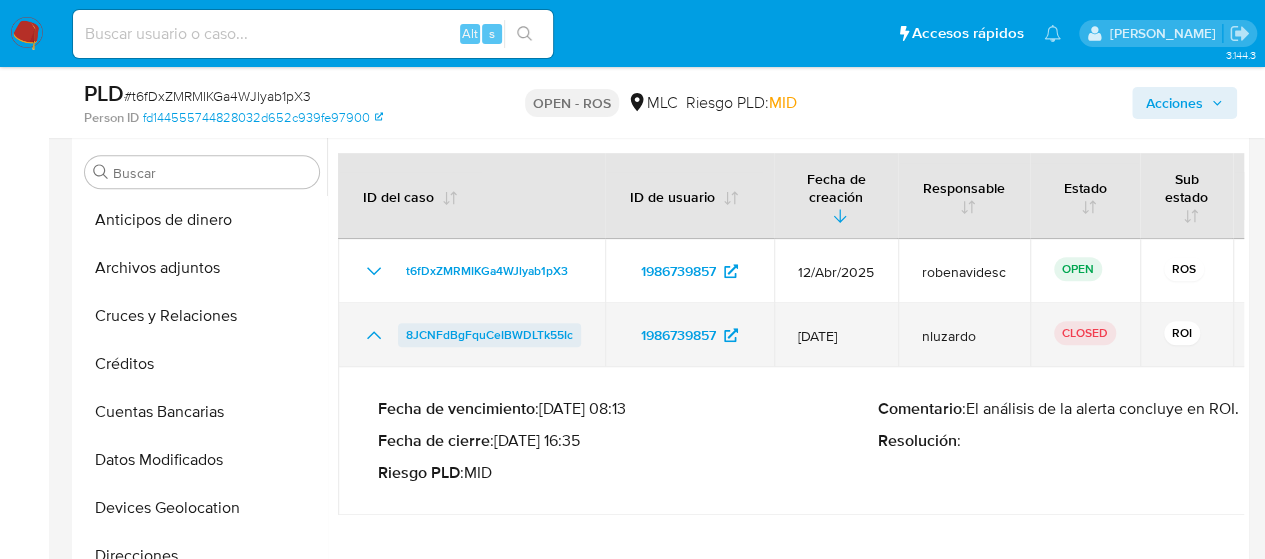 click on "8JCNFdBgFquCeIBWDLTk55Ic" at bounding box center (489, 335) 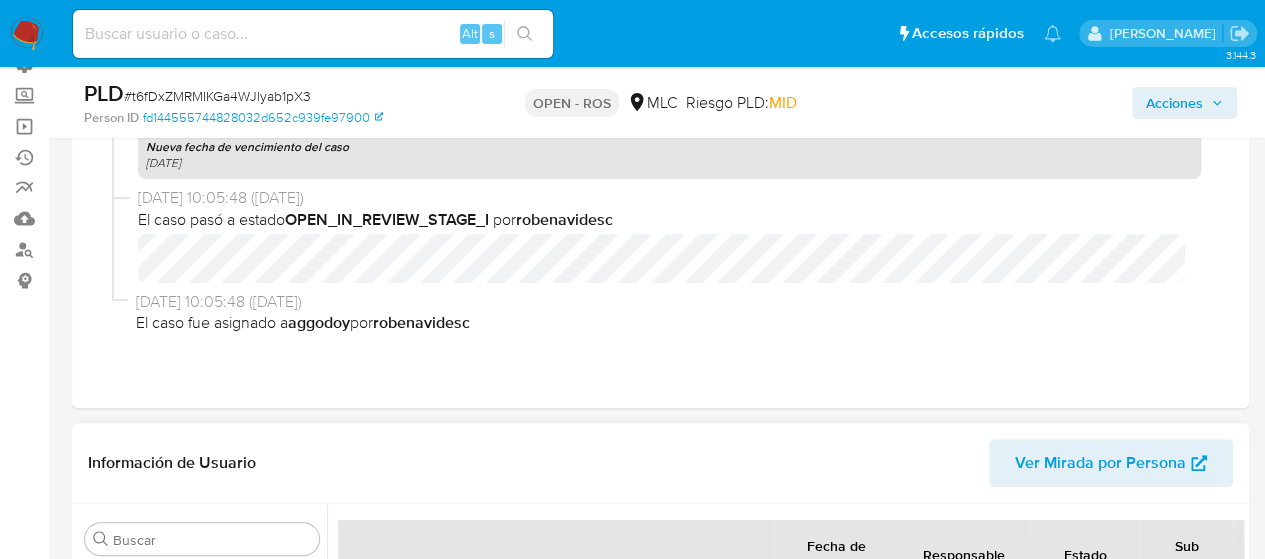 scroll, scrollTop: 0, scrollLeft: 0, axis: both 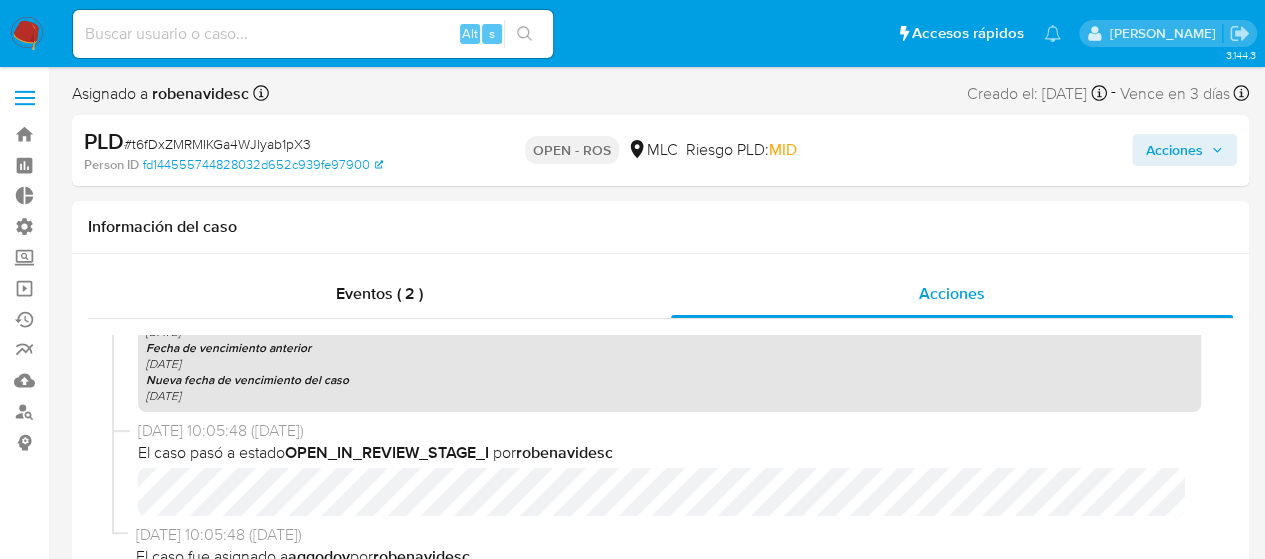 click on "Acciones" at bounding box center (1174, 150) 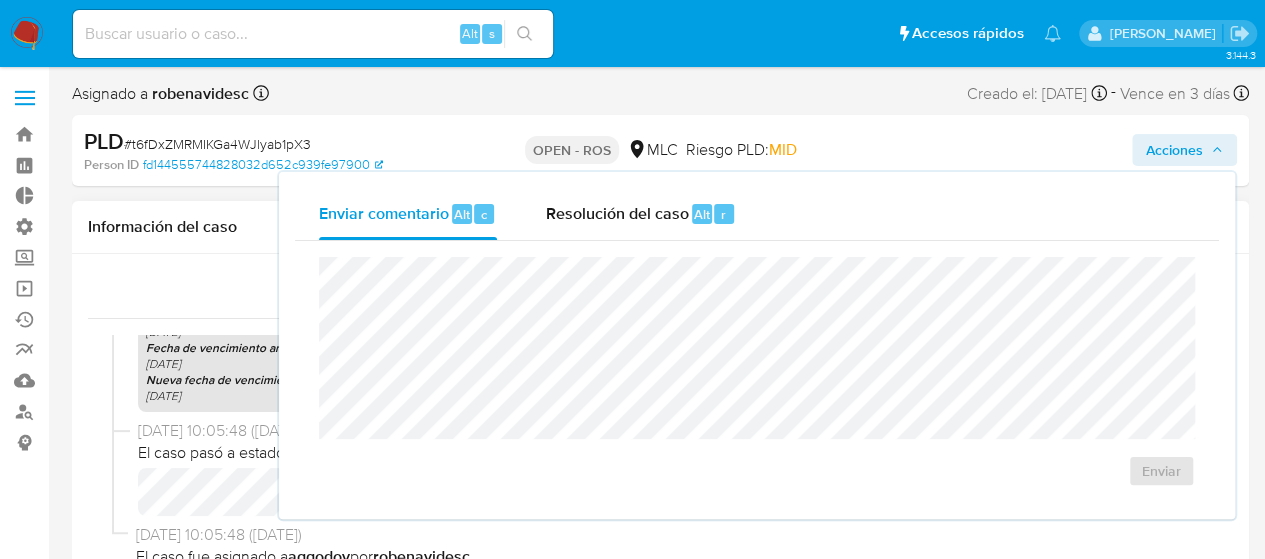 click on "Vencimiento comunicación 03-07-2025 Fecha de vencimiento anterior 11-07-2025 Nueva fecha de vencimiento del caso 11-07-2025" at bounding box center [669, 355] 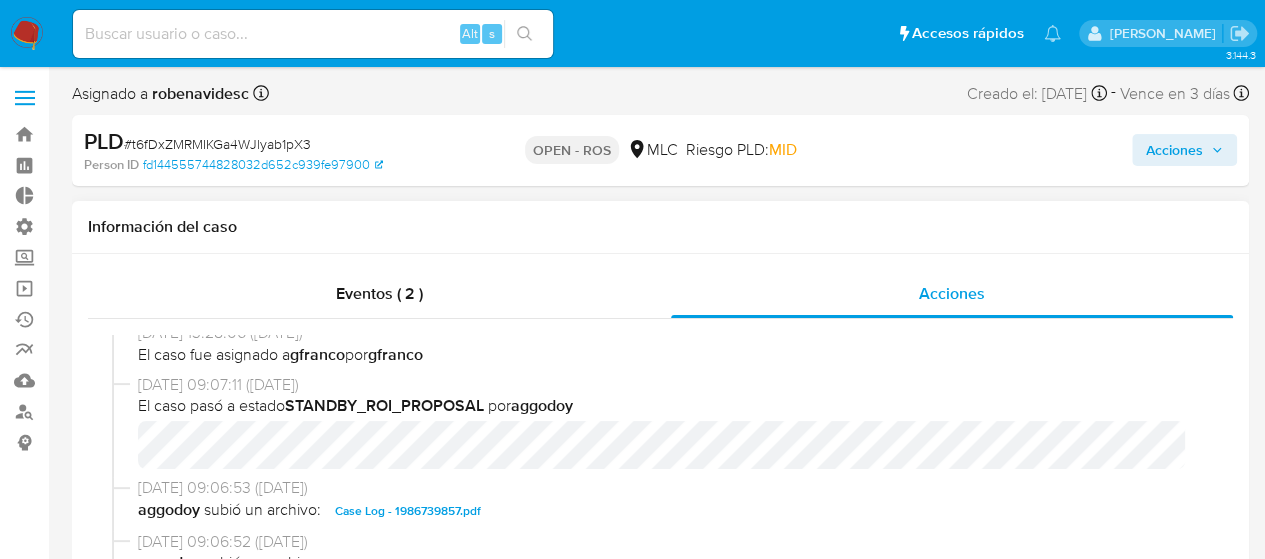 scroll, scrollTop: 0, scrollLeft: 0, axis: both 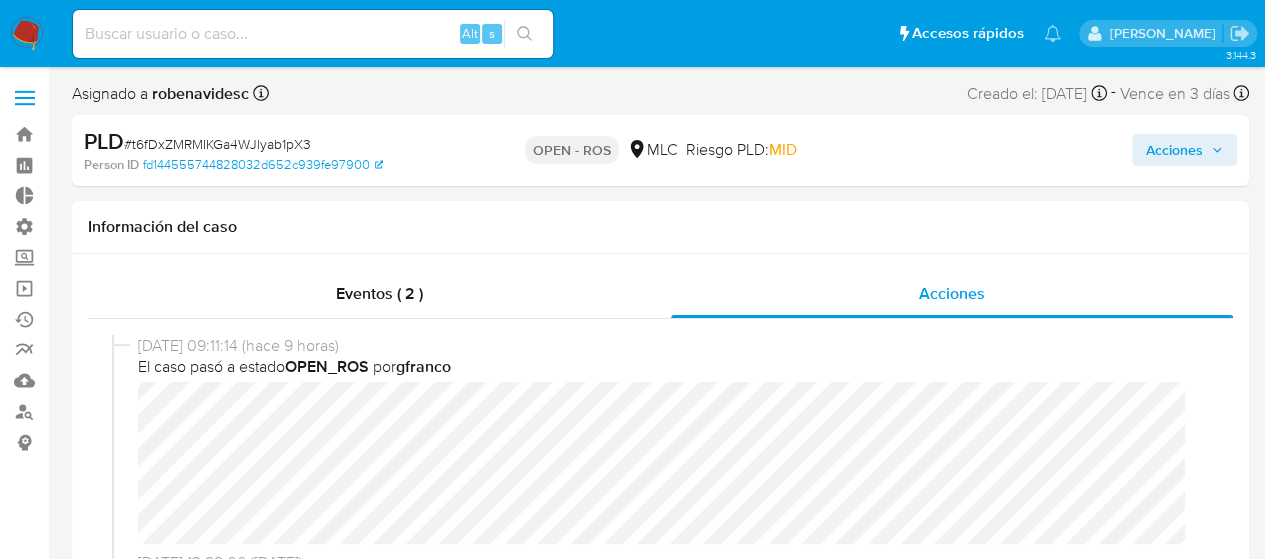 click on "Acciones" at bounding box center [1174, 150] 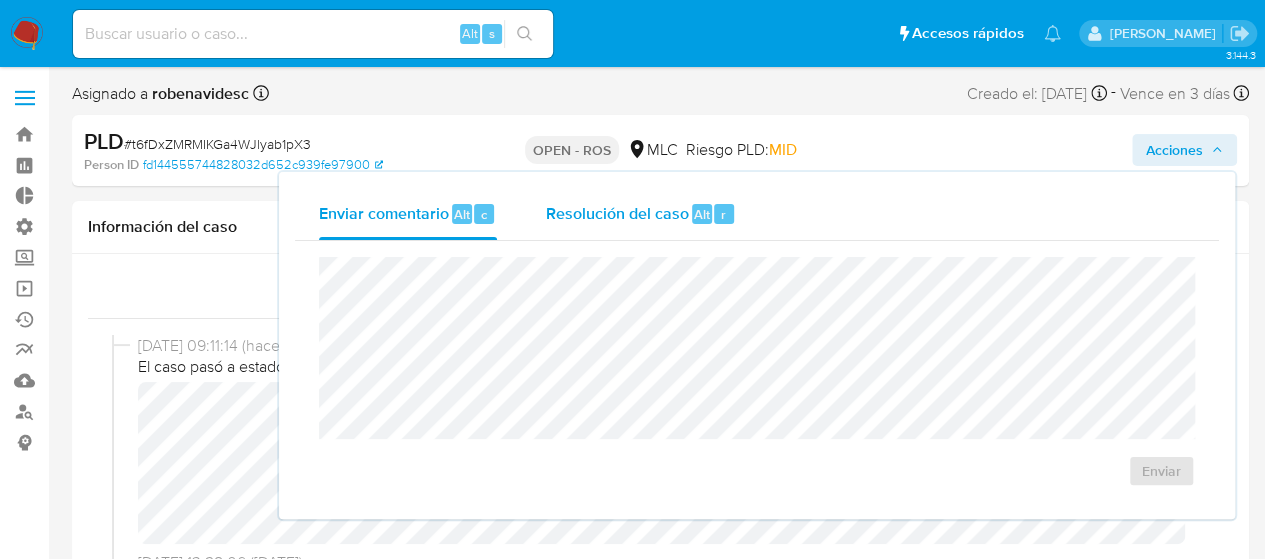 click on "Resolución del caso" at bounding box center (616, 213) 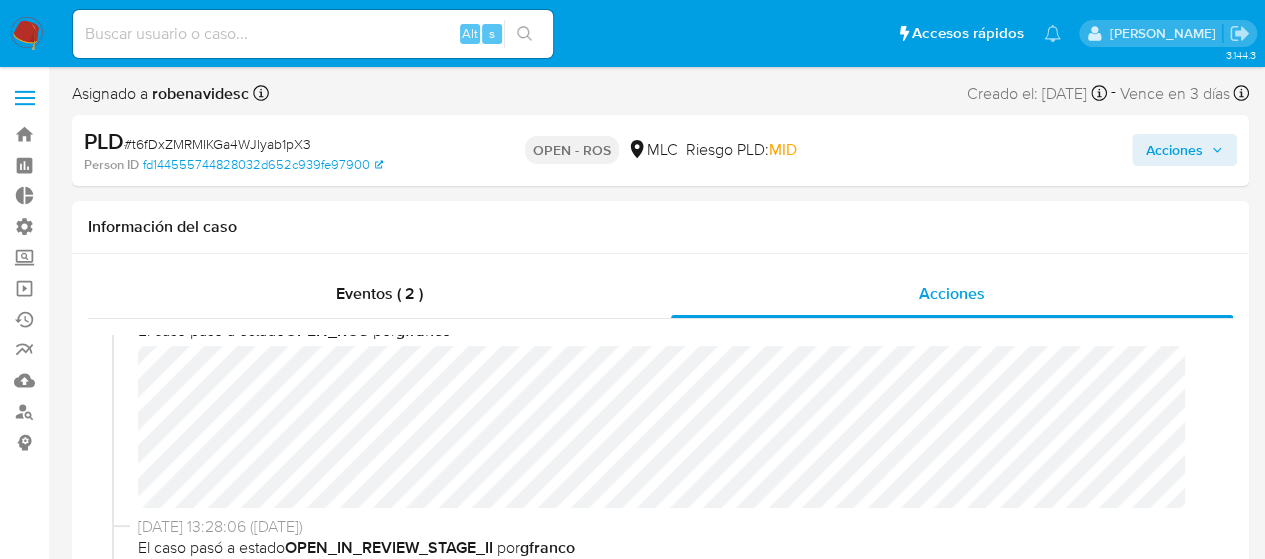 scroll, scrollTop: 0, scrollLeft: 0, axis: both 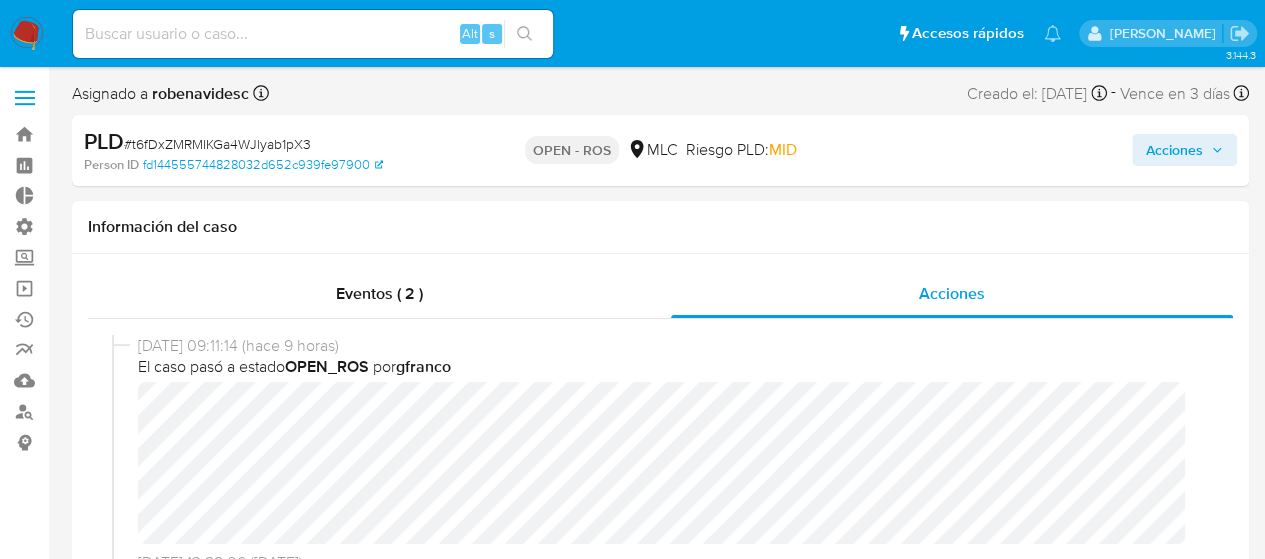 click on "Acciones" at bounding box center [1174, 150] 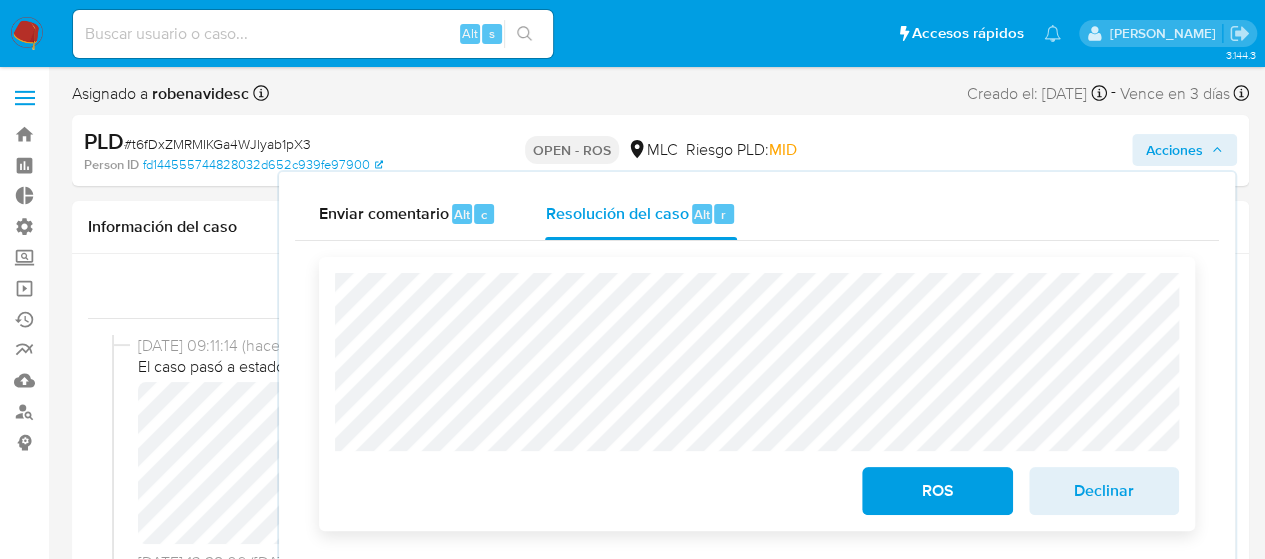 click on "ROS" at bounding box center [937, 491] 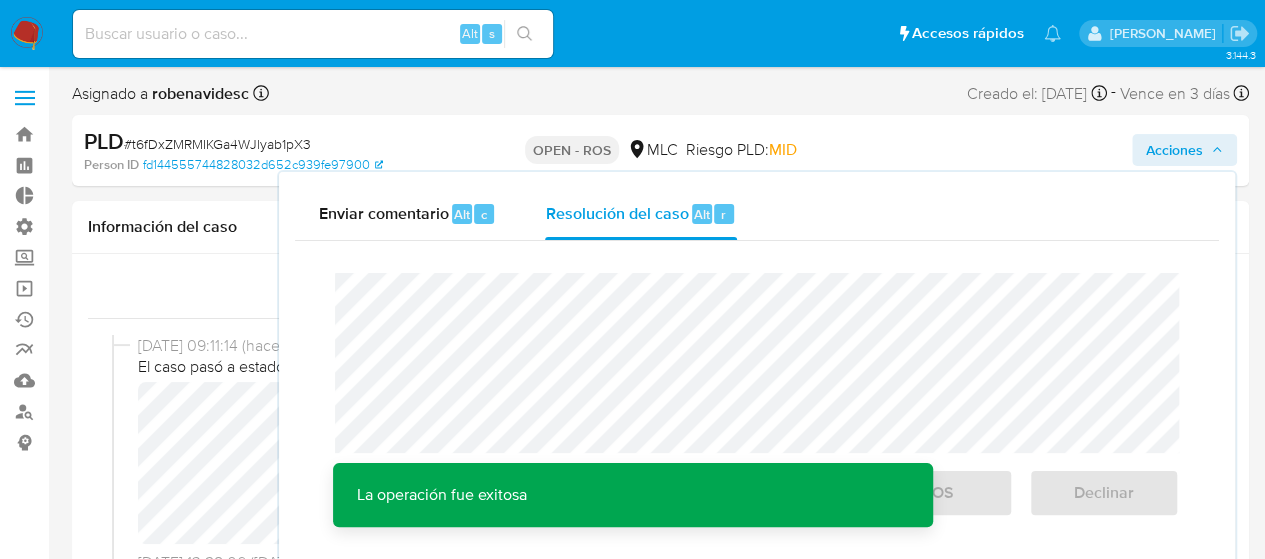 click on "Enviar comentario Alt c Resolución del caso Alt r Cierre de caso ROS Declinar La operación fue exitosa La operación fue exitosa" at bounding box center [757, 368] 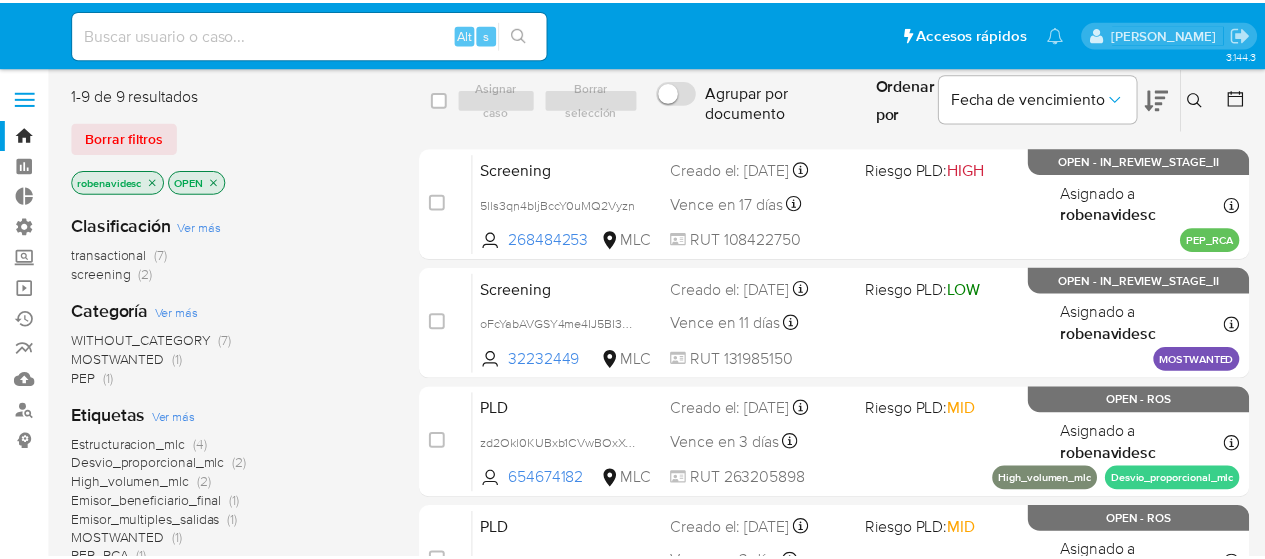 scroll, scrollTop: 0, scrollLeft: 0, axis: both 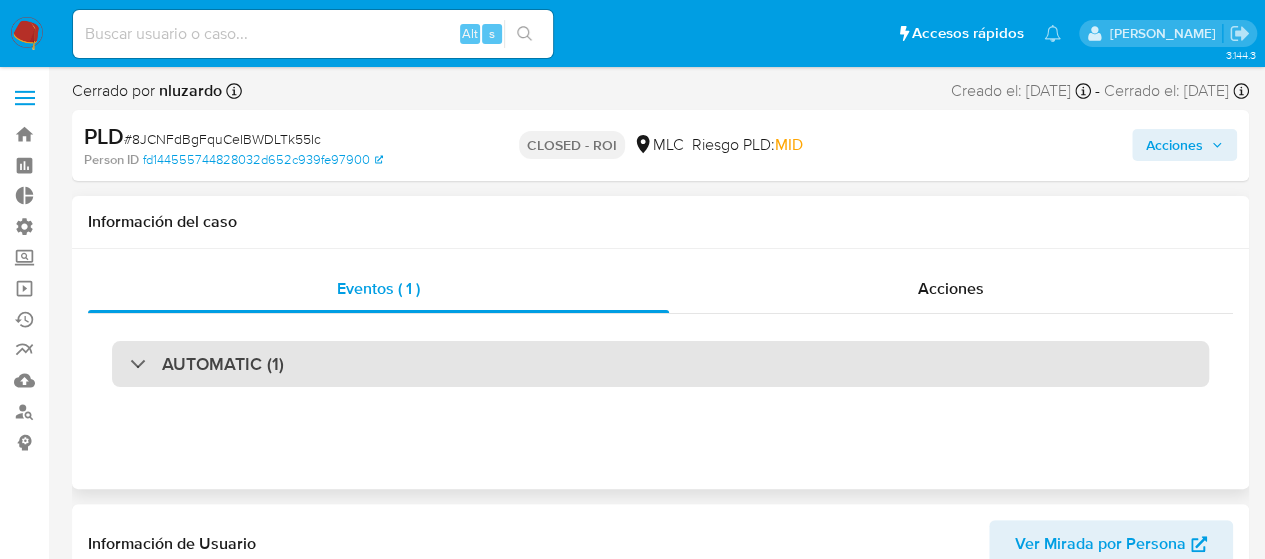 click on "AUTOMATIC (1)" at bounding box center (660, 364) 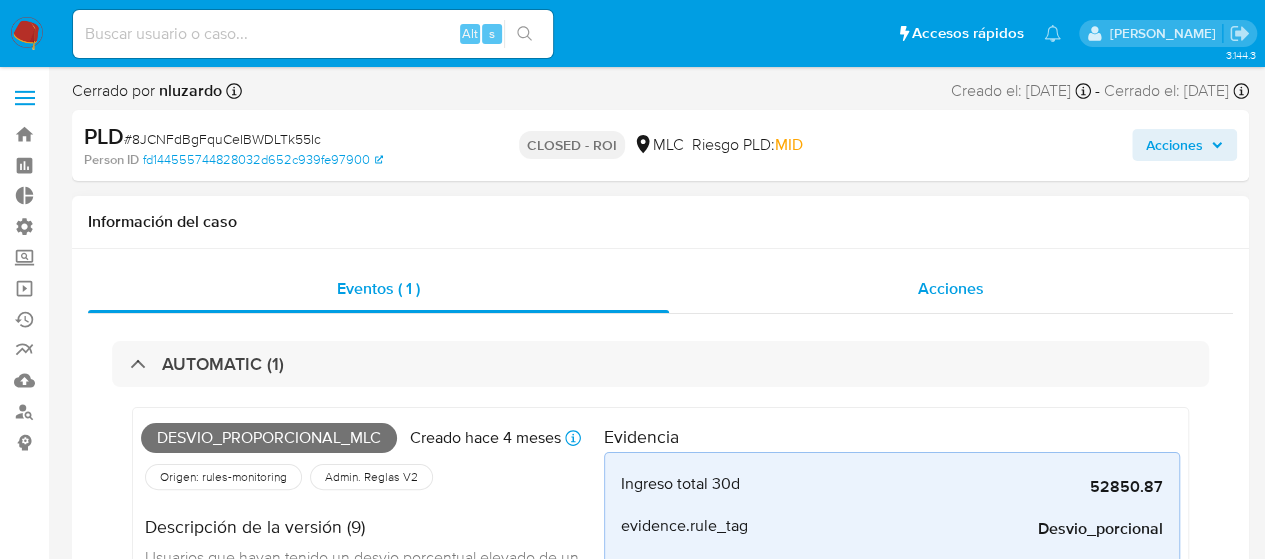 select on "10" 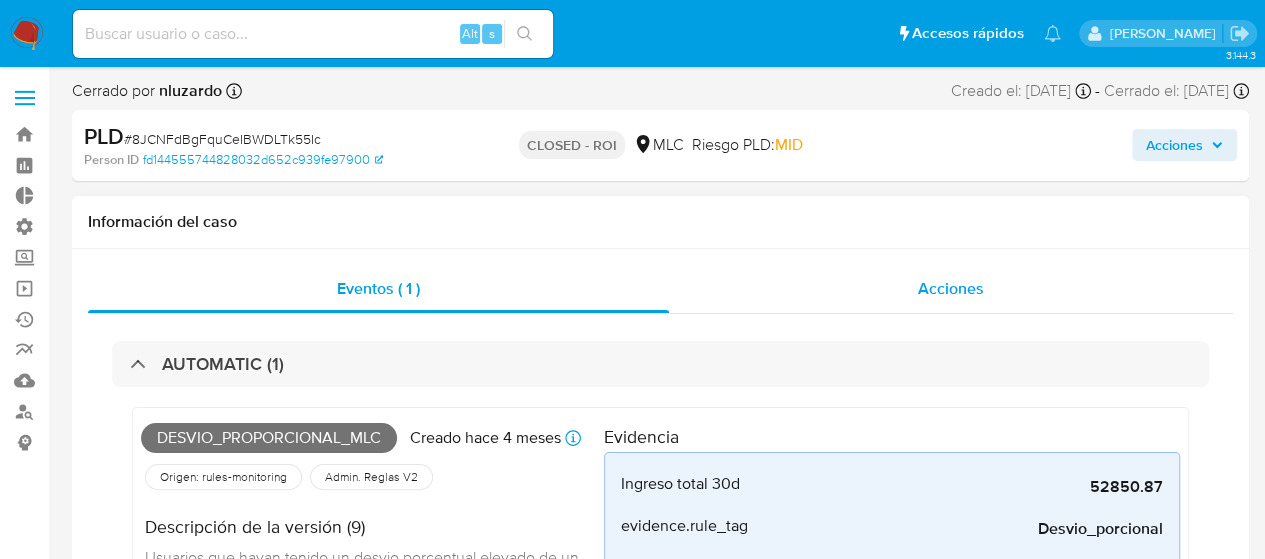 click on "Acciones" at bounding box center [951, 289] 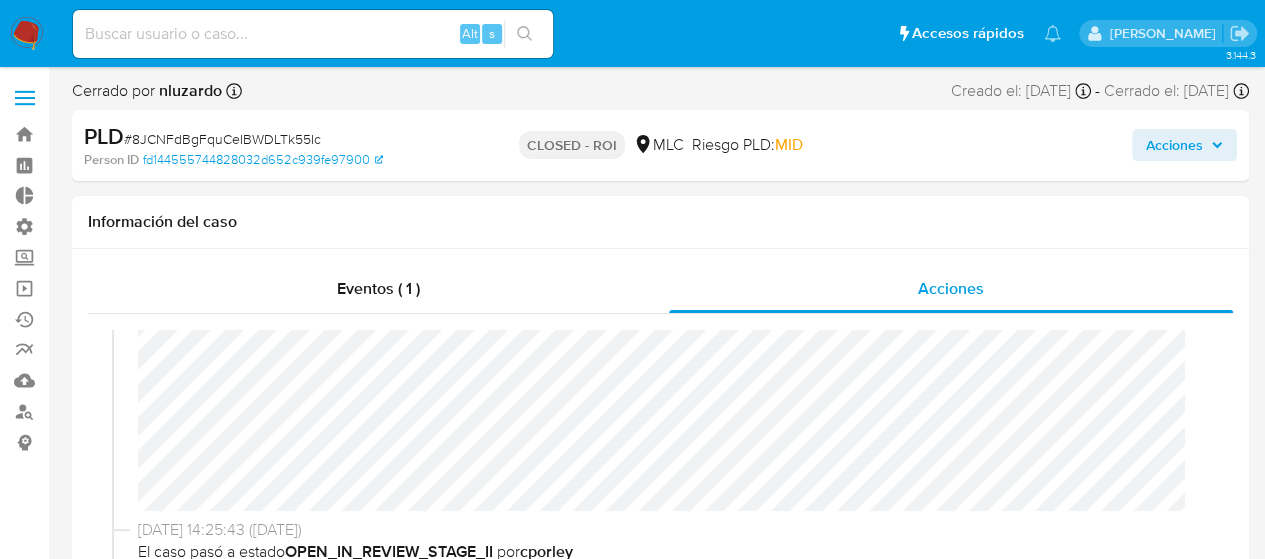 scroll, scrollTop: 463, scrollLeft: 0, axis: vertical 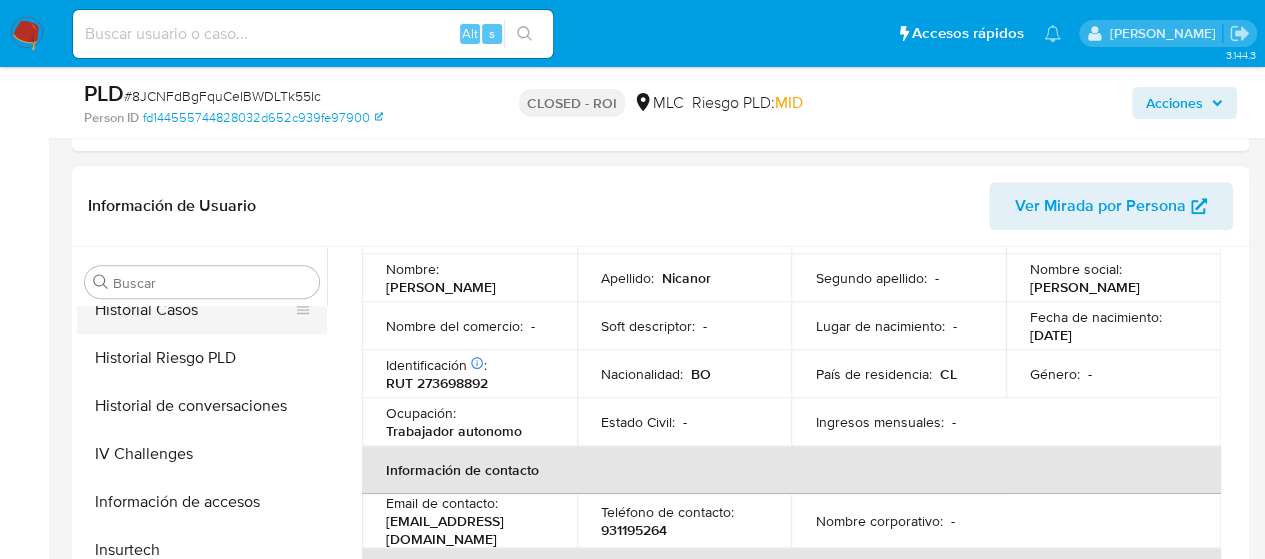 click on "Historial Casos" at bounding box center (194, 310) 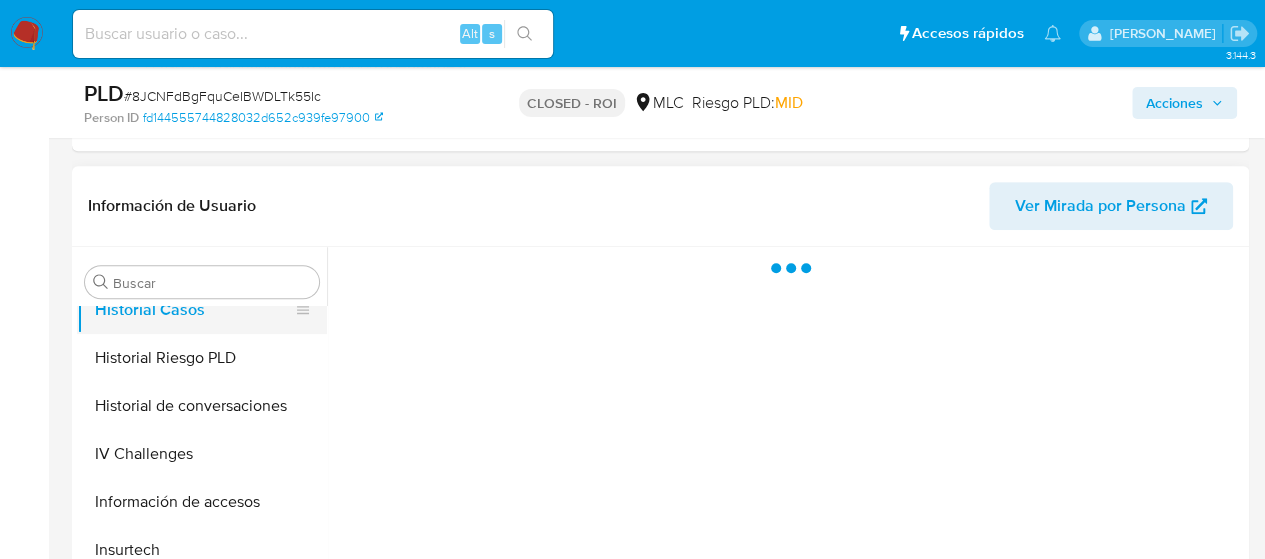 scroll, scrollTop: 0, scrollLeft: 0, axis: both 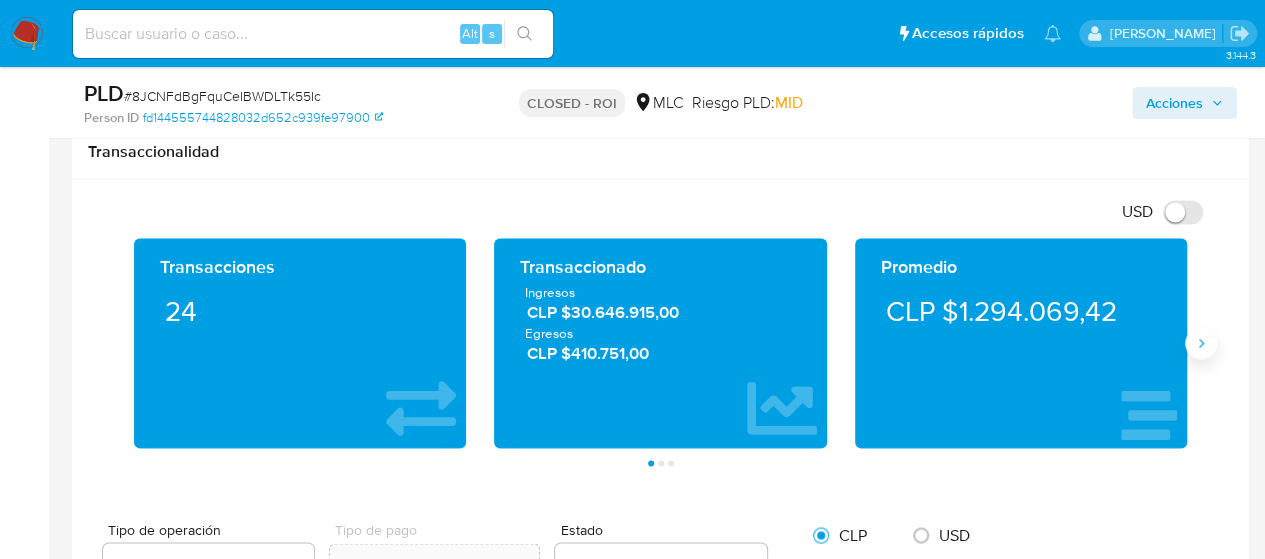 click at bounding box center (1201, 343) 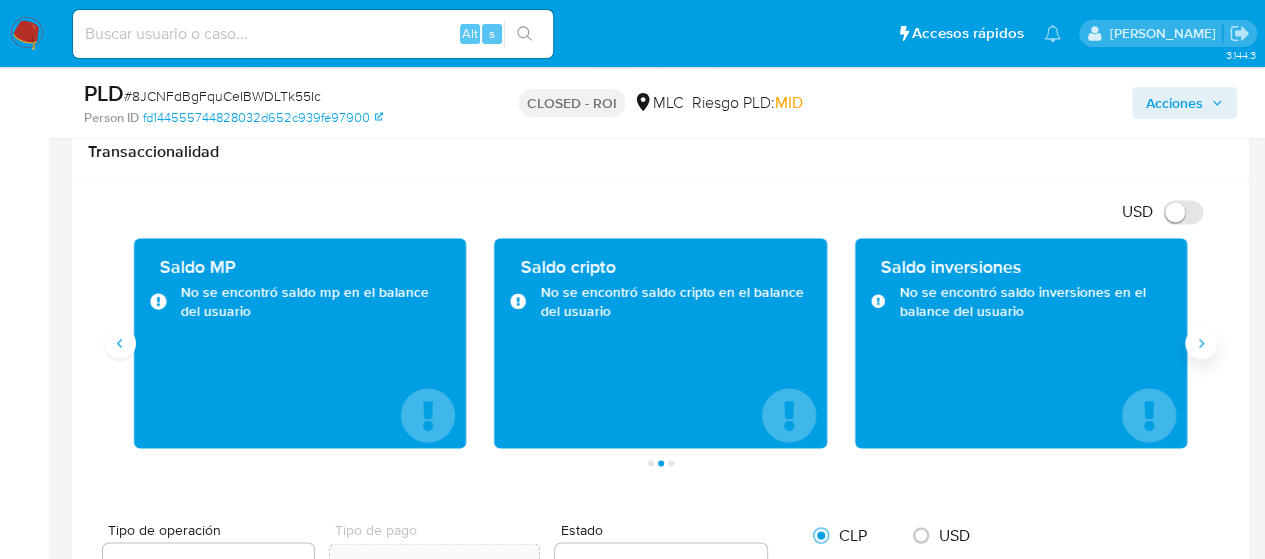 click at bounding box center [1201, 343] 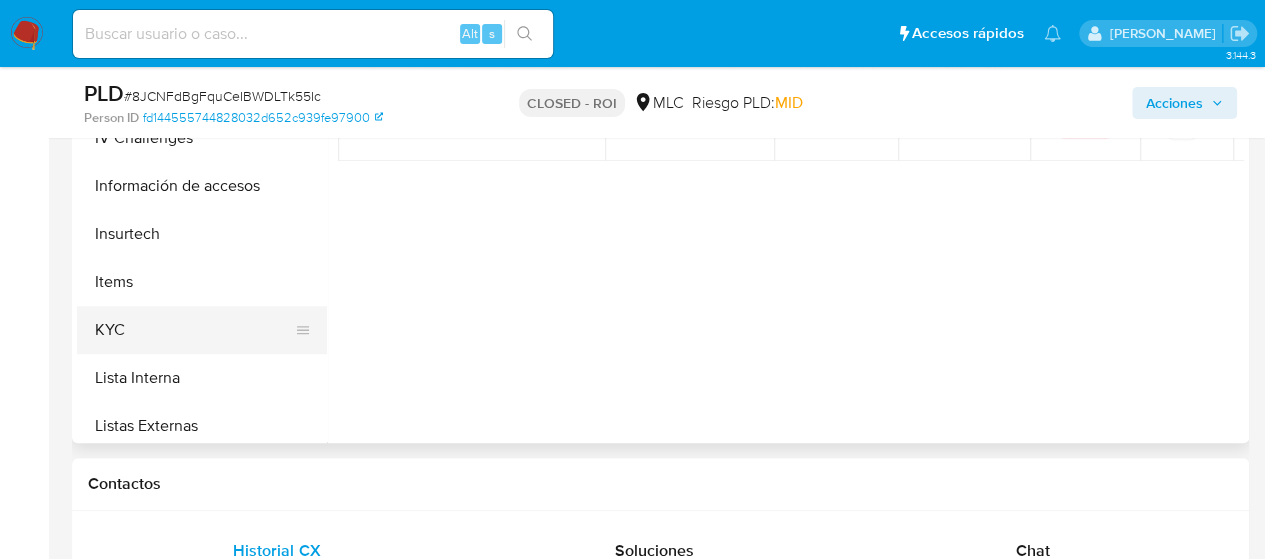 click on "KYC" at bounding box center [194, 330] 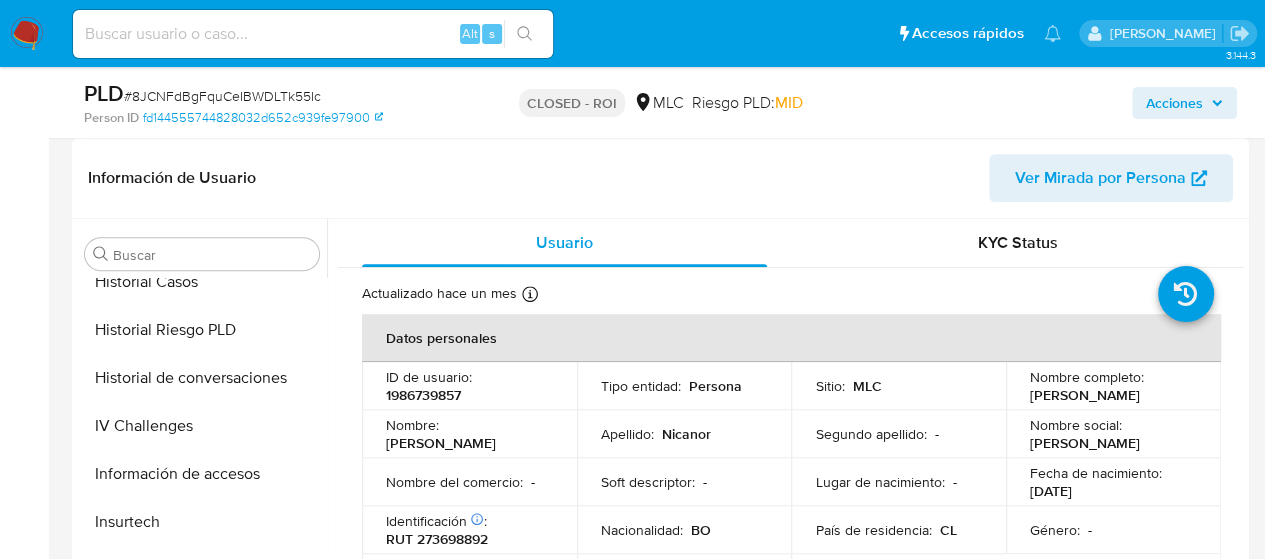 scroll, scrollTop: 450, scrollLeft: 0, axis: vertical 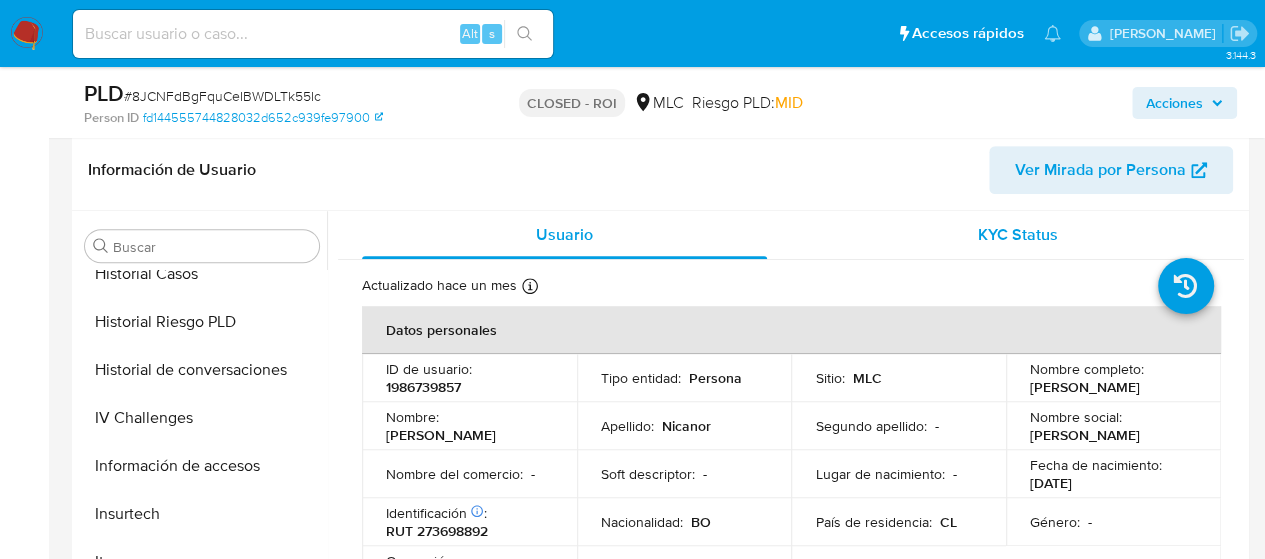 click on "KYC Status" at bounding box center [1017, 235] 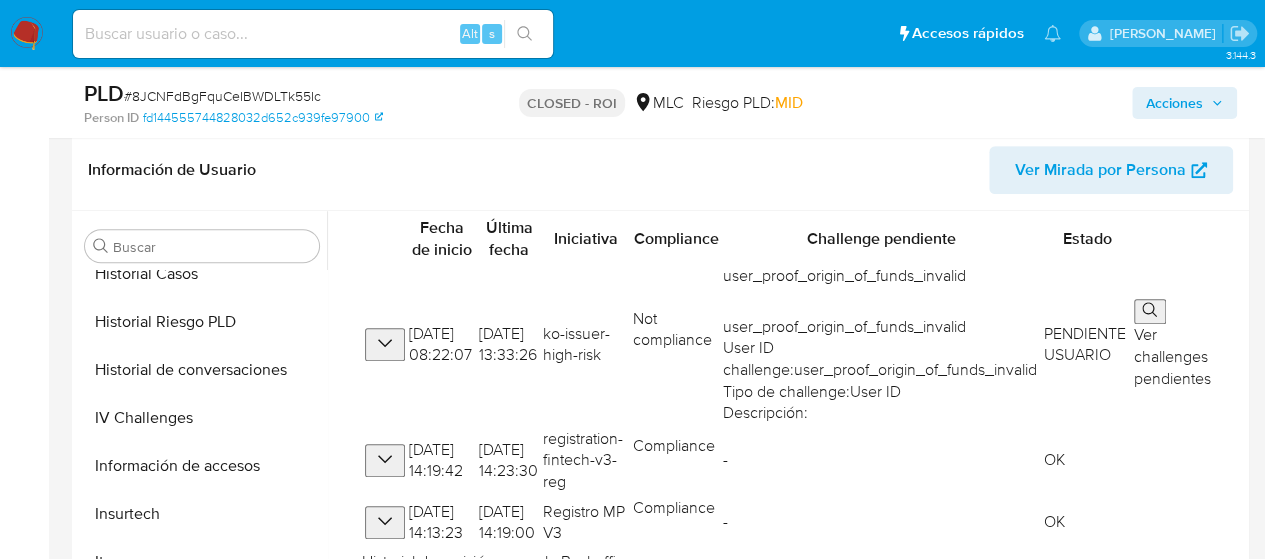 scroll, scrollTop: 289, scrollLeft: 0, axis: vertical 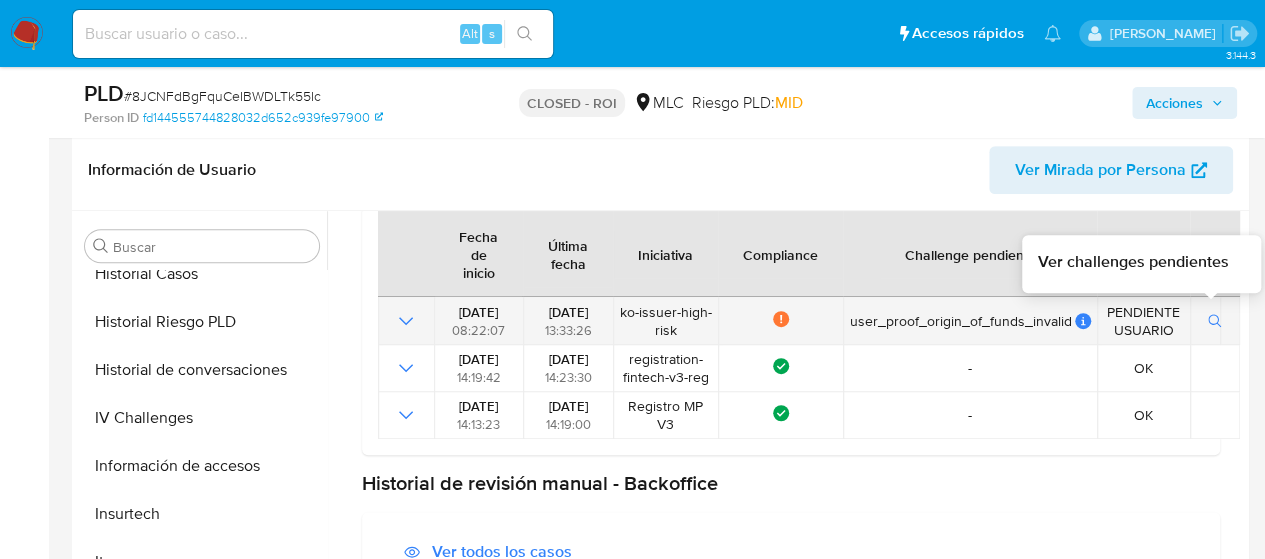 click at bounding box center [1215, 321] 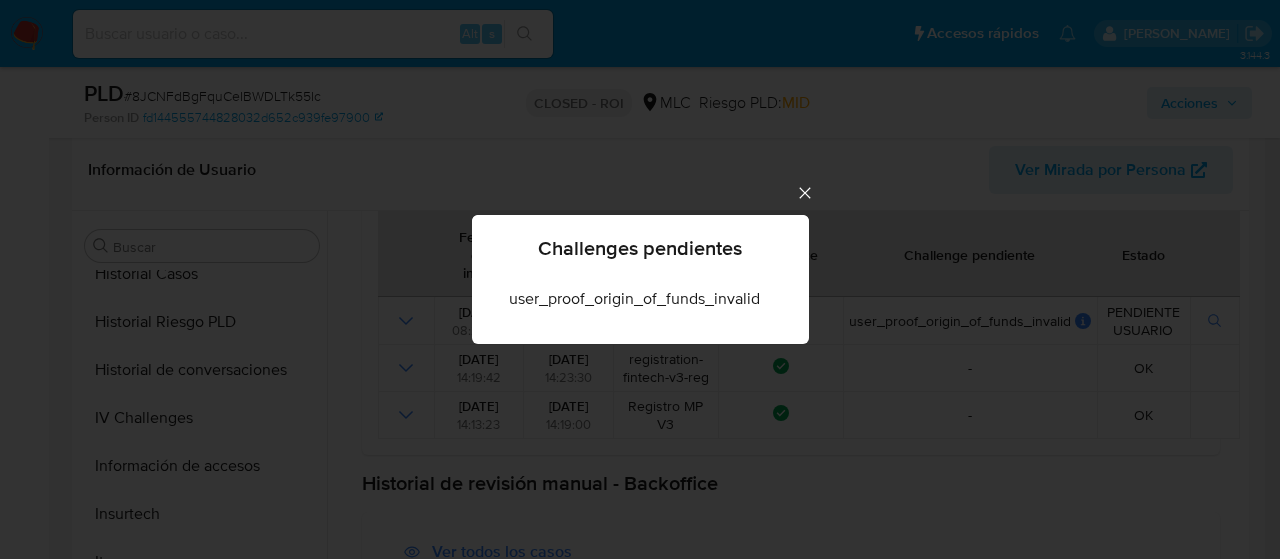 click 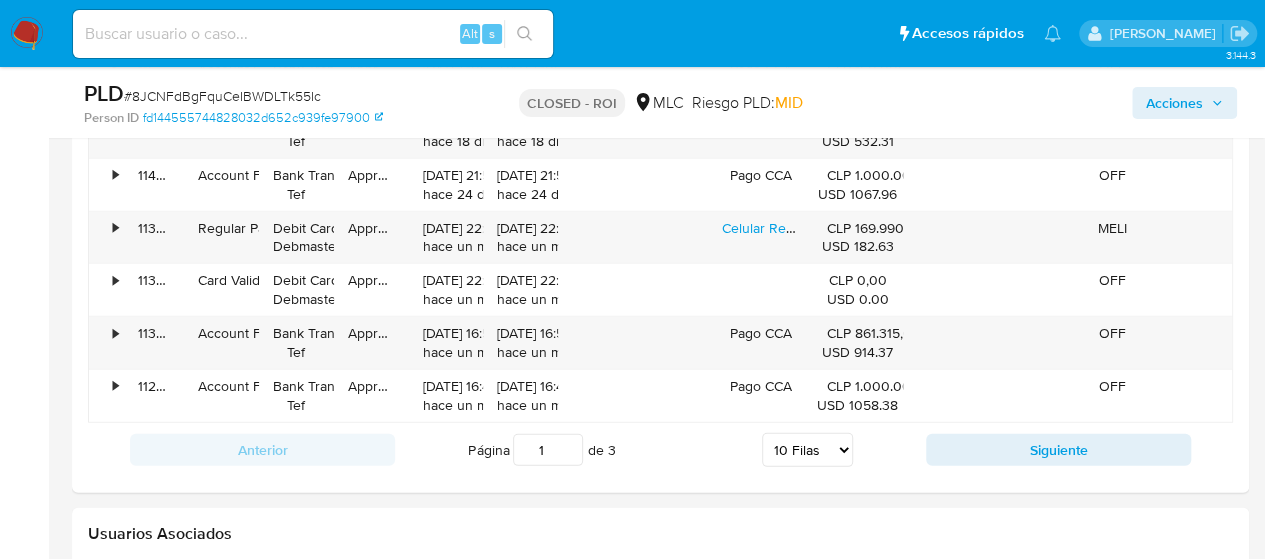scroll, scrollTop: 2768, scrollLeft: 0, axis: vertical 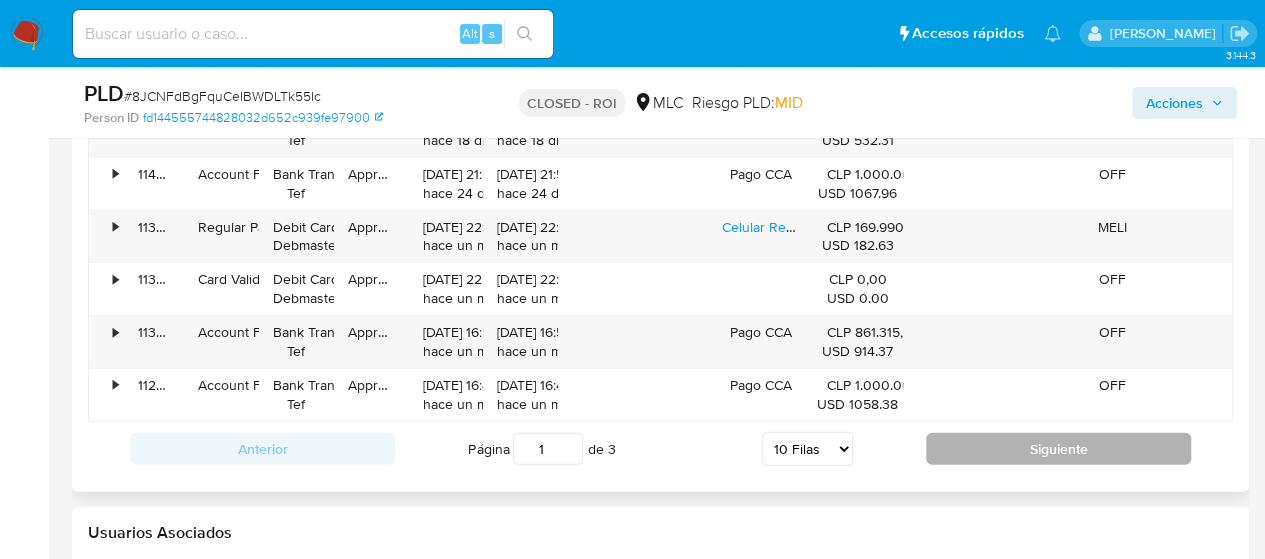 click on "Siguiente" at bounding box center [1058, 449] 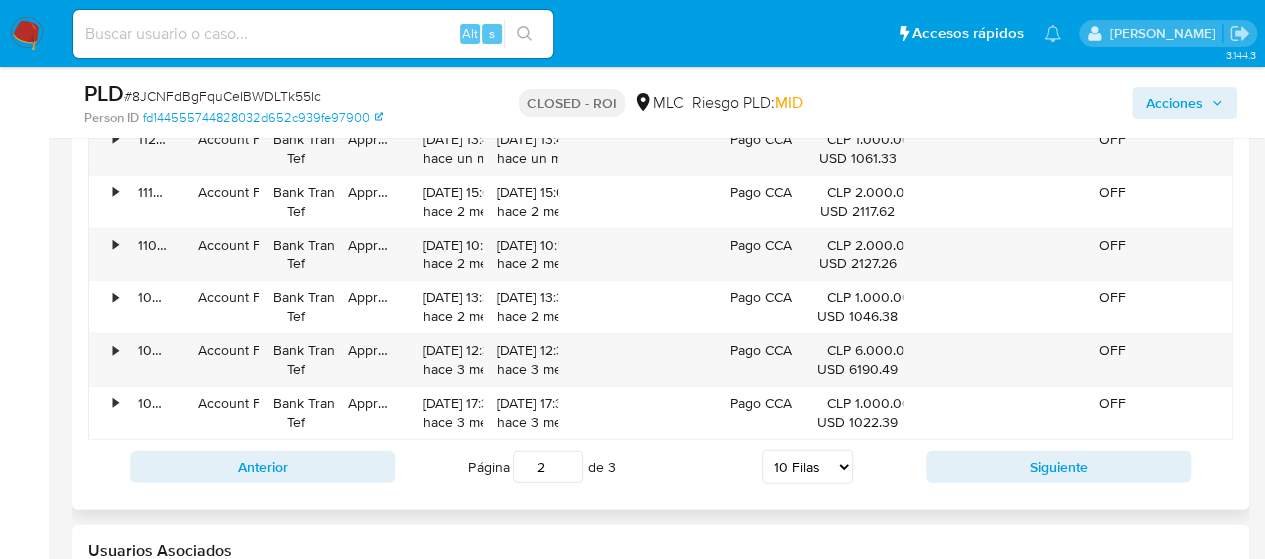 scroll, scrollTop: 2758, scrollLeft: 0, axis: vertical 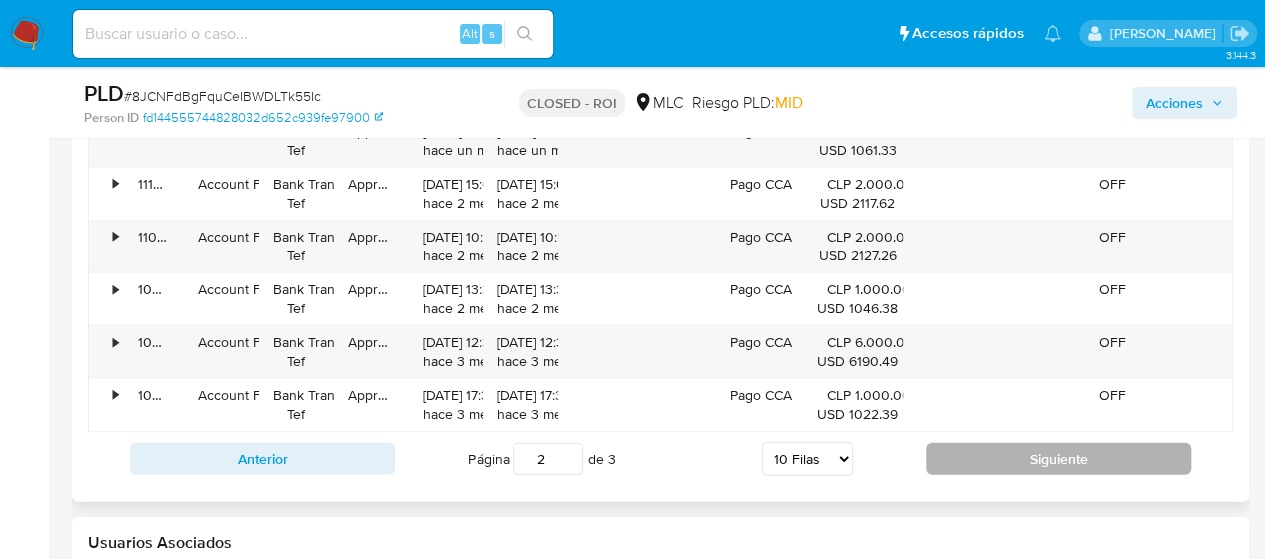 click on "Siguiente" at bounding box center (1058, 459) 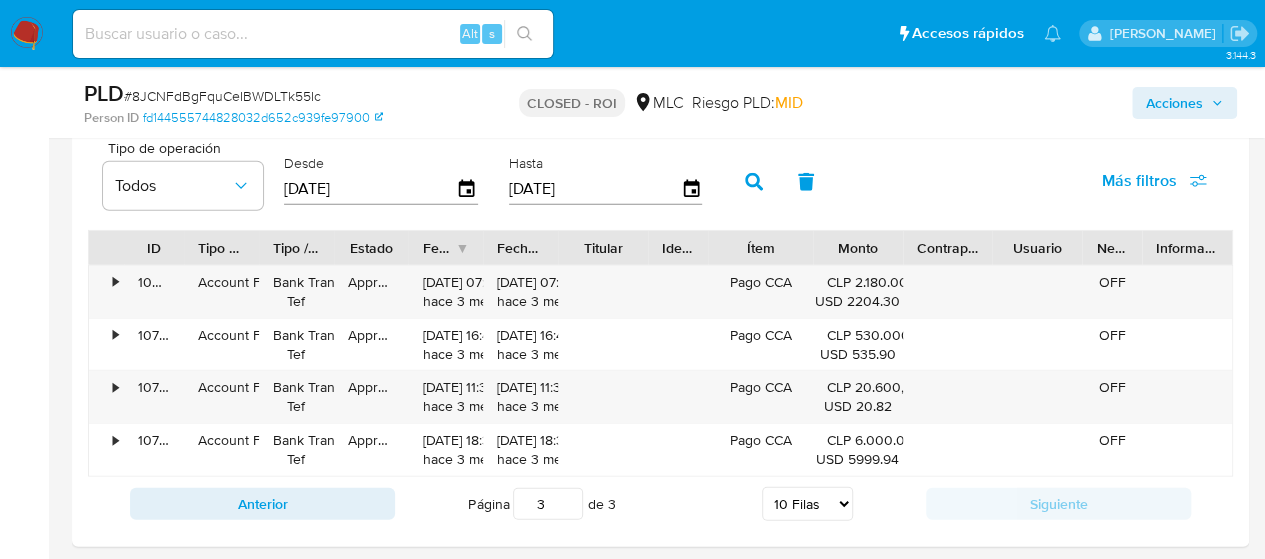 scroll, scrollTop: 2413, scrollLeft: 0, axis: vertical 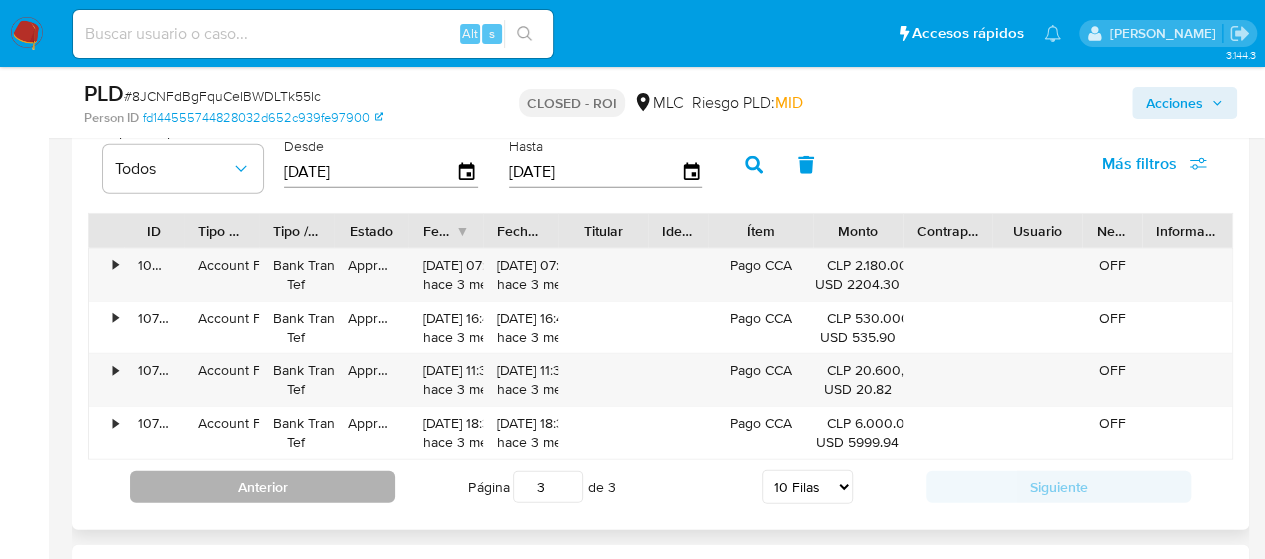 click on "Anterior" at bounding box center (262, 487) 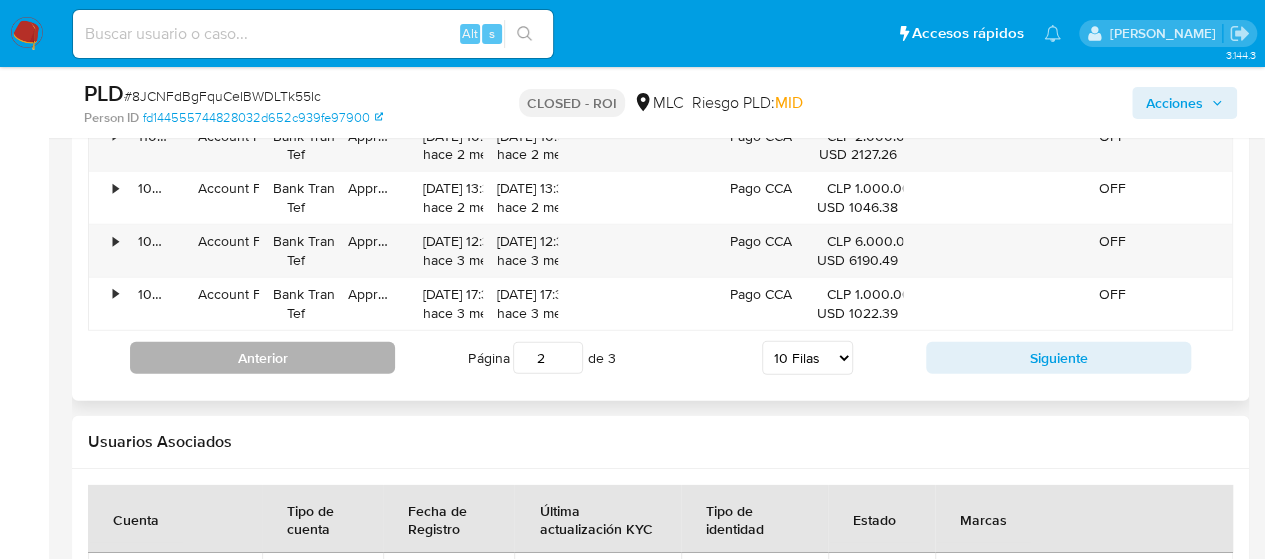 scroll, scrollTop: 2870, scrollLeft: 0, axis: vertical 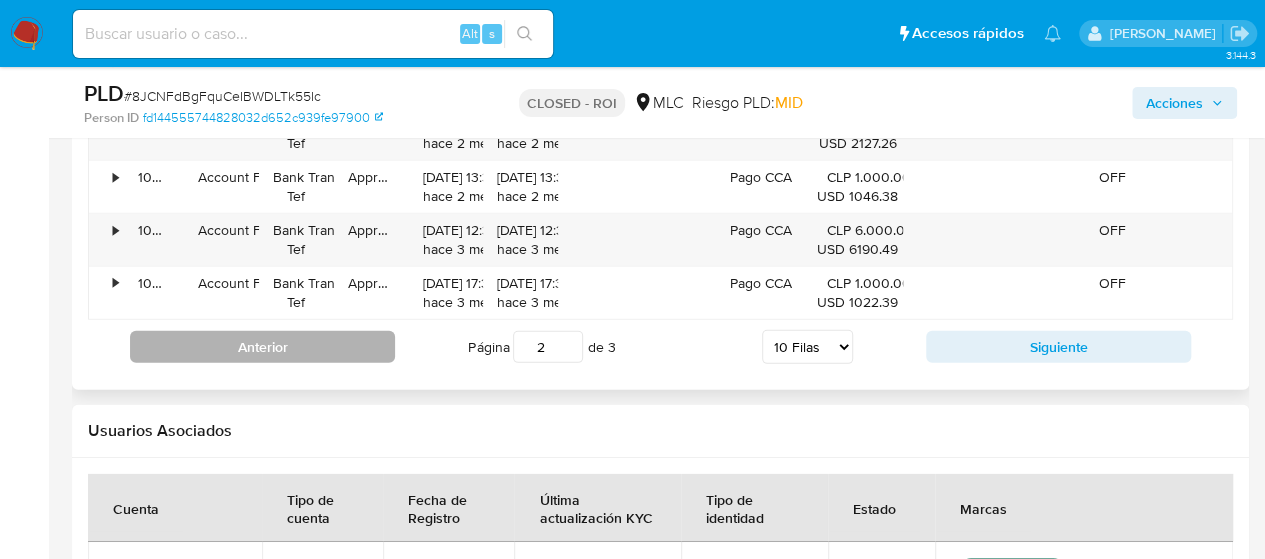 click on "Anterior" at bounding box center (262, 347) 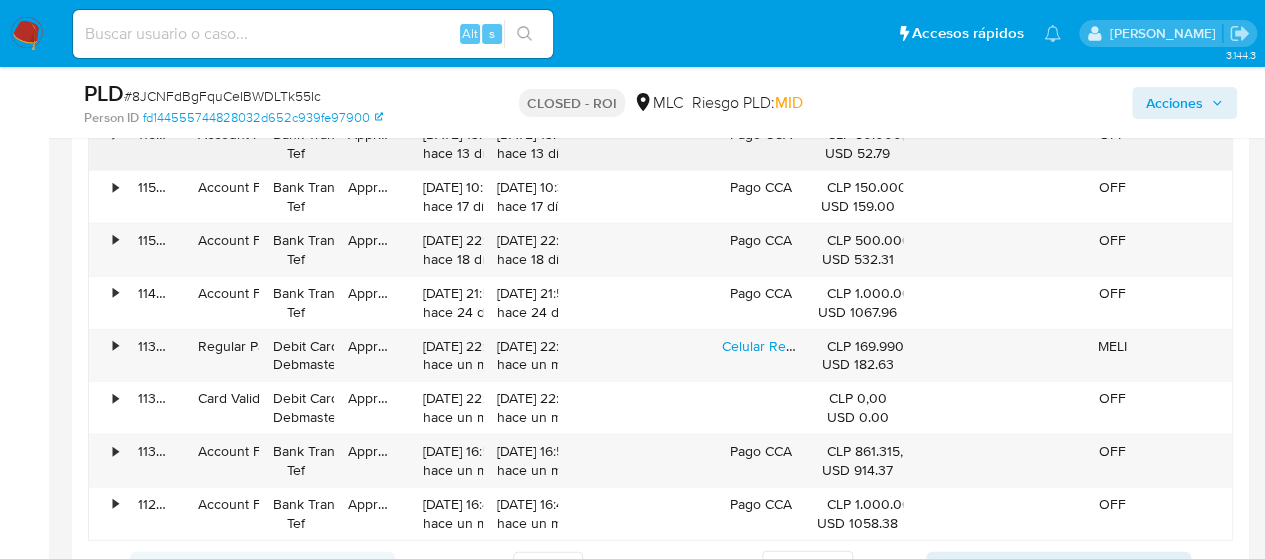 scroll, scrollTop: 2650, scrollLeft: 0, axis: vertical 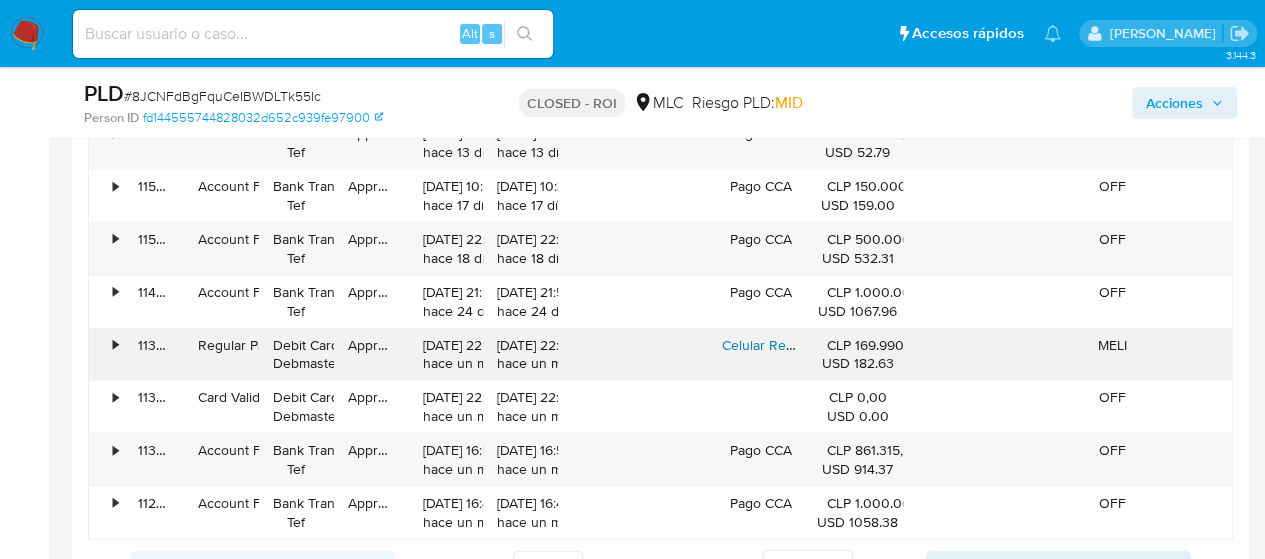 click on "Celular Redmi Note 14 Negro 8 Gb Ram 256 Gb Rom Negro" at bounding box center [907, 345] 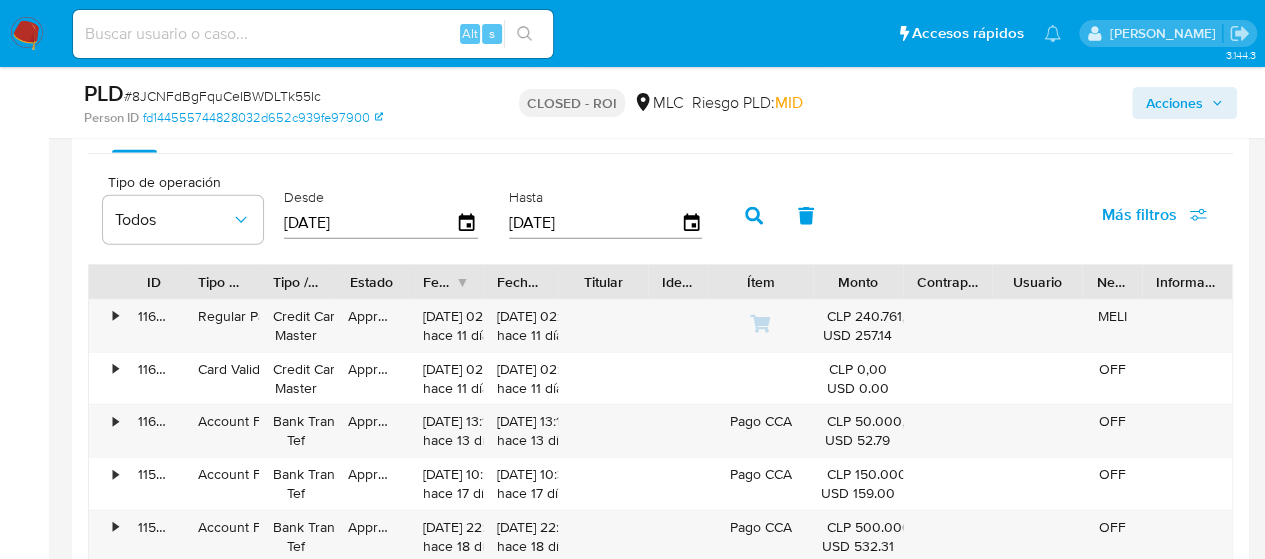 scroll, scrollTop: 2360, scrollLeft: 0, axis: vertical 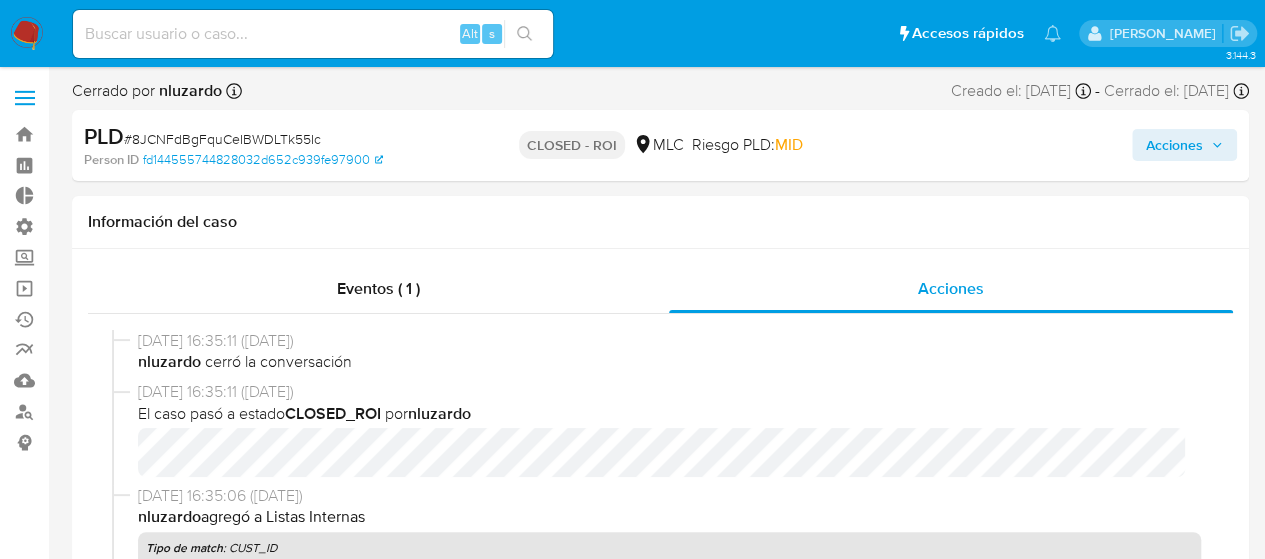 click on "Acciones" at bounding box center [1174, 145] 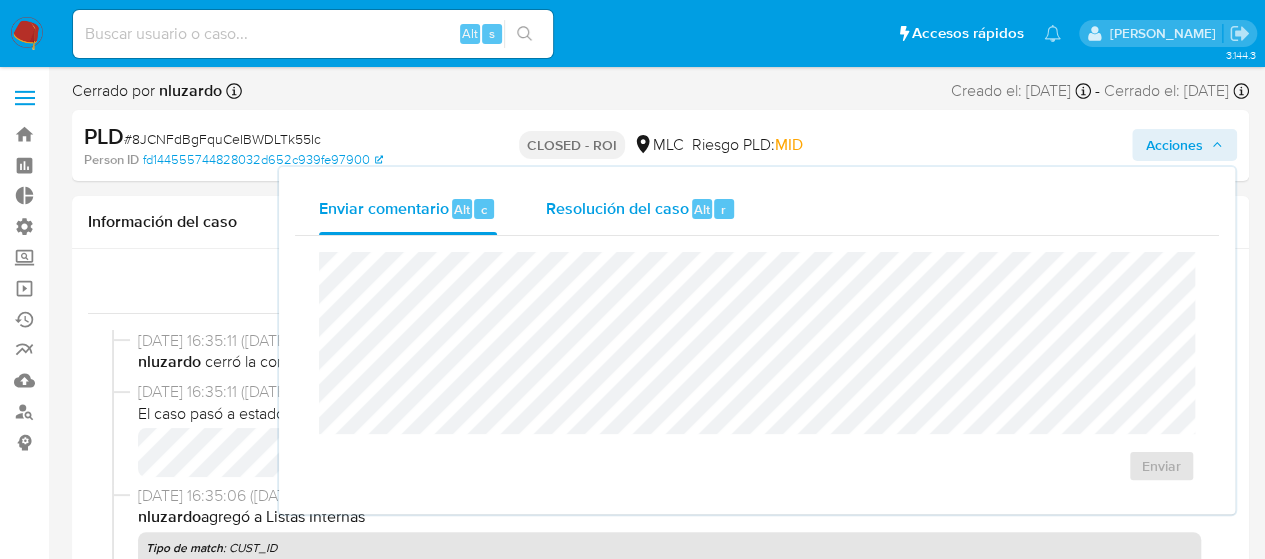 click on "Resolución del caso Alt r" at bounding box center [640, 209] 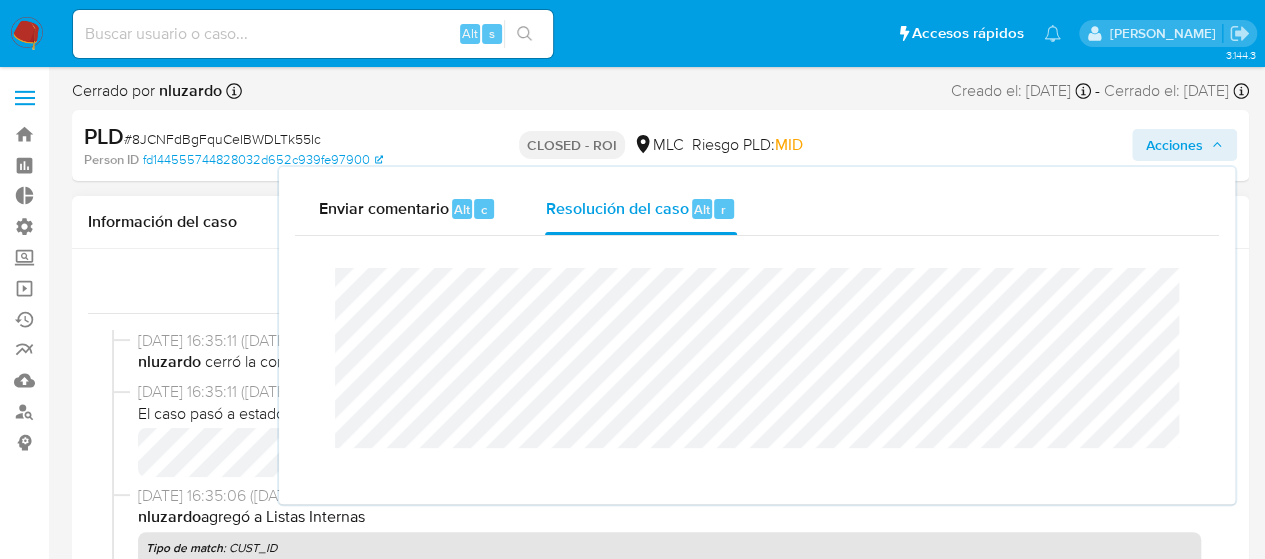 click on "nluzardo   cerró la conversación" at bounding box center (669, 362) 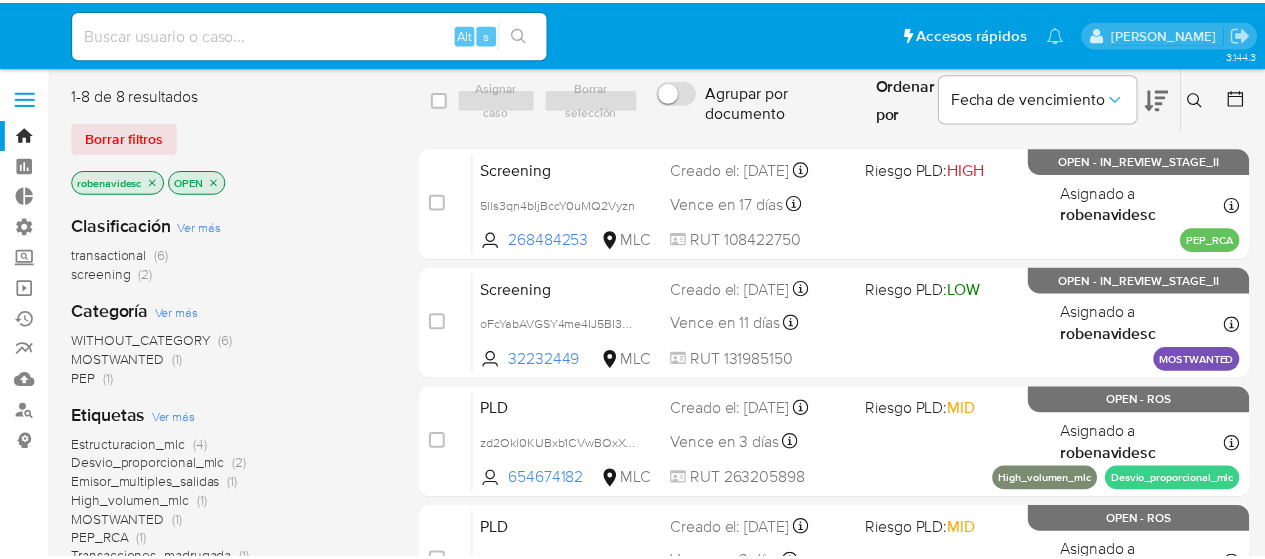 scroll, scrollTop: 0, scrollLeft: 0, axis: both 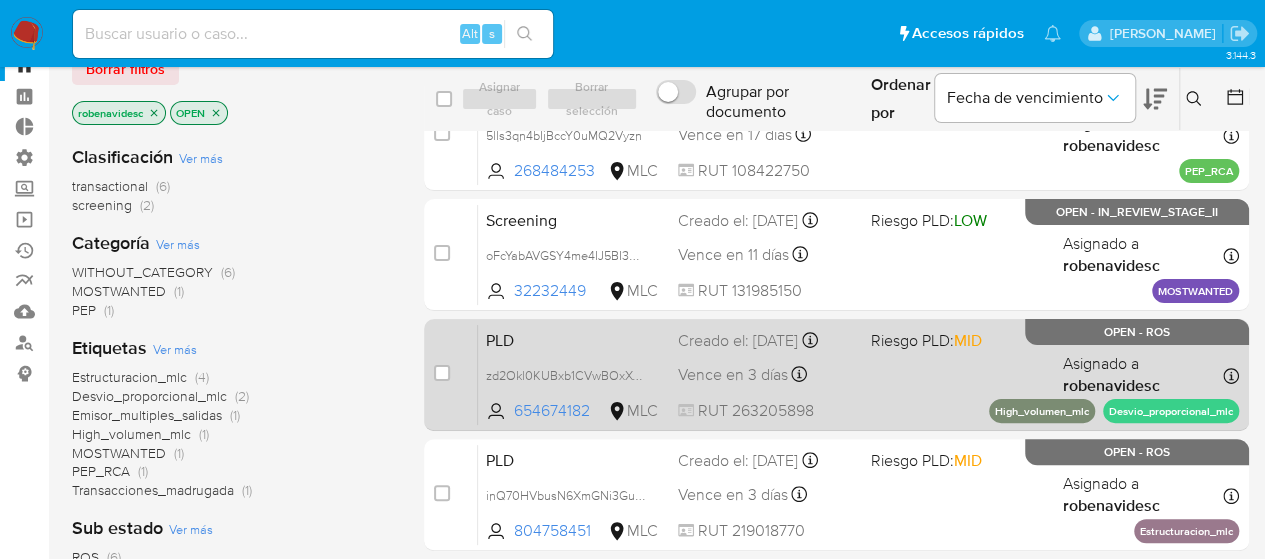 click on "PLD zd2Okl0KUBxb1CVwBOxXwIJQ 654674182 MLC Riesgo PLD:  MID Creado el: [DATE]   Creado el: [DATE] 05:08:08 Vence en 3 días   Vence el [DATE] 05:08:09 RUT   263205898 Asignado a   robenavidesc   Asignado el: [DATE] 10:05:59 High_volumen_mlc Desvio_proporcional_mlc OPEN - ROS" at bounding box center (858, 374) 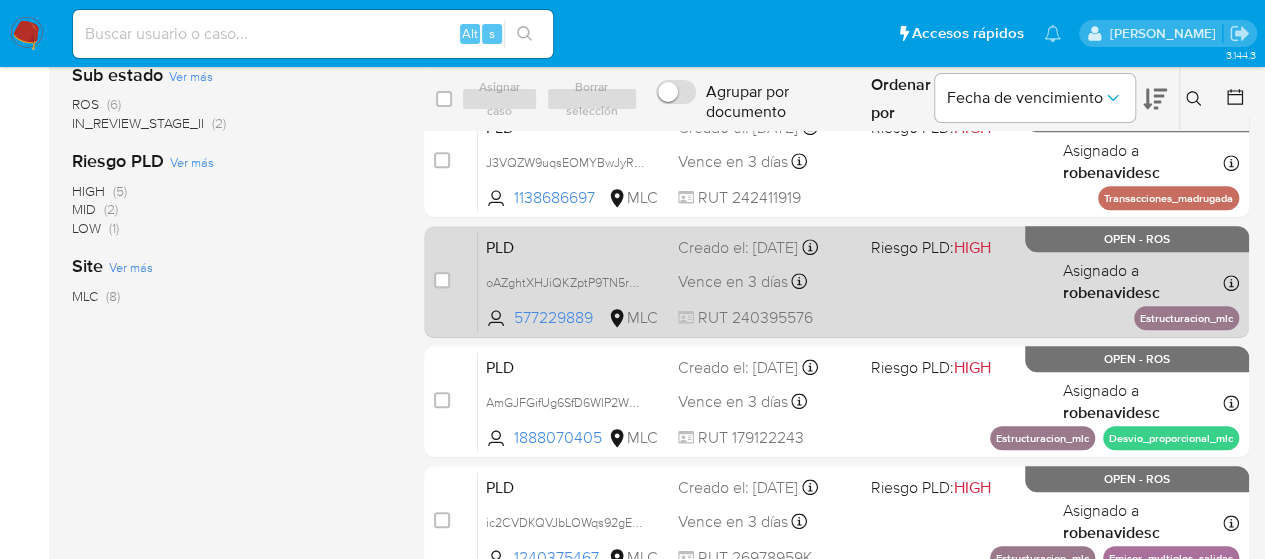 scroll, scrollTop: 530, scrollLeft: 0, axis: vertical 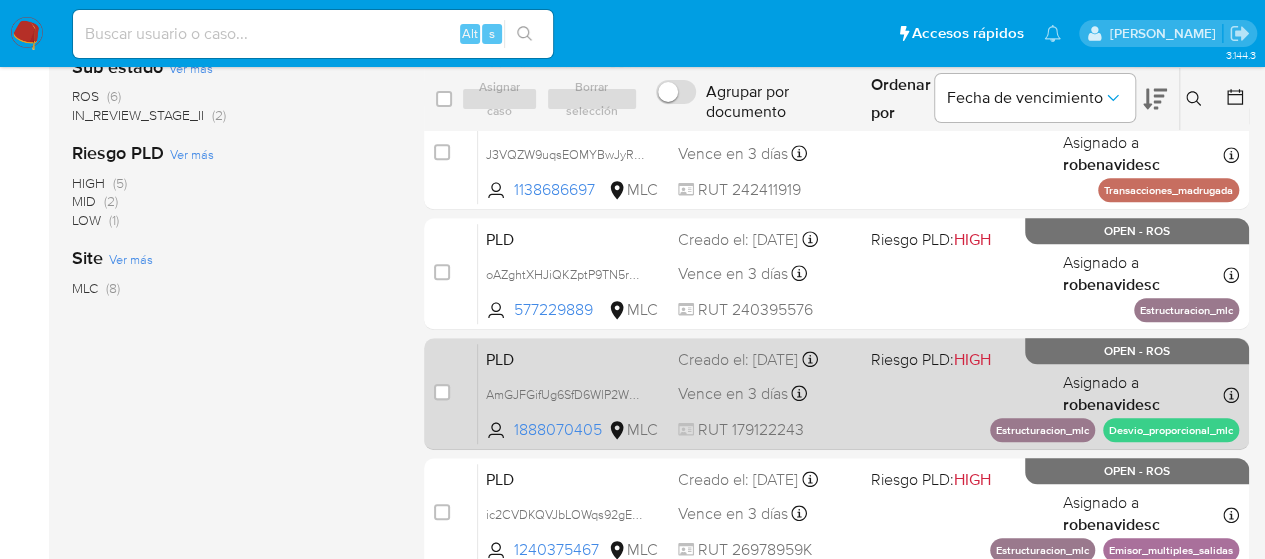 click on "PLD AmGJFGifUg6SfD6WlP2WOvfc 1888070405 MLC Riesgo PLD:  HIGH Creado el: [DATE]   Creado el: [DATE] 05:06:14 Vence en 3 días   Vence el [DATE] 05:06:14 RUT   179122243 Asignado a   robenavidesc   Asignado el: [DATE] 10:06:03 Estructuracion_mlc Desvio_proporcional_mlc OPEN - ROS" at bounding box center (858, 393) 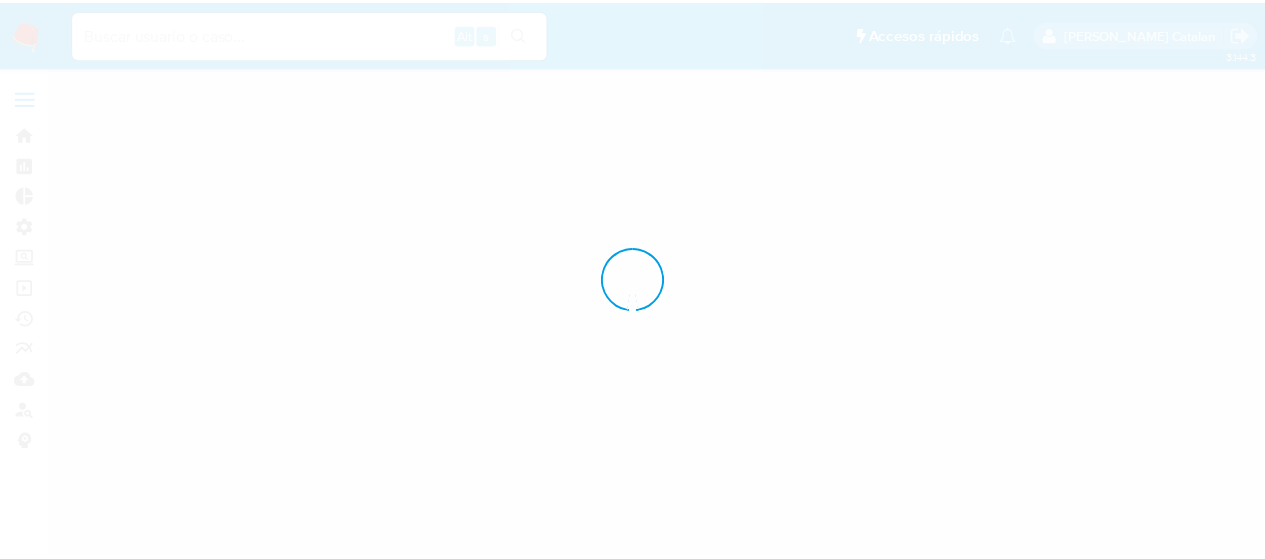 scroll, scrollTop: 0, scrollLeft: 0, axis: both 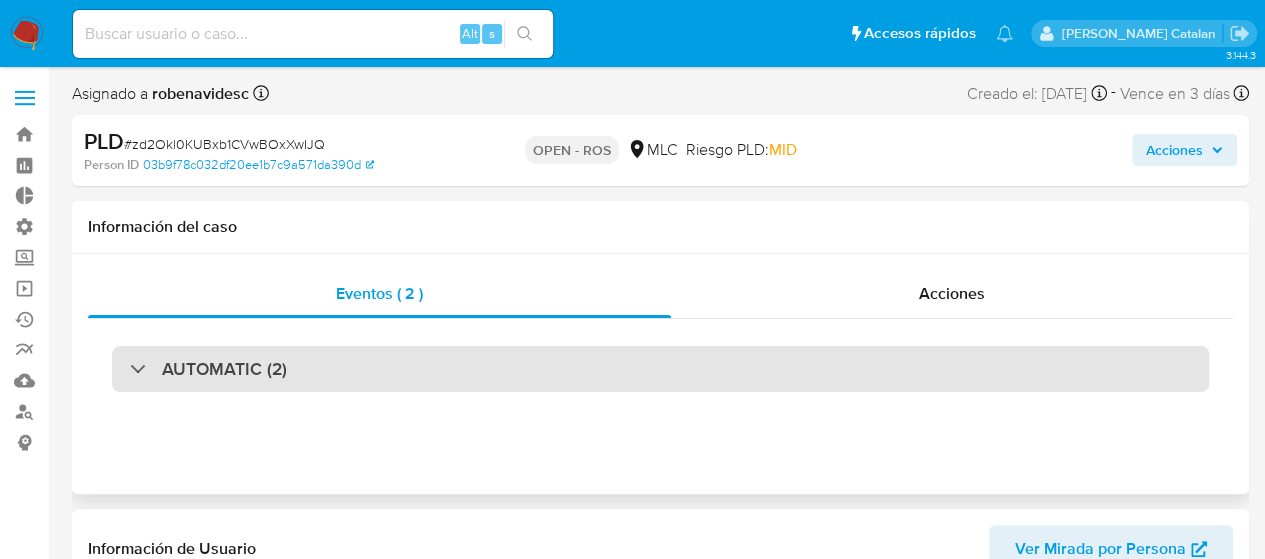 select on "10" 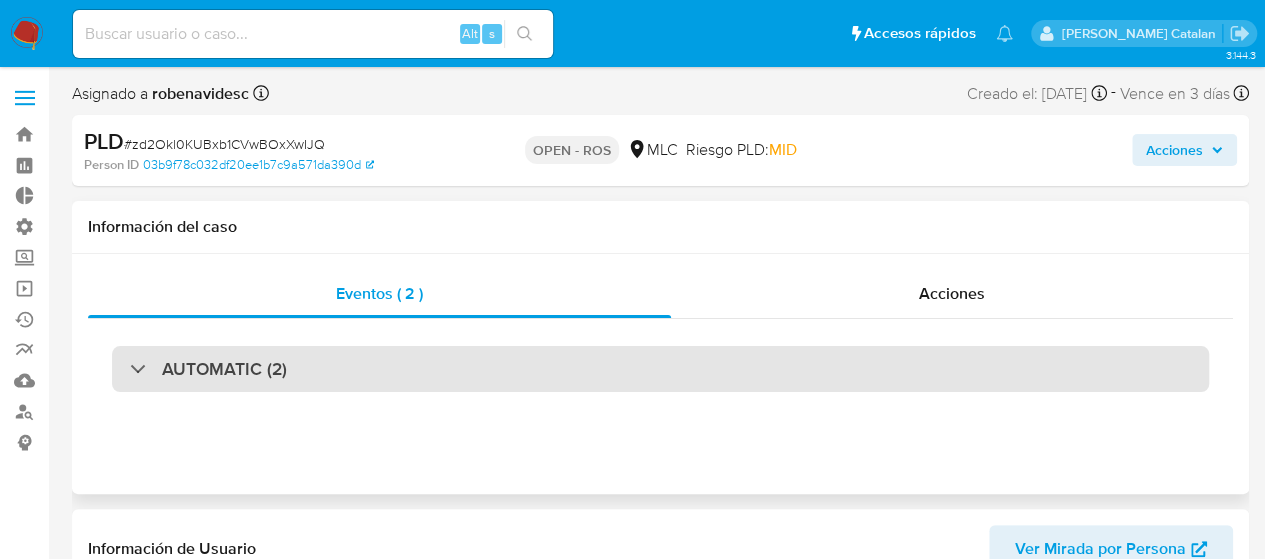 click on "AUTOMATIC (2)" at bounding box center [660, 369] 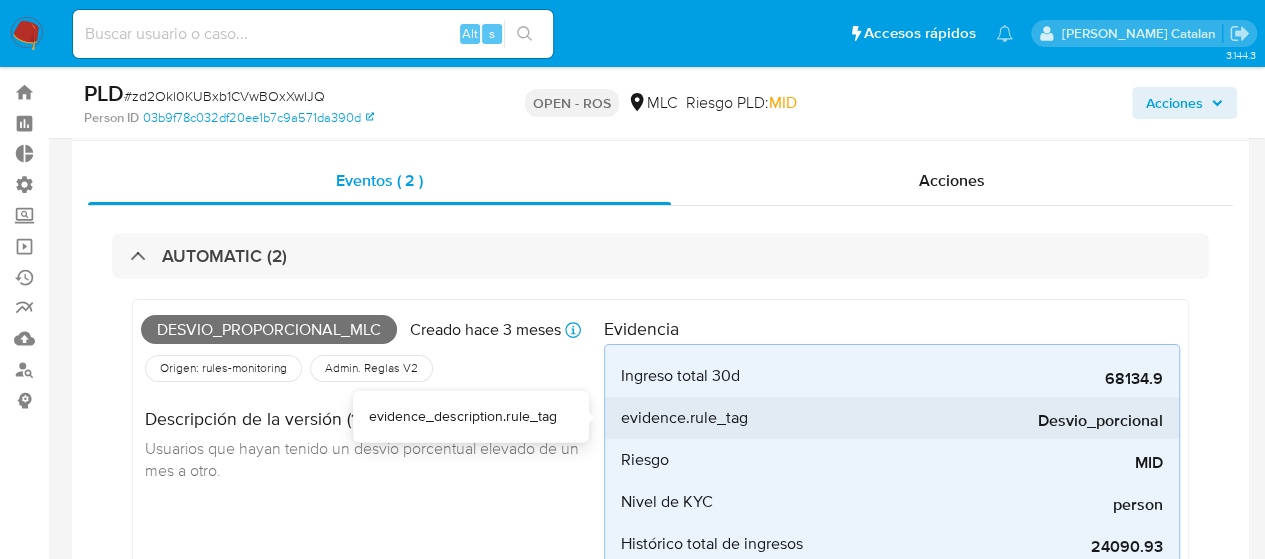 scroll, scrollTop: 27, scrollLeft: 0, axis: vertical 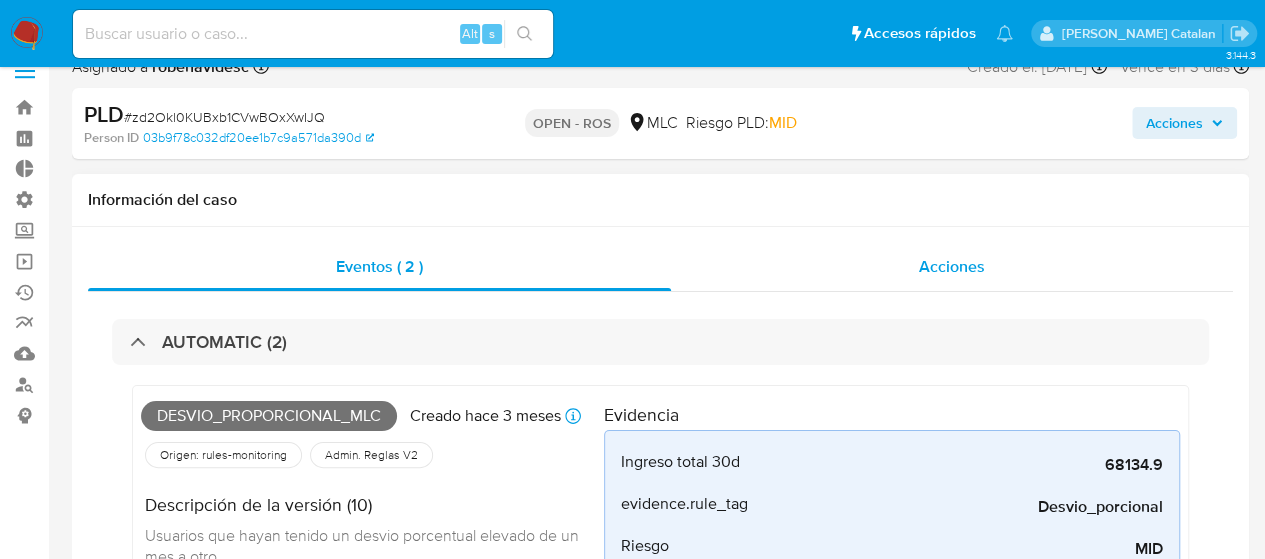 click on "Acciones" at bounding box center [952, 266] 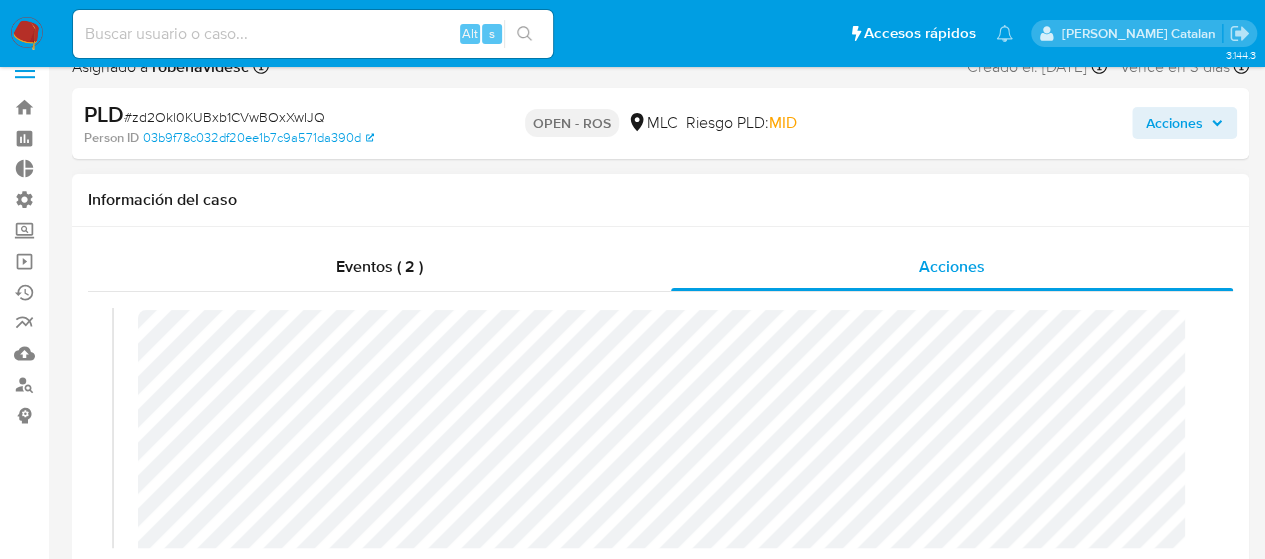 scroll, scrollTop: 50, scrollLeft: 0, axis: vertical 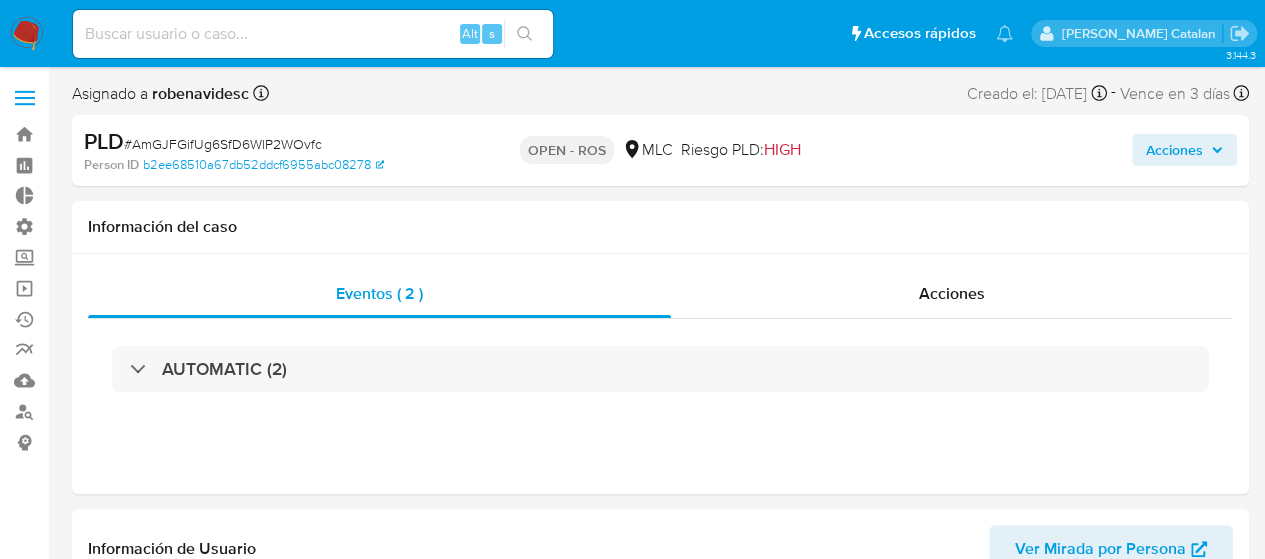 select on "10" 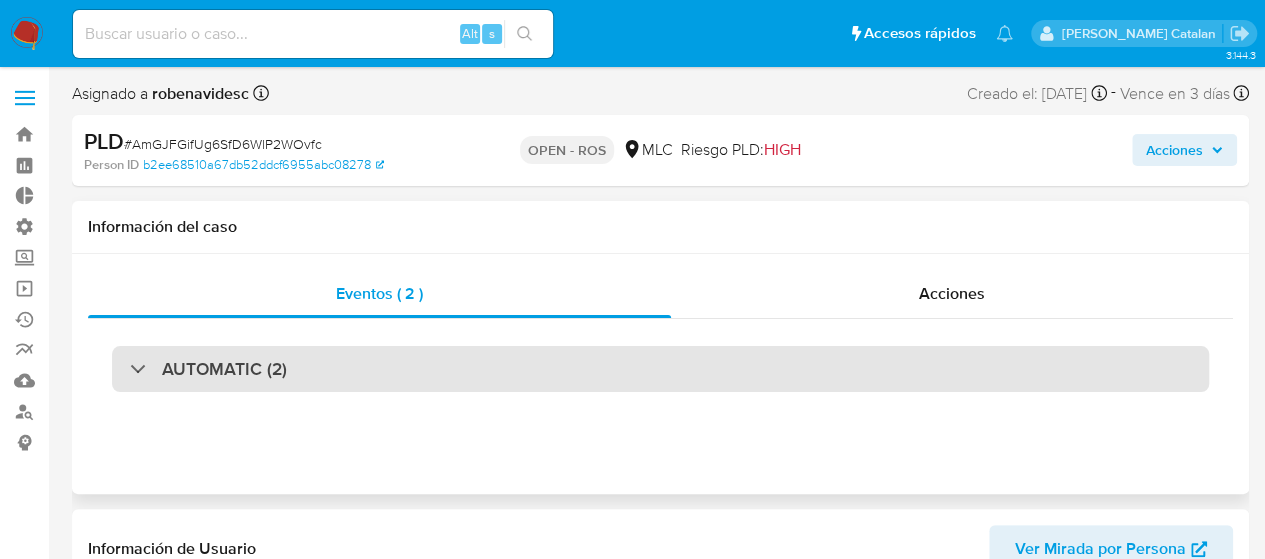 click on "AUTOMATIC (2)" at bounding box center [660, 369] 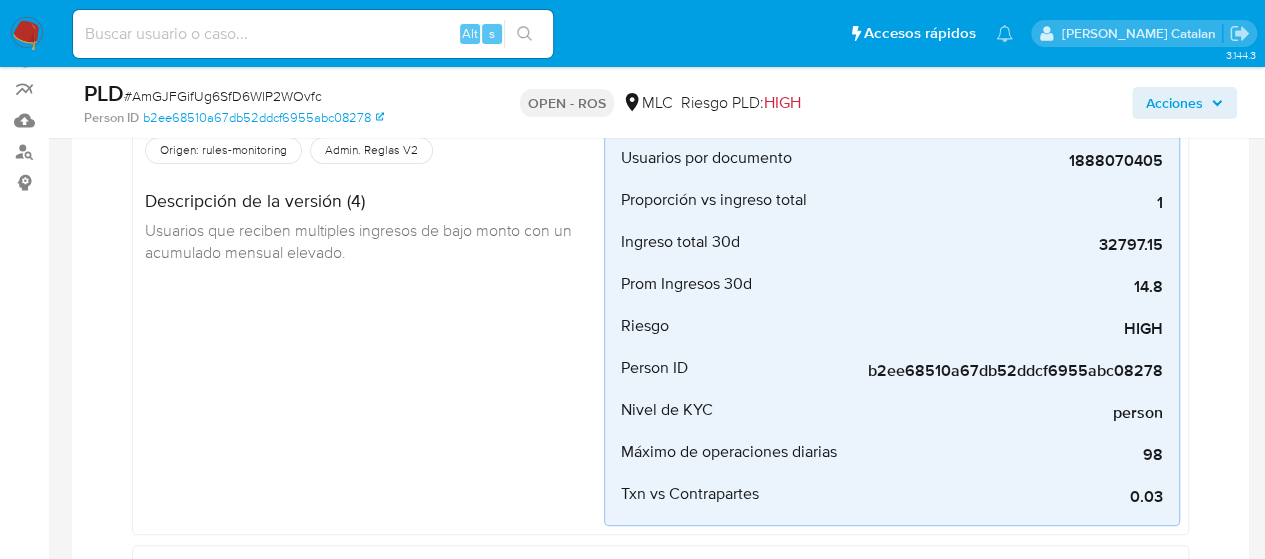 scroll, scrollTop: 0, scrollLeft: 0, axis: both 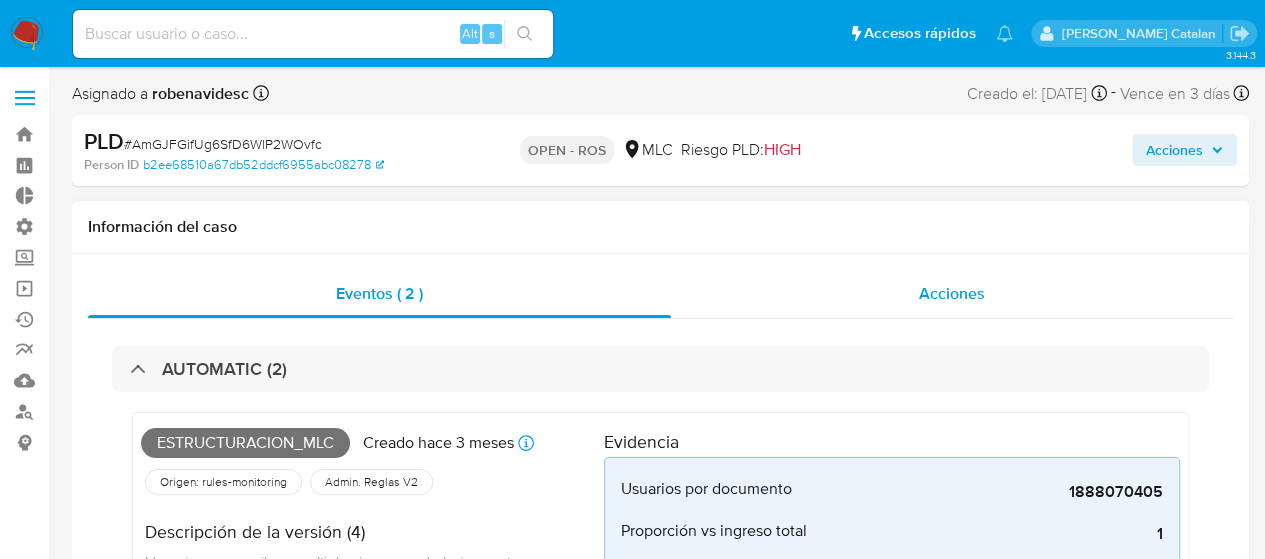click on "Acciones" at bounding box center (952, 293) 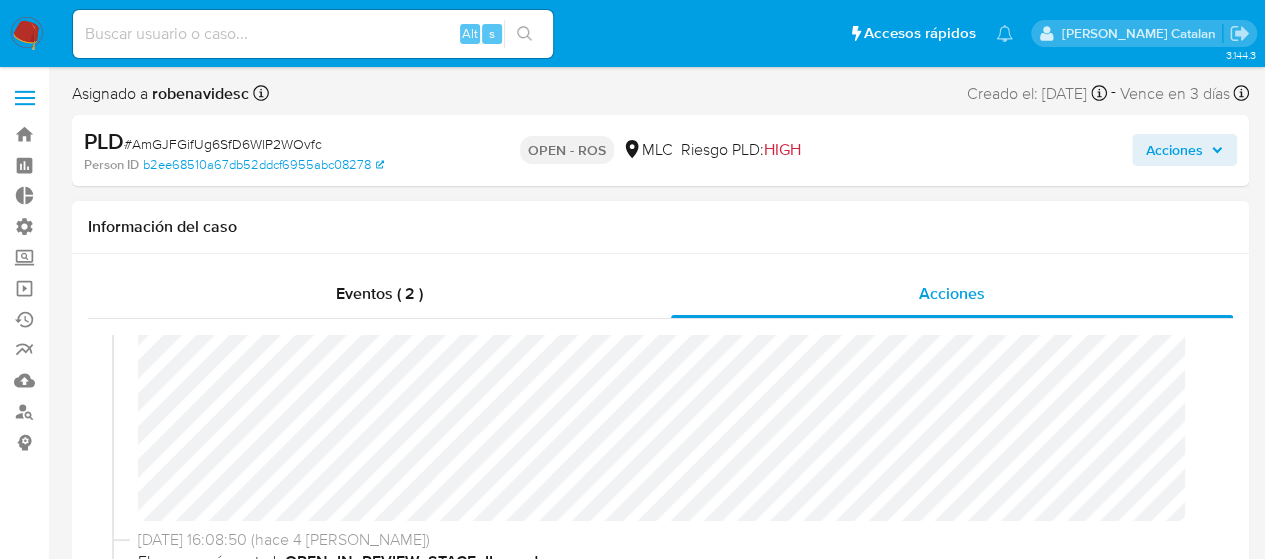 scroll, scrollTop: 56, scrollLeft: 0, axis: vertical 